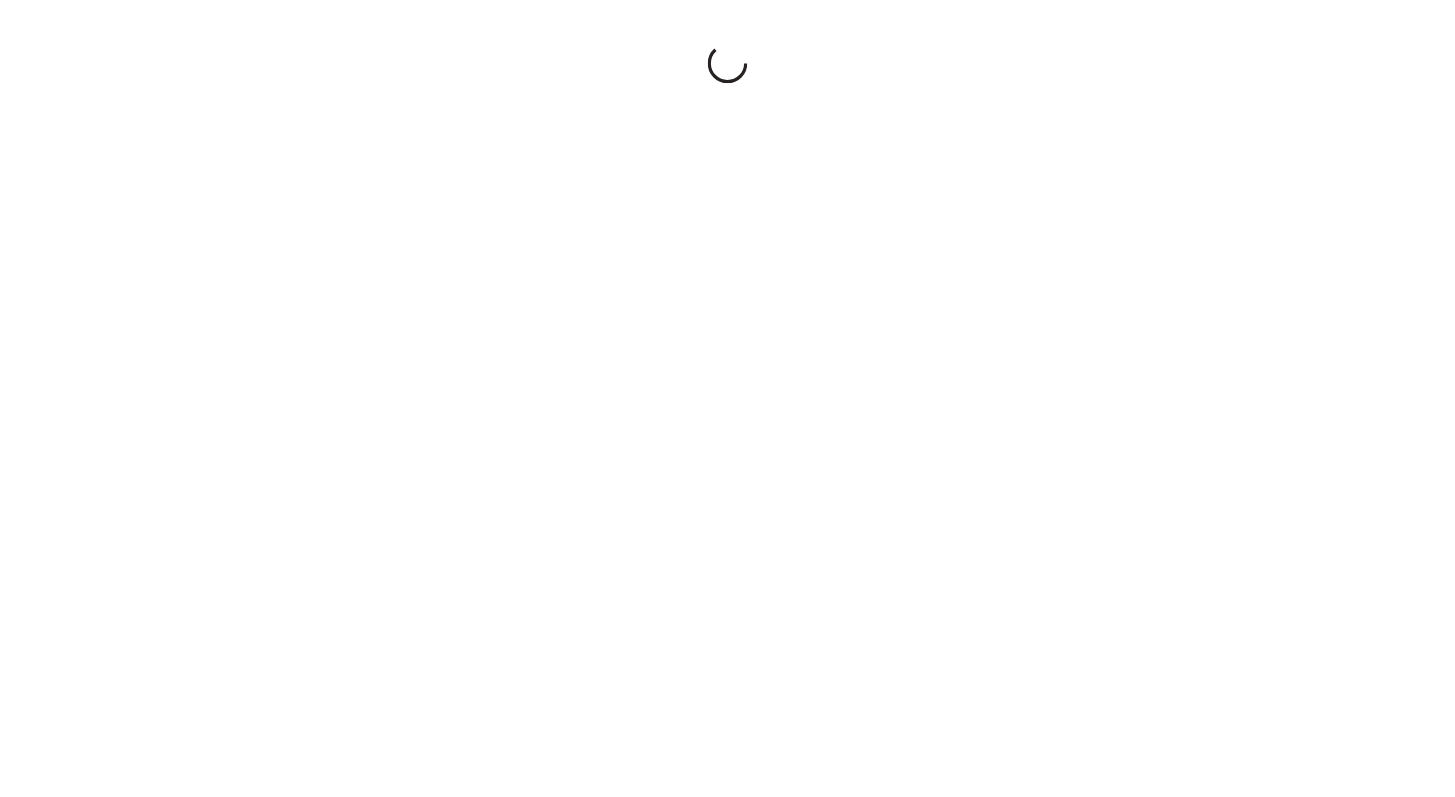 scroll, scrollTop: 0, scrollLeft: 0, axis: both 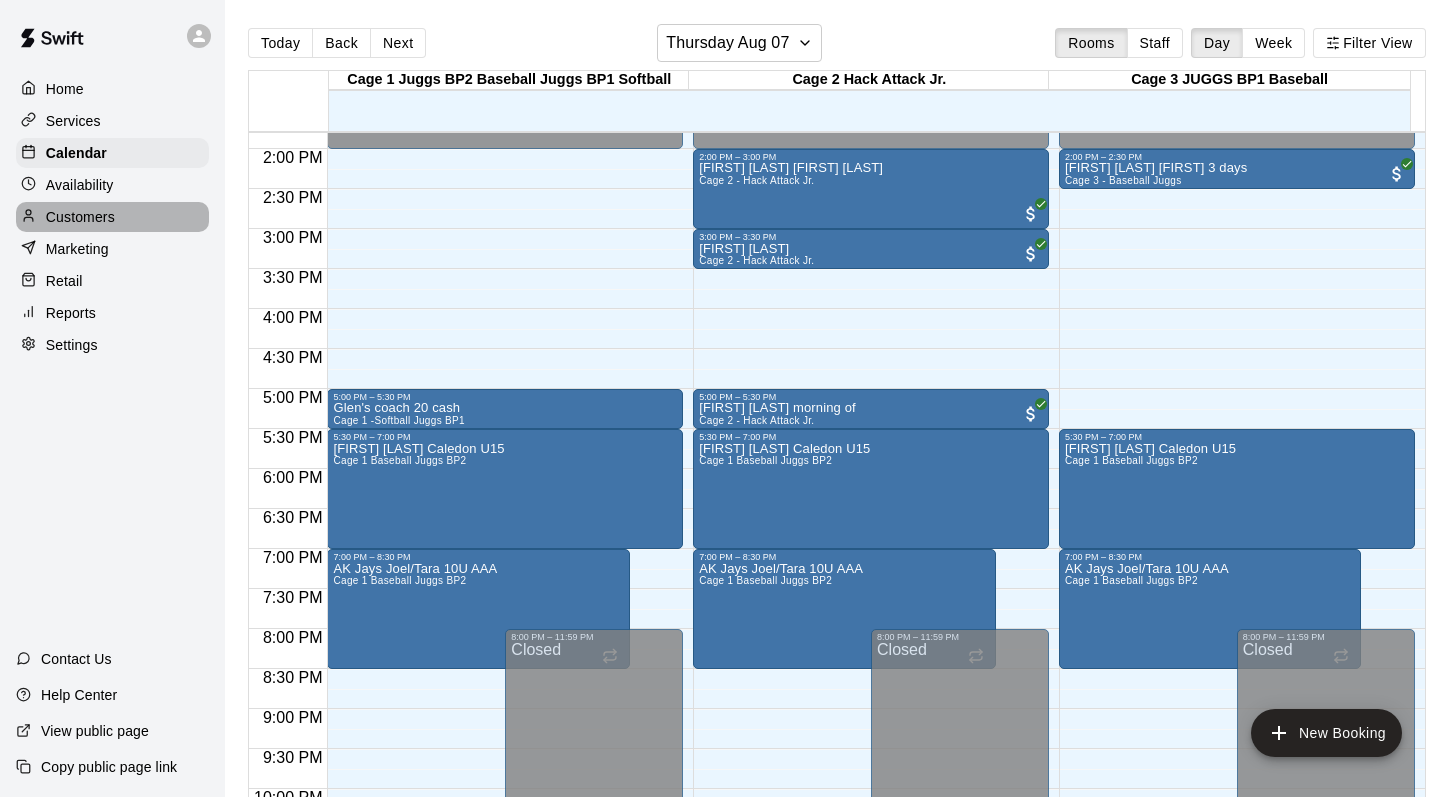 click on "Customers" at bounding box center [80, 217] 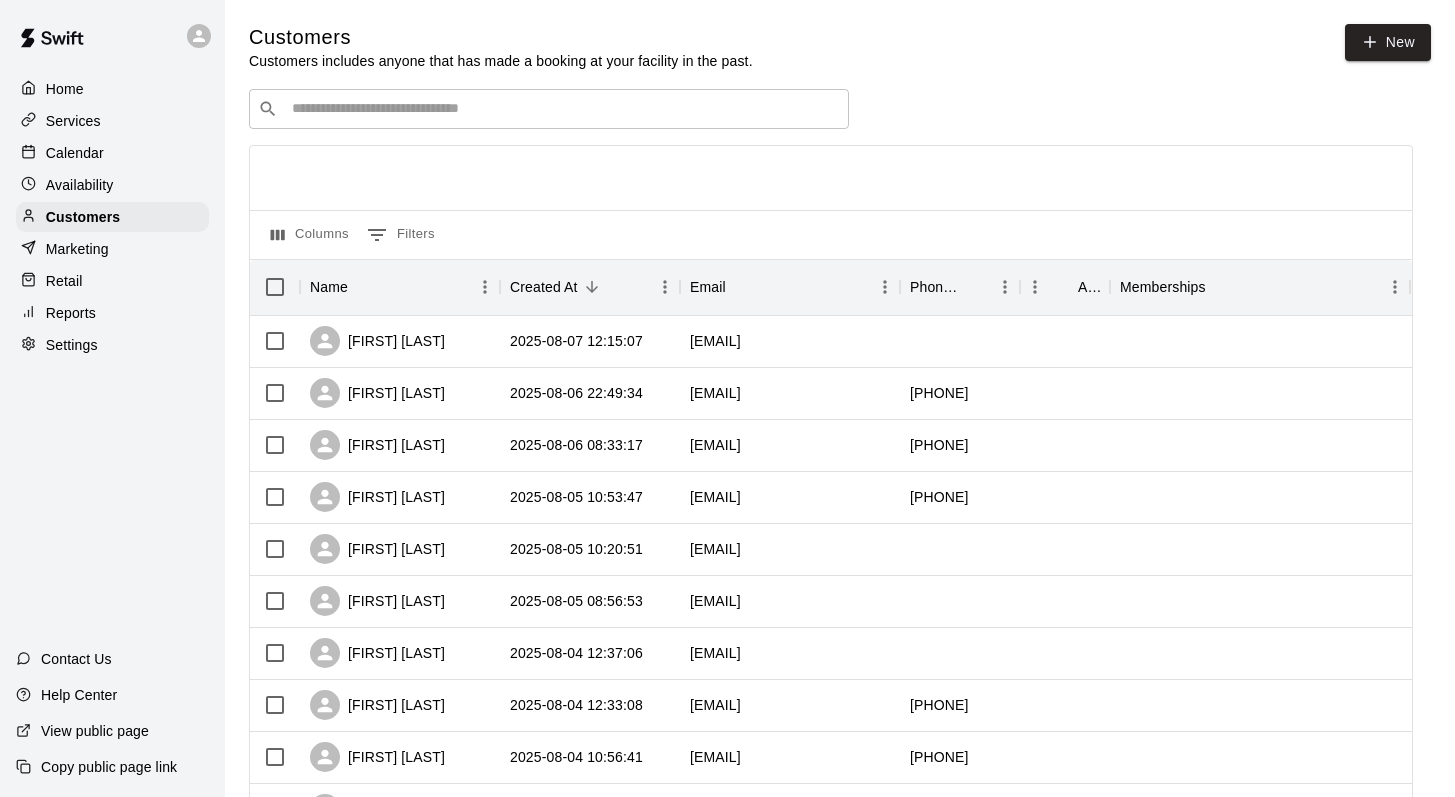 click at bounding box center [563, 109] 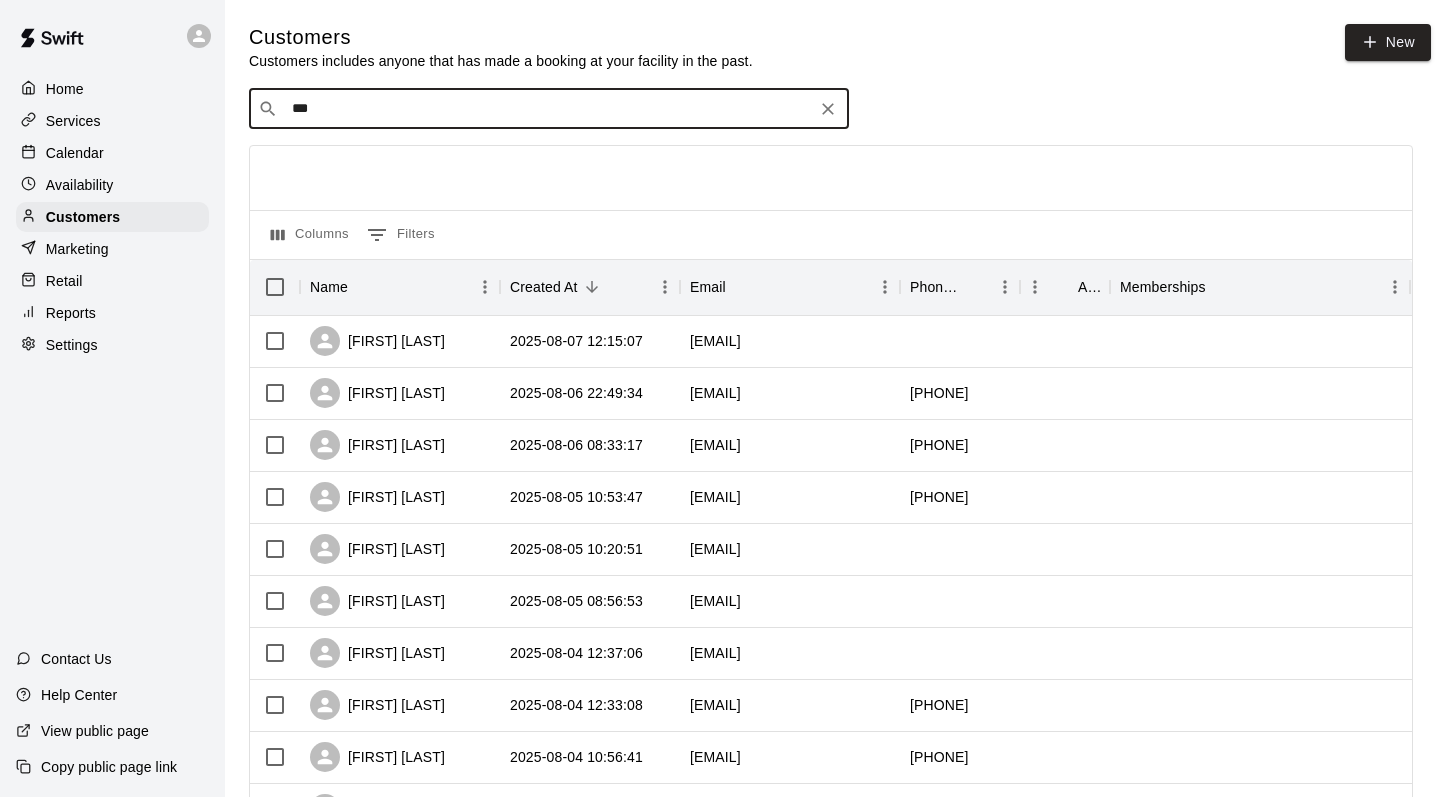 type on "***" 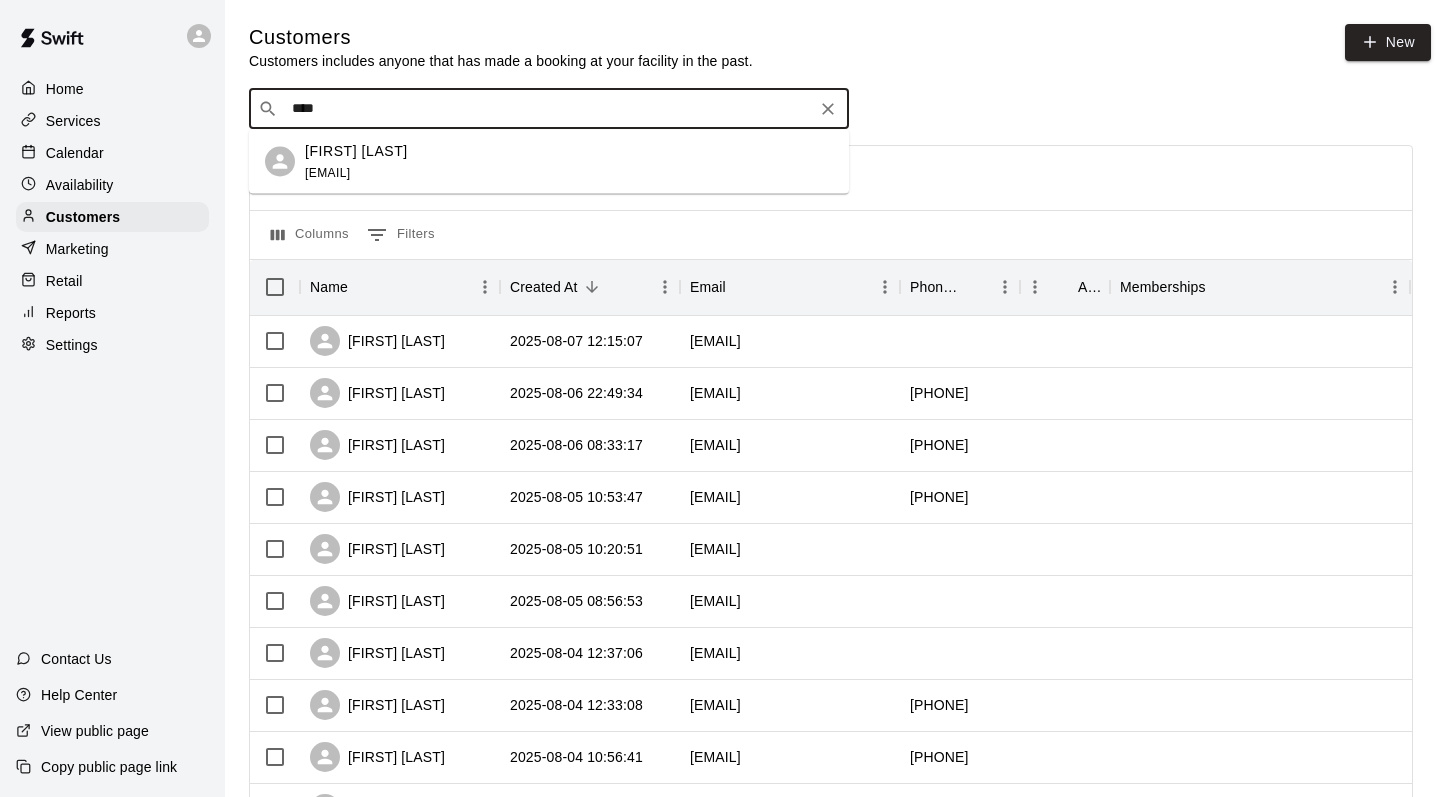 click on "wes.vurma@gmail.com" at bounding box center (327, 172) 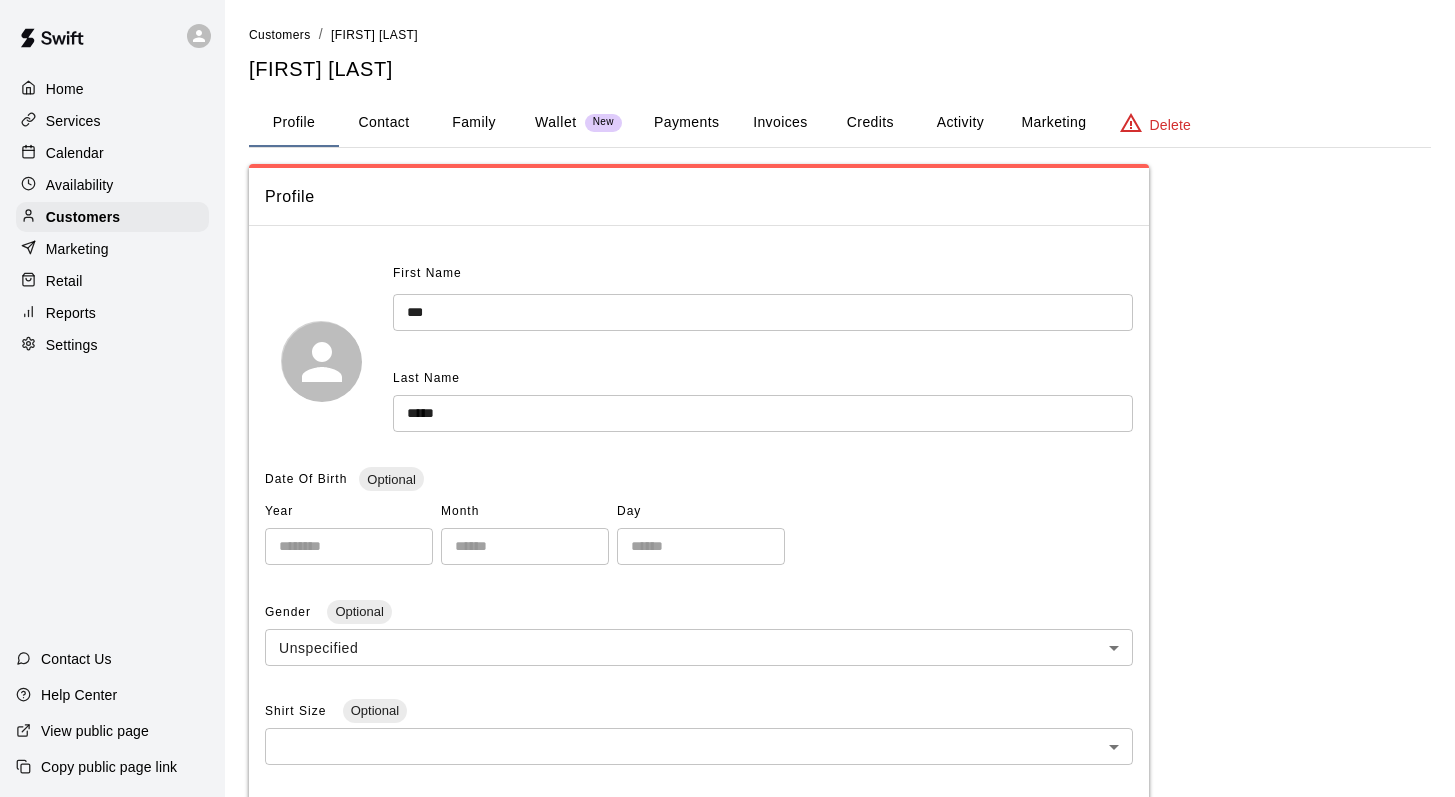 click on "Family" at bounding box center (474, 123) 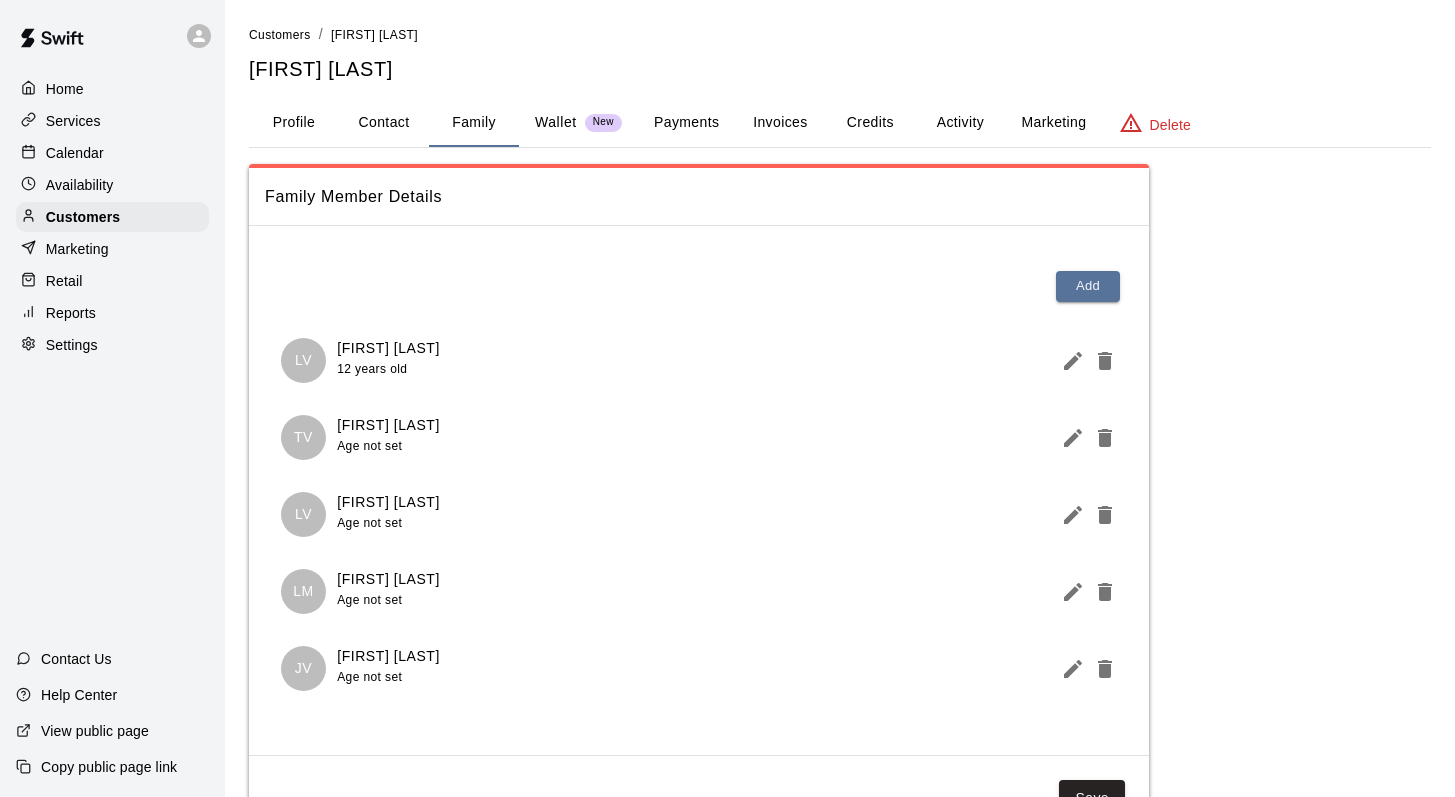 scroll, scrollTop: 83, scrollLeft: 0, axis: vertical 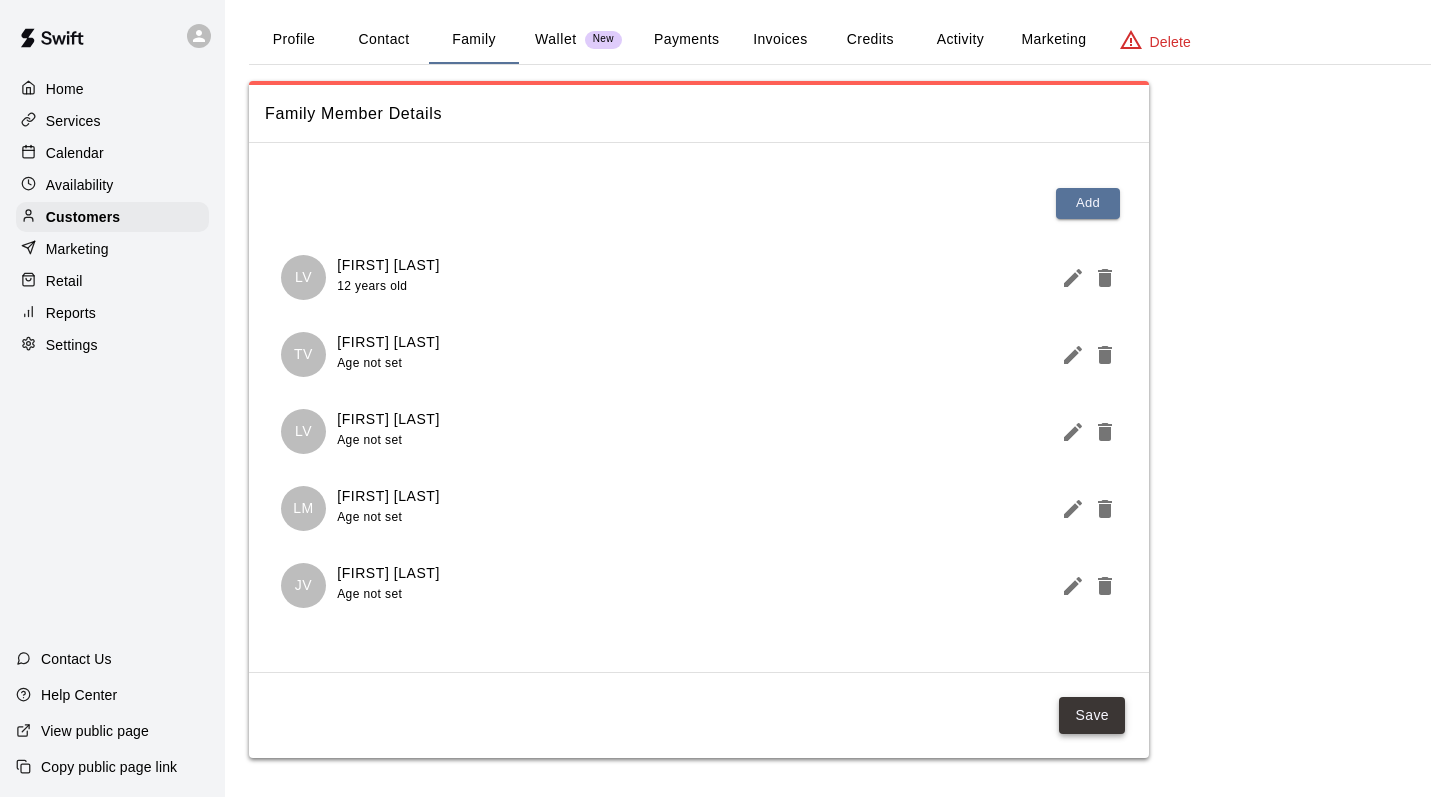 click on "Save" at bounding box center (1092, 715) 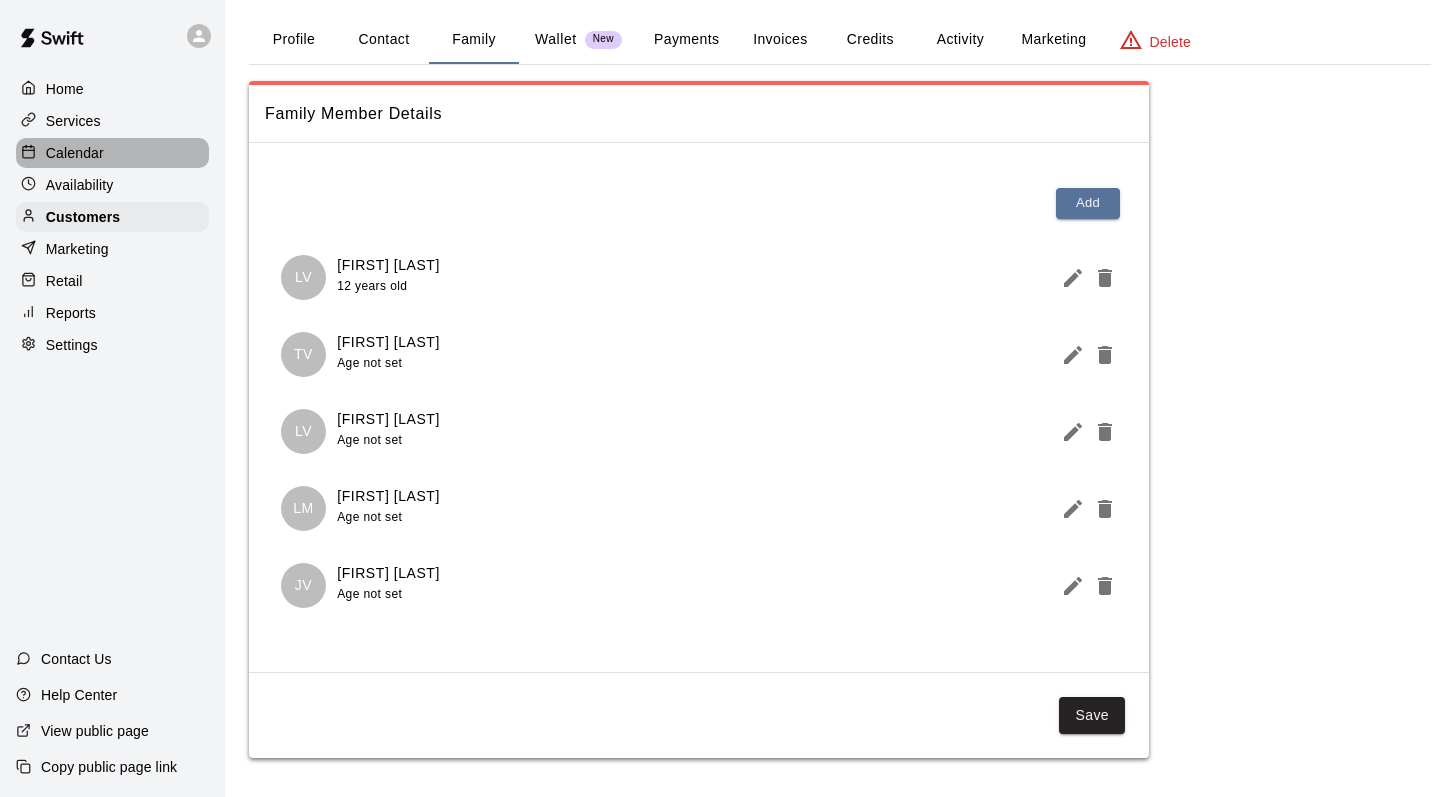 click on "Calendar" at bounding box center [75, 153] 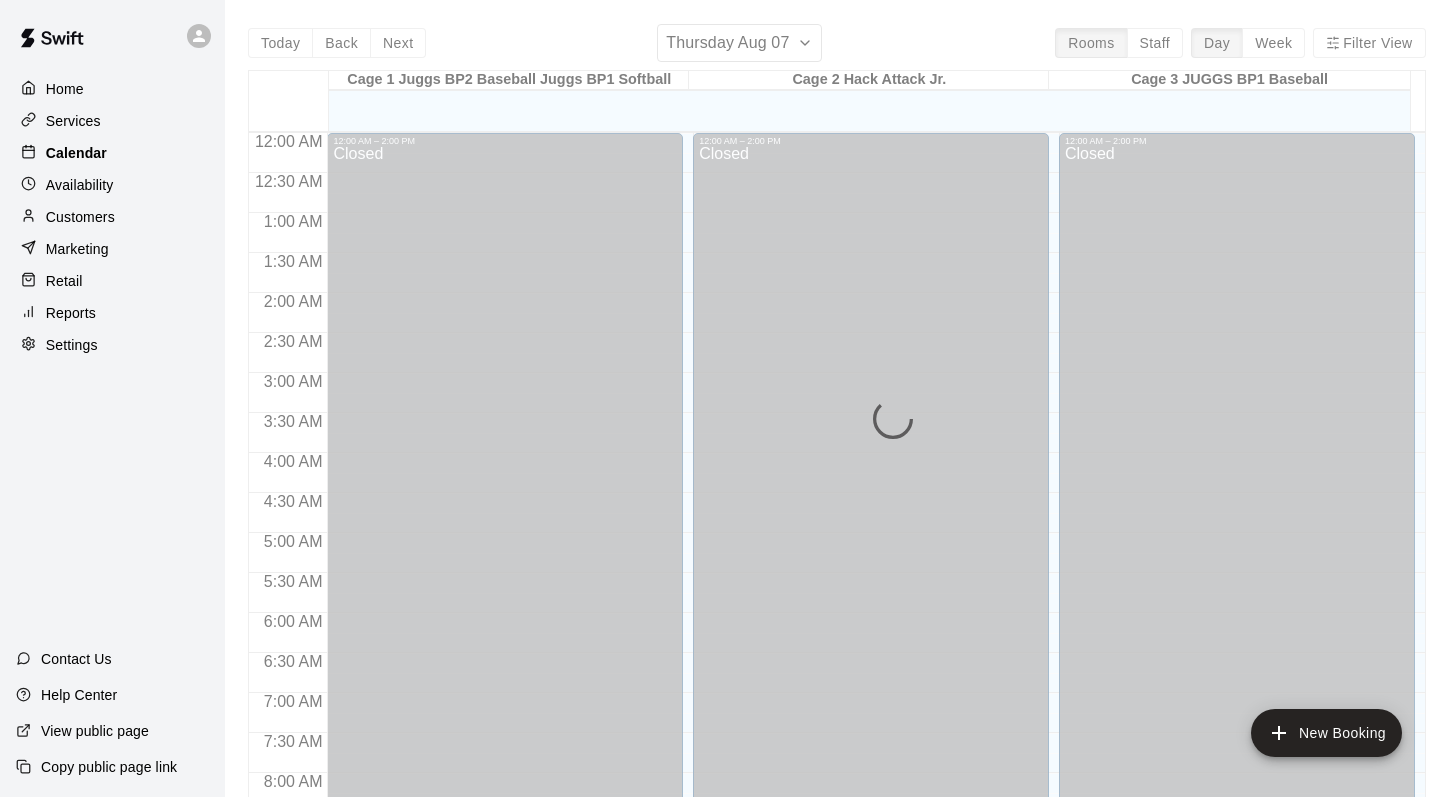 scroll, scrollTop: 1104, scrollLeft: 0, axis: vertical 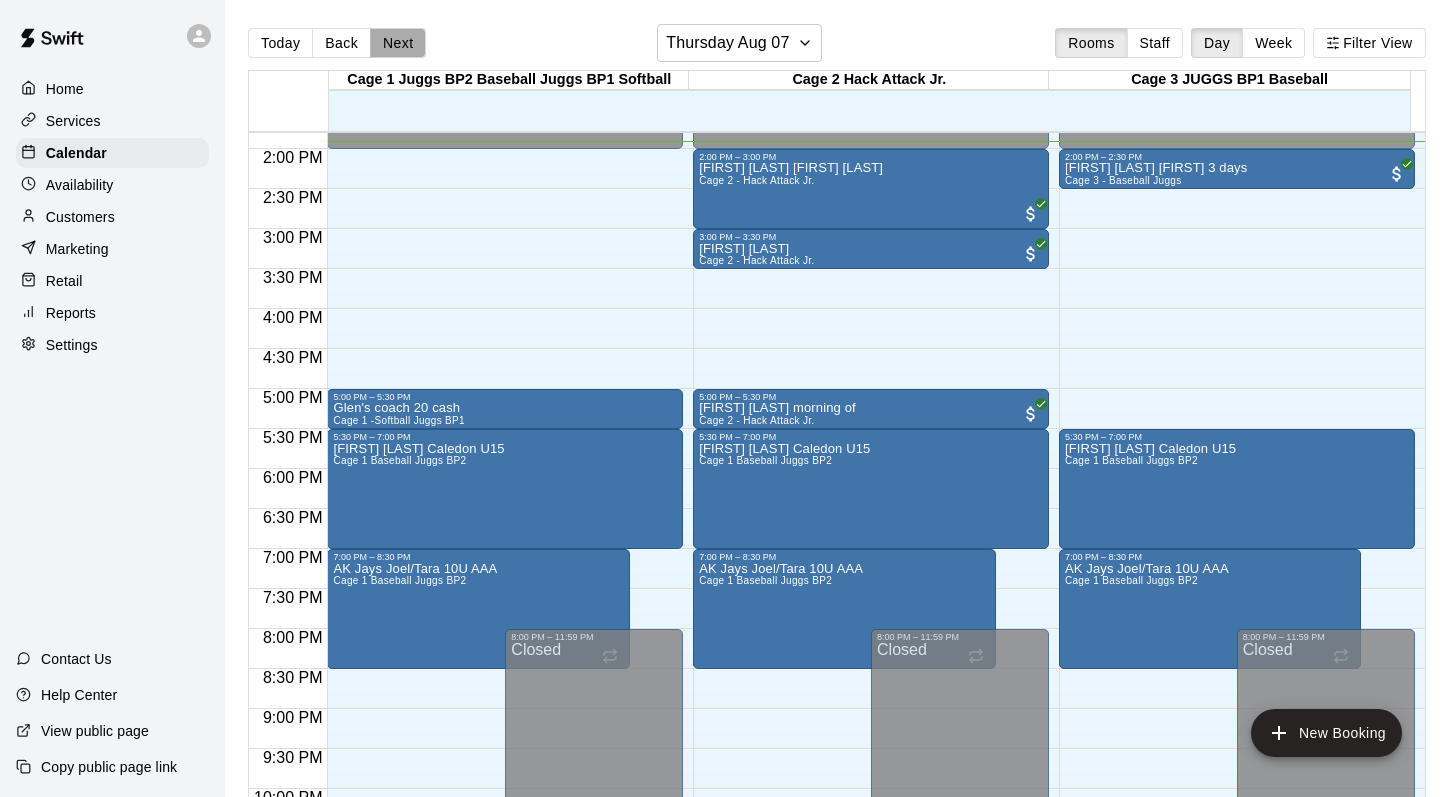 click on "Next" at bounding box center (398, 43) 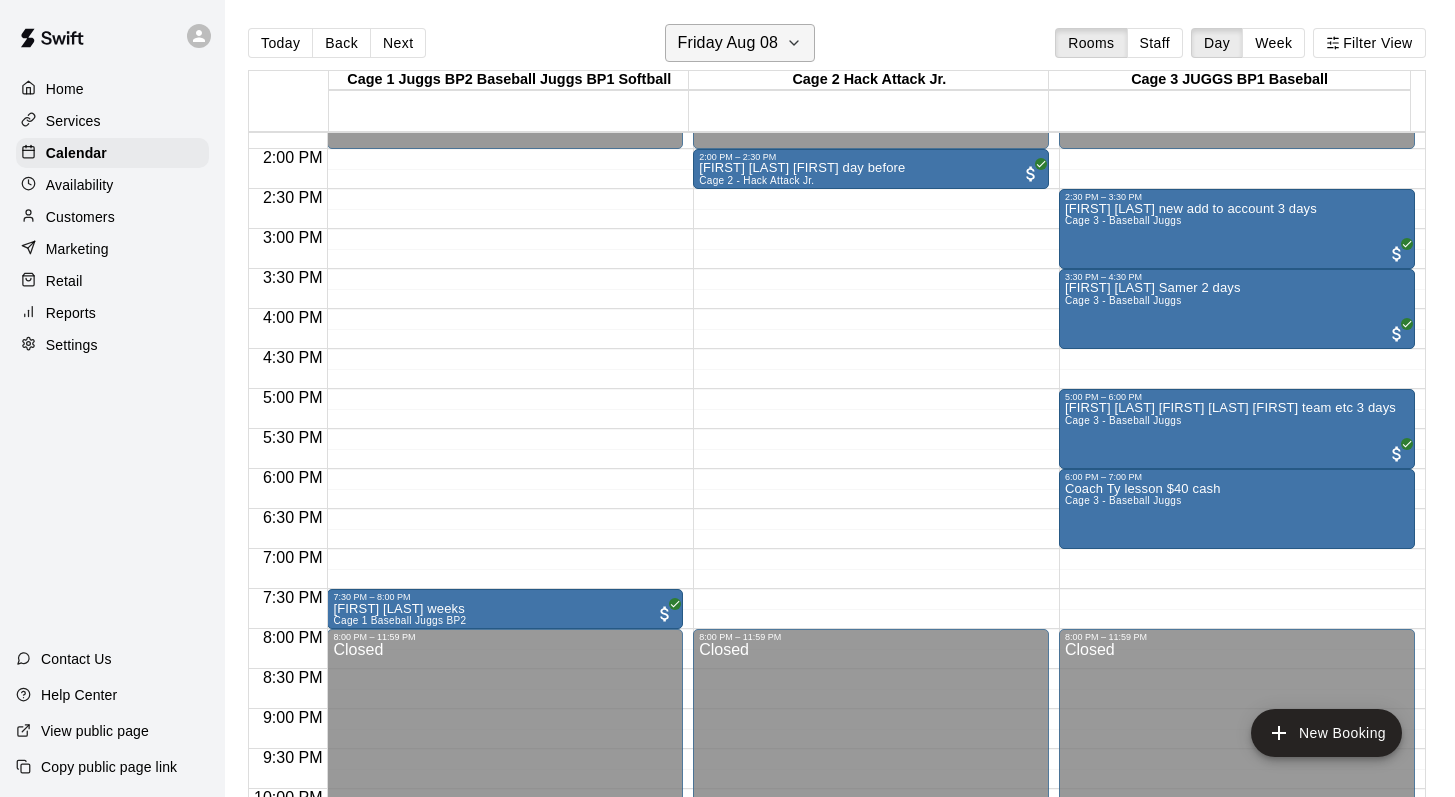 click 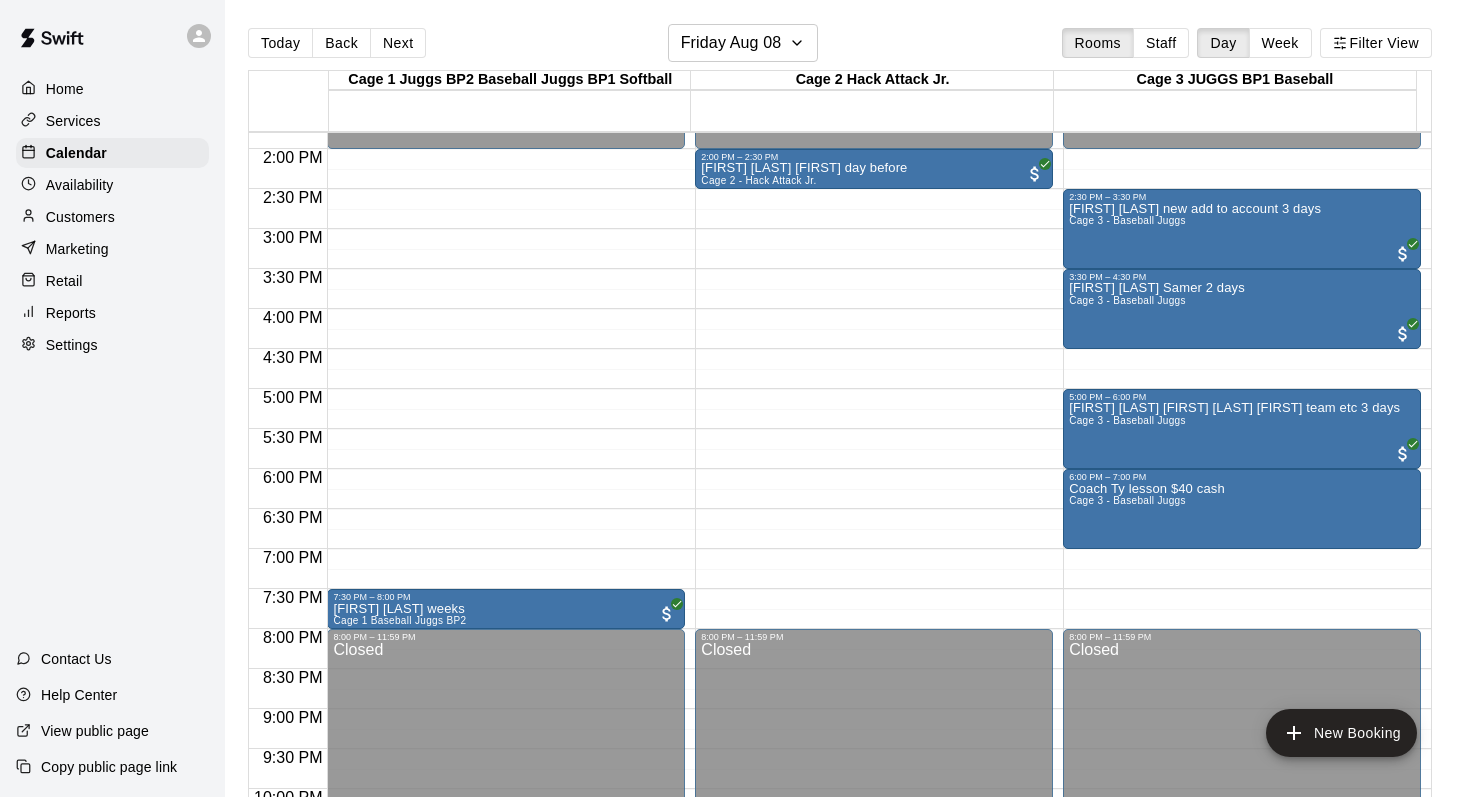 click on "13" at bounding box center (107, 959) 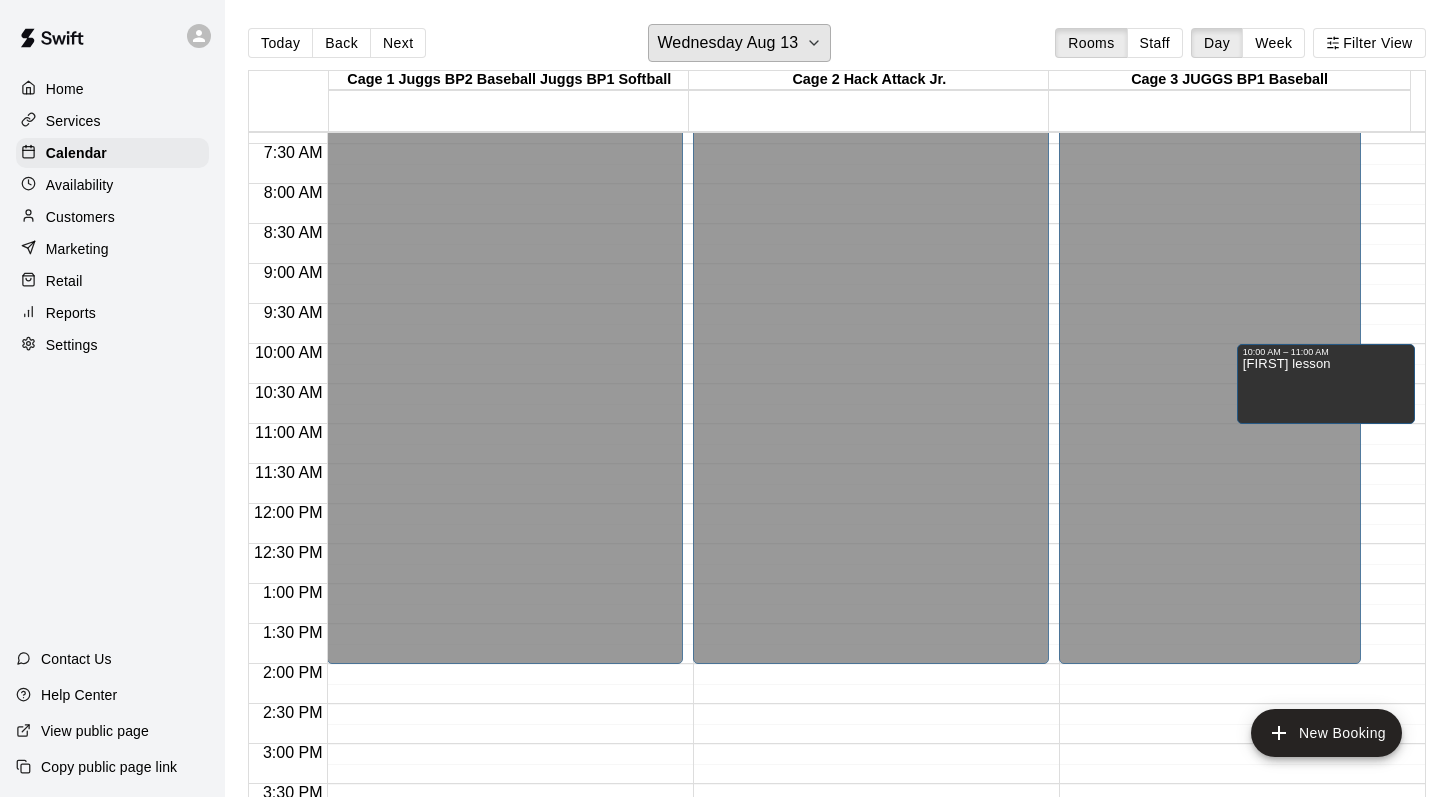 scroll, scrollTop: 585, scrollLeft: 0, axis: vertical 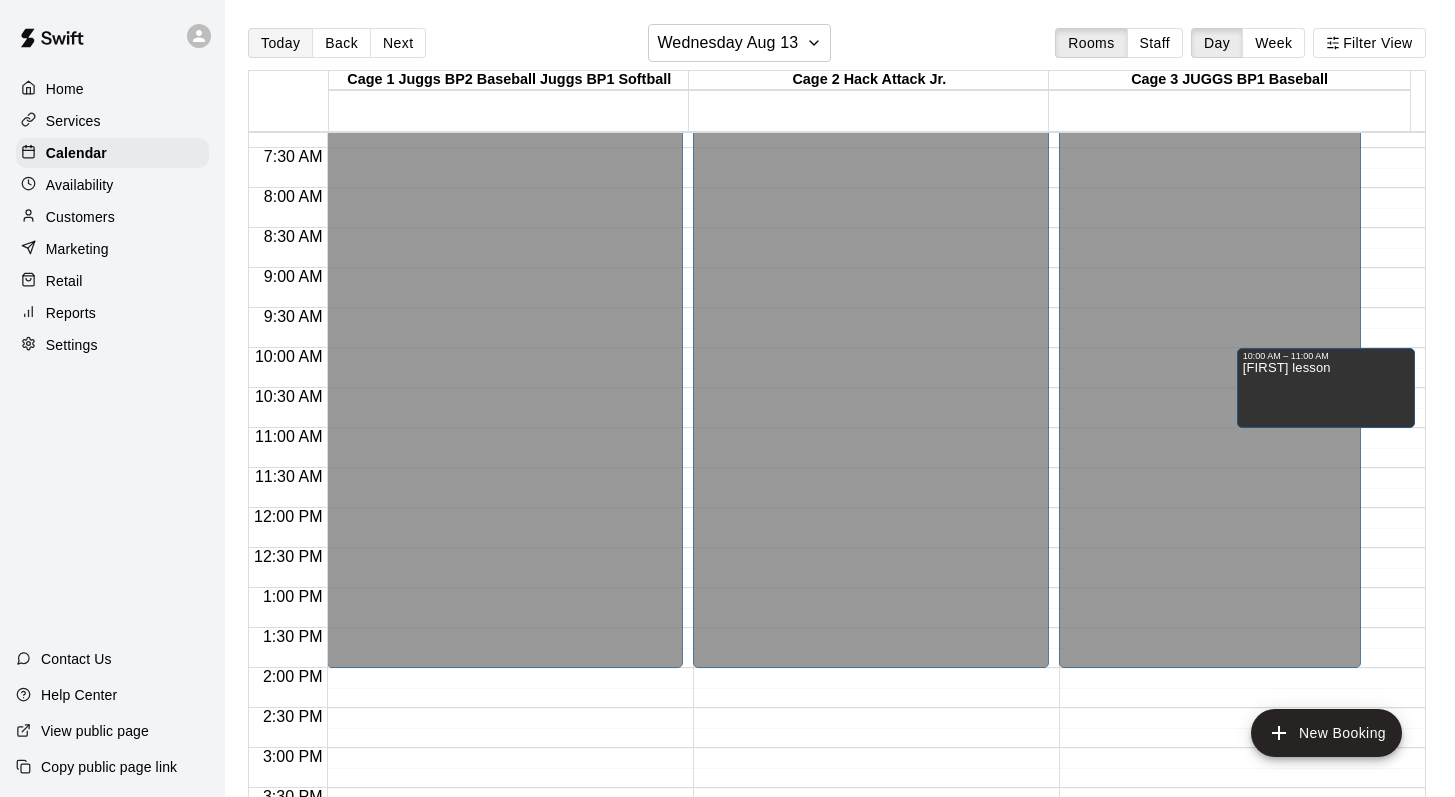 click on "Today" at bounding box center [280, 43] 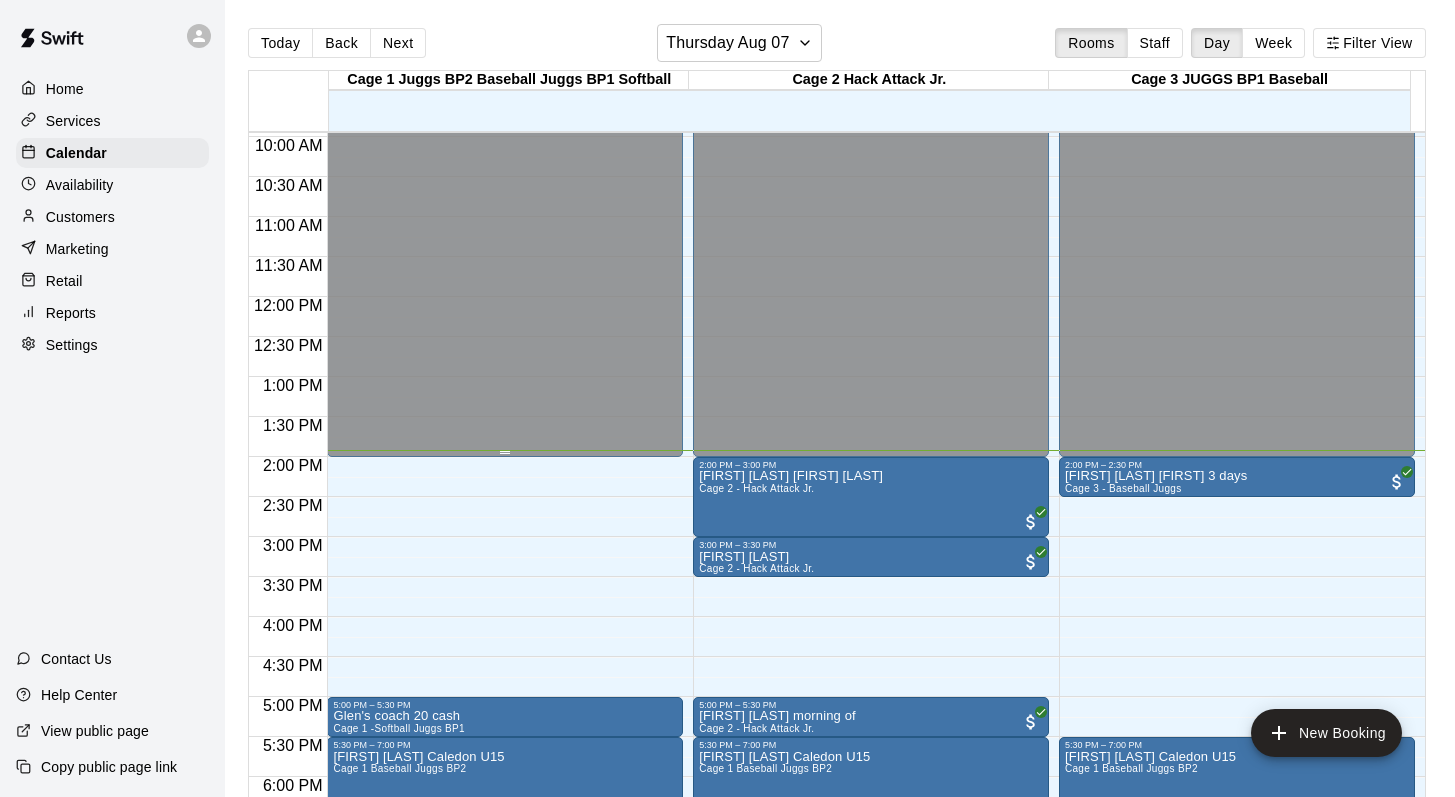 scroll, scrollTop: 824, scrollLeft: 0, axis: vertical 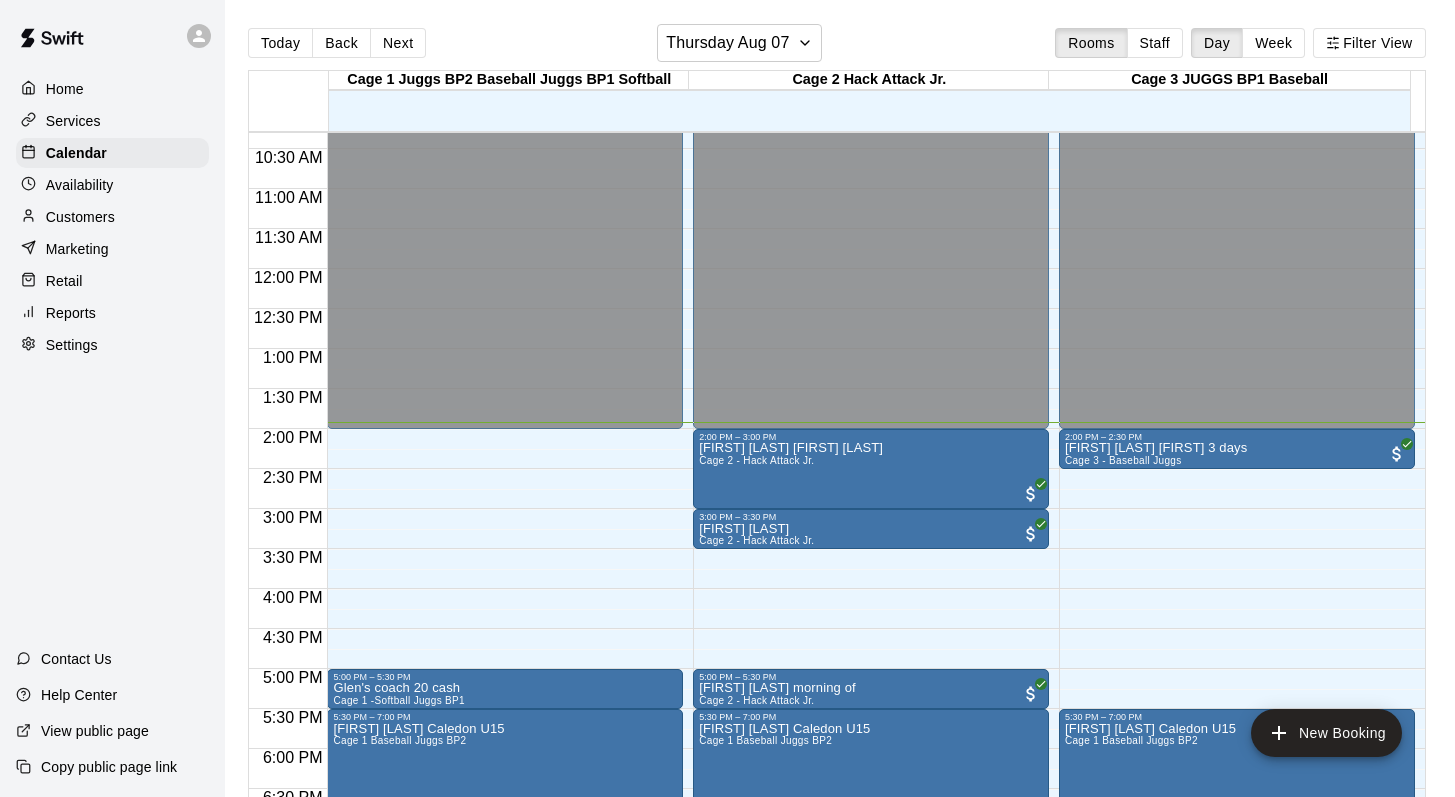 click on "Customers" at bounding box center (80, 217) 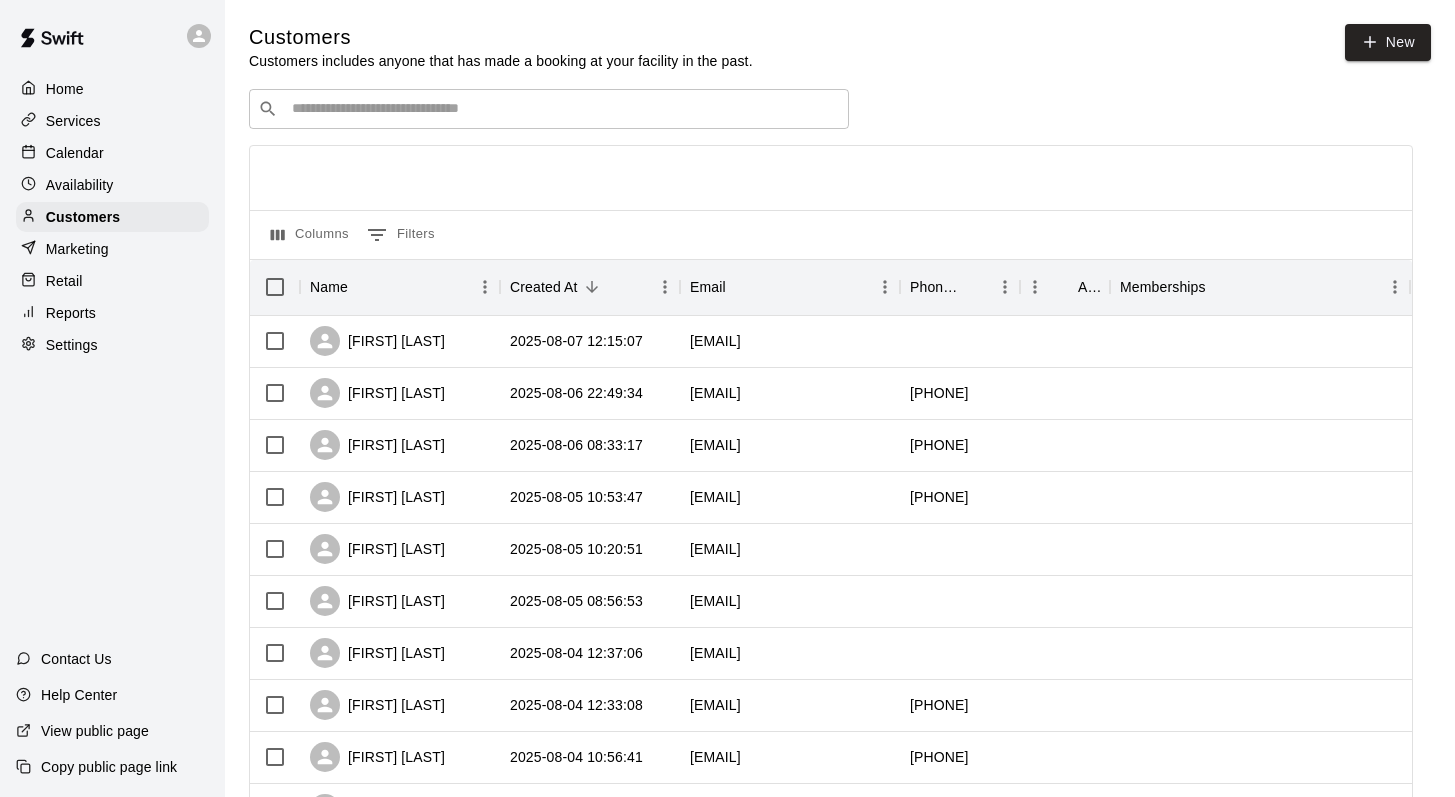 click at bounding box center (563, 109) 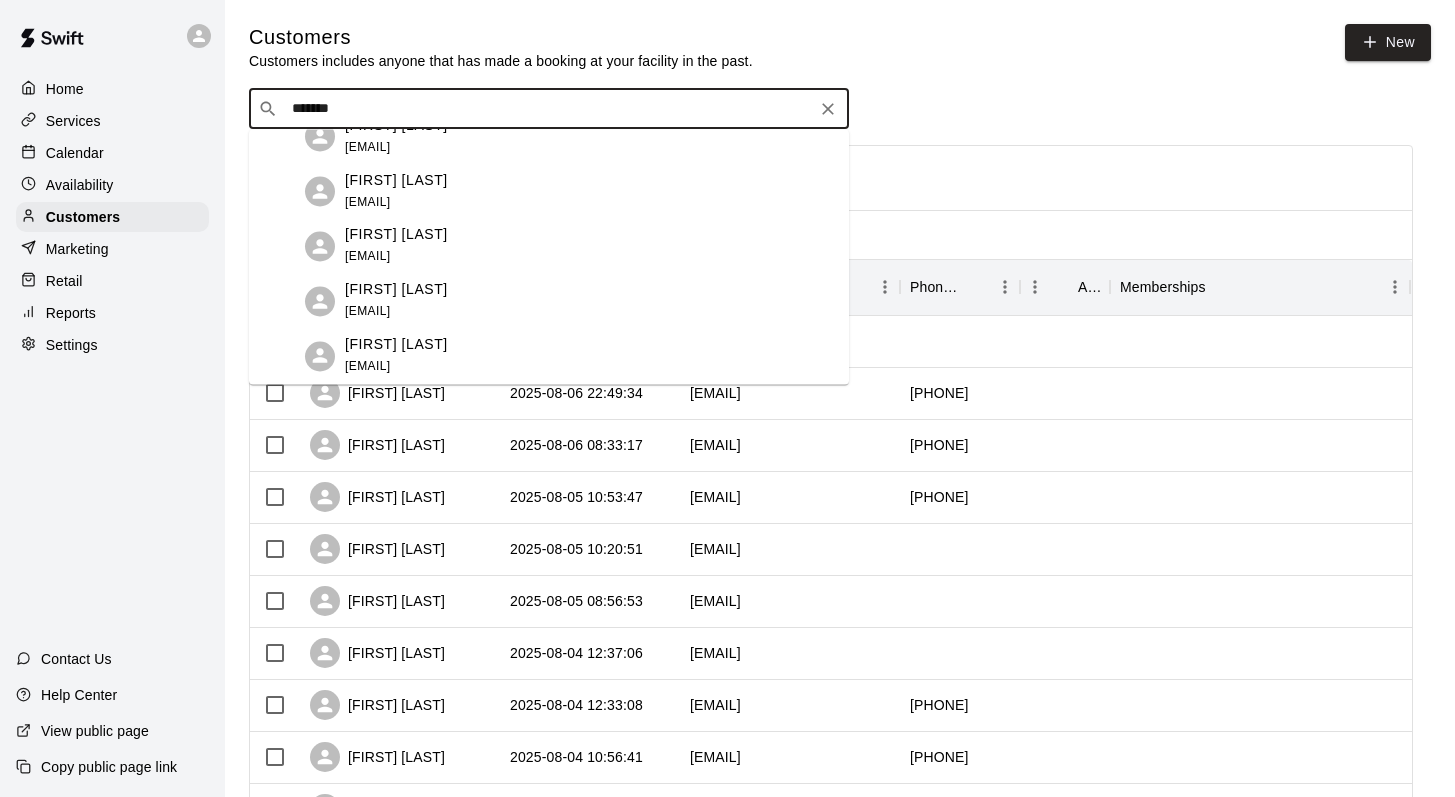 scroll, scrollTop: 242, scrollLeft: 0, axis: vertical 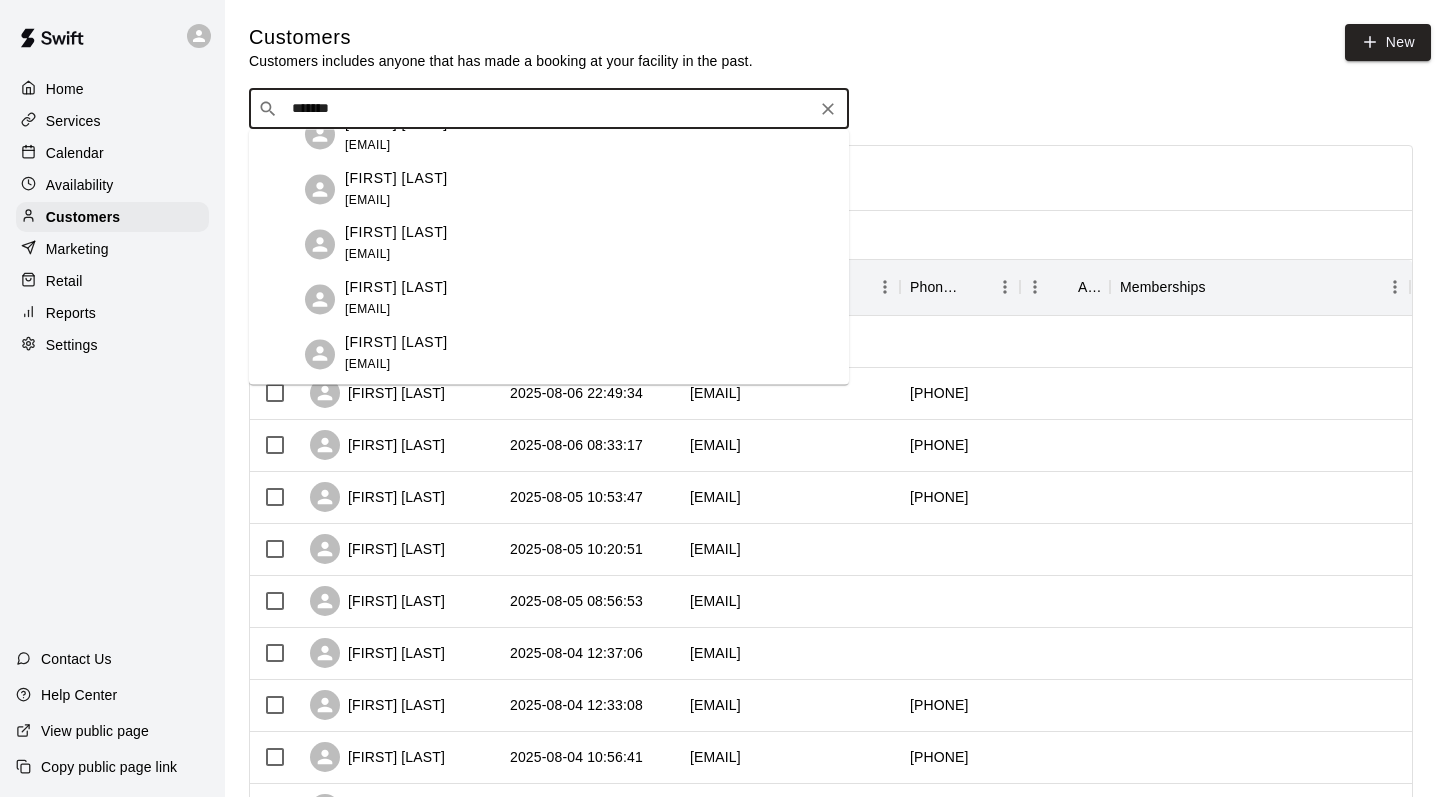 click on "******" at bounding box center [548, 109] 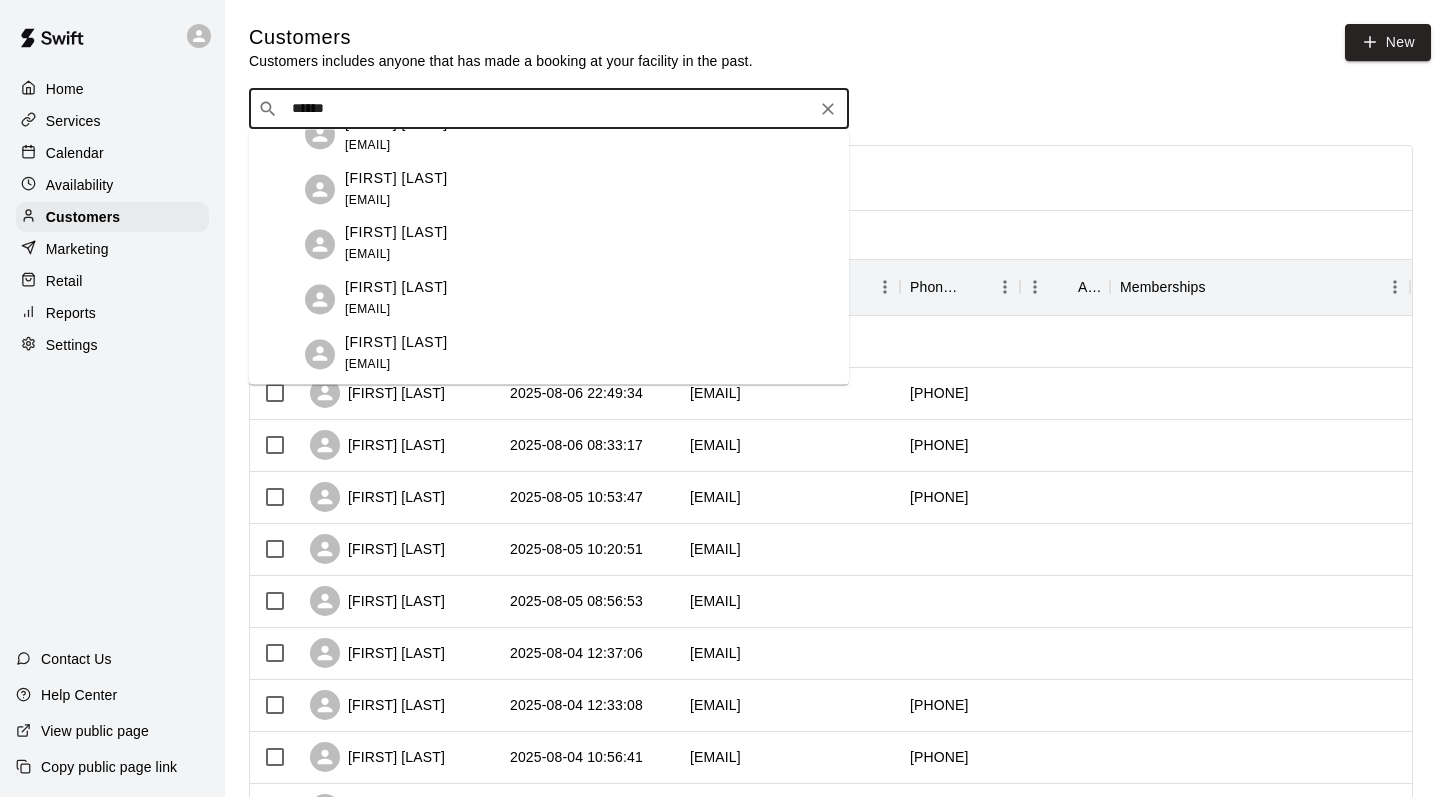 scroll, scrollTop: 0, scrollLeft: 0, axis: both 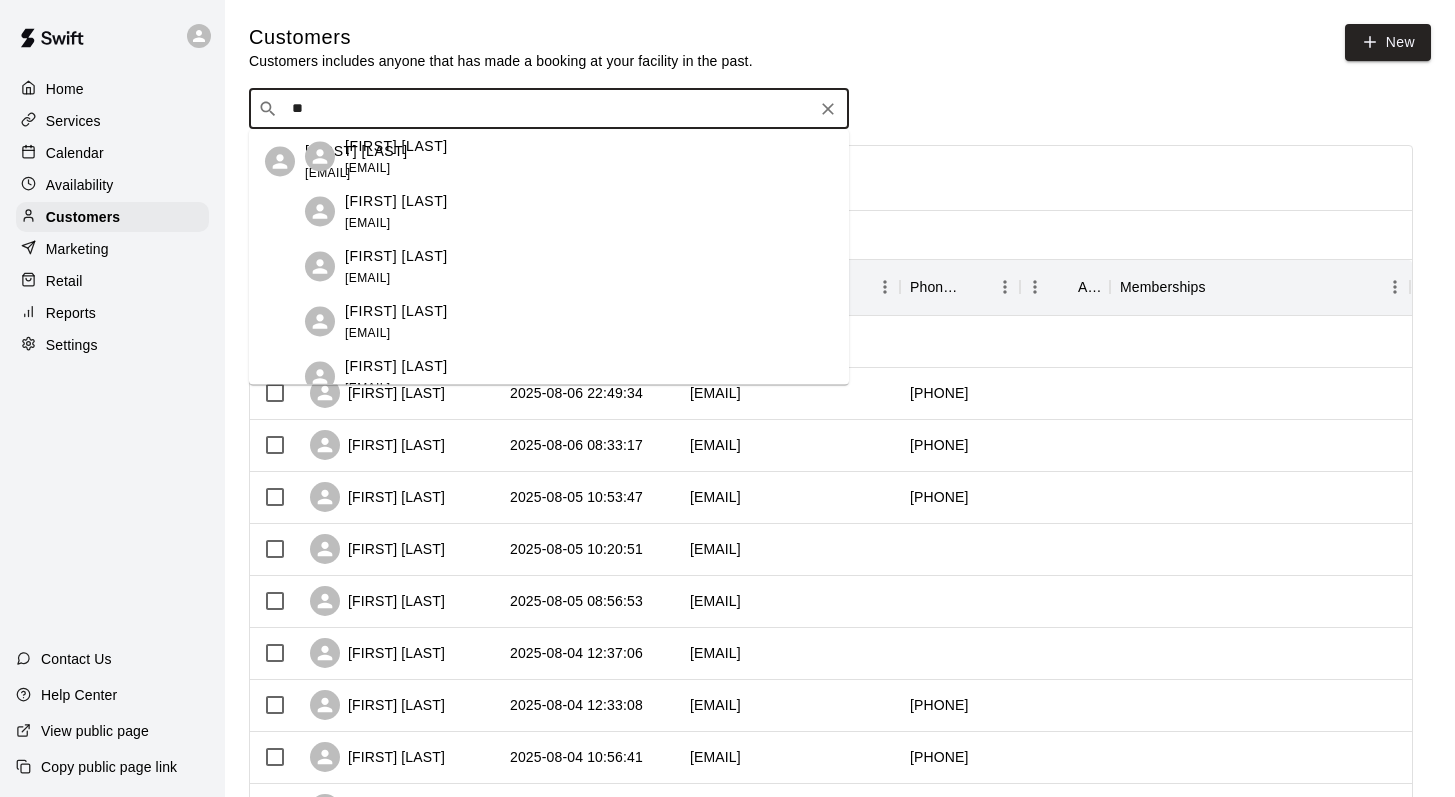 type on "*" 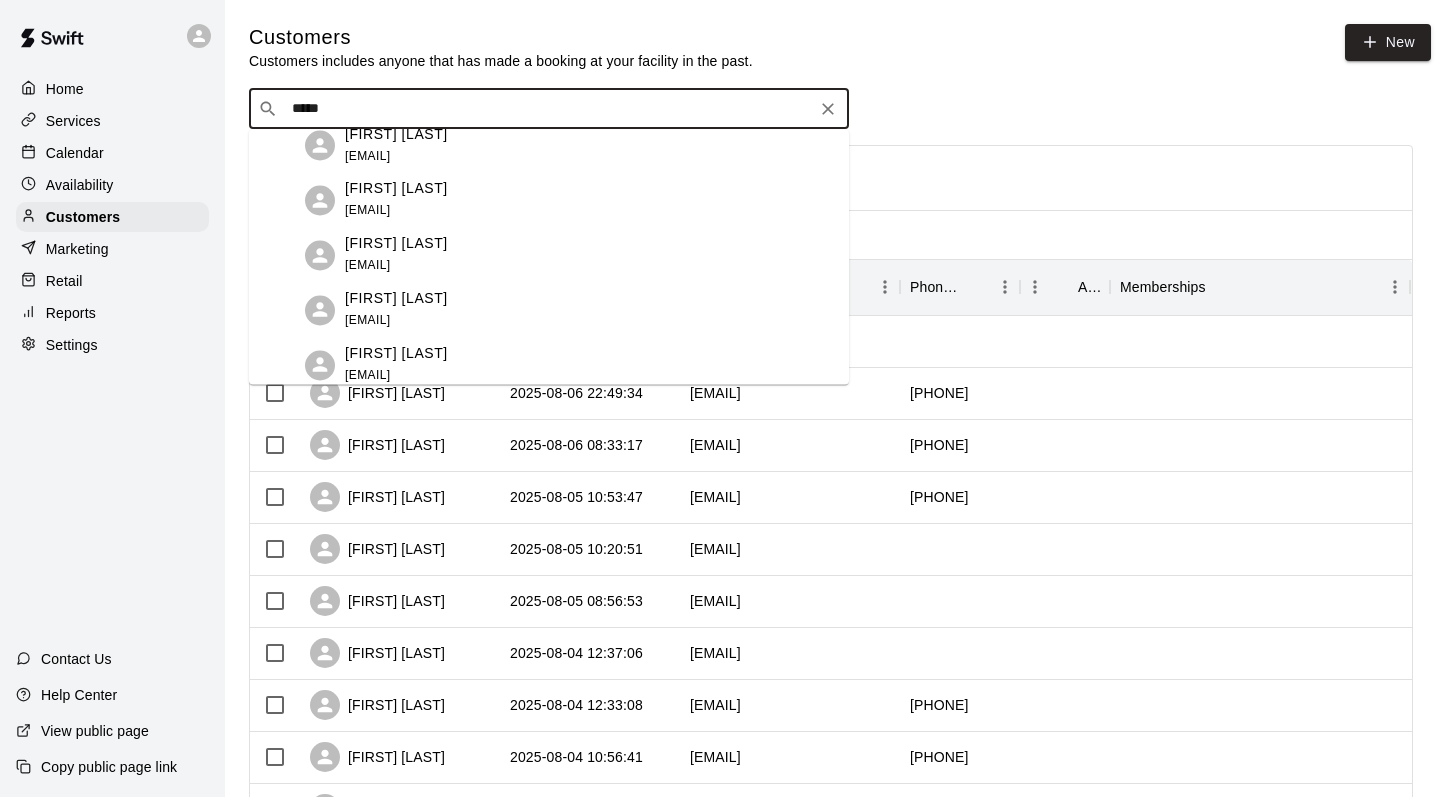 scroll, scrollTop: 238, scrollLeft: 0, axis: vertical 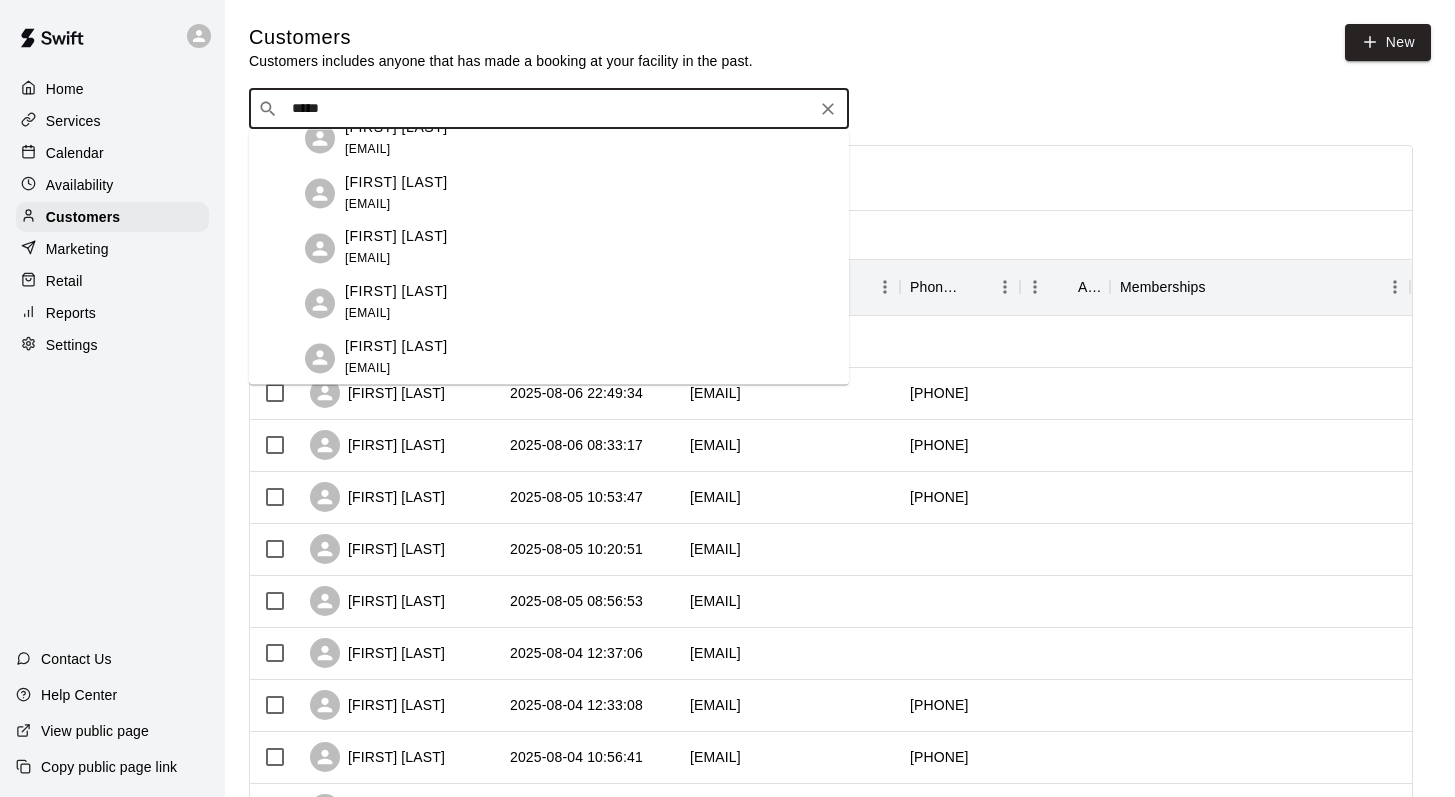 type on "******" 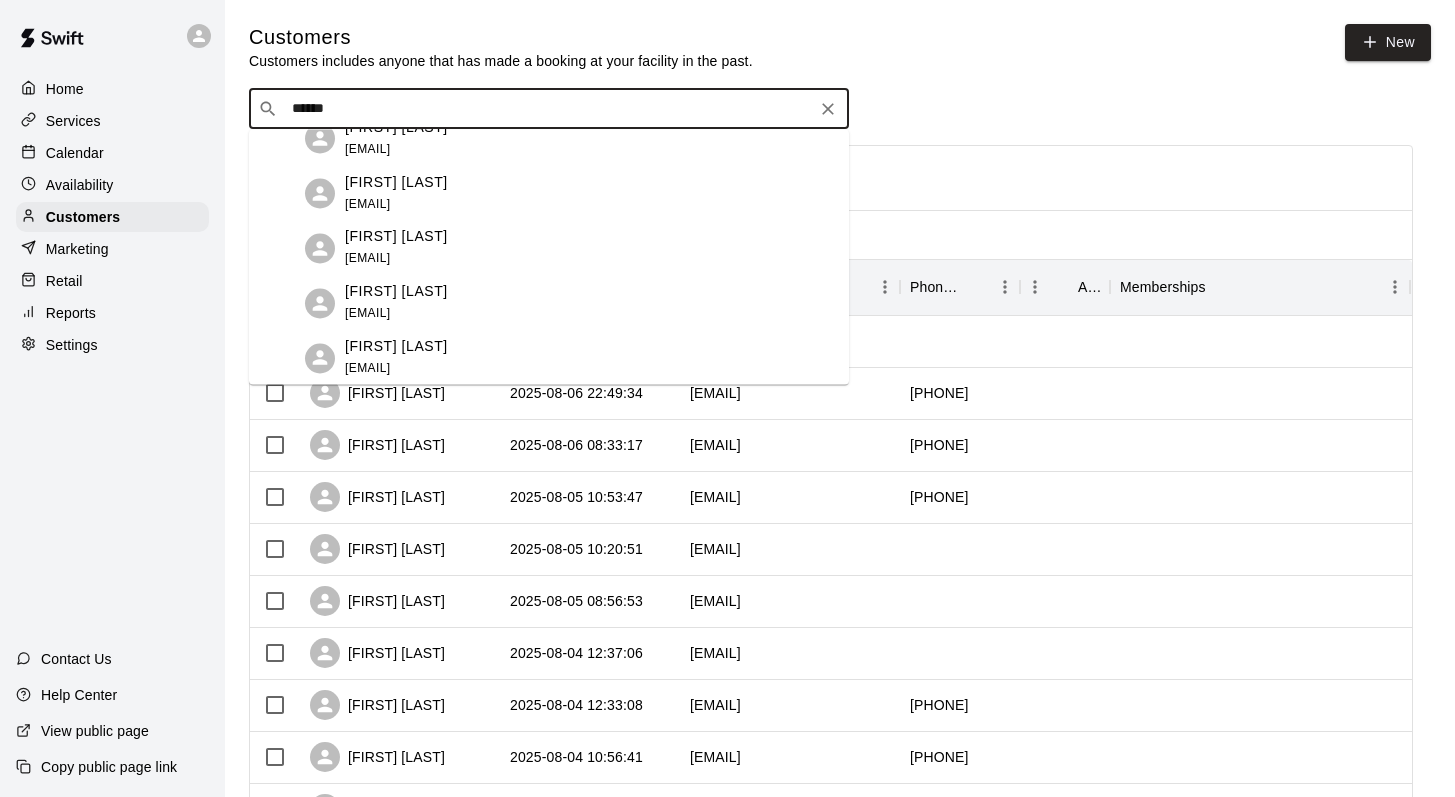 scroll, scrollTop: 0, scrollLeft: 0, axis: both 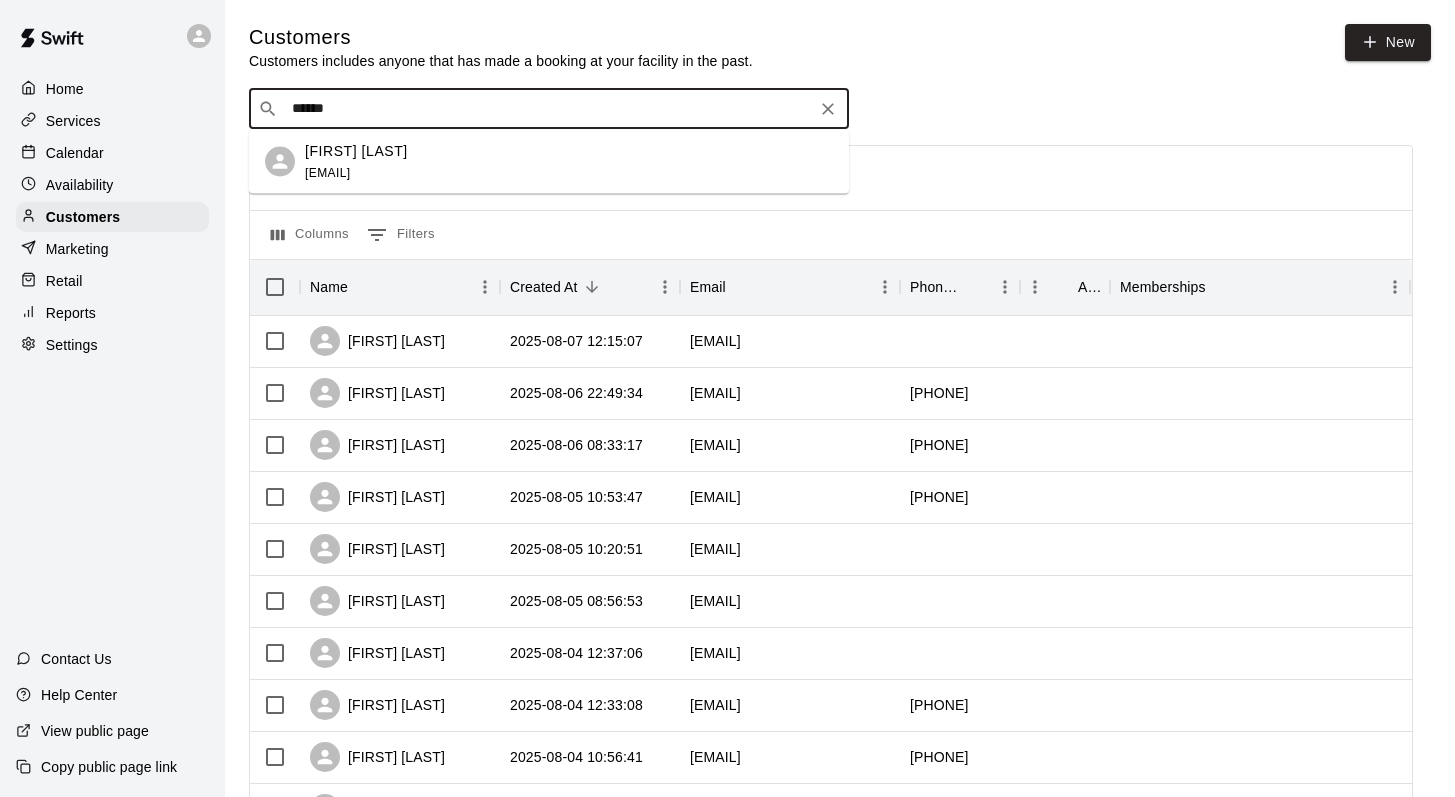 click on "[EMAIL]" at bounding box center [327, 172] 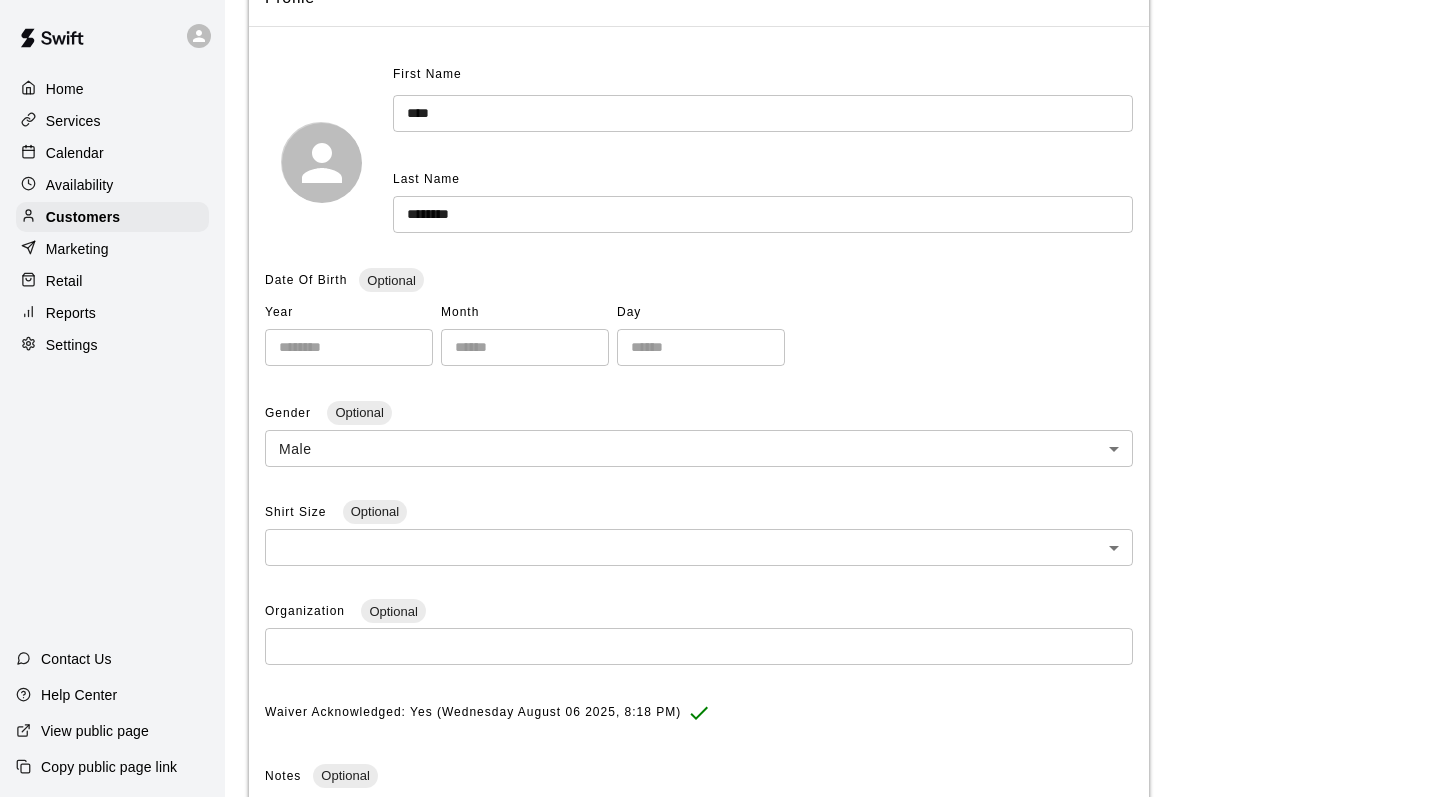 scroll, scrollTop: 0, scrollLeft: 0, axis: both 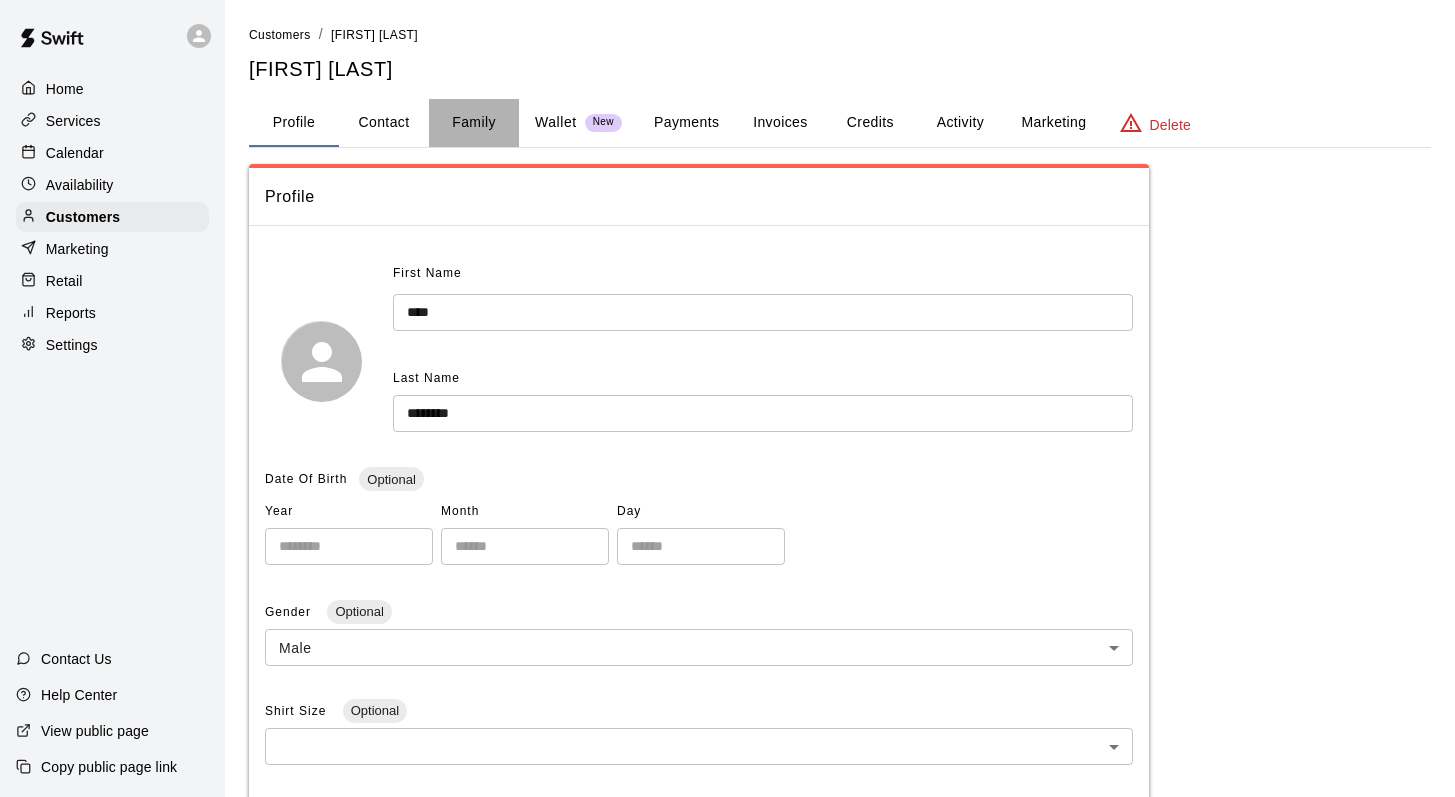 click on "Family" at bounding box center [474, 123] 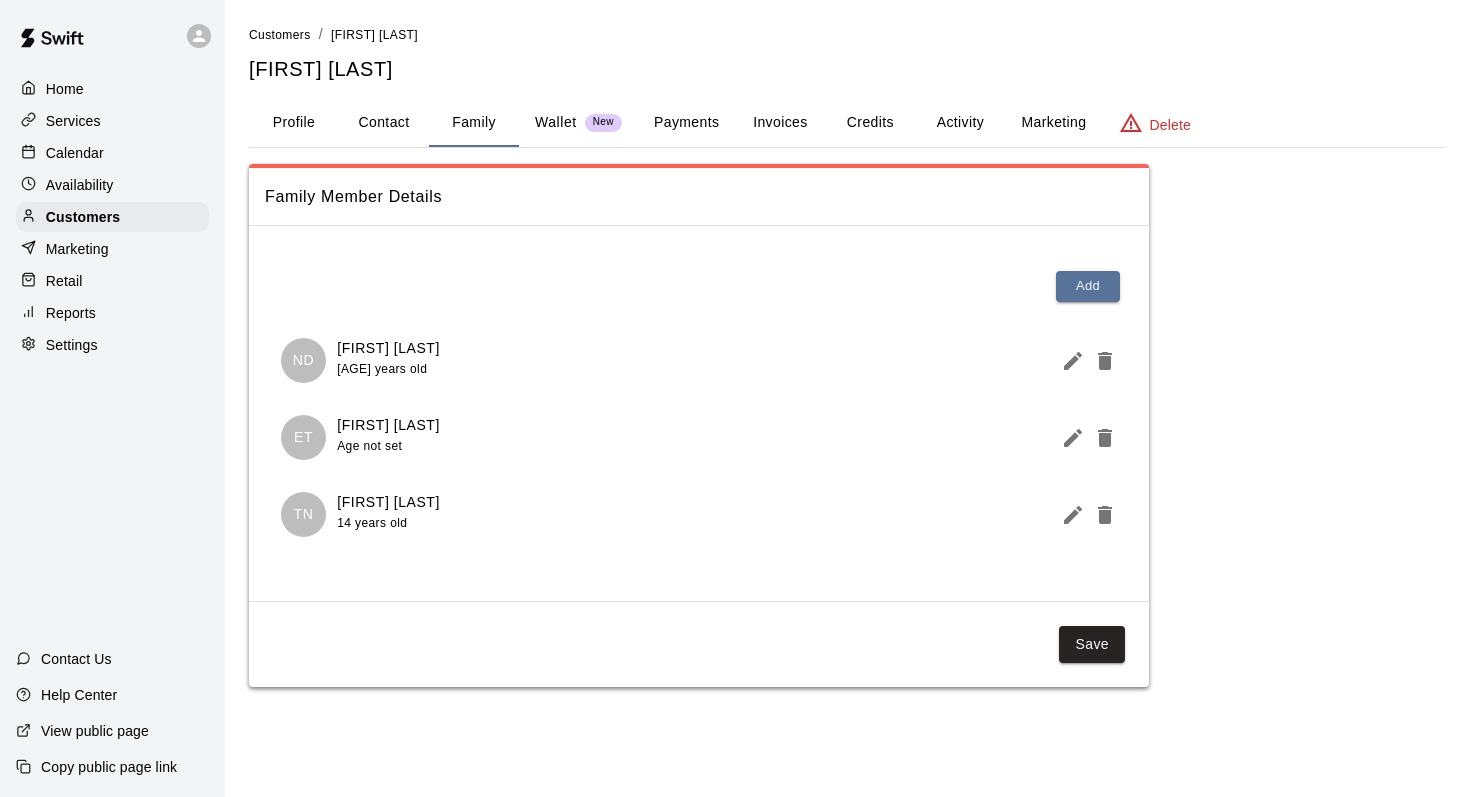 click on "Calendar" at bounding box center [75, 153] 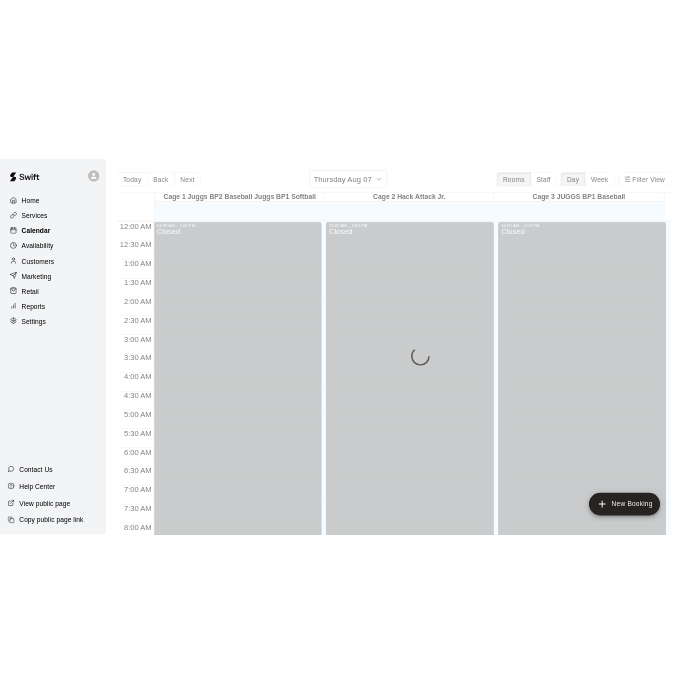 scroll, scrollTop: 1116, scrollLeft: 0, axis: vertical 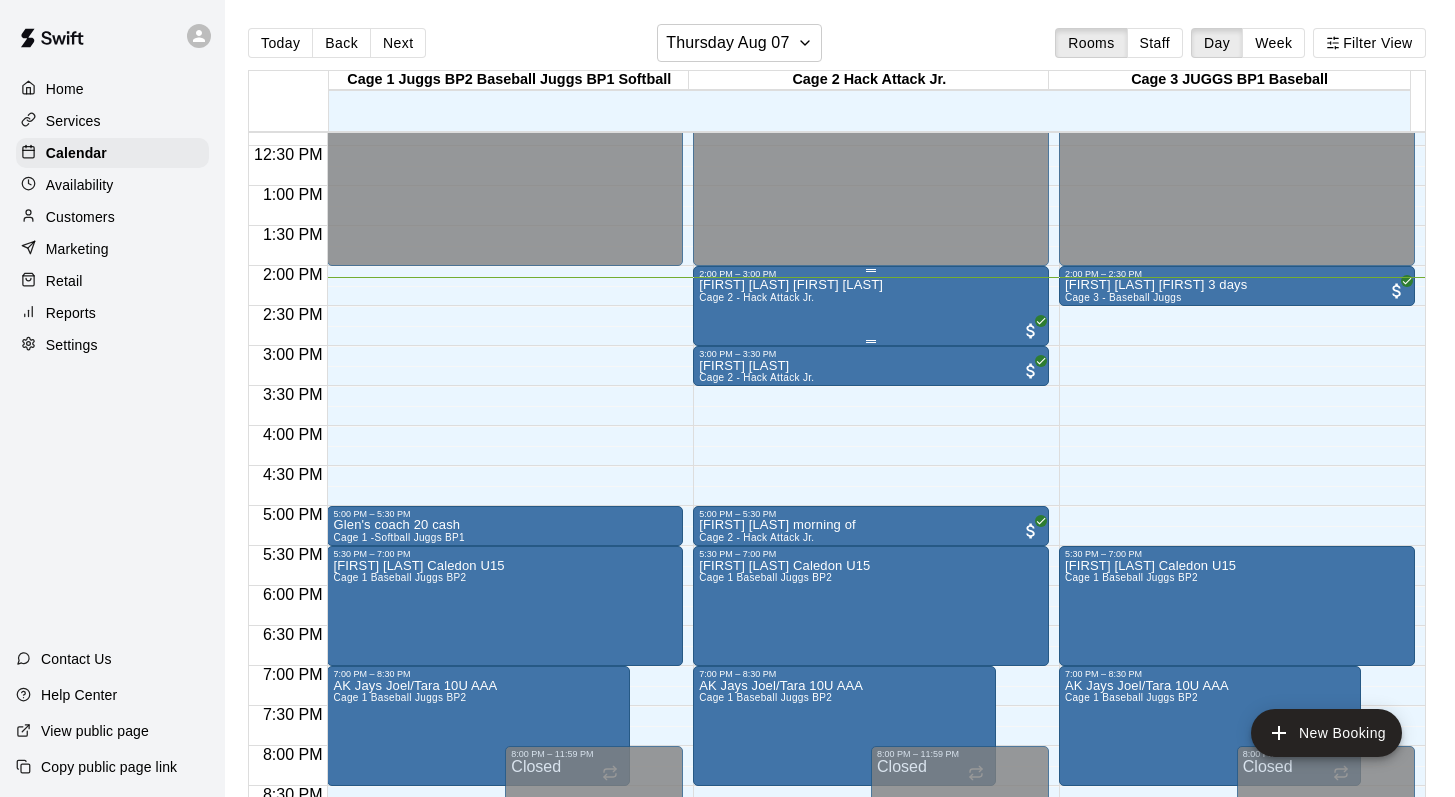 click on "Cage 2 - Hack Attack Jr." at bounding box center [756, 297] 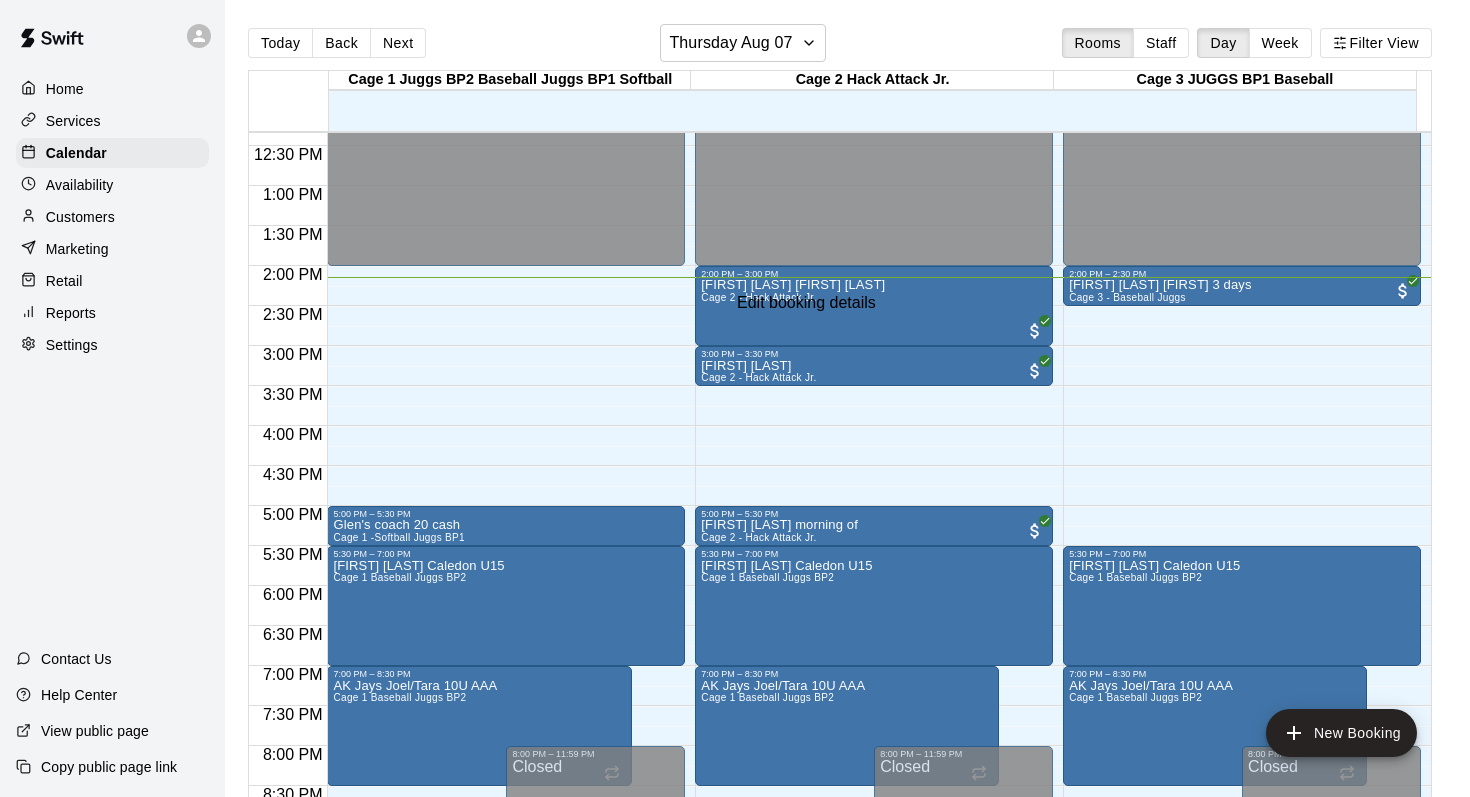 click 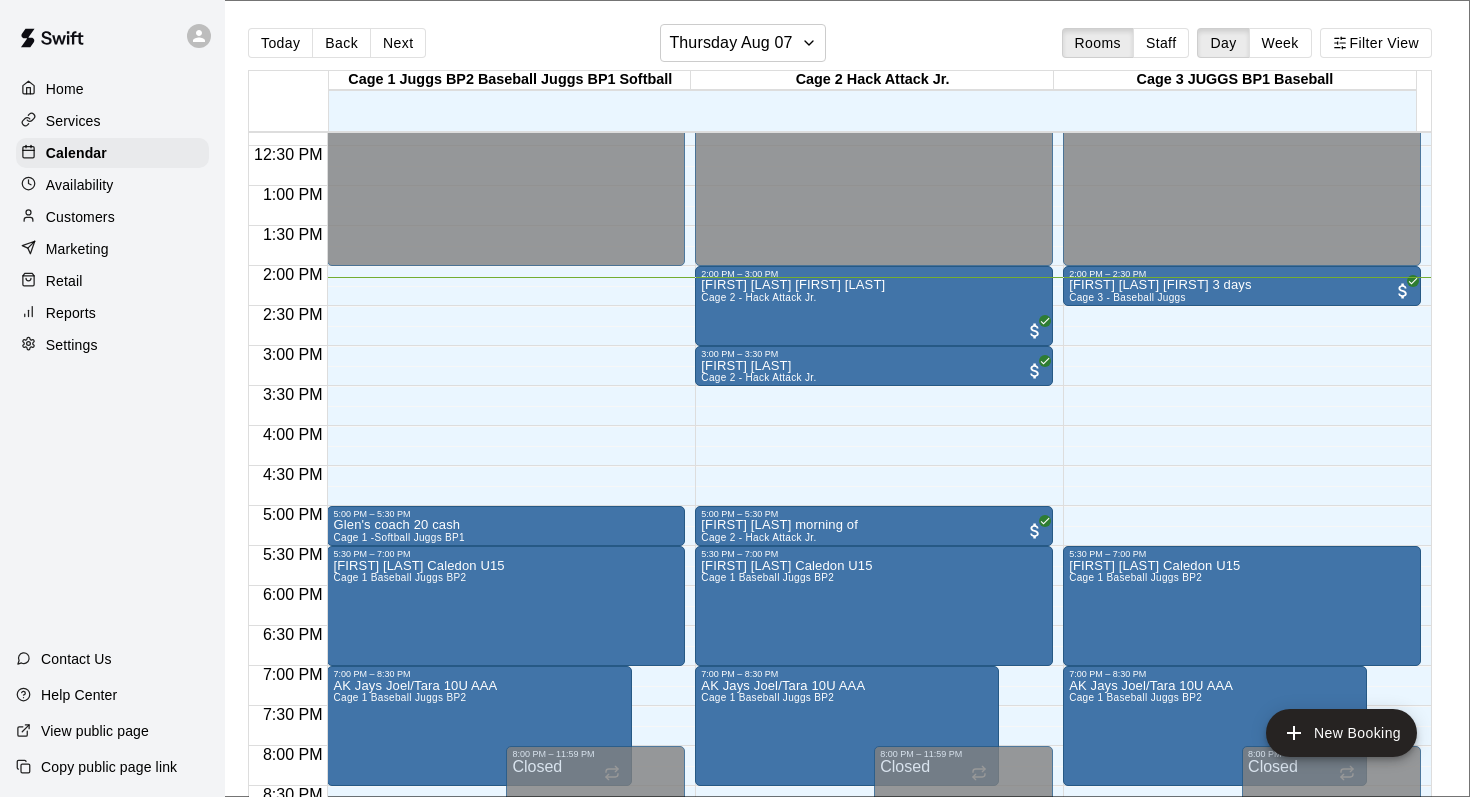 type on "**********" 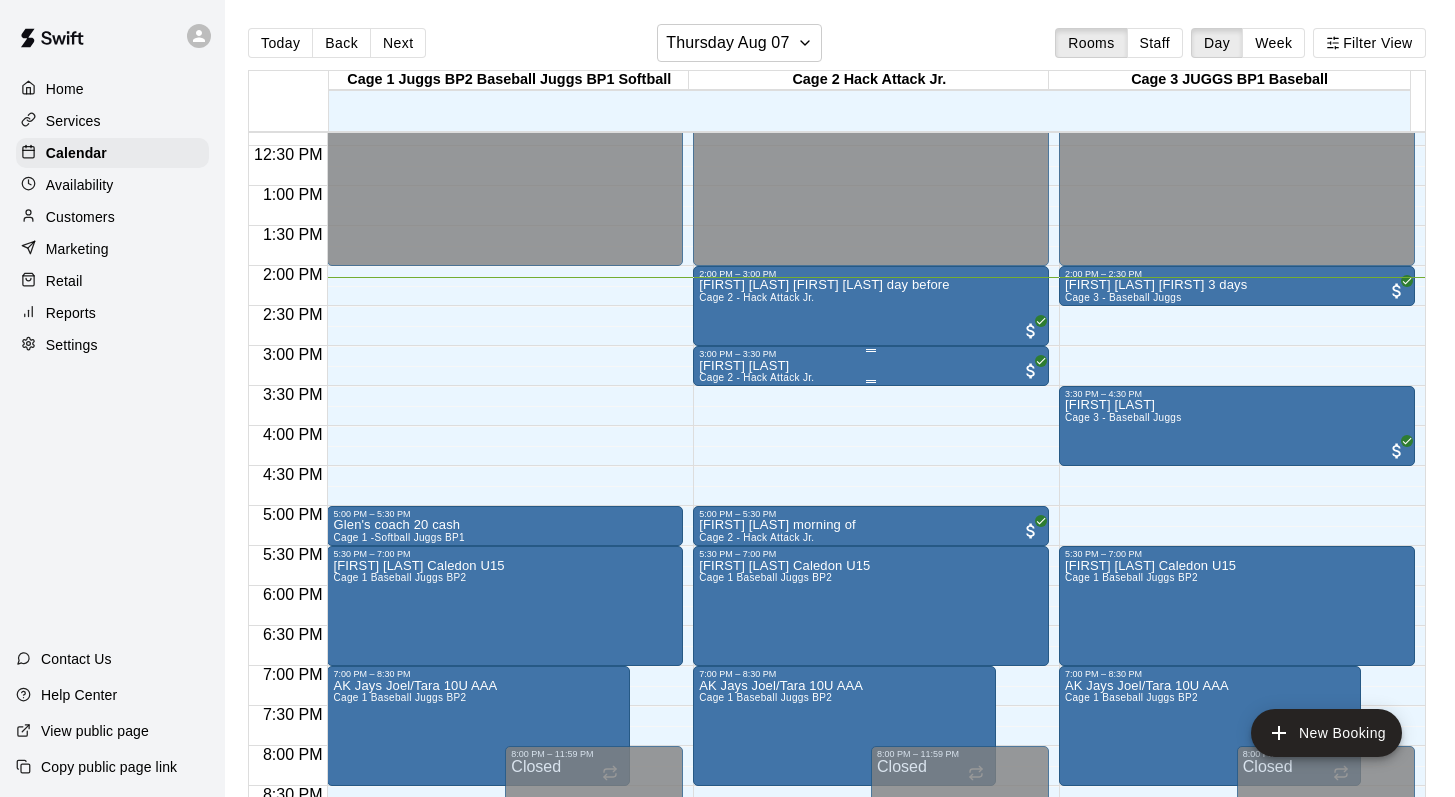 click on "Iain Smith Doug" at bounding box center [756, 366] 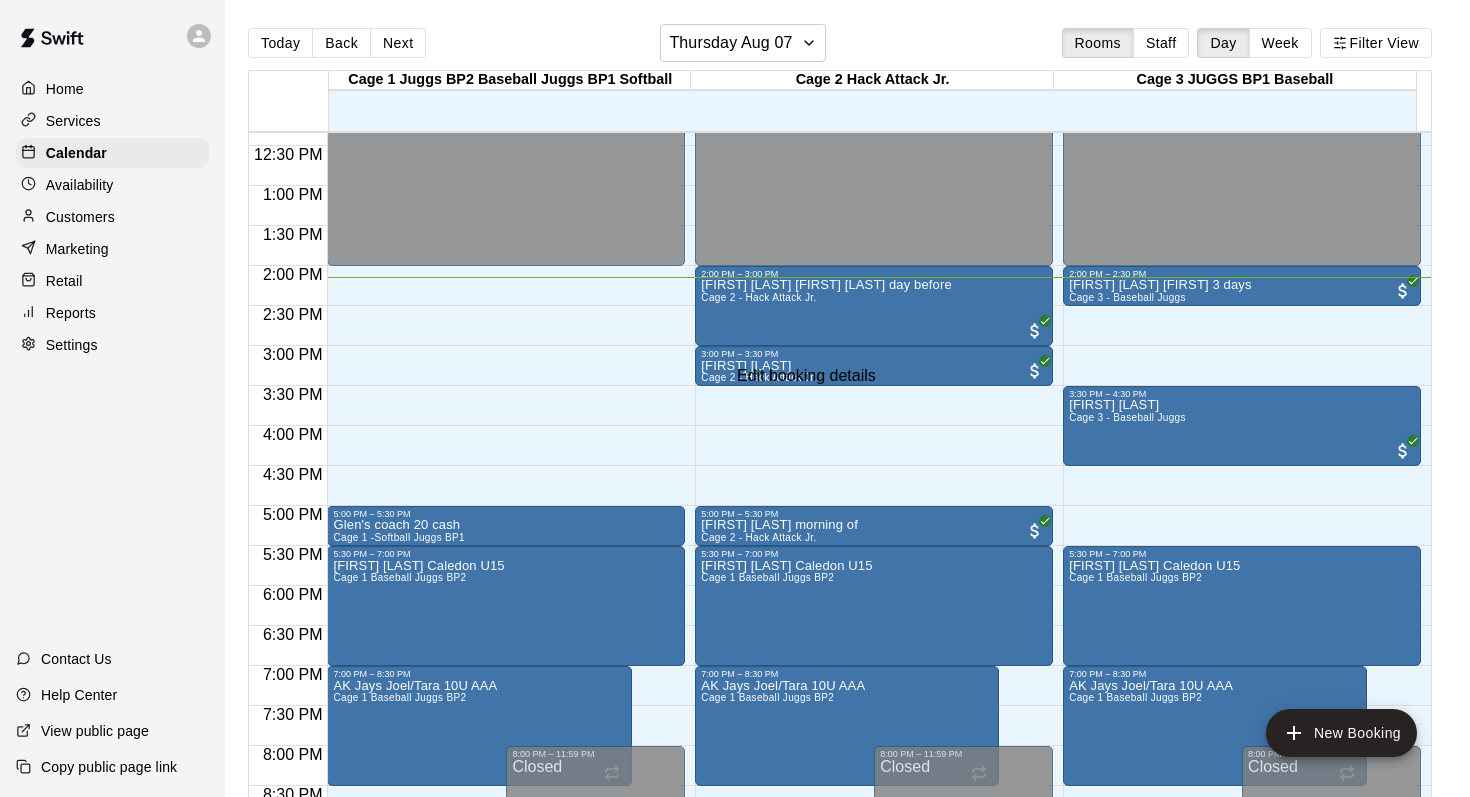 click 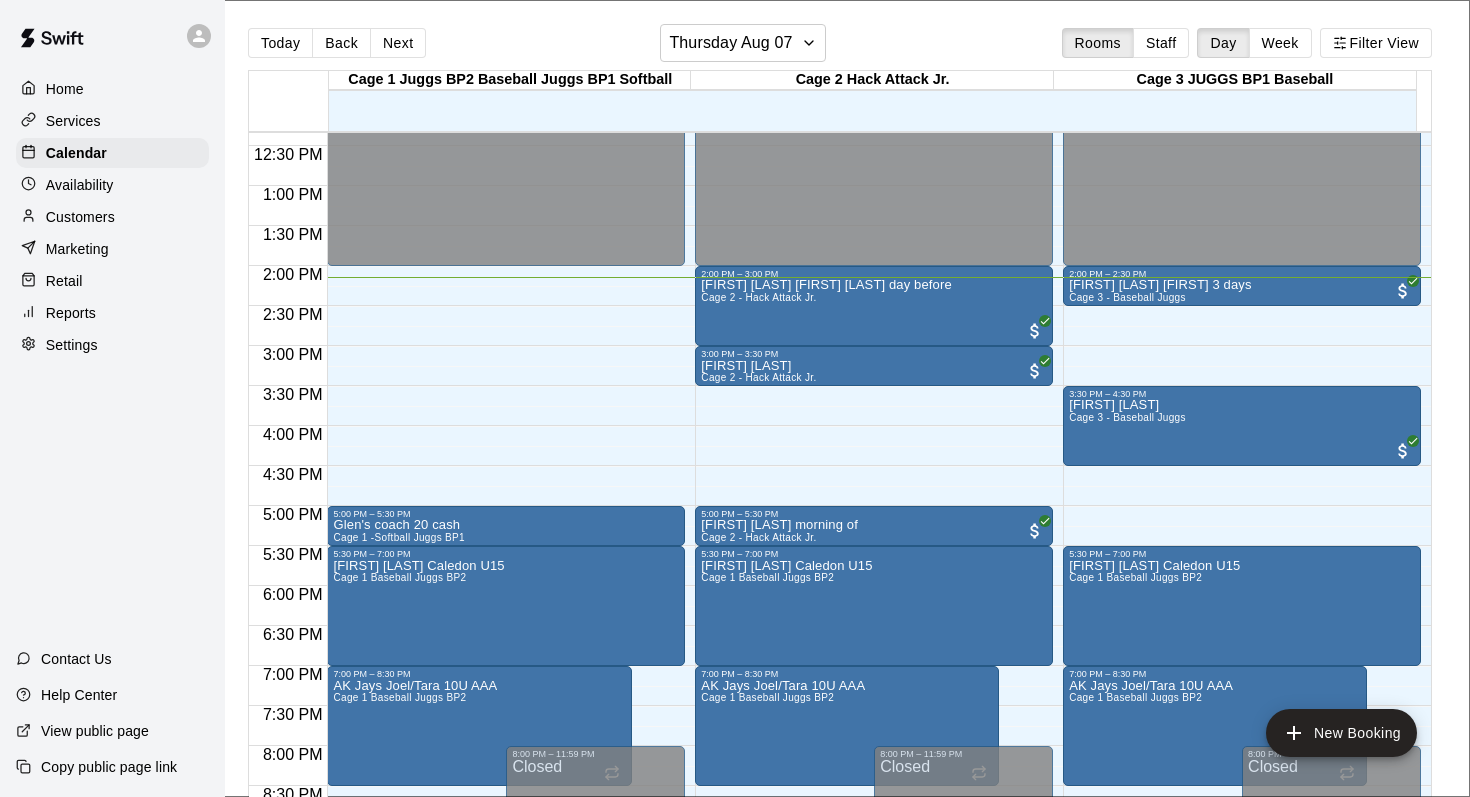 type on "**********" 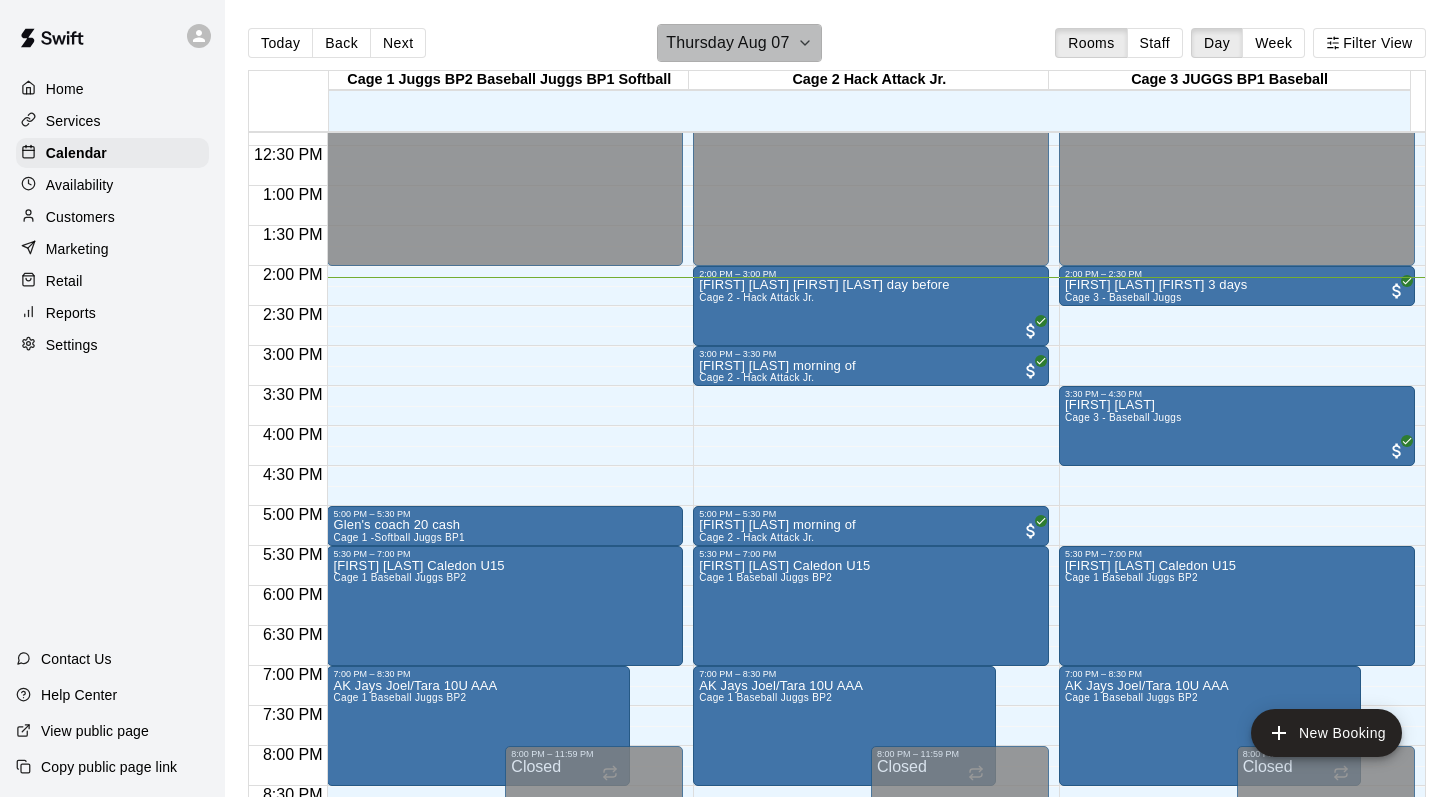 click 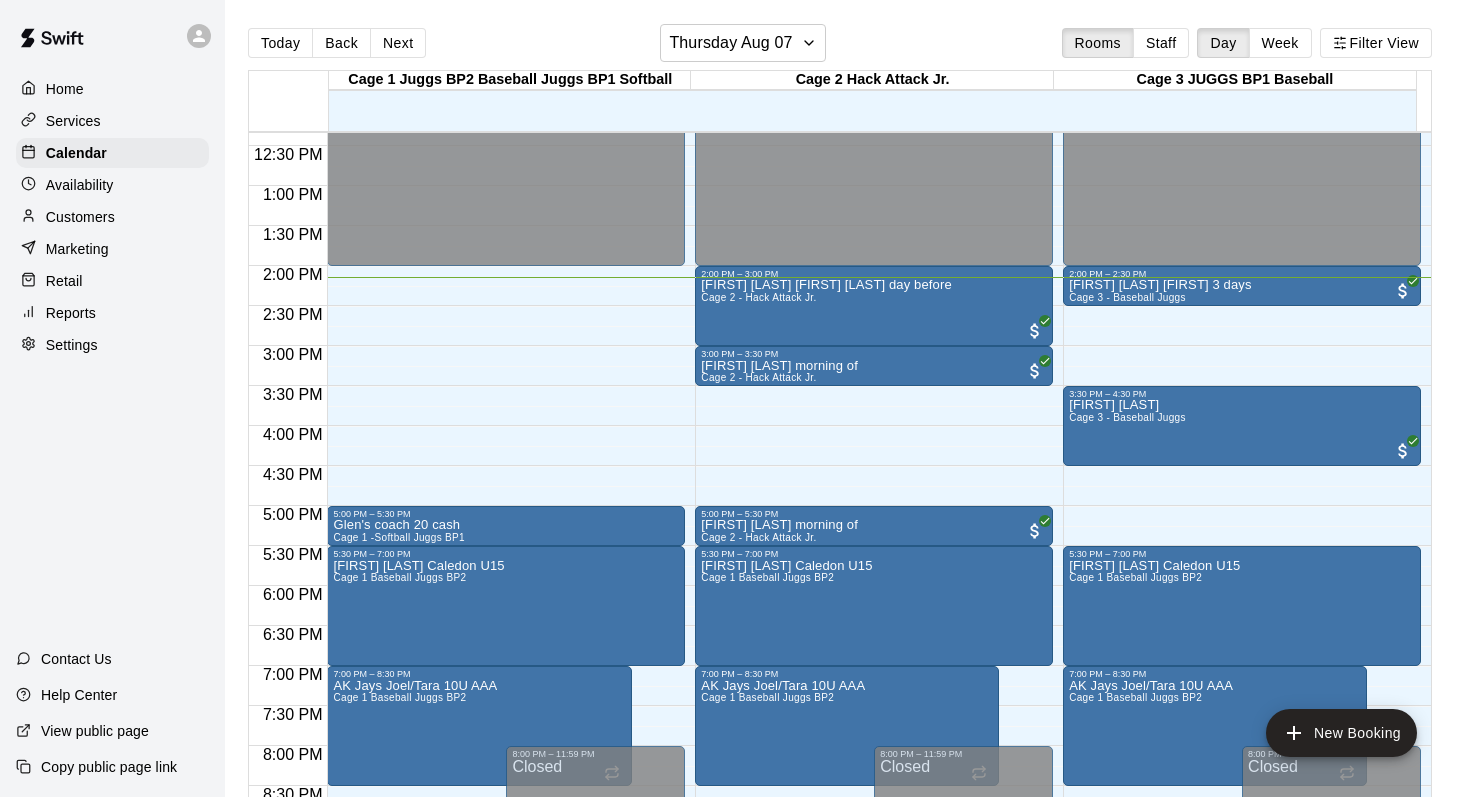 click on "10" at bounding box center [15, 959] 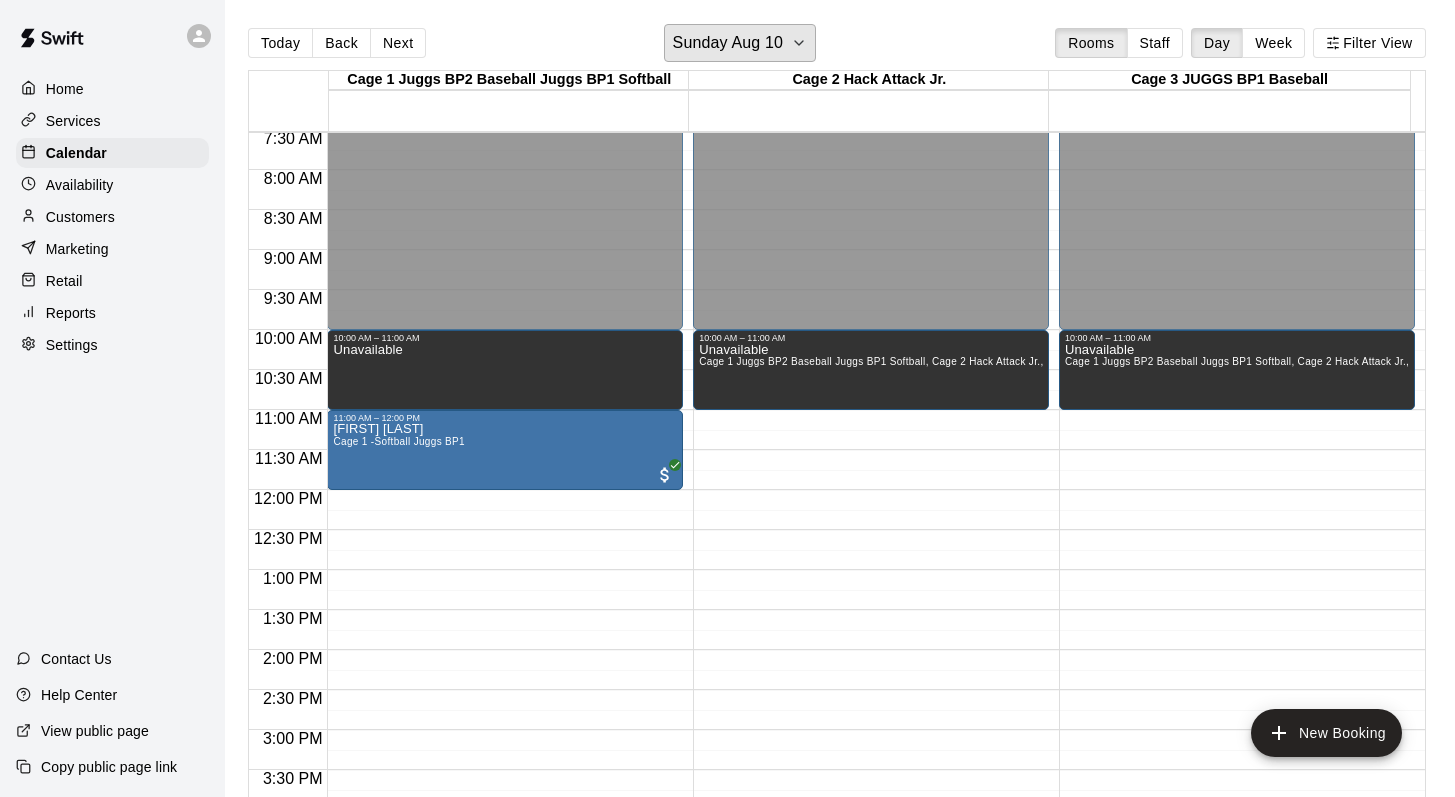 scroll, scrollTop: 694, scrollLeft: 0, axis: vertical 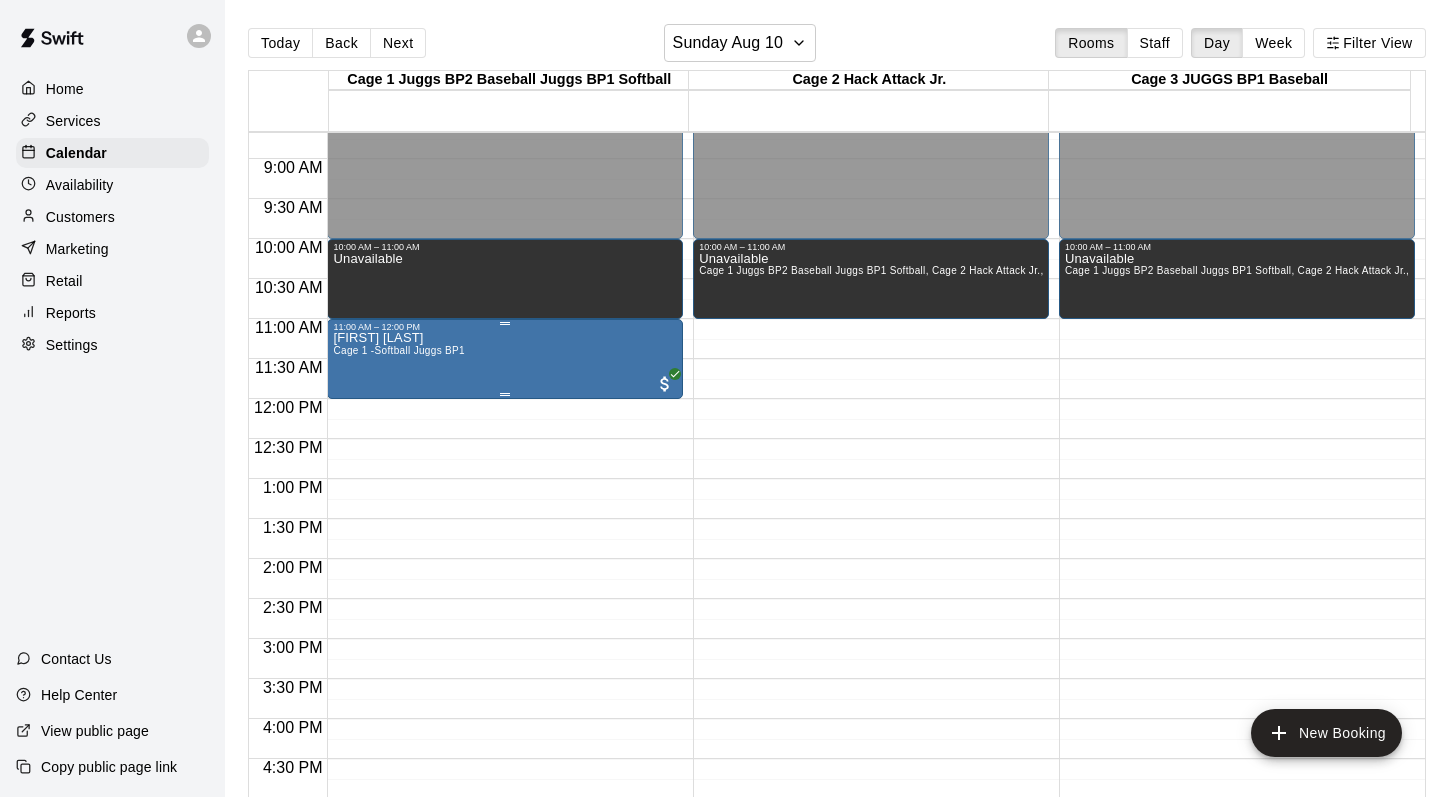 click on "Maya Hardeo Cage 1 -Softball  Juggs BP1" at bounding box center [399, 730] 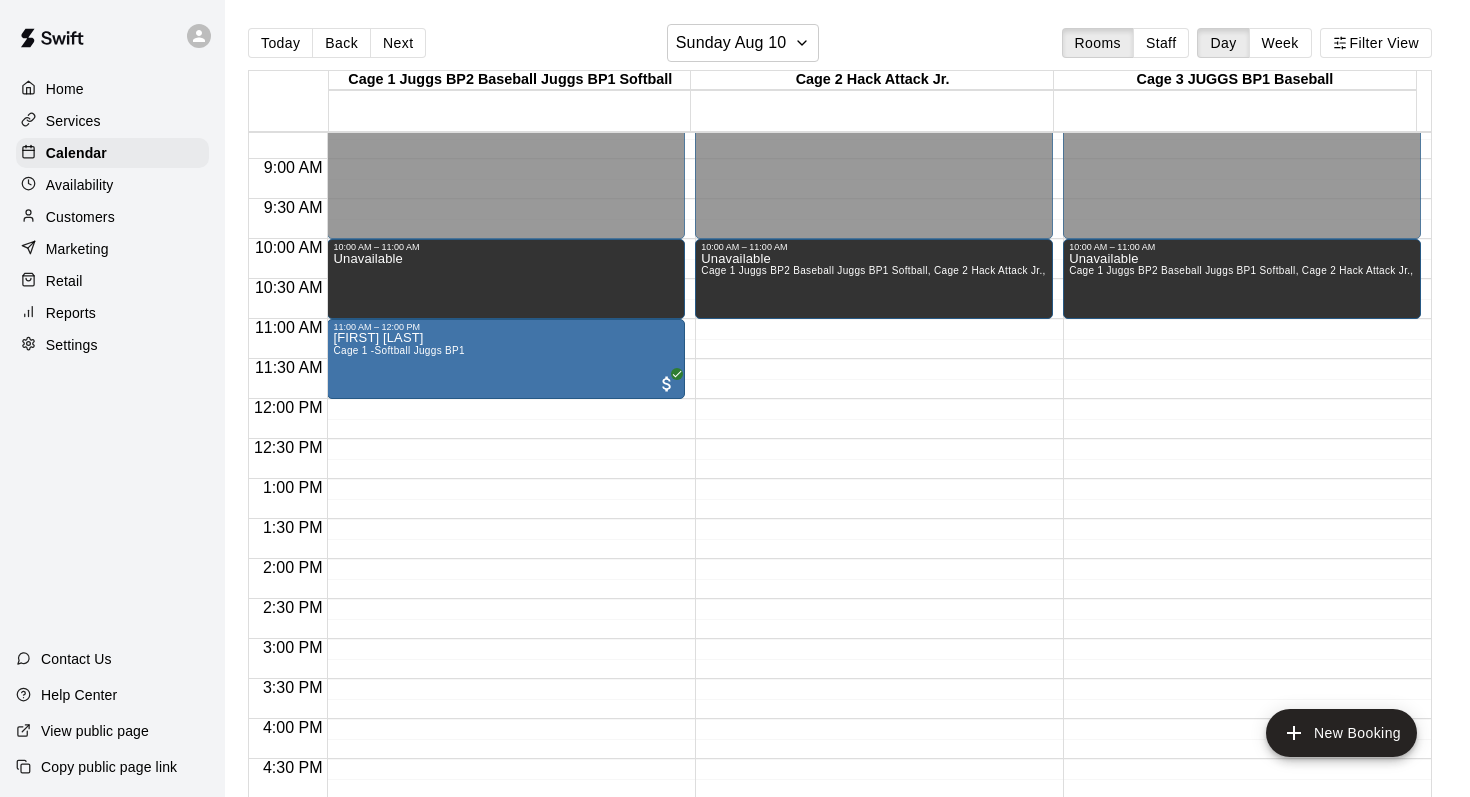 click 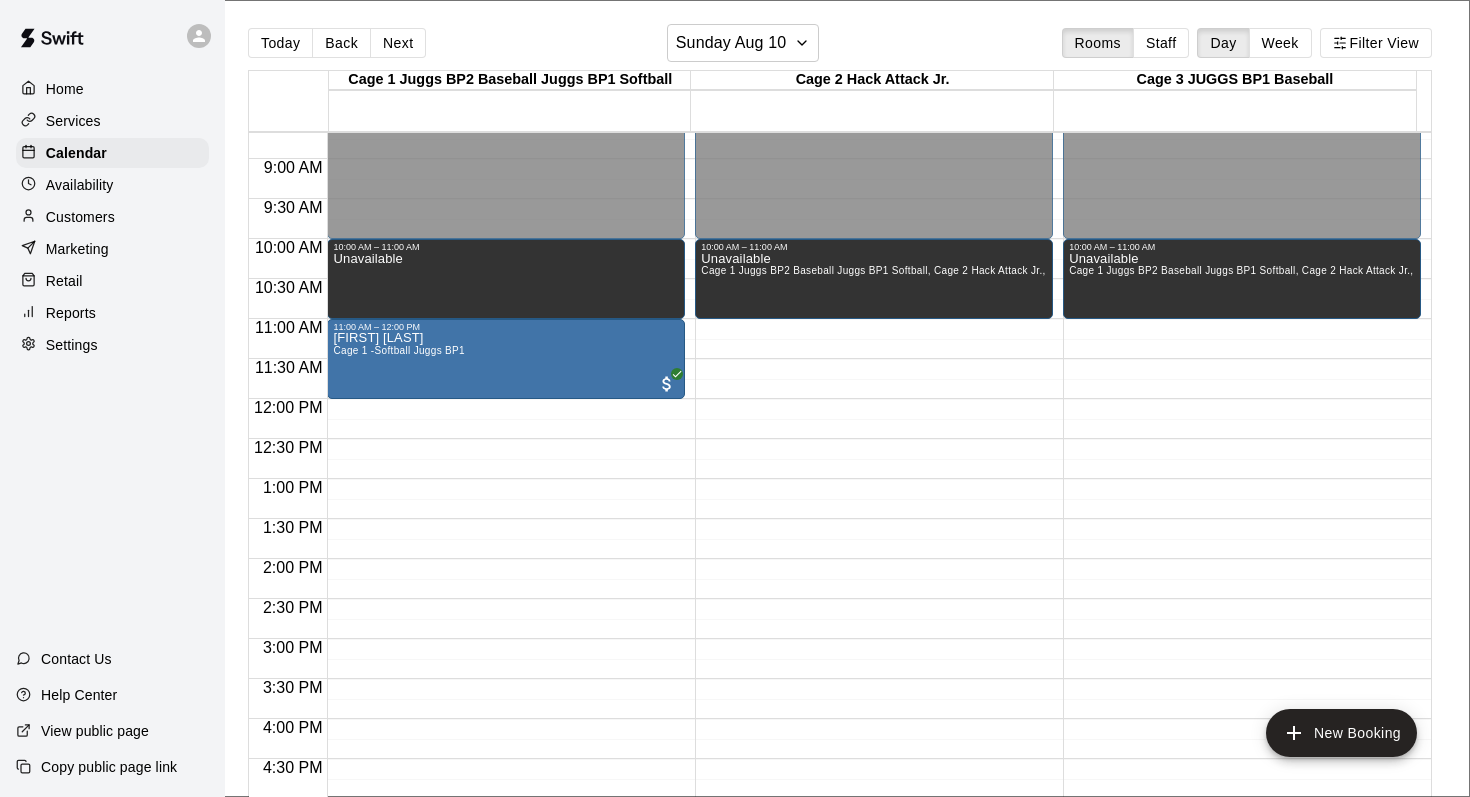 type on "**********" 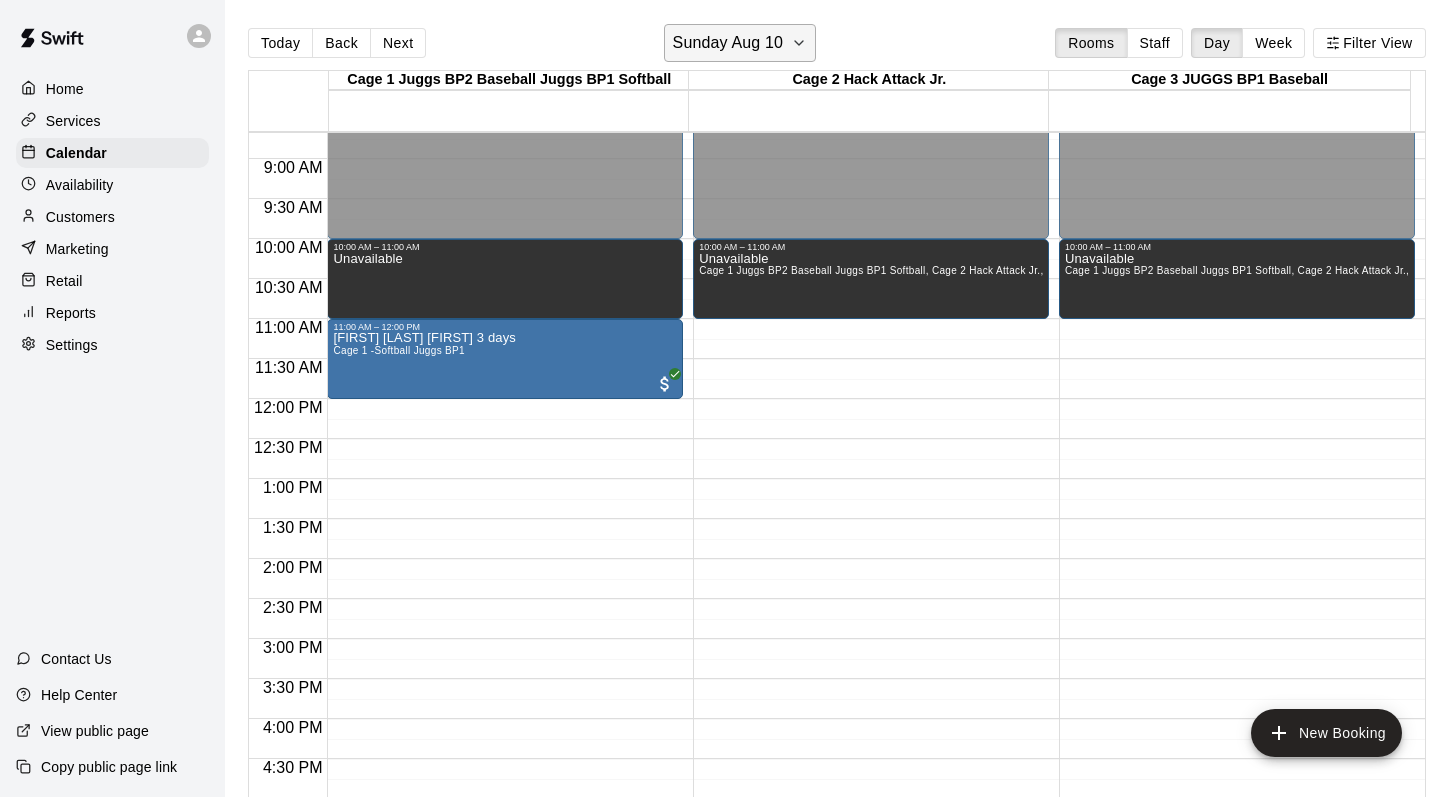 click 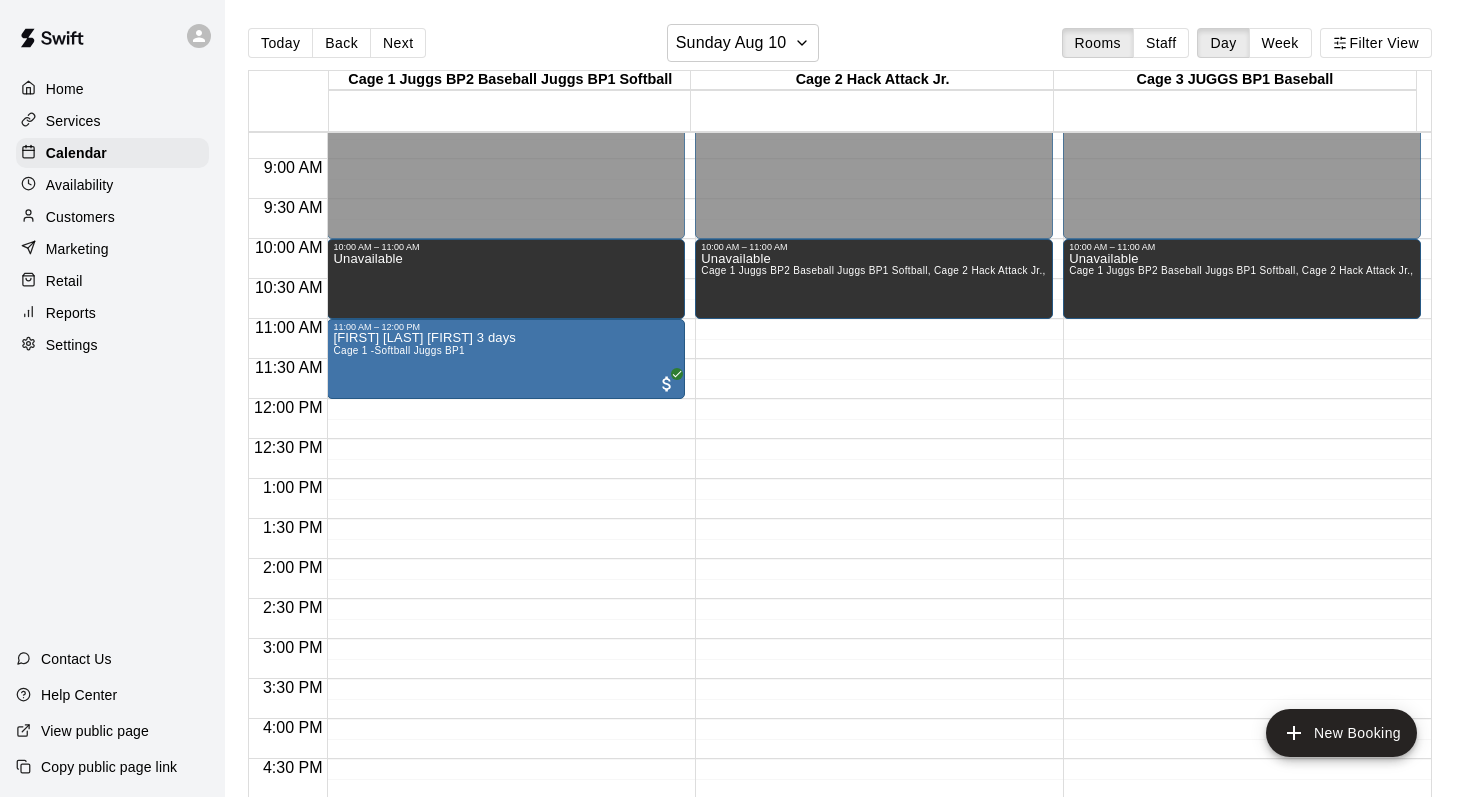 click on "12" at bounding box center (77, 959) 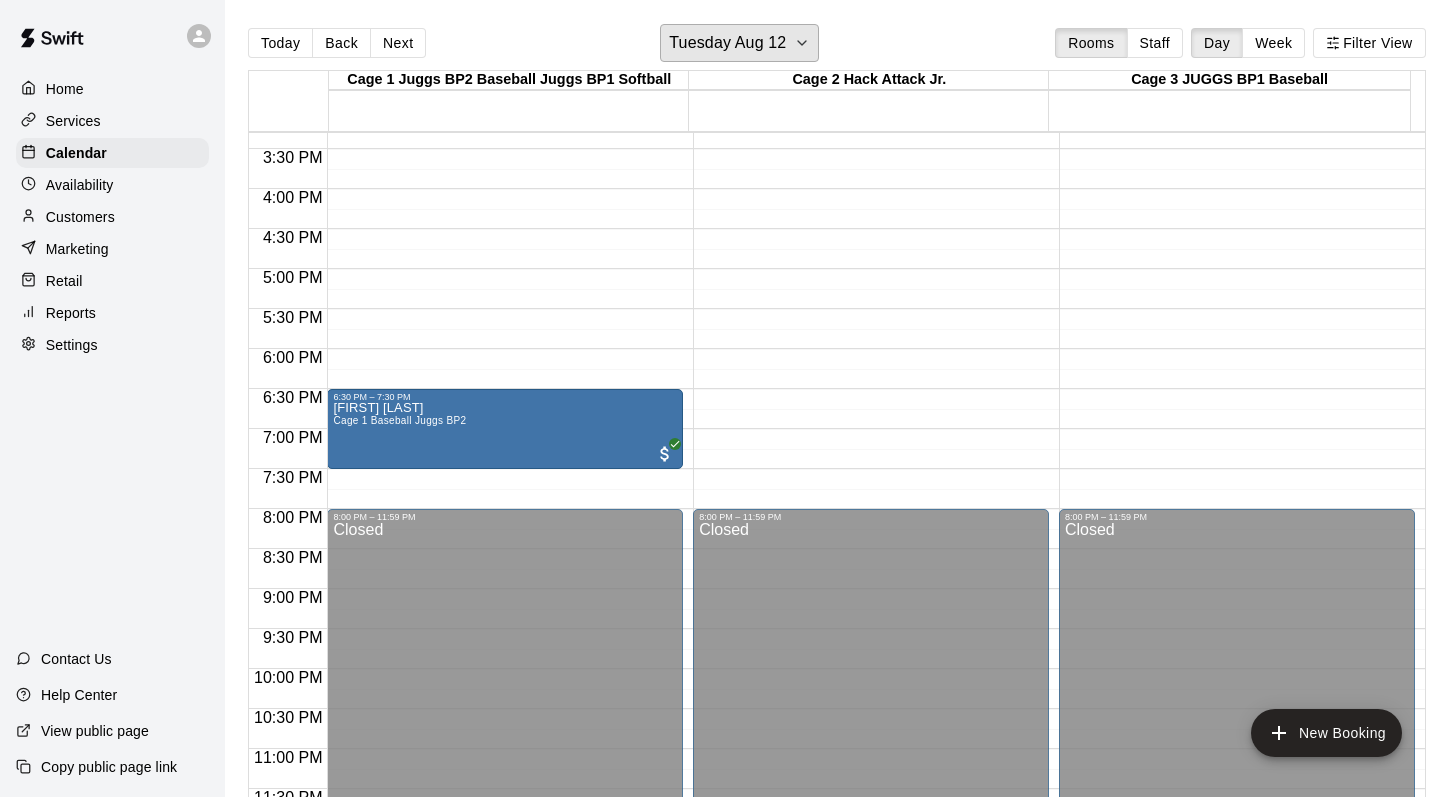 scroll, scrollTop: 1228, scrollLeft: 0, axis: vertical 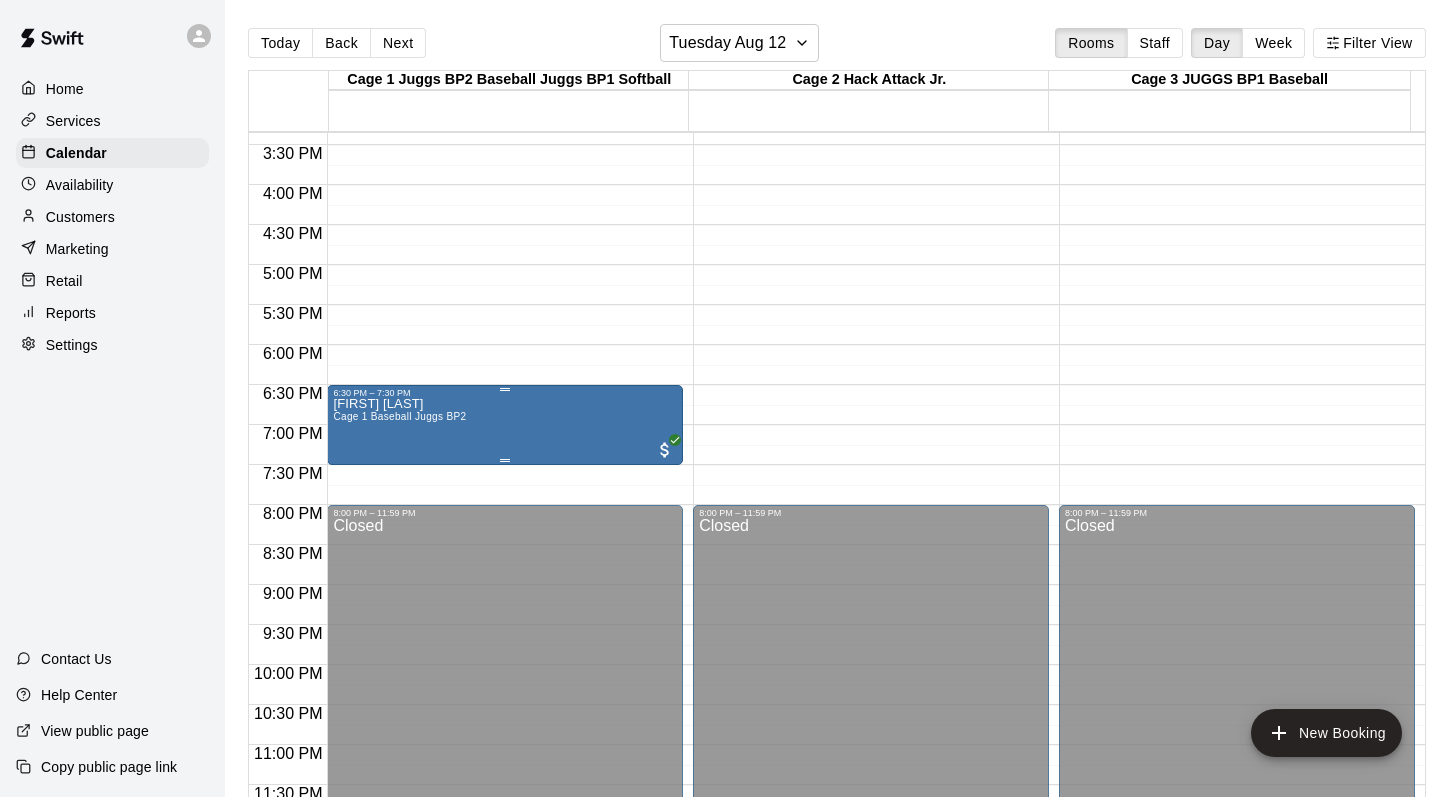 click on "Cage 1 Baseball Juggs BP2" at bounding box center [399, 416] 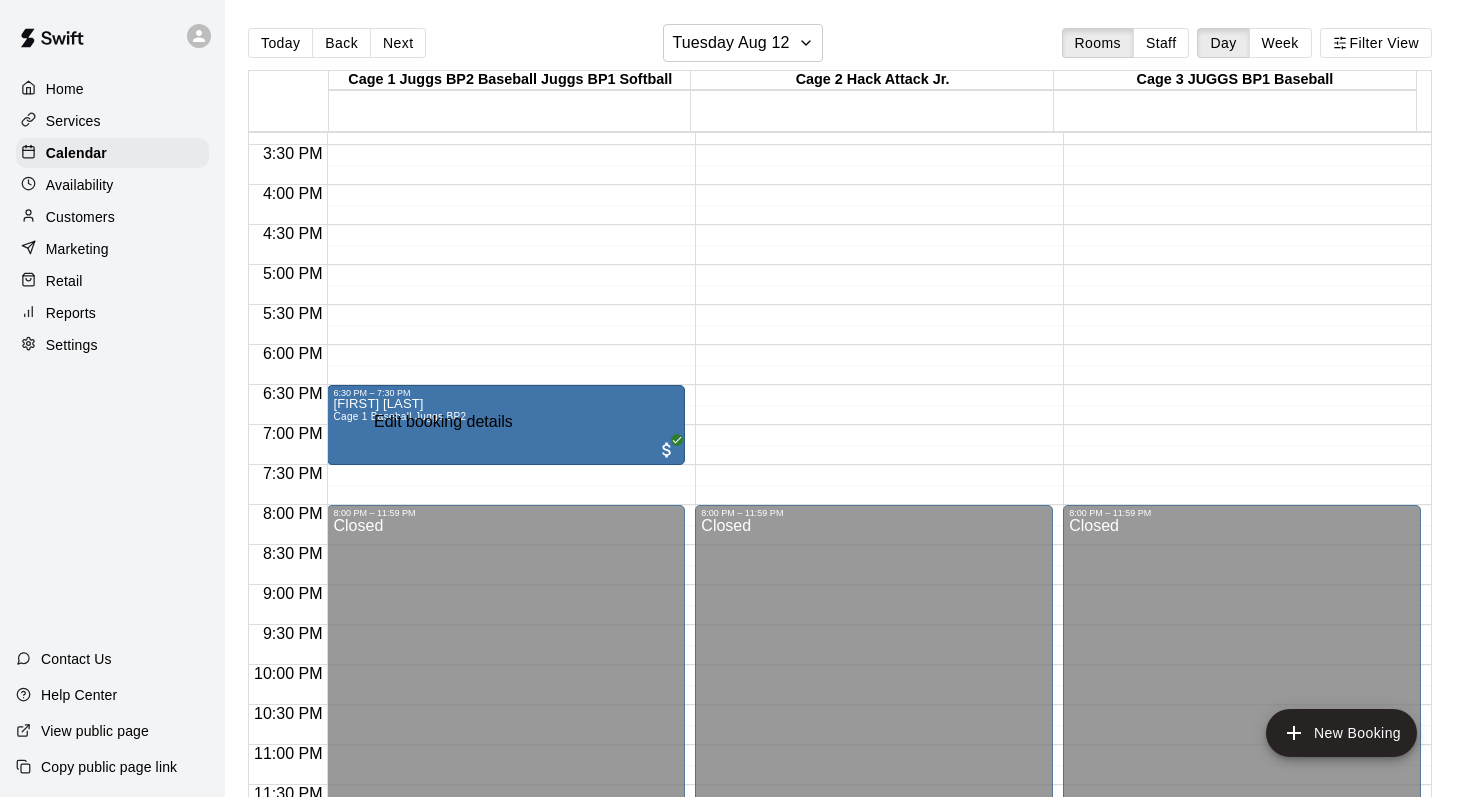 click at bounding box center [20, 845] 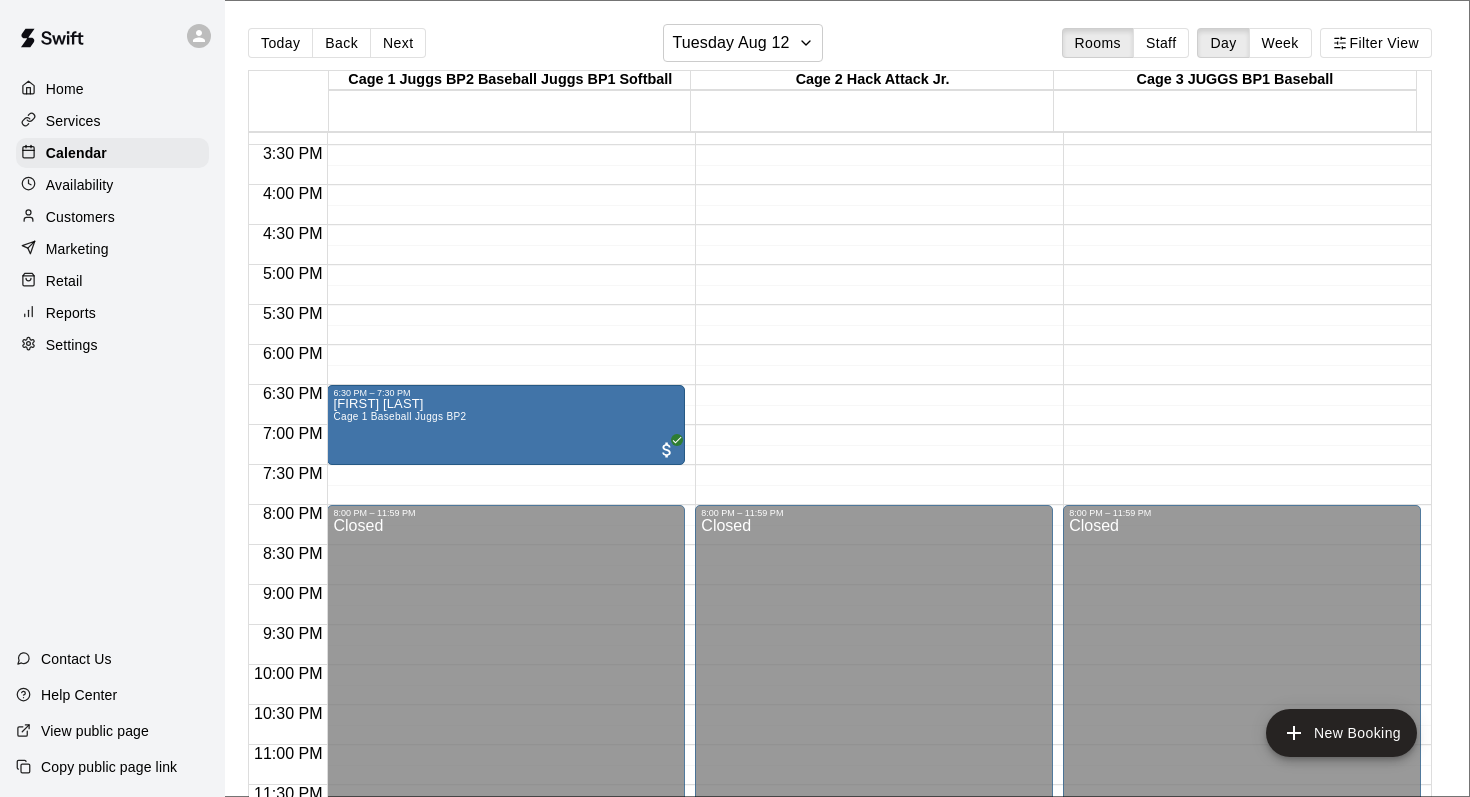 type on "**********" 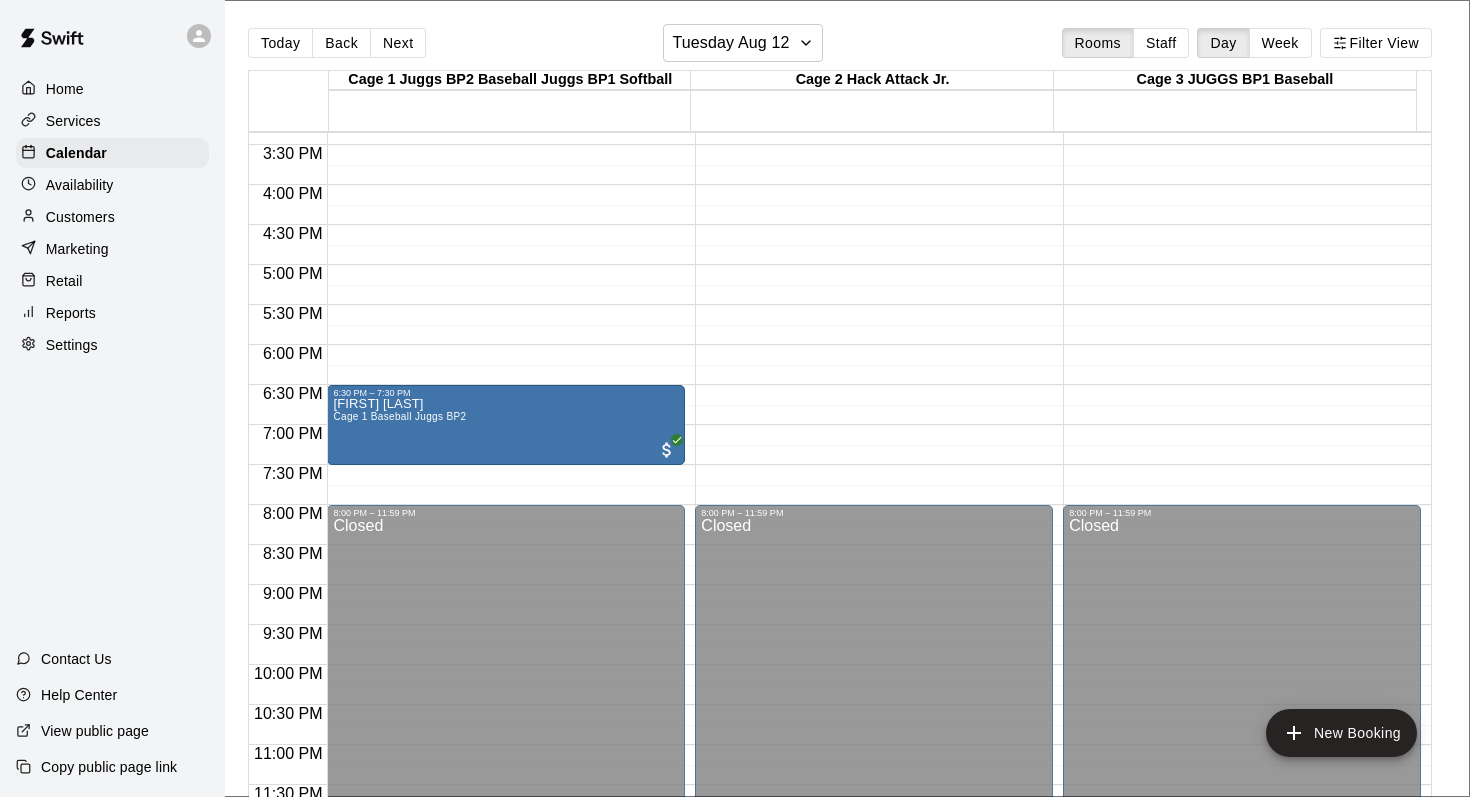type on "**********" 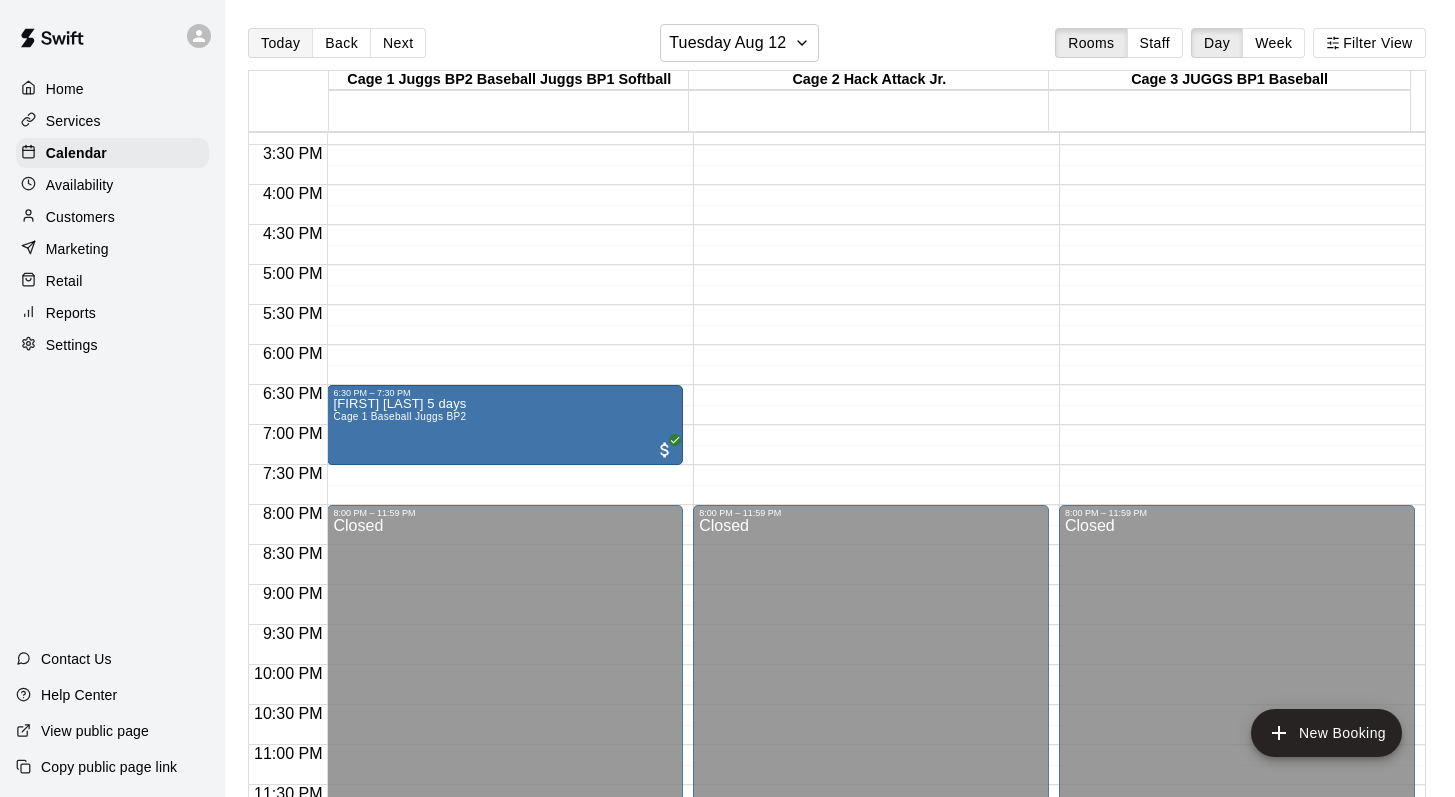 click on "Today" at bounding box center (280, 43) 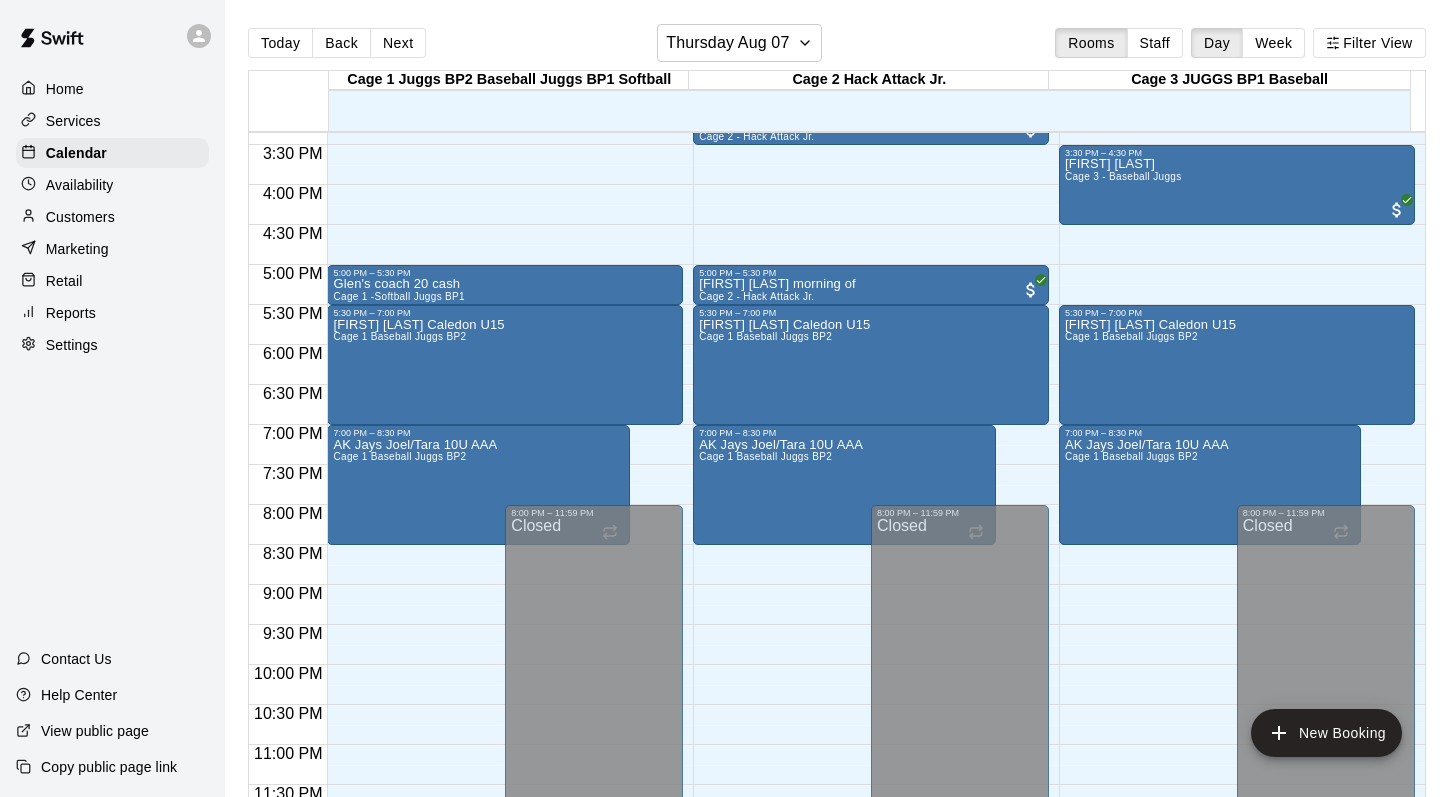 click on "Customers" at bounding box center [80, 217] 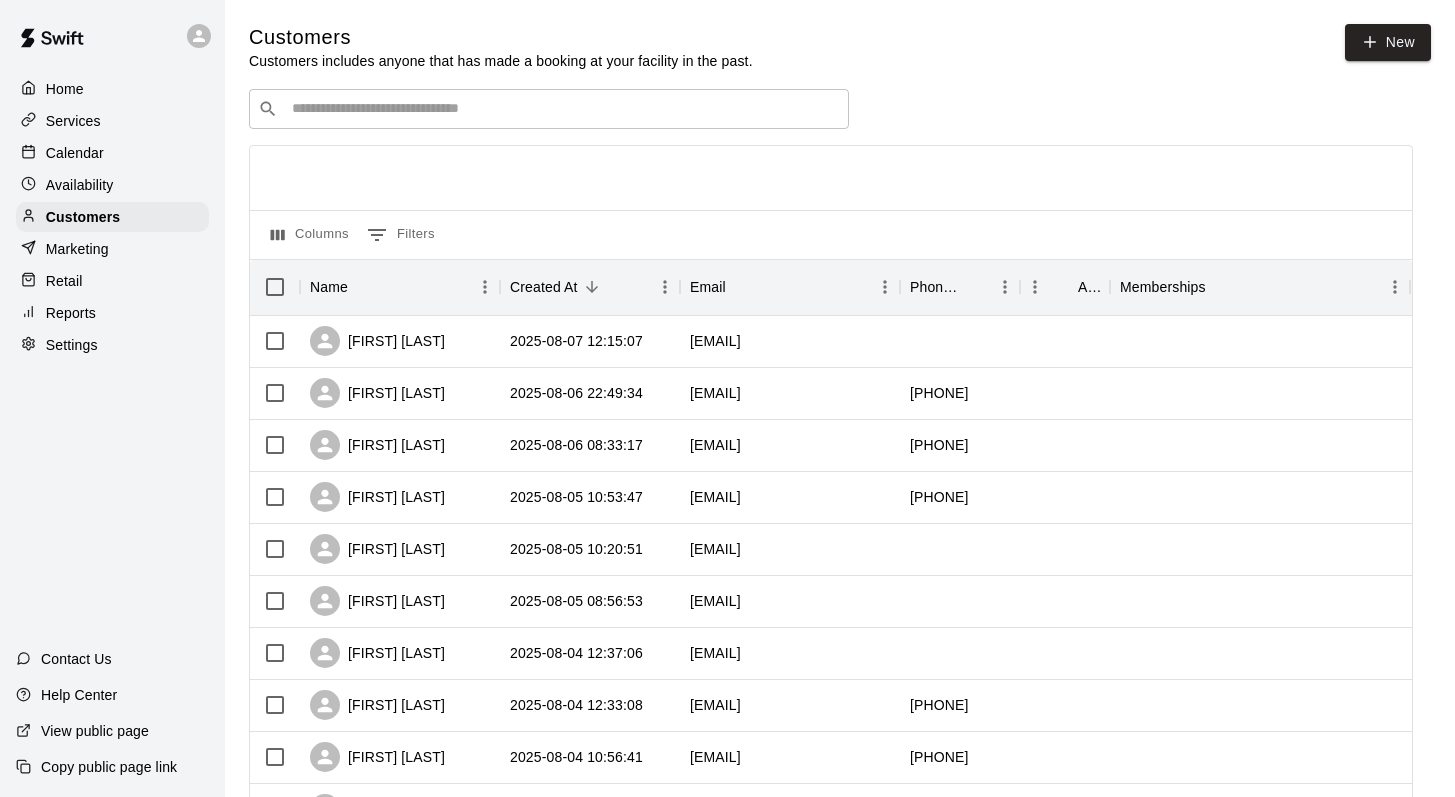 click at bounding box center [563, 109] 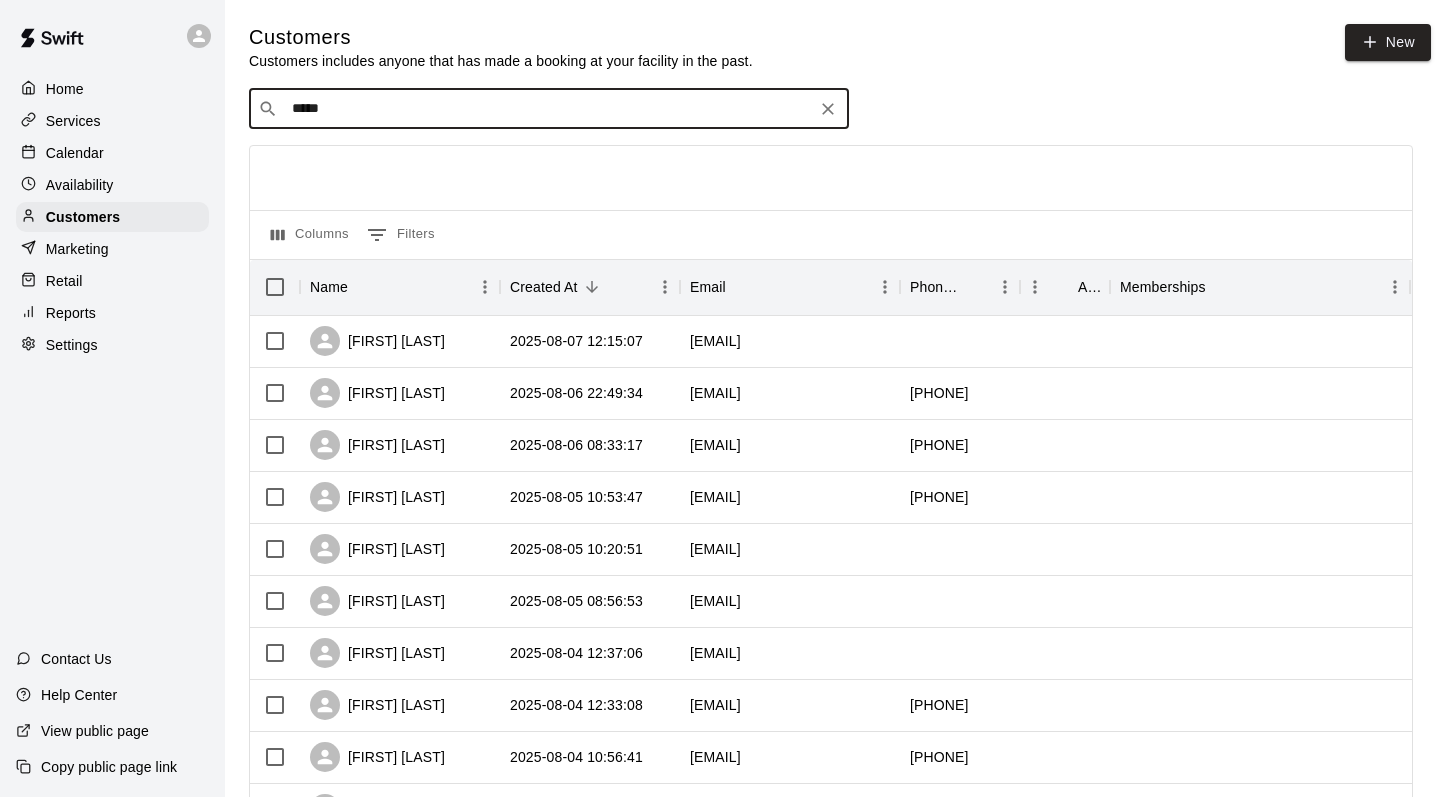 type on "******" 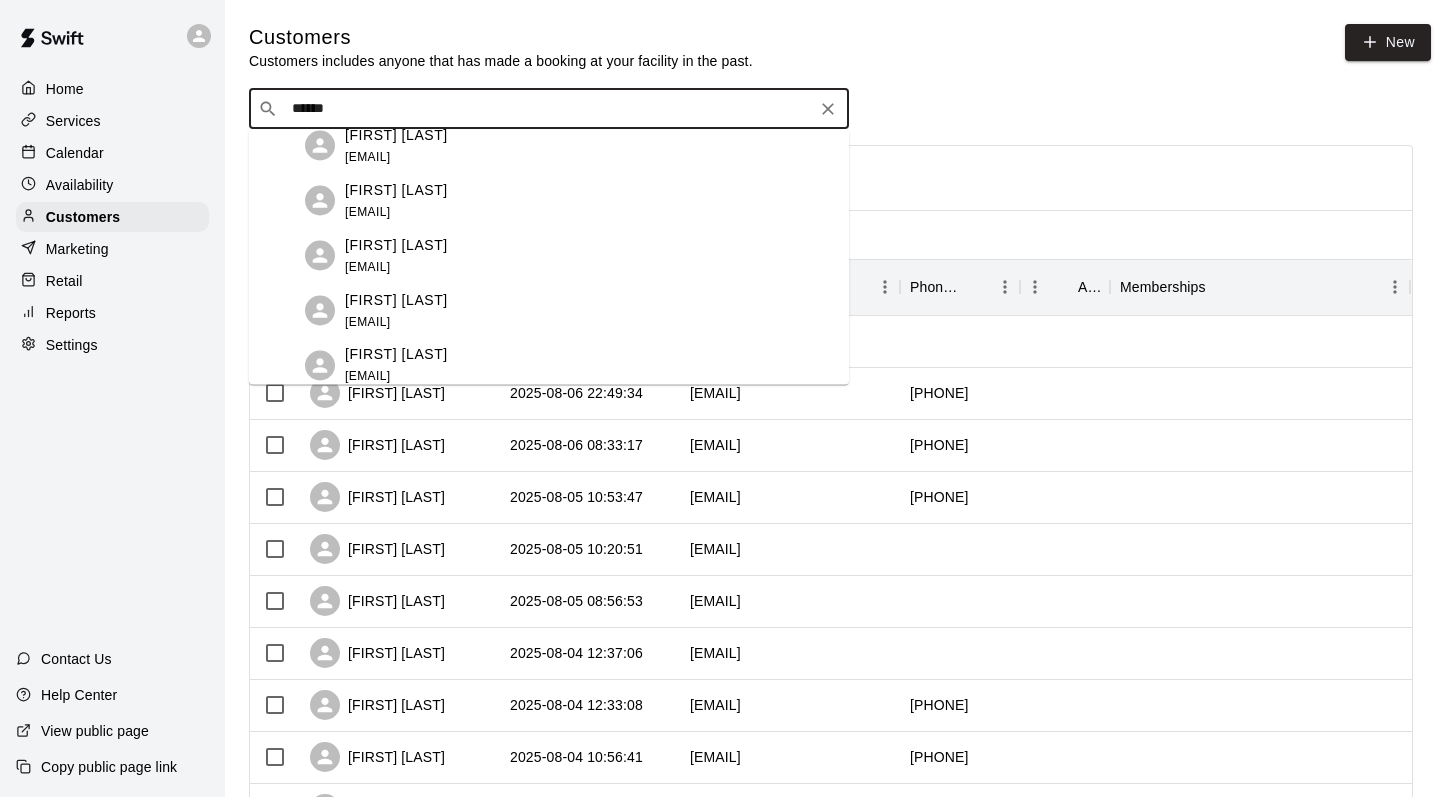 scroll, scrollTop: 135, scrollLeft: 0, axis: vertical 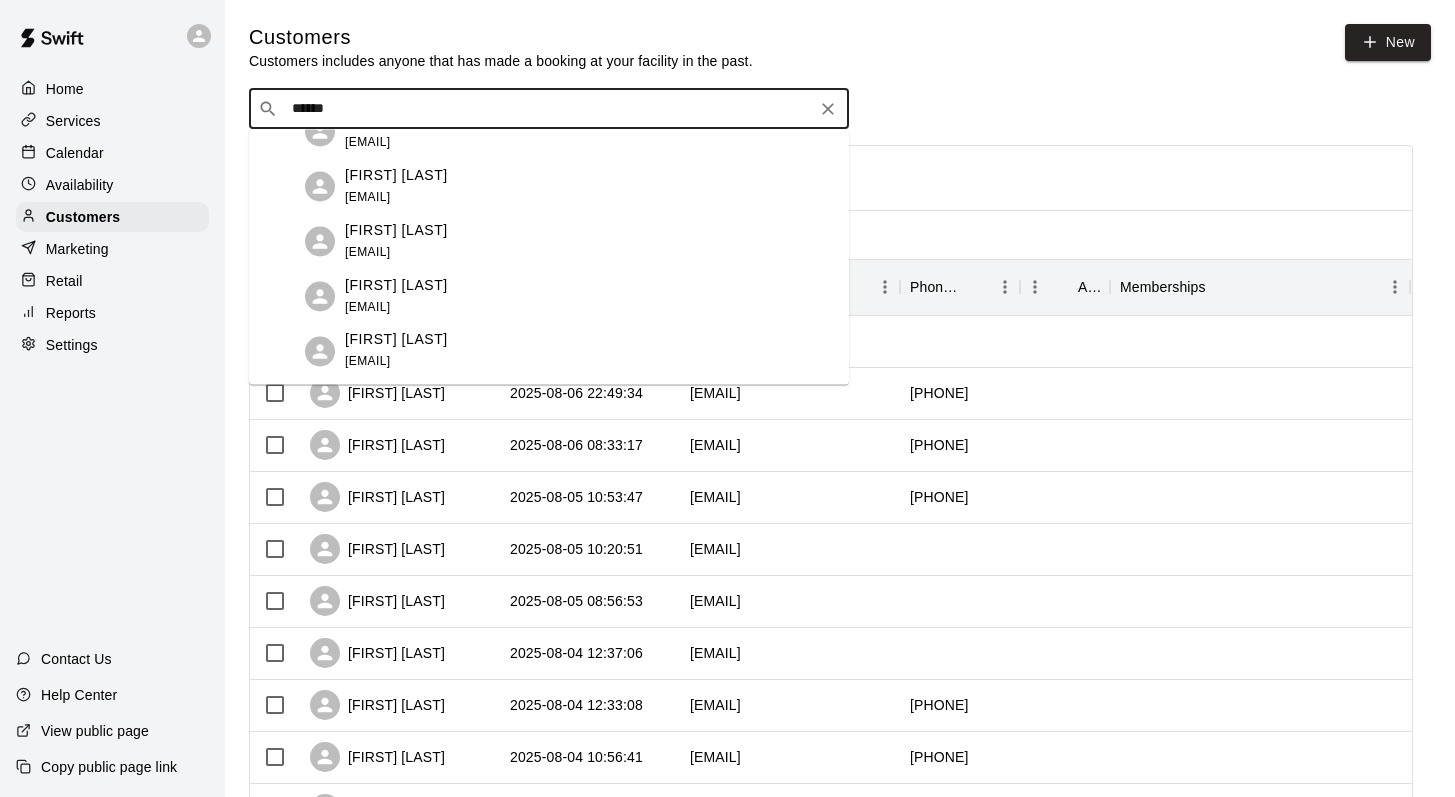 click on "[FIRST] [LAST]" at bounding box center [396, 175] 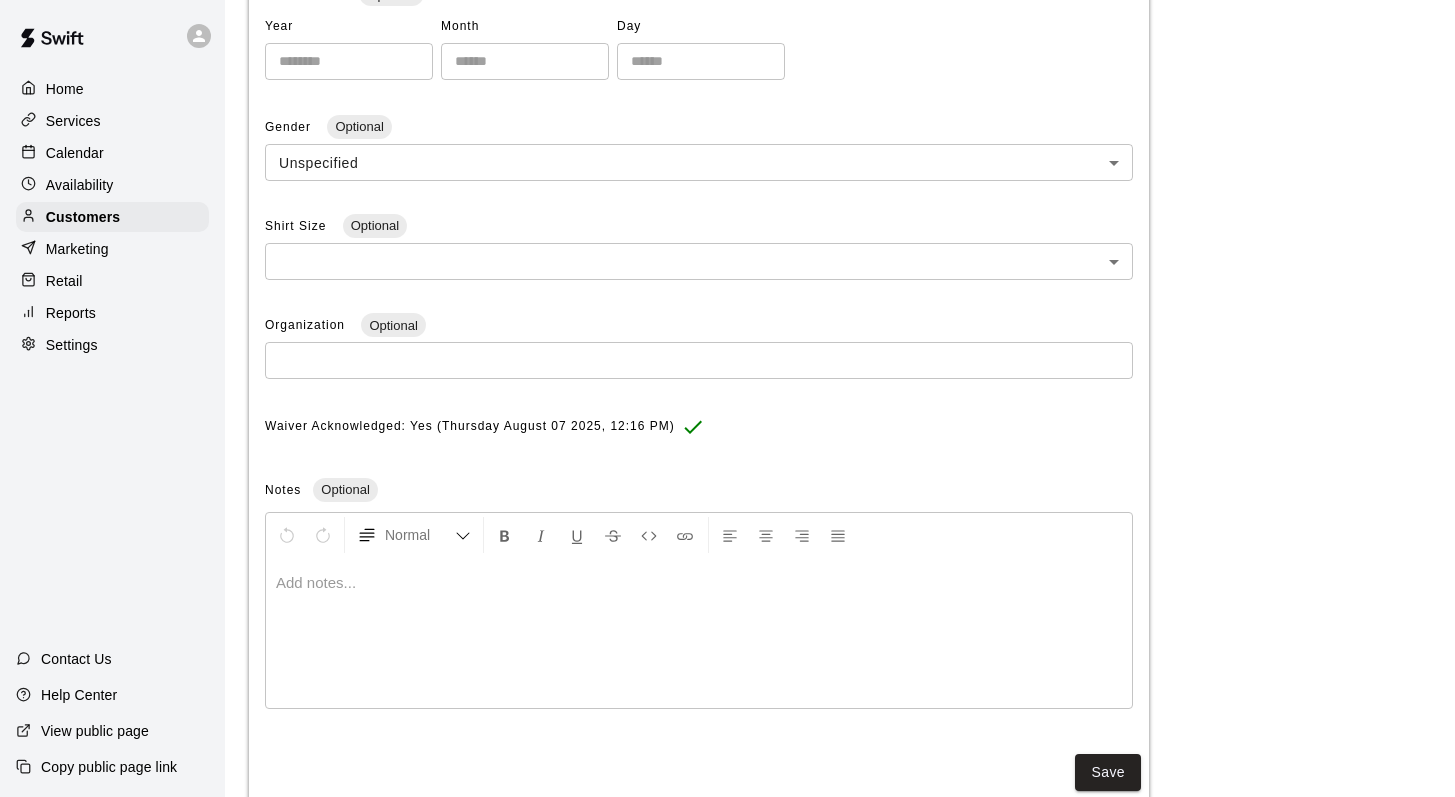 scroll, scrollTop: 0, scrollLeft: 0, axis: both 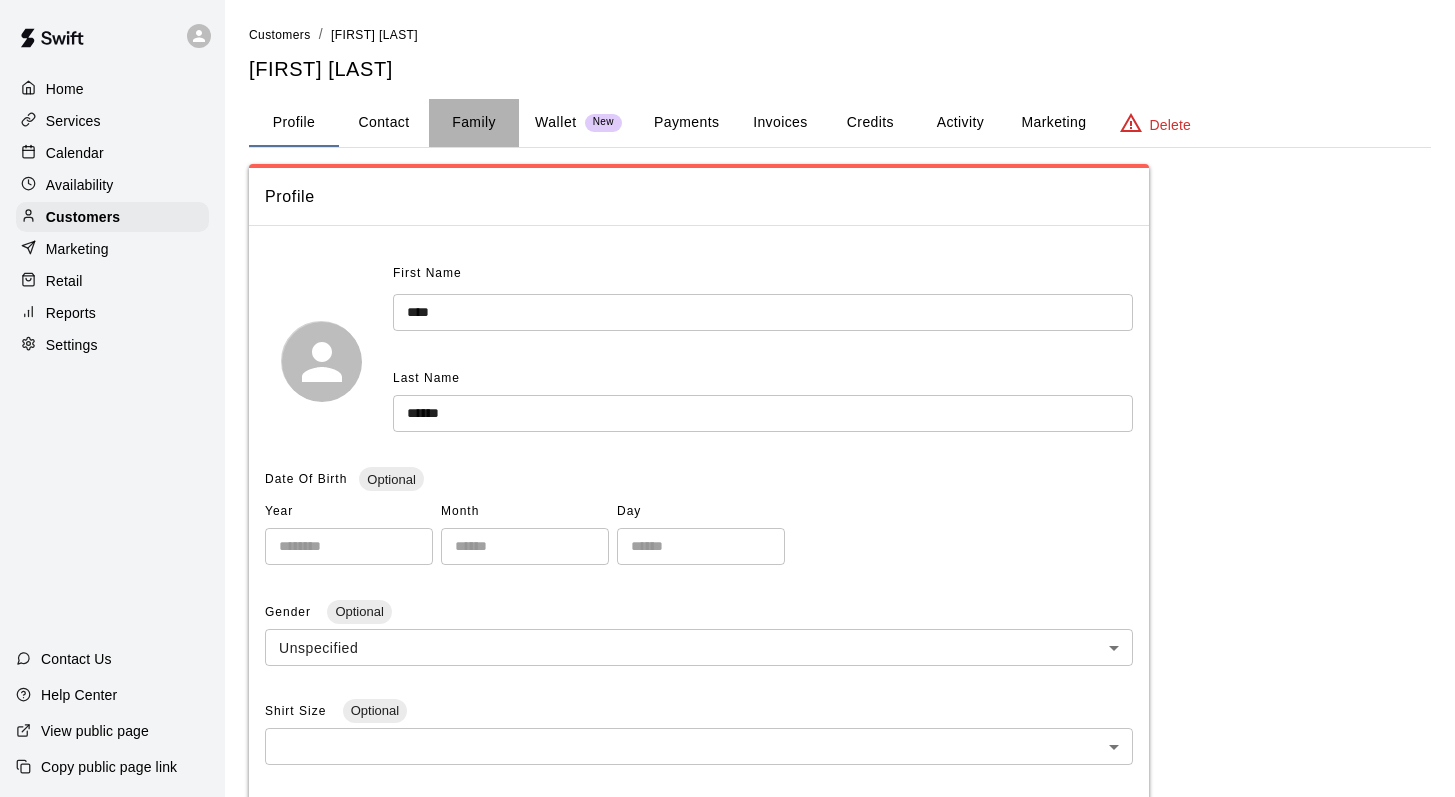 click on "Family" at bounding box center (474, 123) 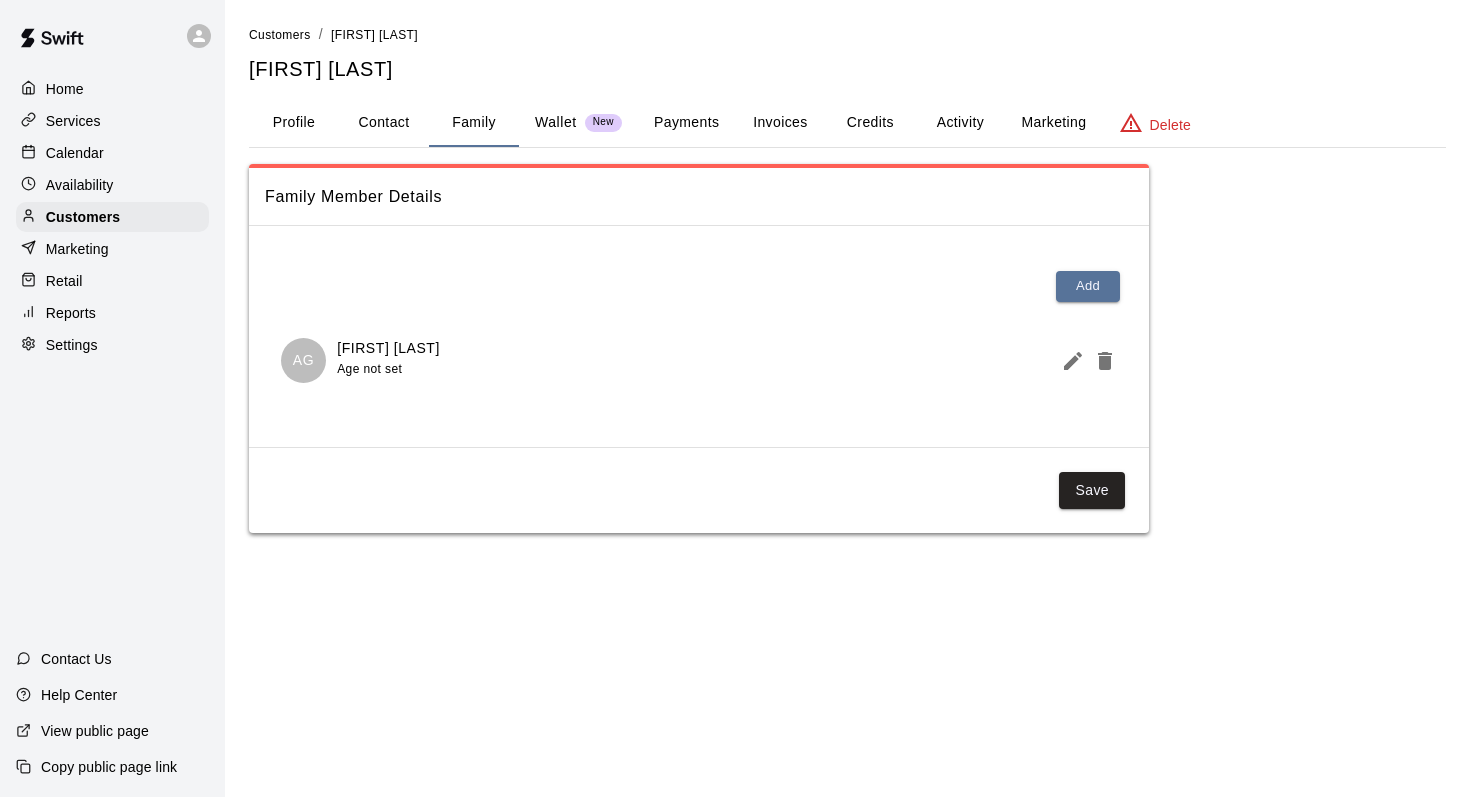 click on "Activity" at bounding box center [960, 123] 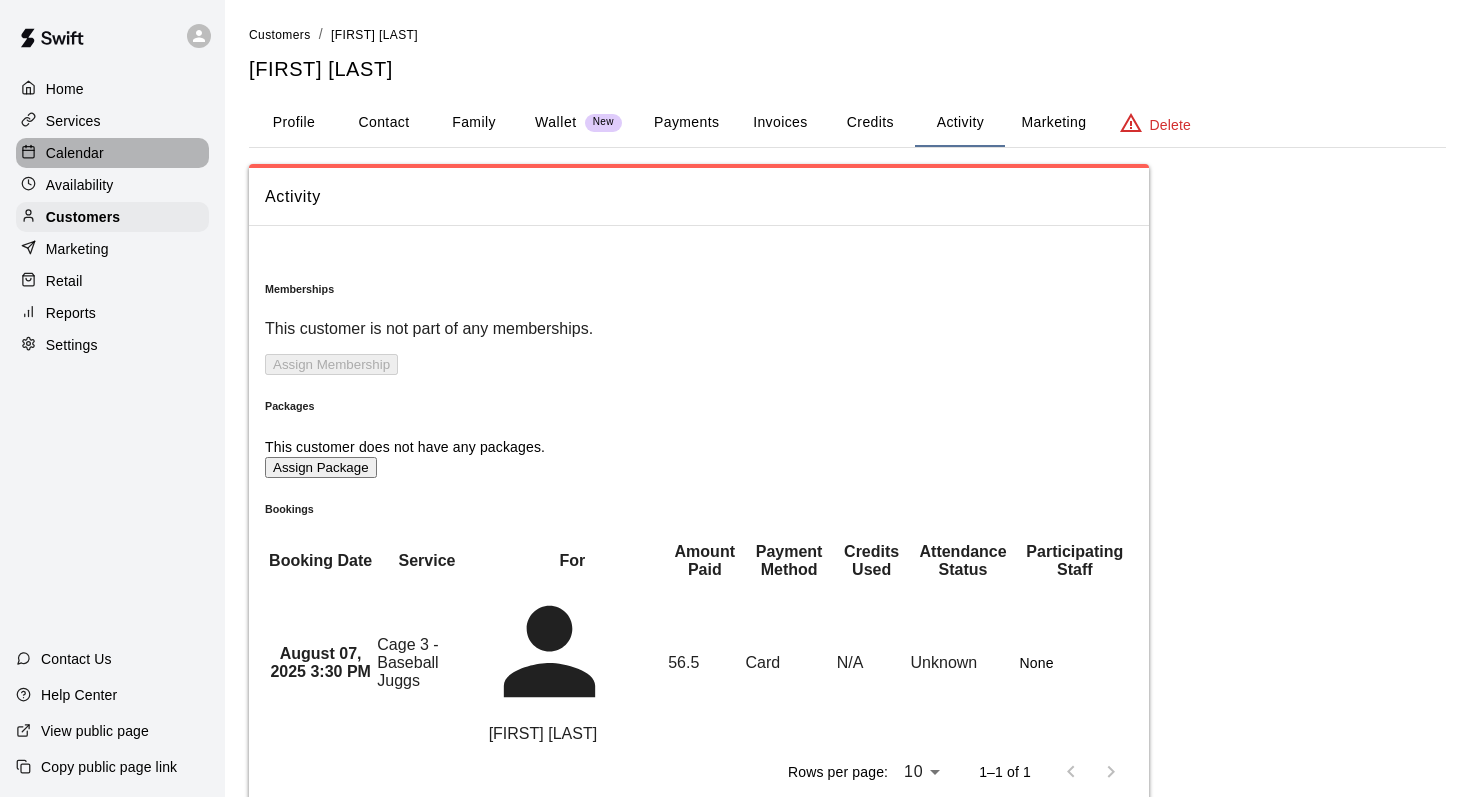 click on "Calendar" at bounding box center [112, 153] 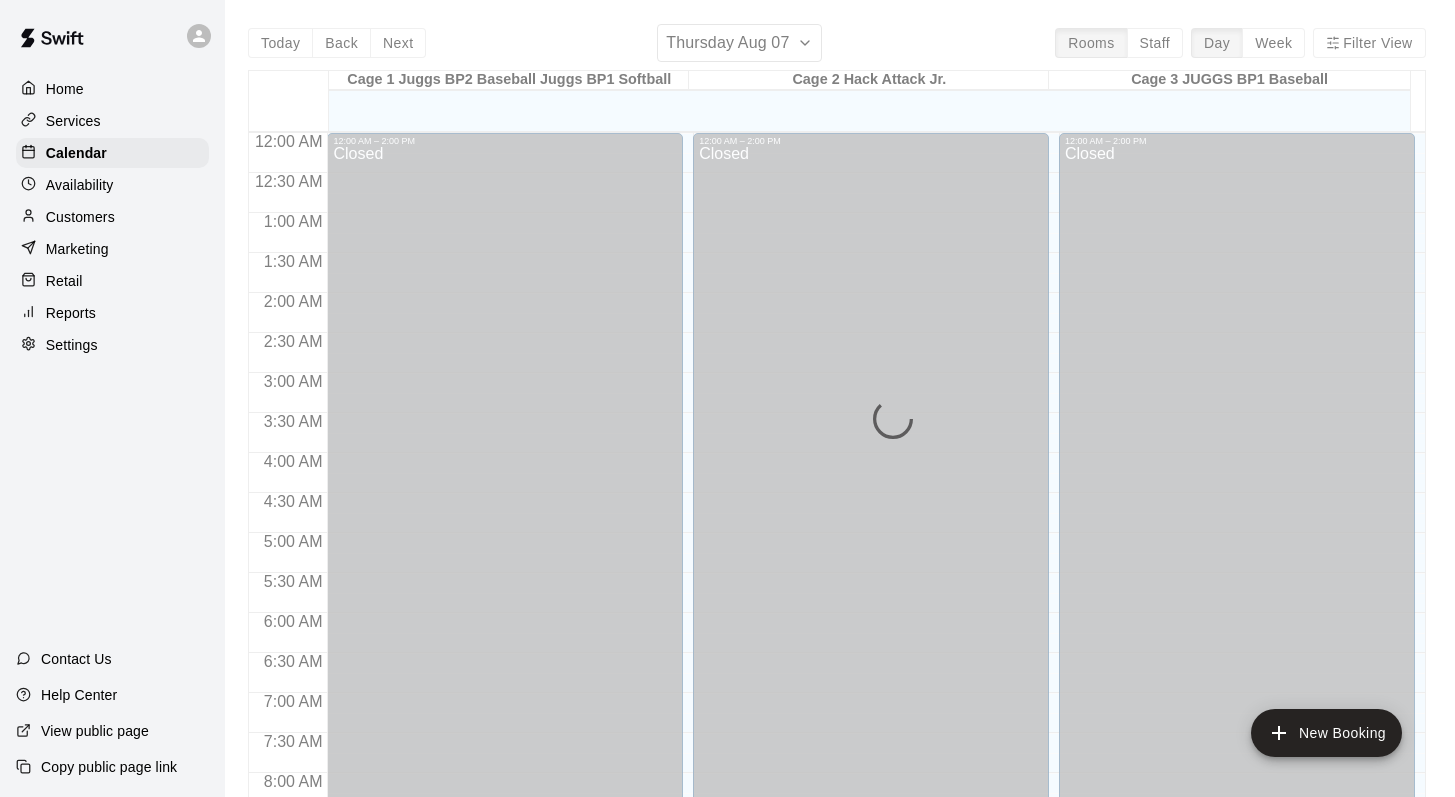 scroll, scrollTop: 1134, scrollLeft: 0, axis: vertical 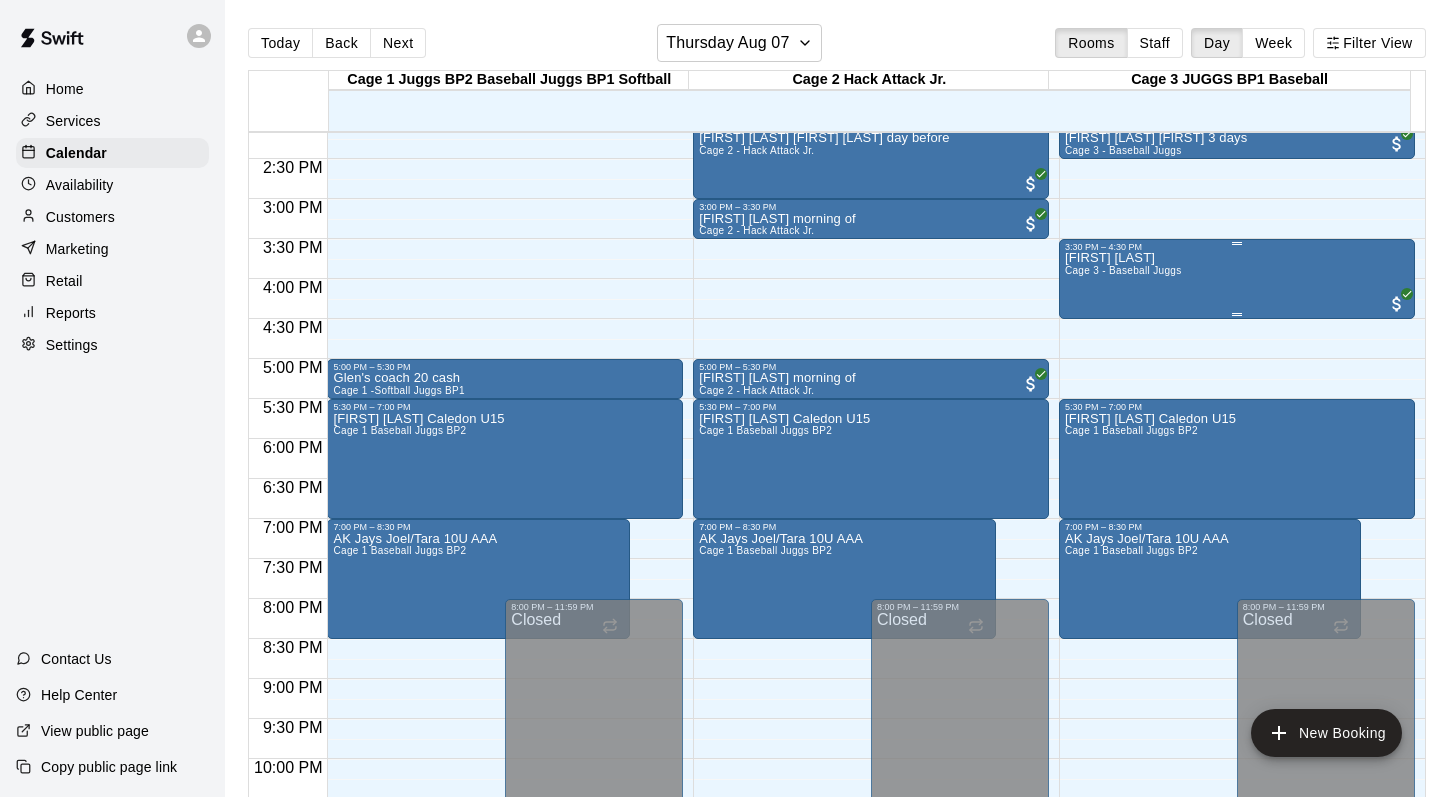 click on "Cage 3 - Baseball Juggs" at bounding box center [1123, 270] 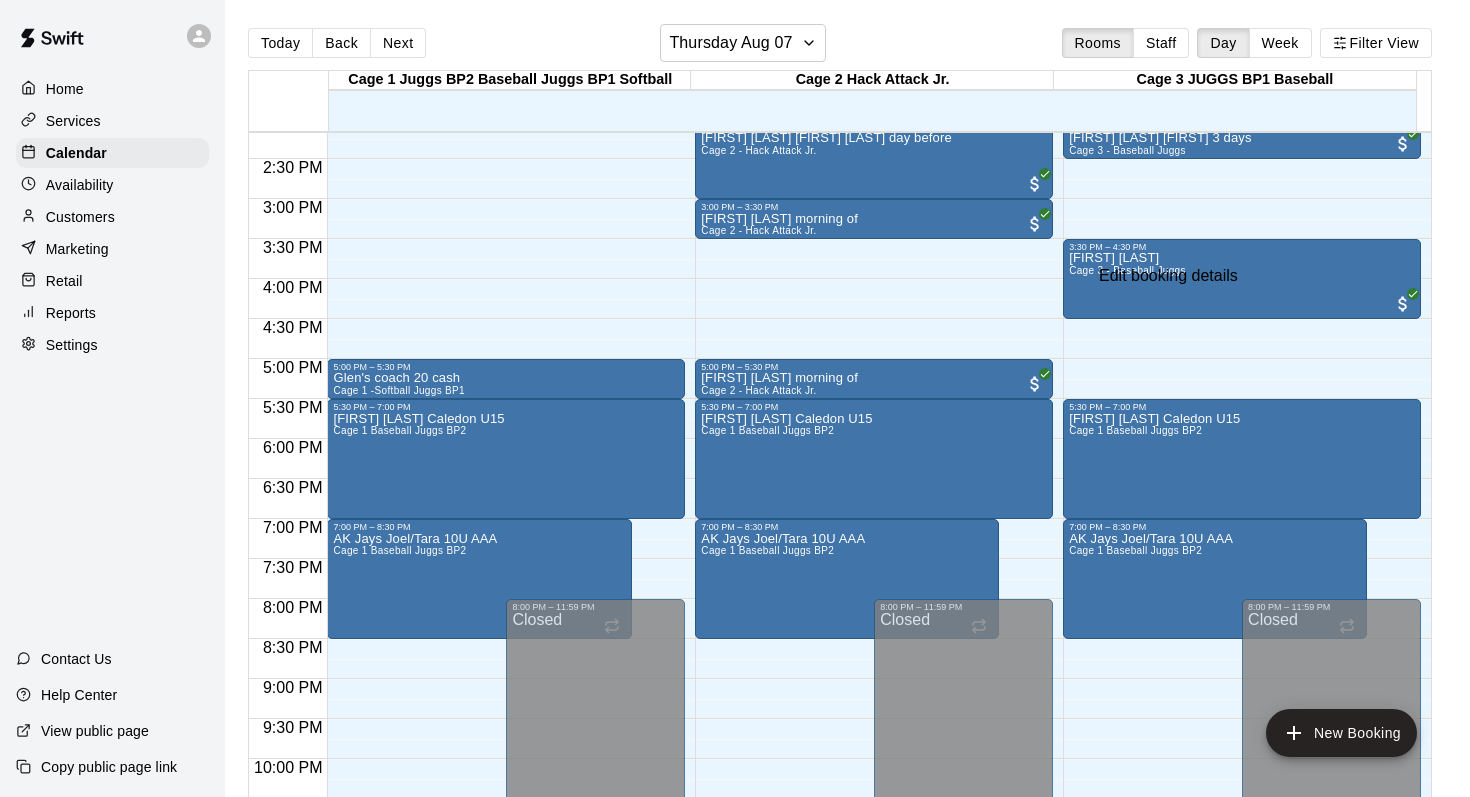 click 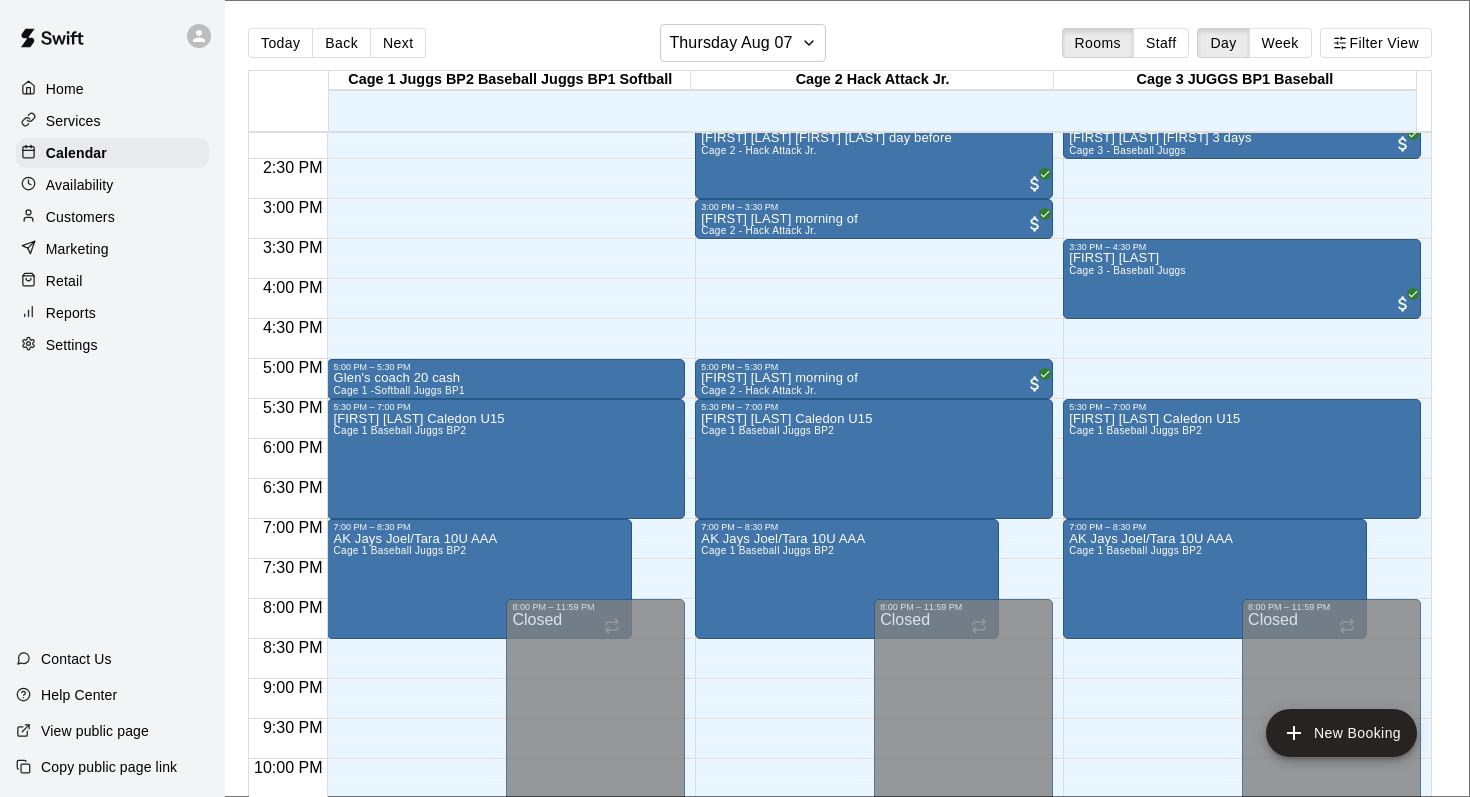 type on "**********" 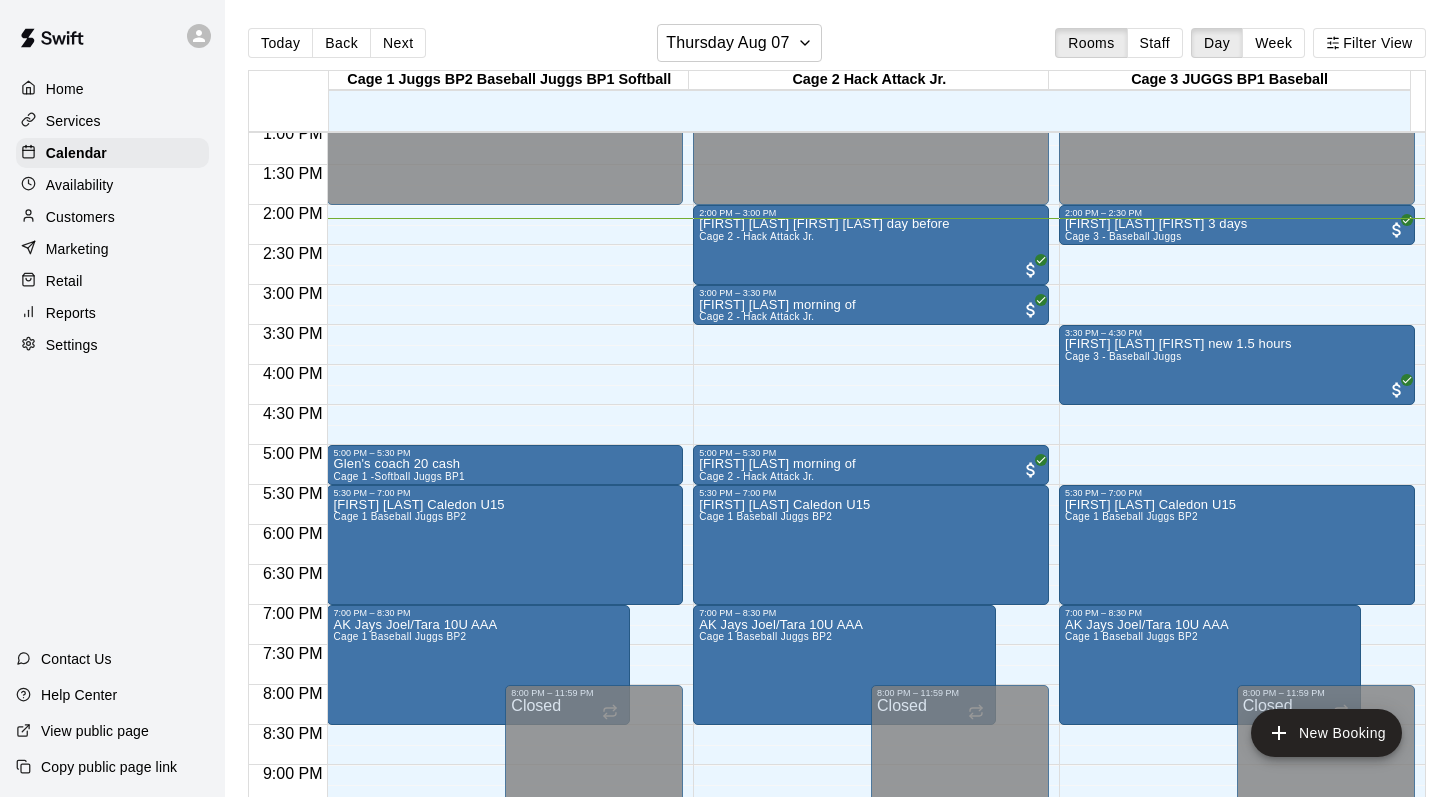 scroll, scrollTop: 1016, scrollLeft: 0, axis: vertical 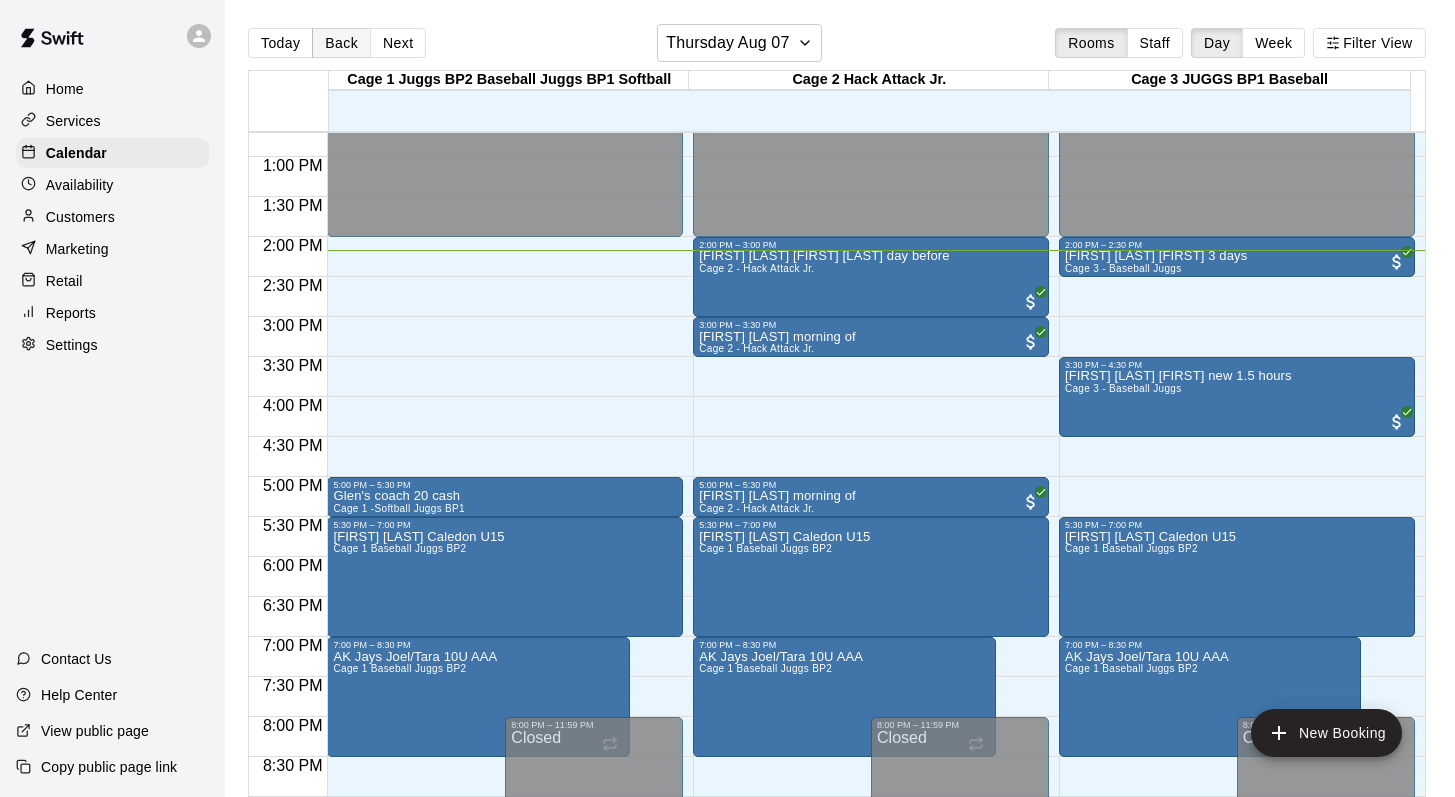 click on "Back" at bounding box center [341, 43] 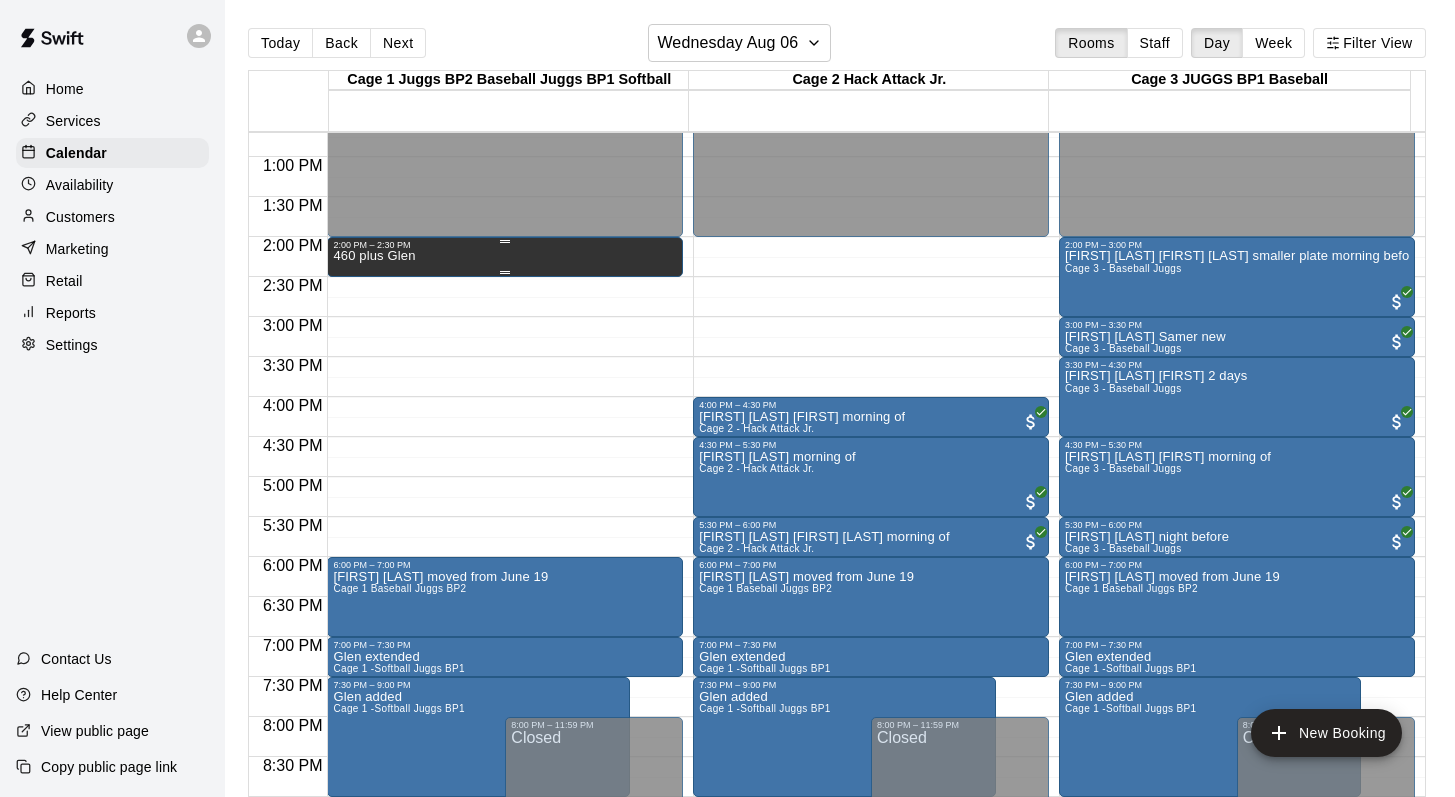 click on "460 plus Glen" at bounding box center (374, 256) 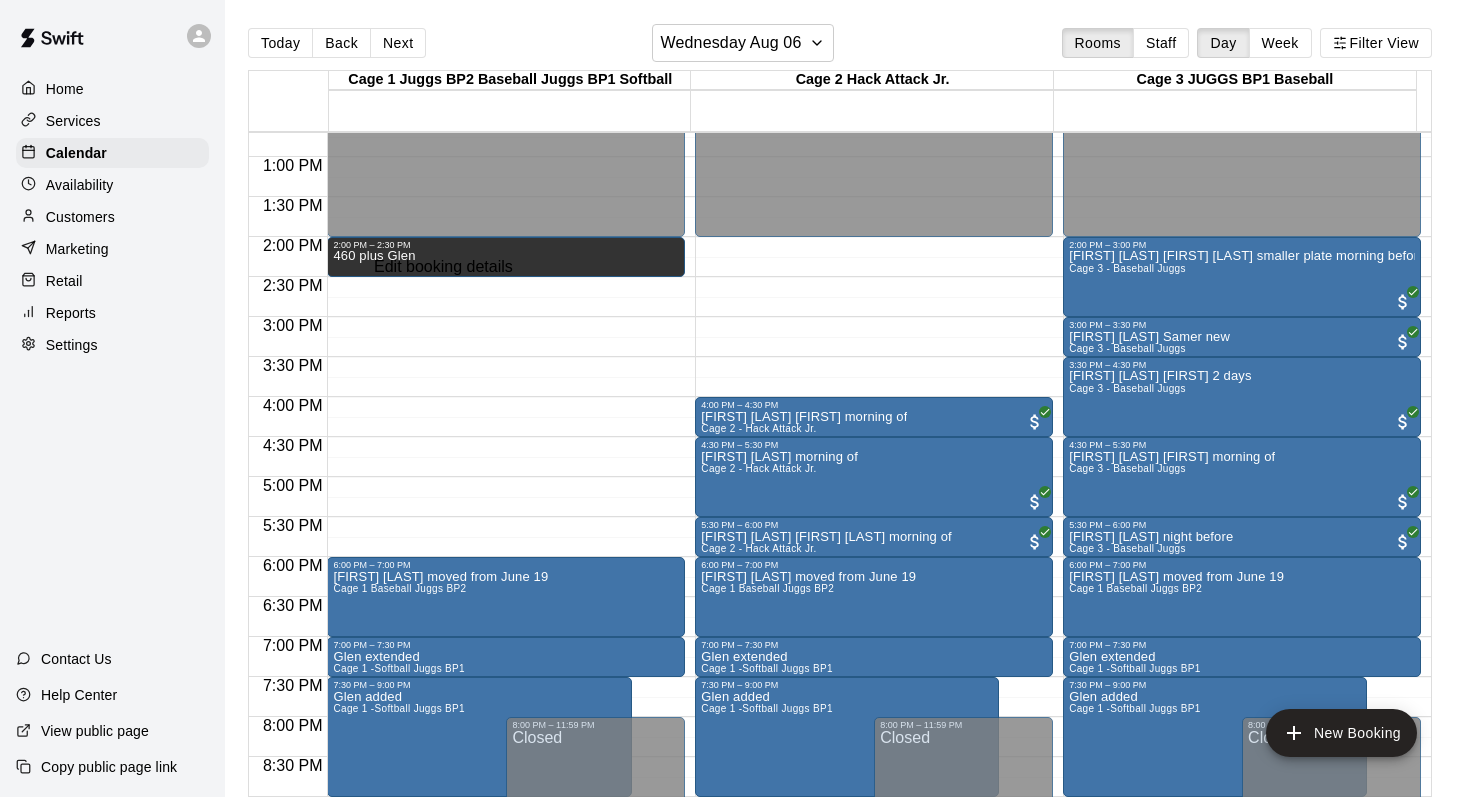 click 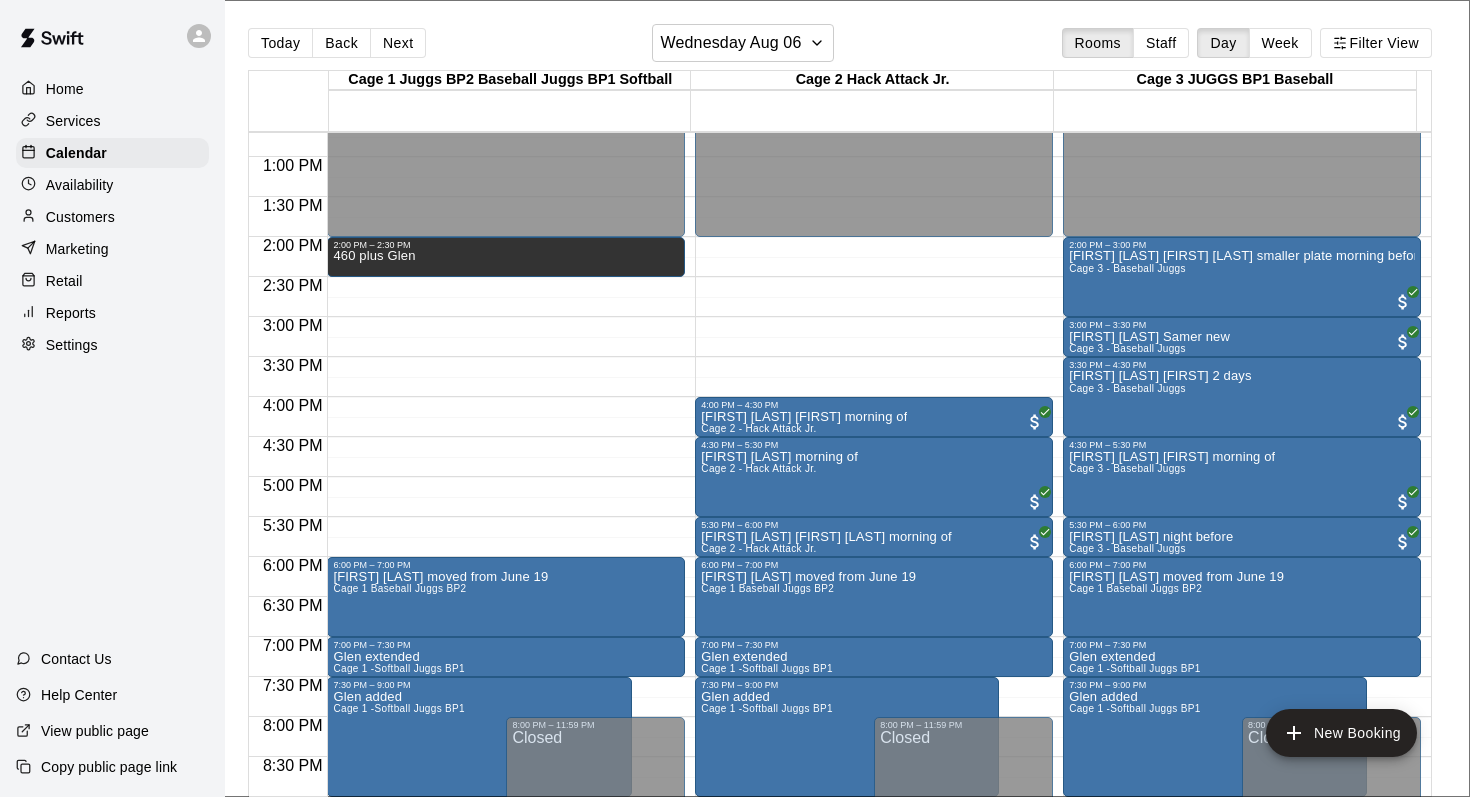 type on "*" 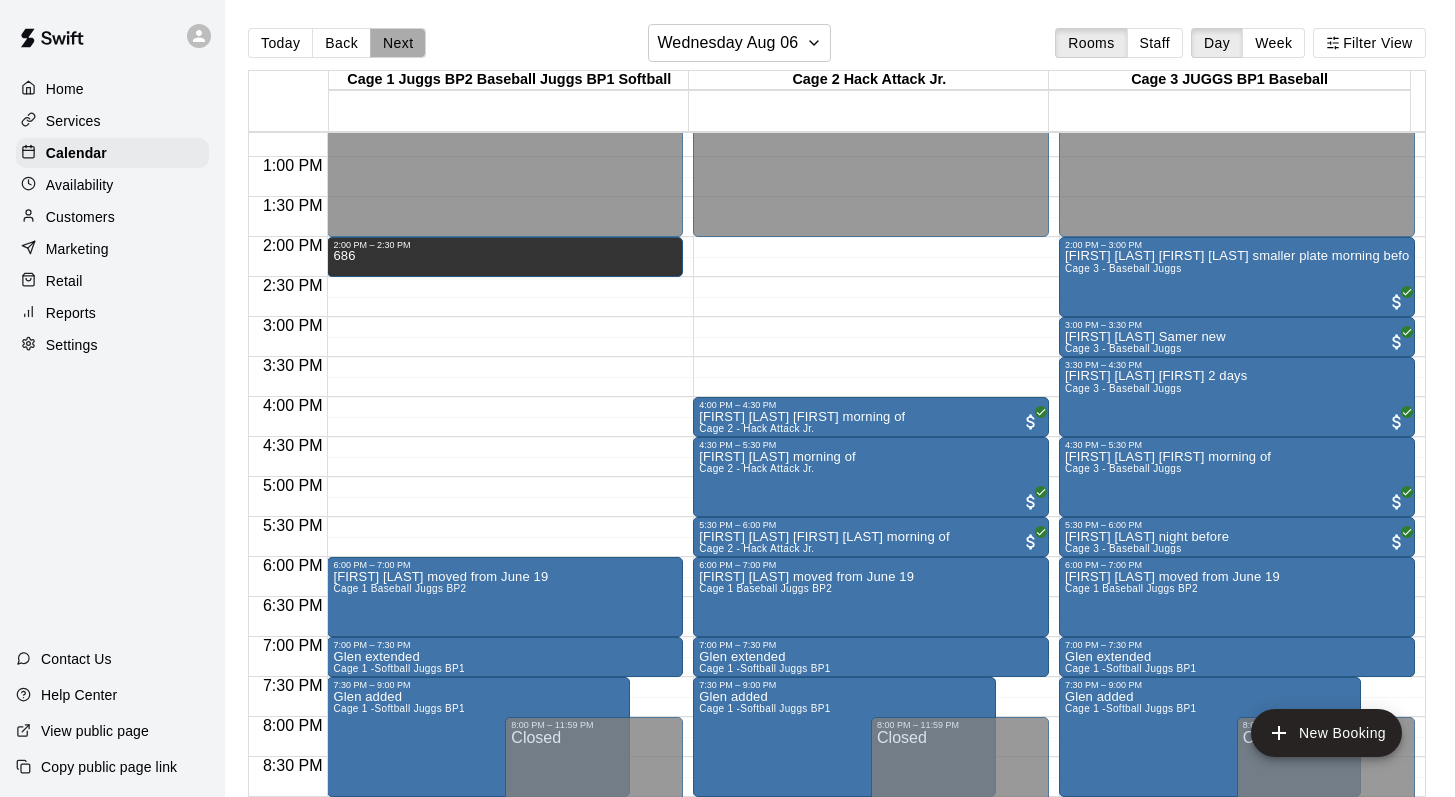 click on "Next" at bounding box center [398, 43] 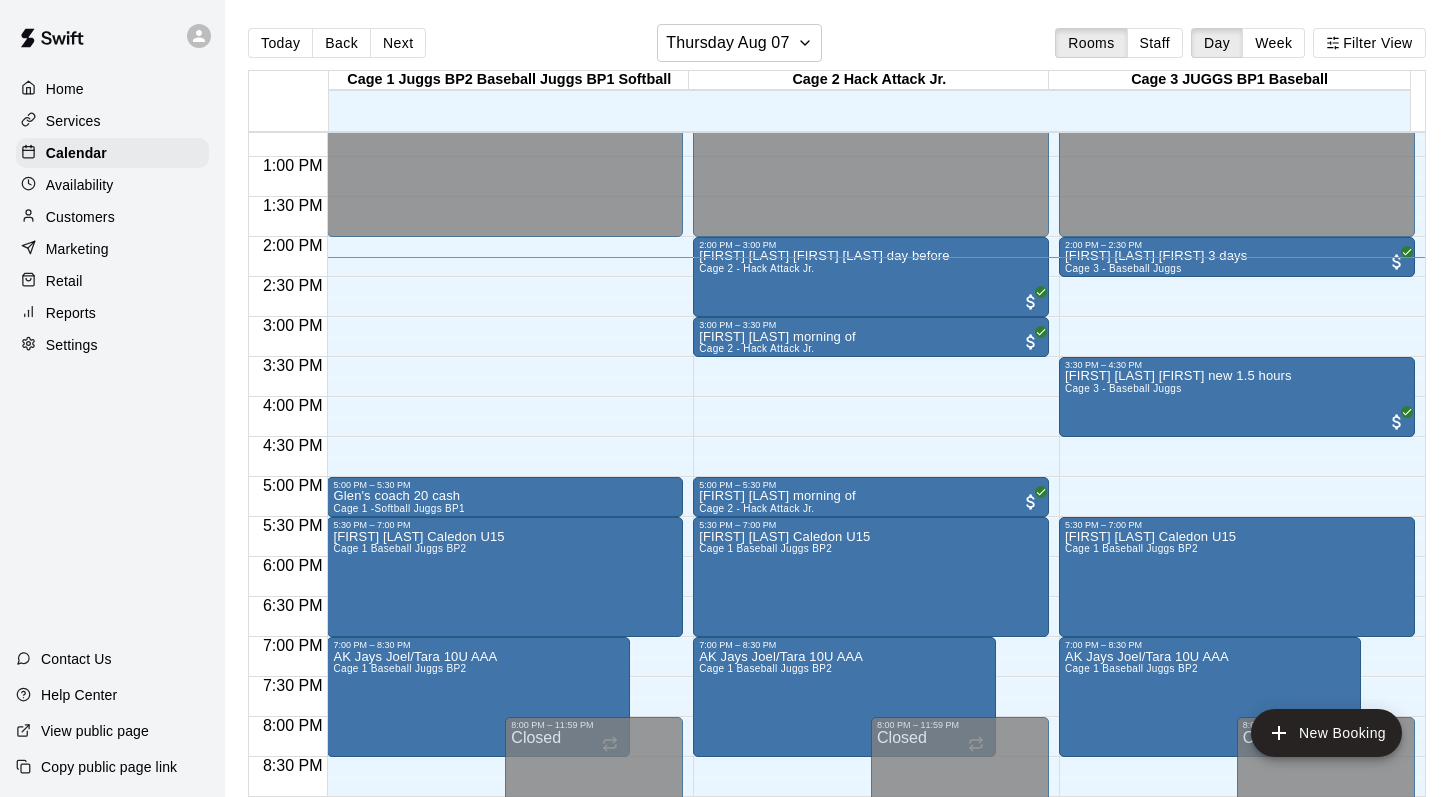 click on "Today Back Next Thursday Aug 07 Rooms Staff Day Week Filter View" at bounding box center [837, 47] 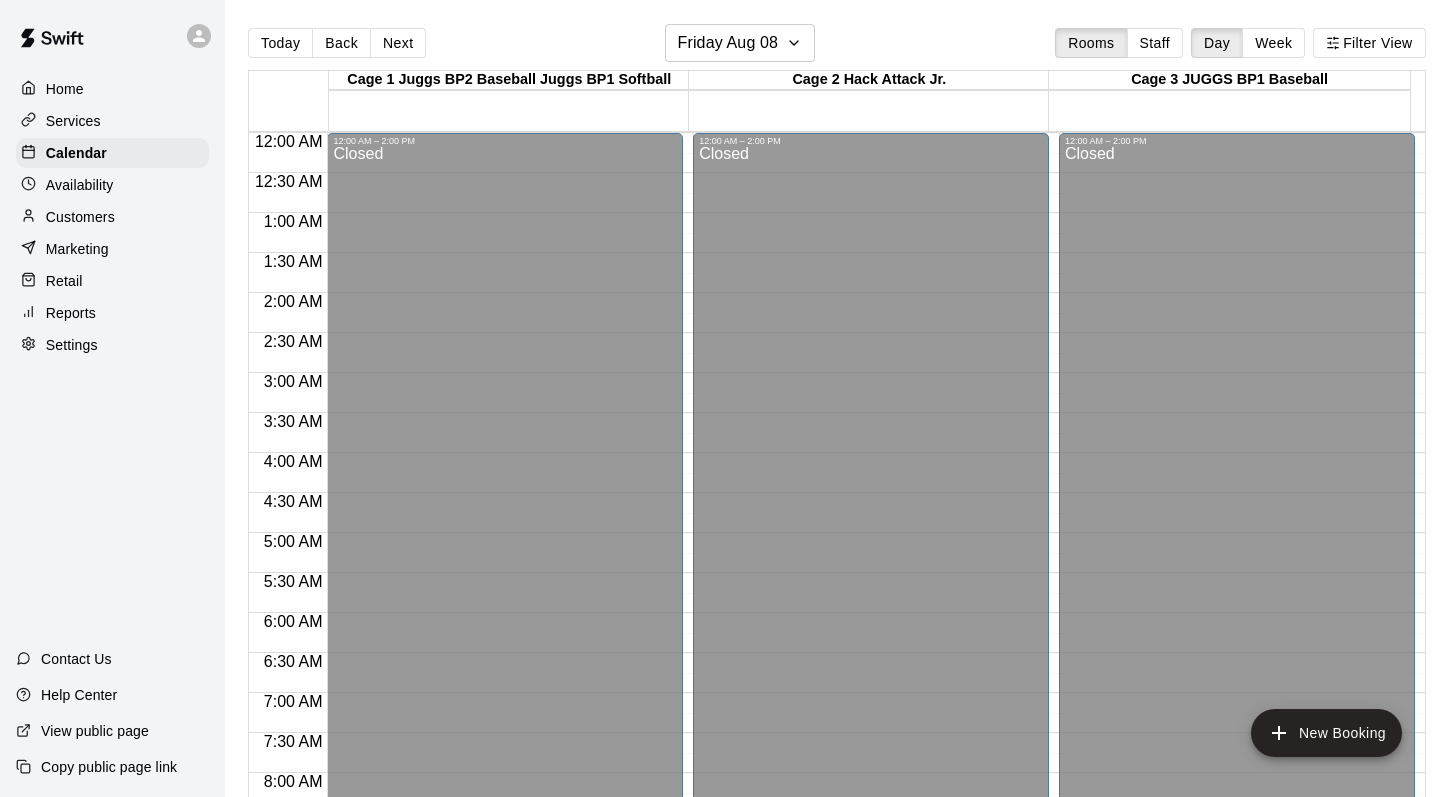 scroll, scrollTop: 0, scrollLeft: 0, axis: both 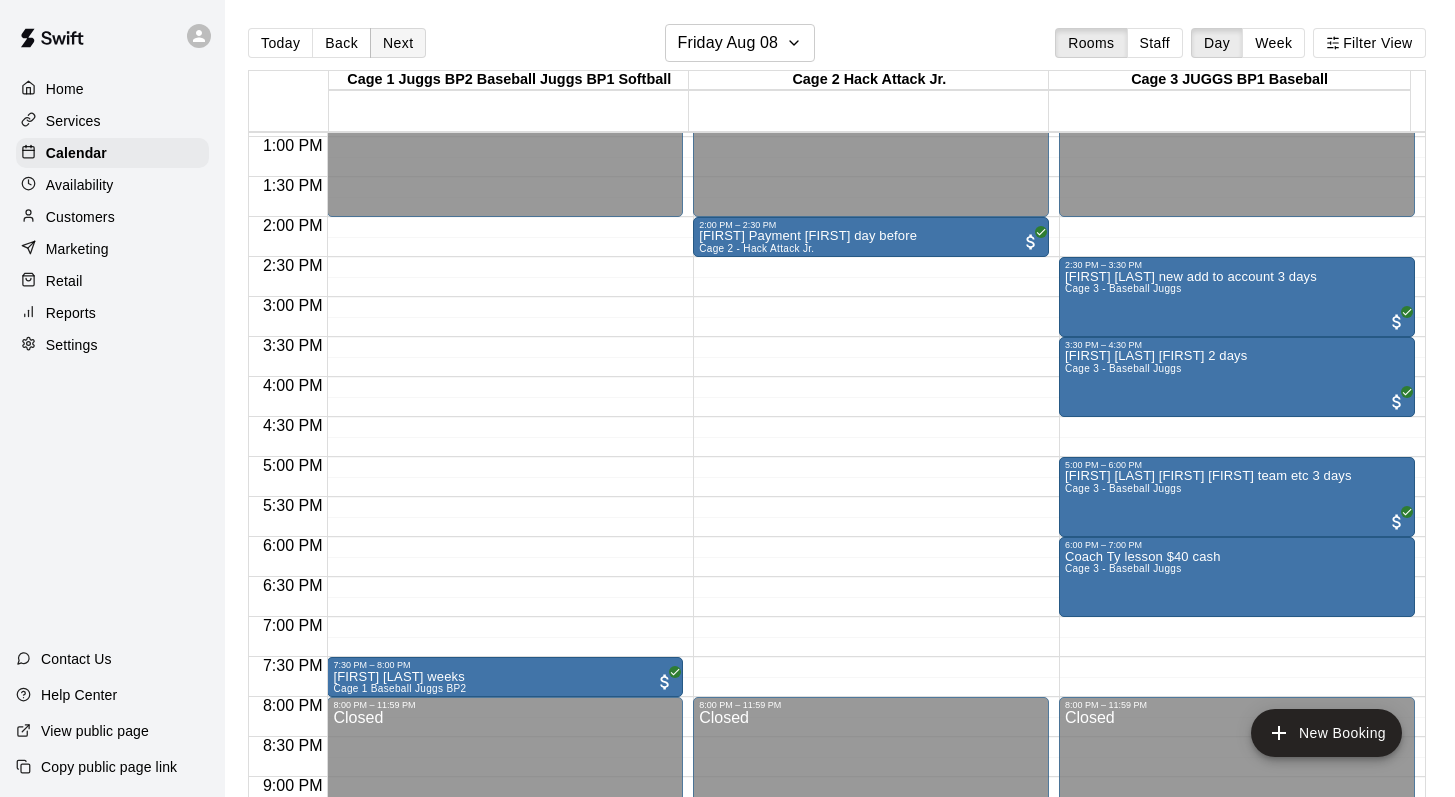 click on "Next" at bounding box center (398, 43) 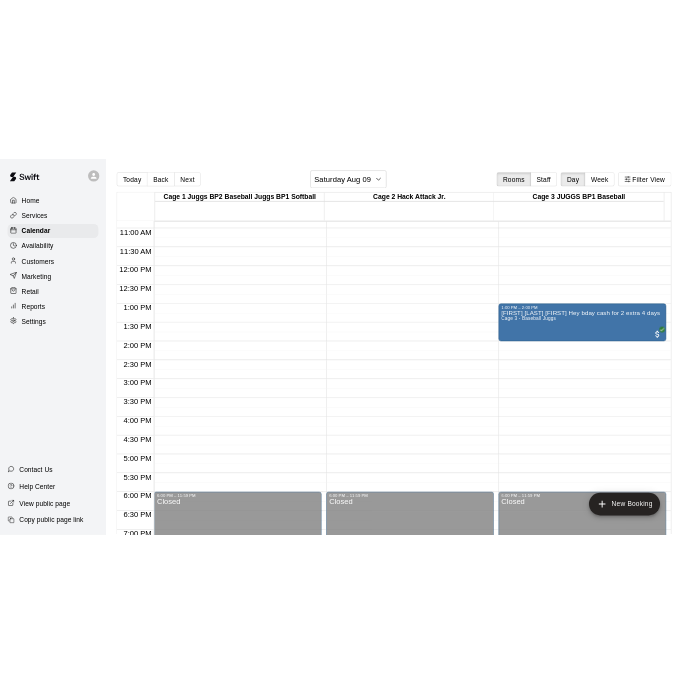 scroll, scrollTop: 801, scrollLeft: 0, axis: vertical 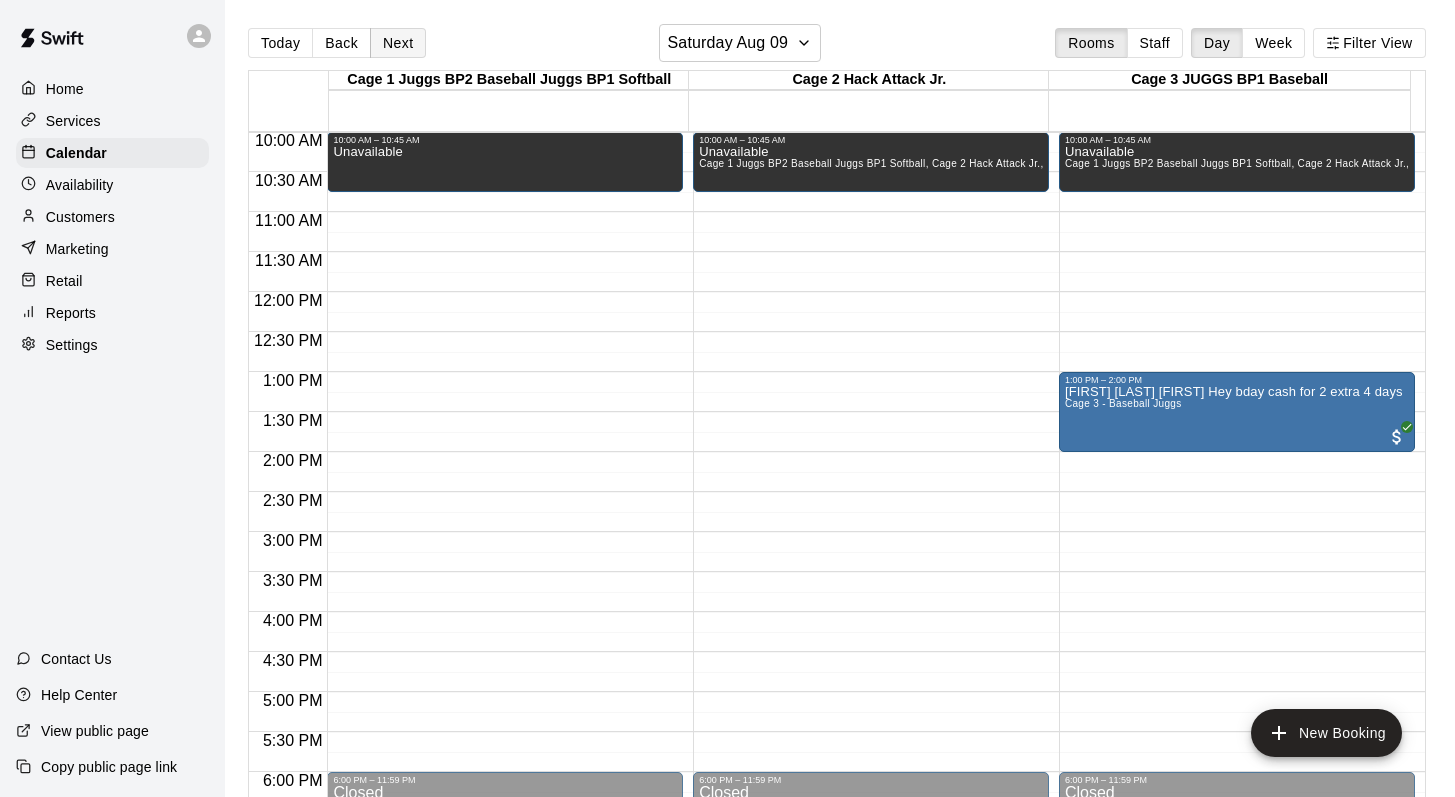 click on "Next" at bounding box center [398, 43] 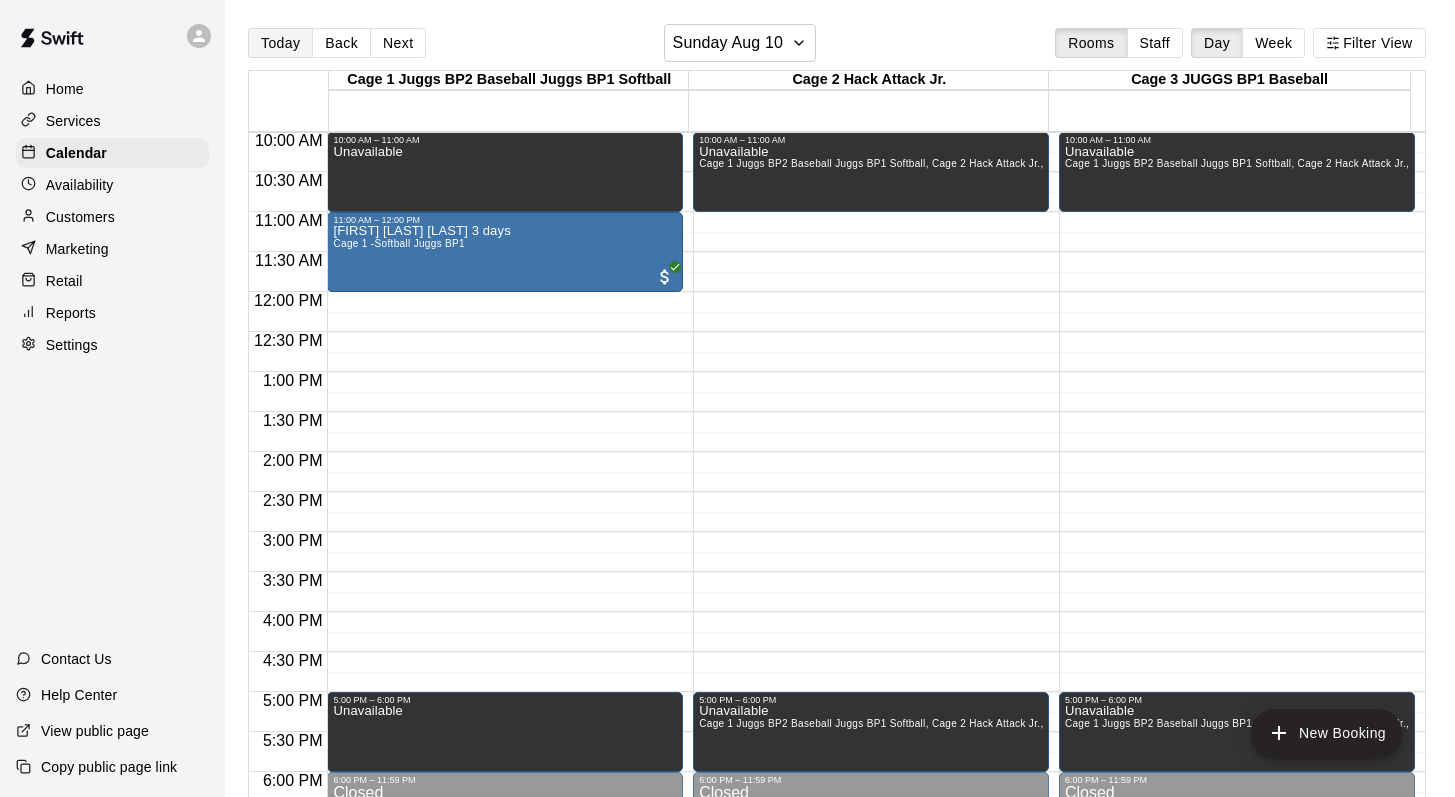 click on "Today" at bounding box center [280, 43] 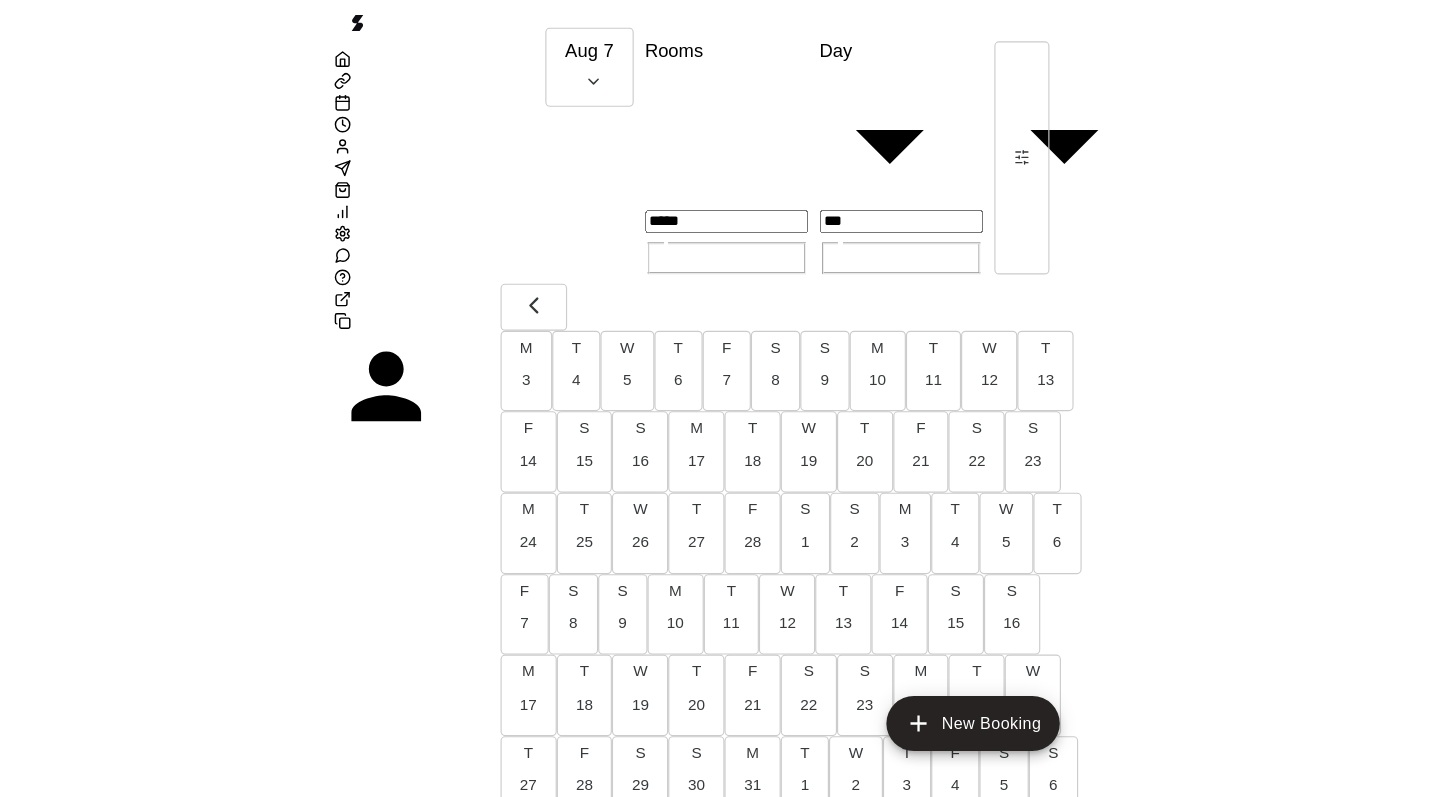 scroll, scrollTop: 0, scrollLeft: 8372, axis: horizontal 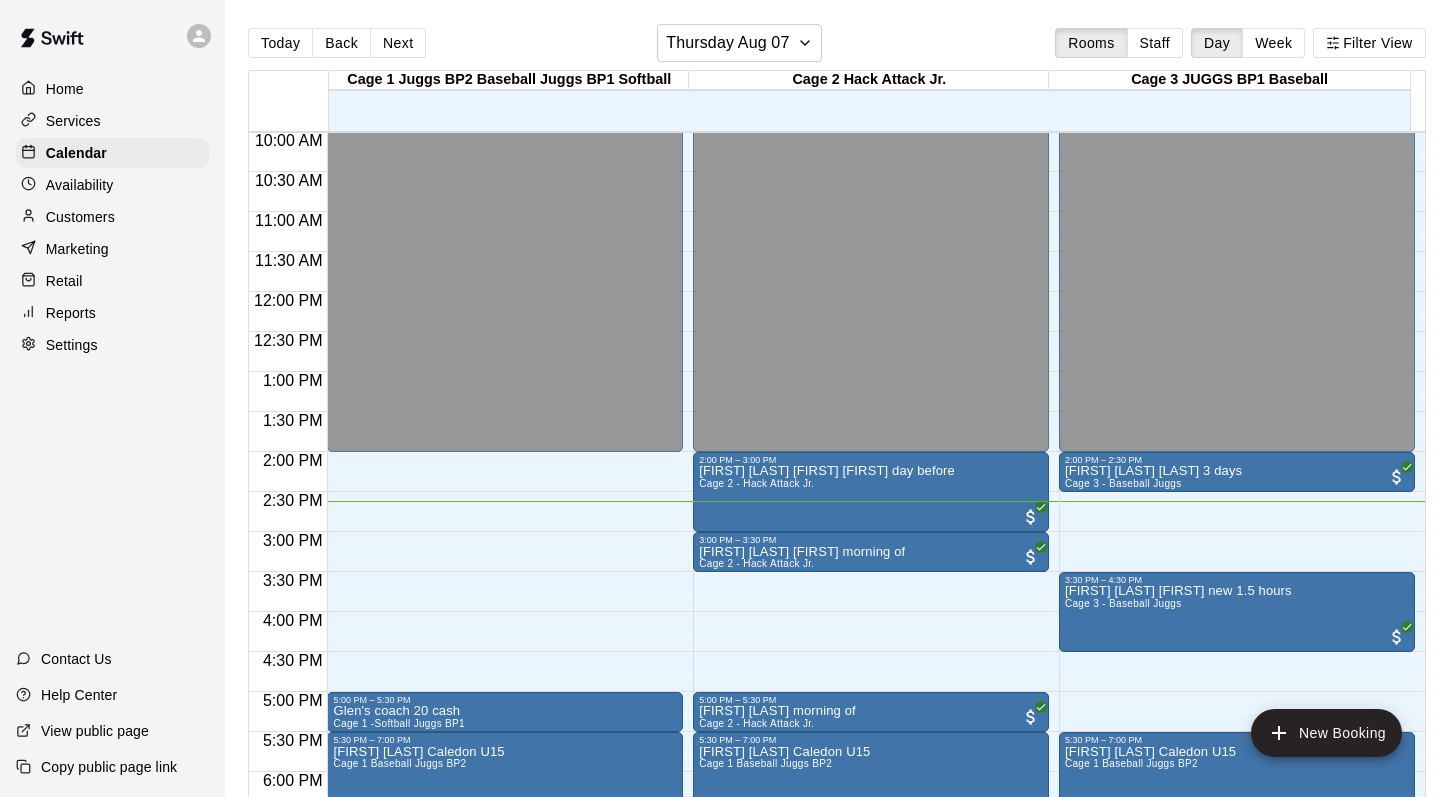 click on "Today Back Next Thursday Aug 07 Rooms Staff Day Week Filter View" at bounding box center [837, 47] 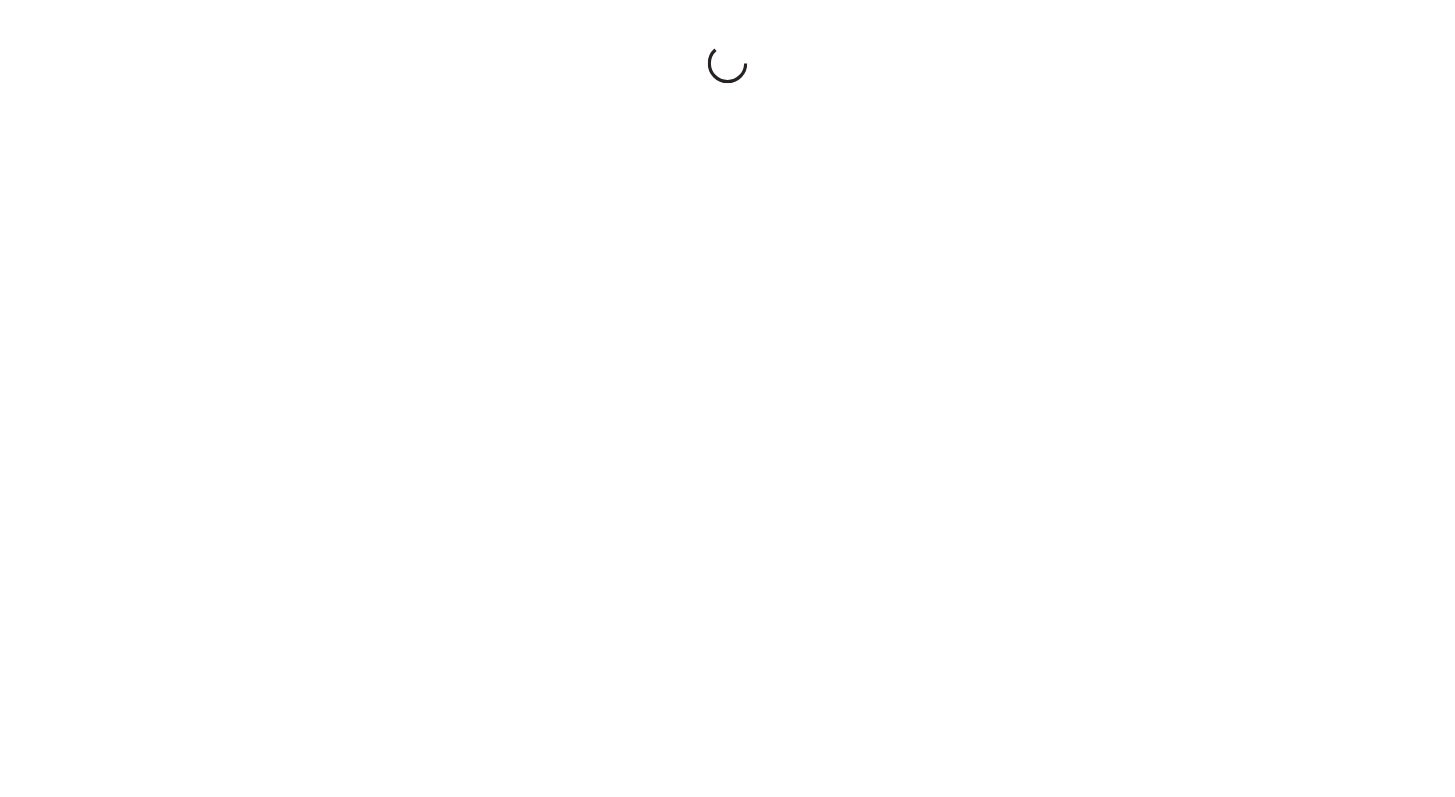 scroll, scrollTop: 0, scrollLeft: 0, axis: both 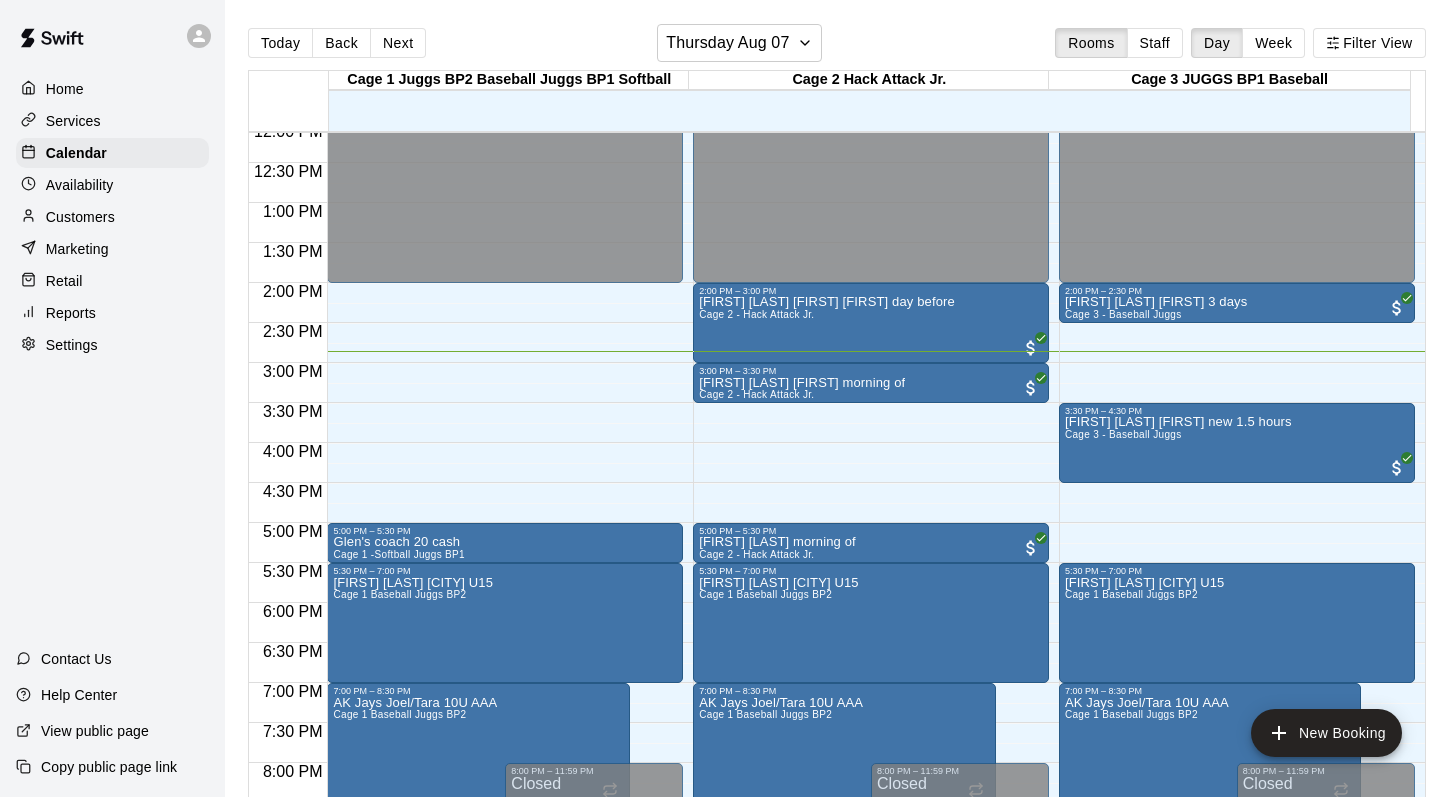 click on "Today Back Next Thursday Aug 07 Rooms Staff Day Week Filter View" at bounding box center [837, 47] 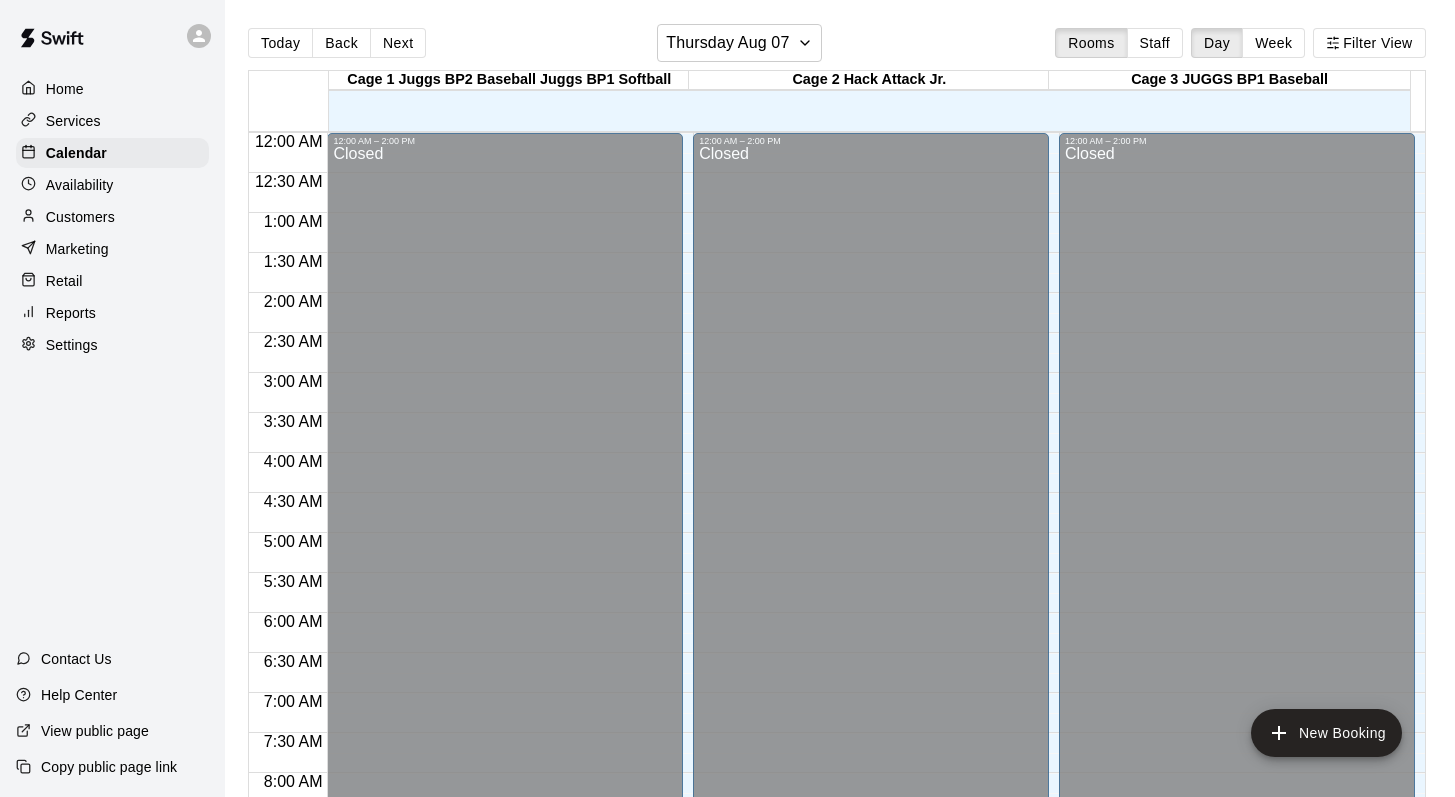 scroll, scrollTop: 0, scrollLeft: 0, axis: both 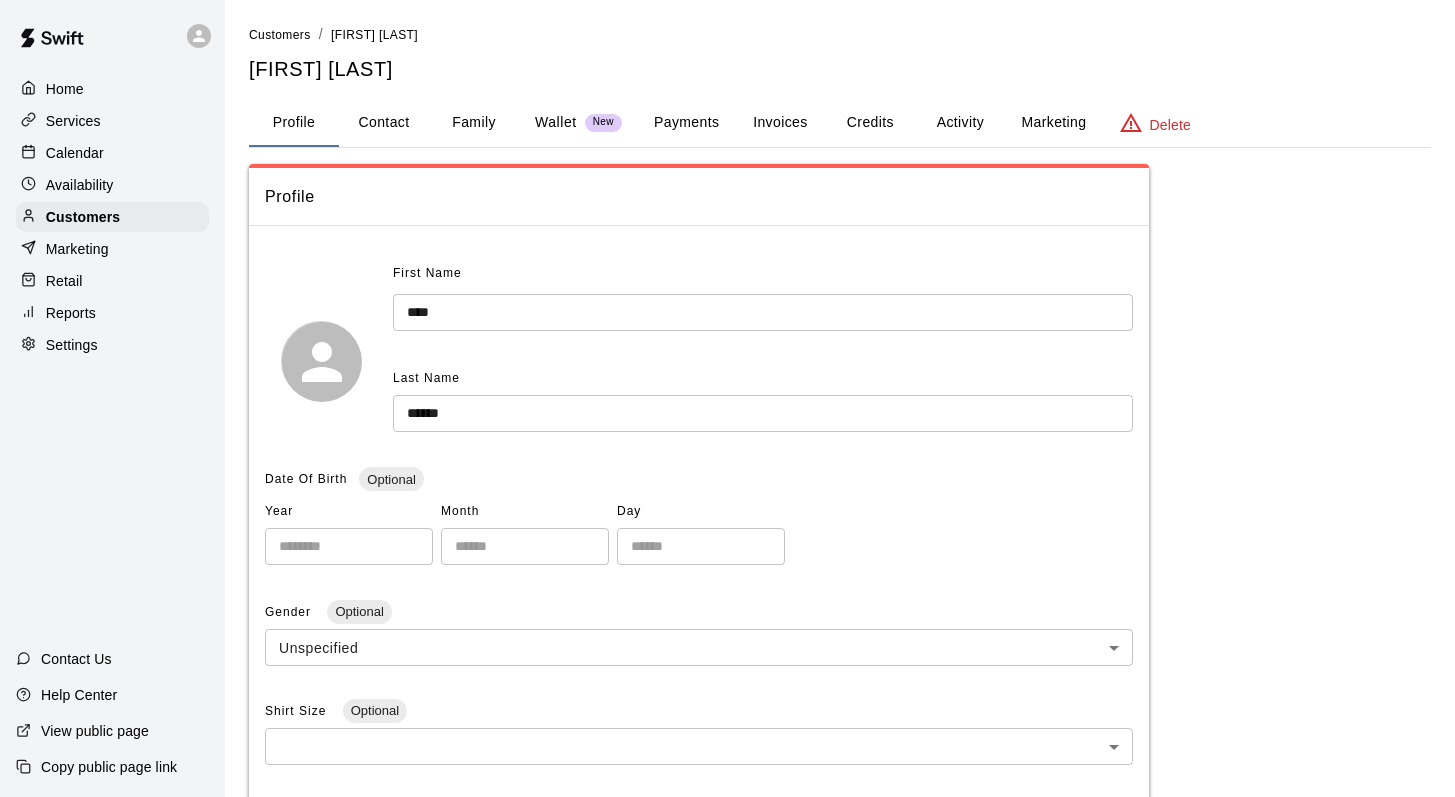 click on "Calendar" at bounding box center [75, 153] 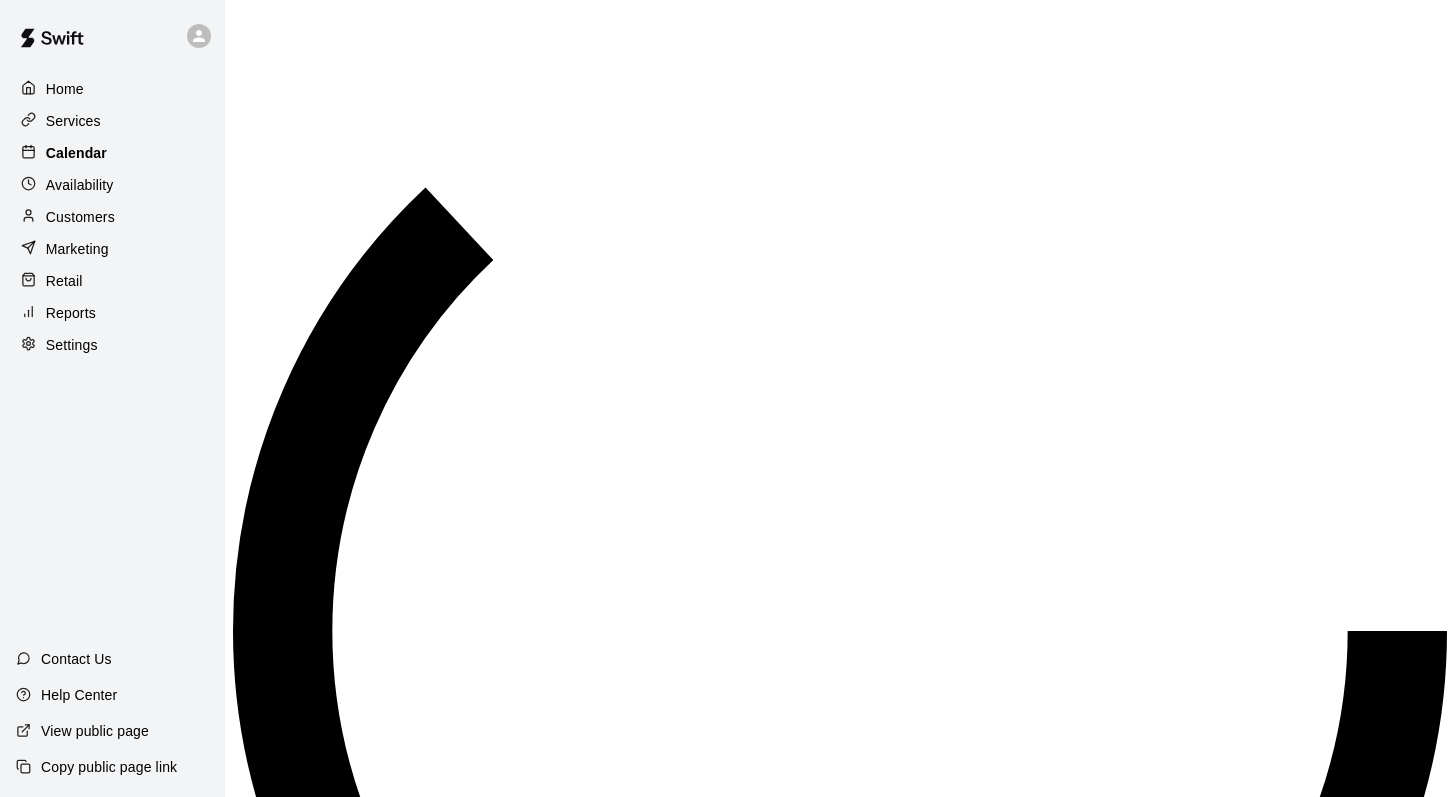 scroll, scrollTop: 1174, scrollLeft: 0, axis: vertical 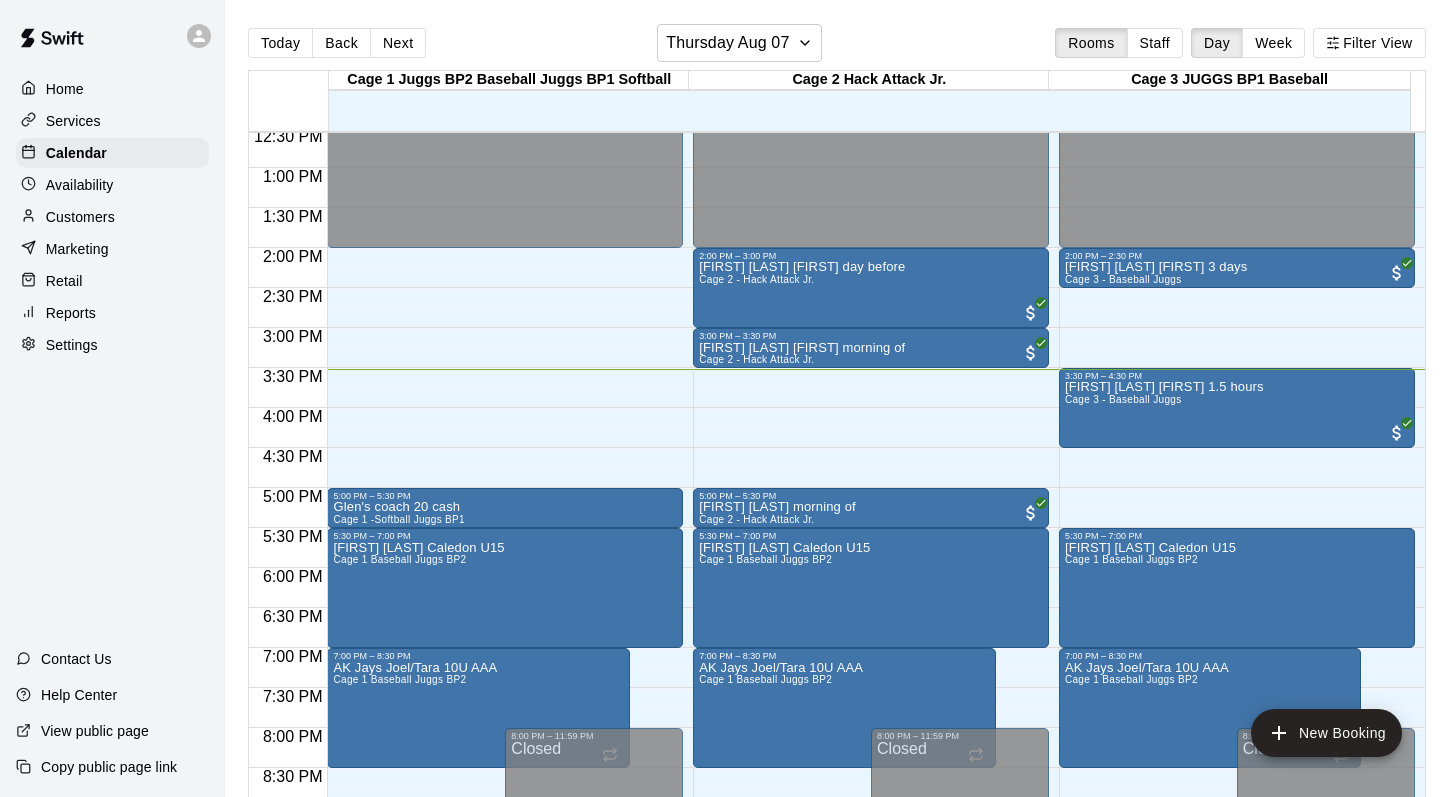 click on "Customers" at bounding box center [80, 217] 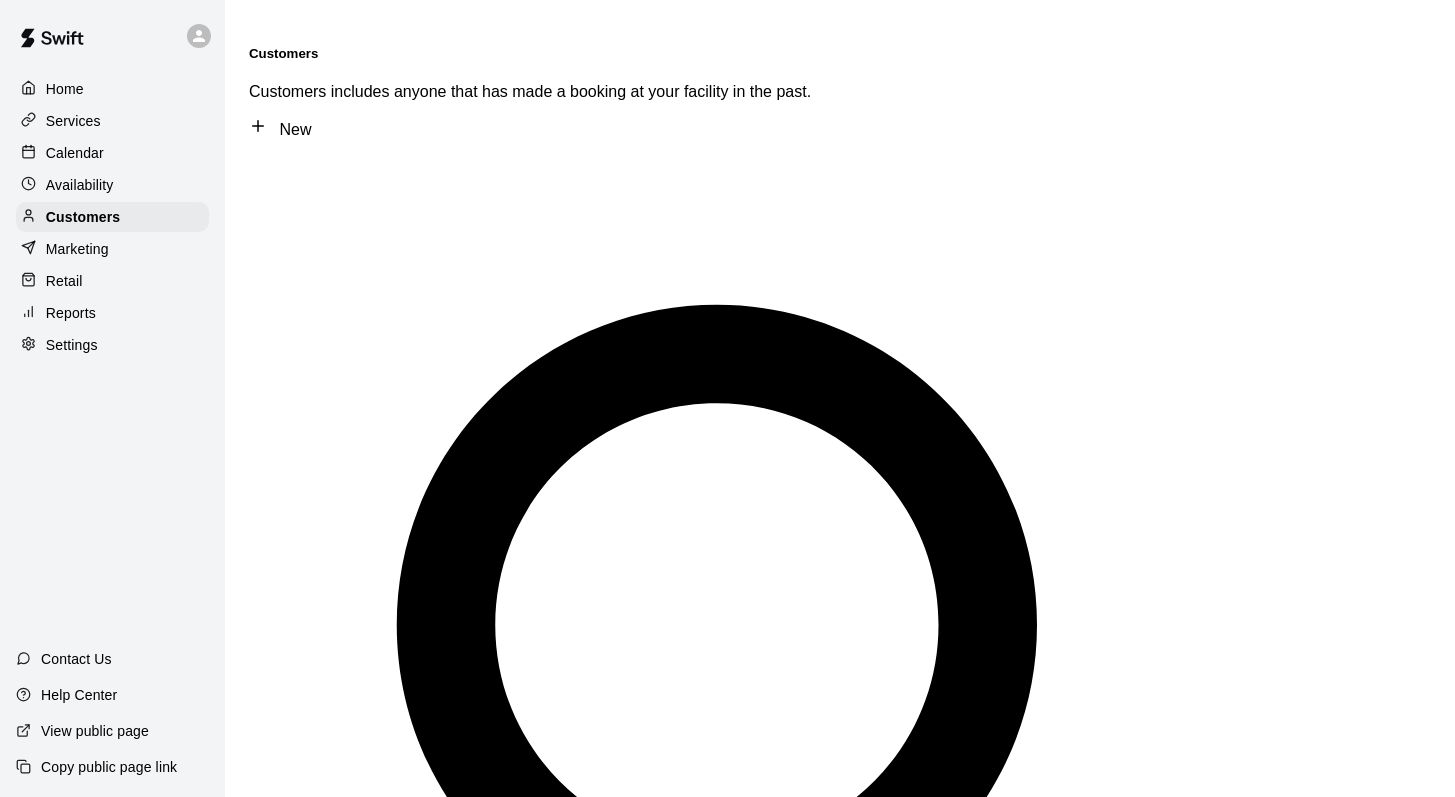 click at bounding box center [320, 1354] 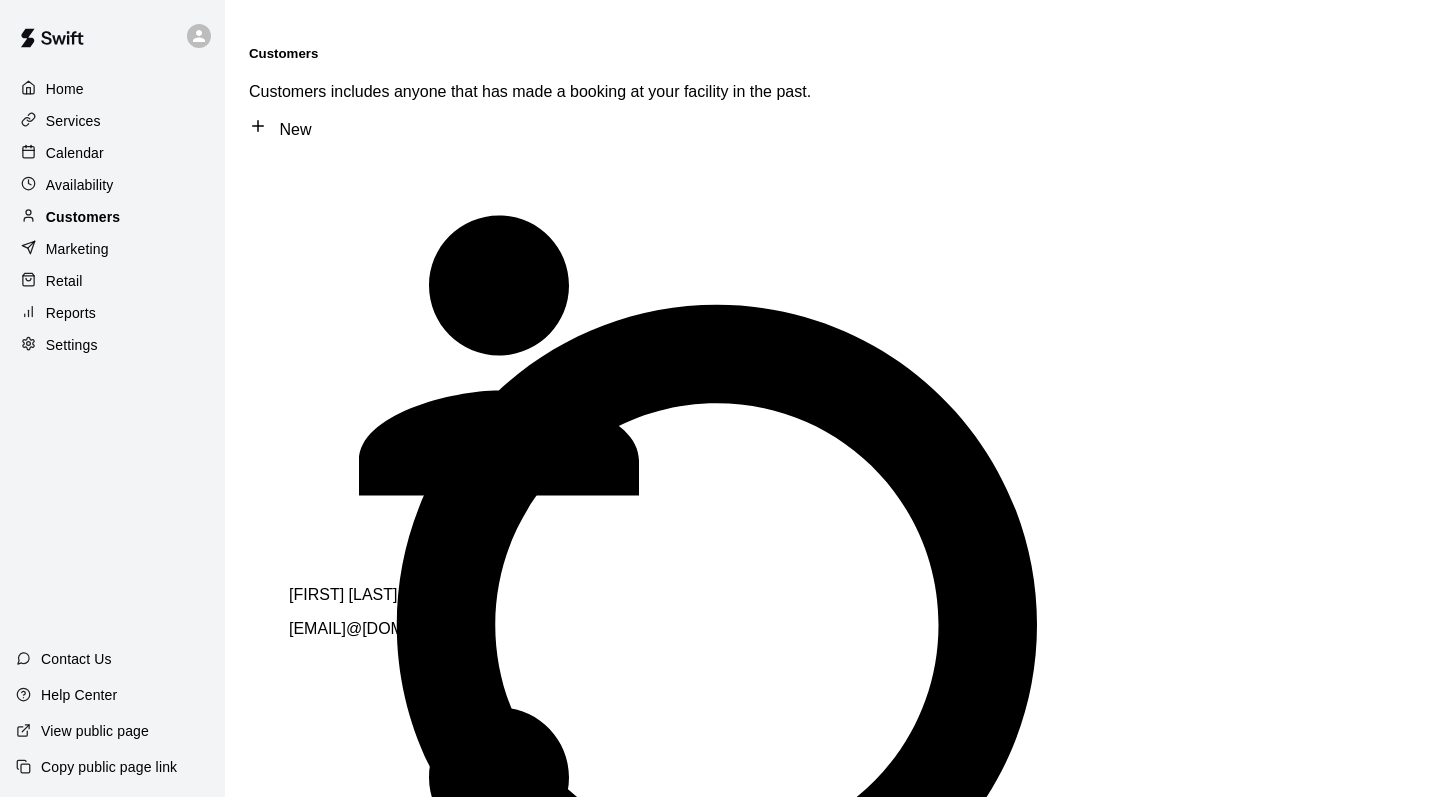 type on "*****" 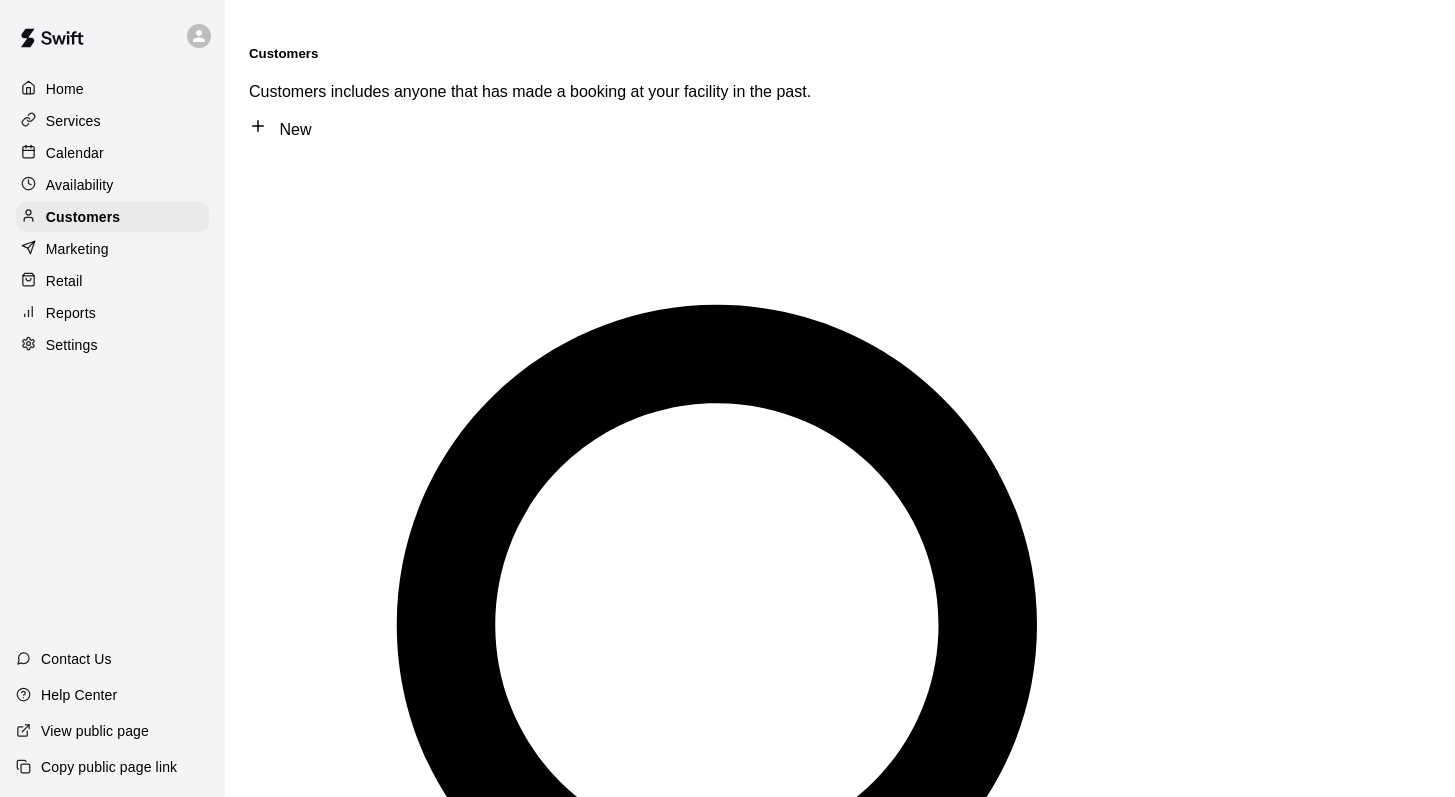 click on "Calendar" at bounding box center (75, 153) 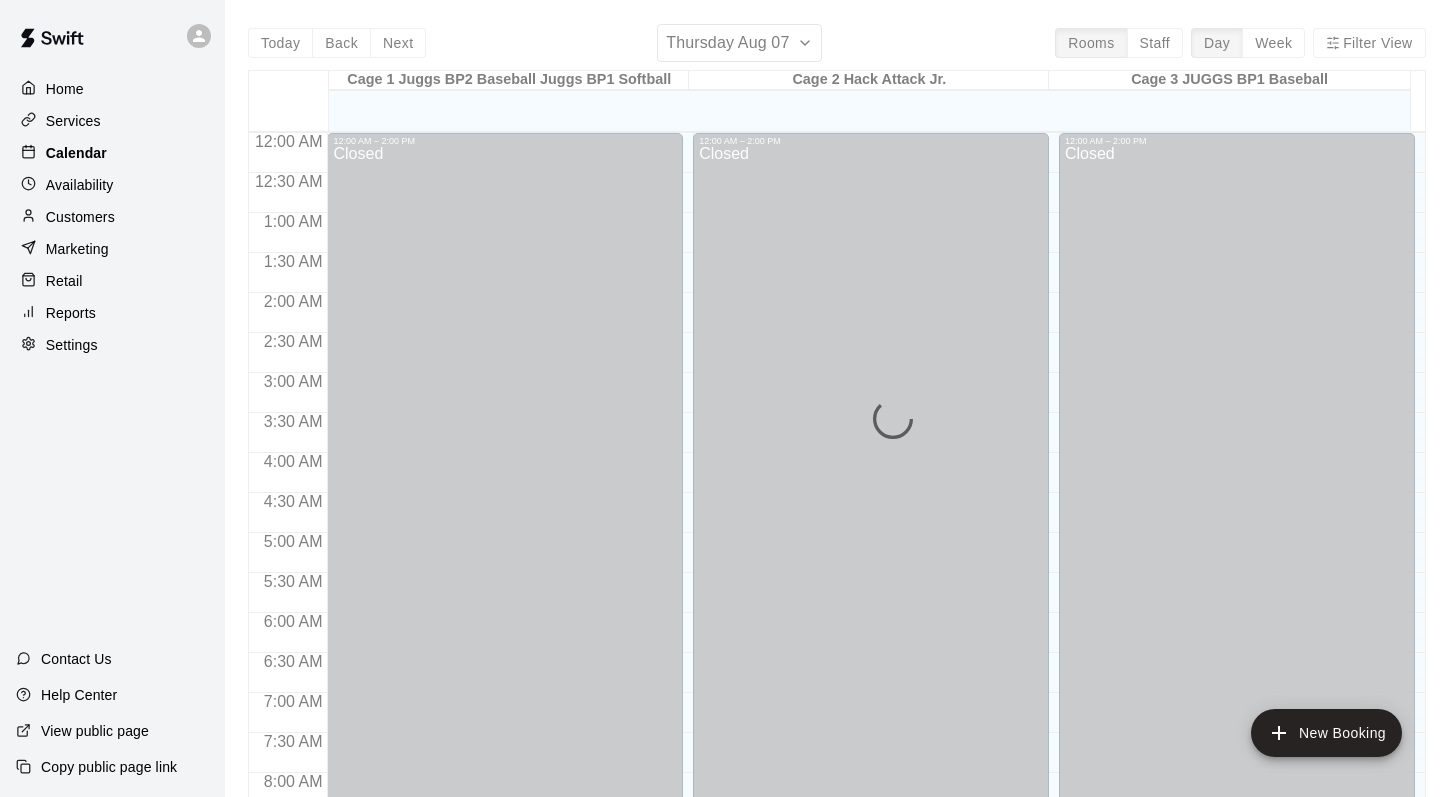 scroll, scrollTop: 1174, scrollLeft: 0, axis: vertical 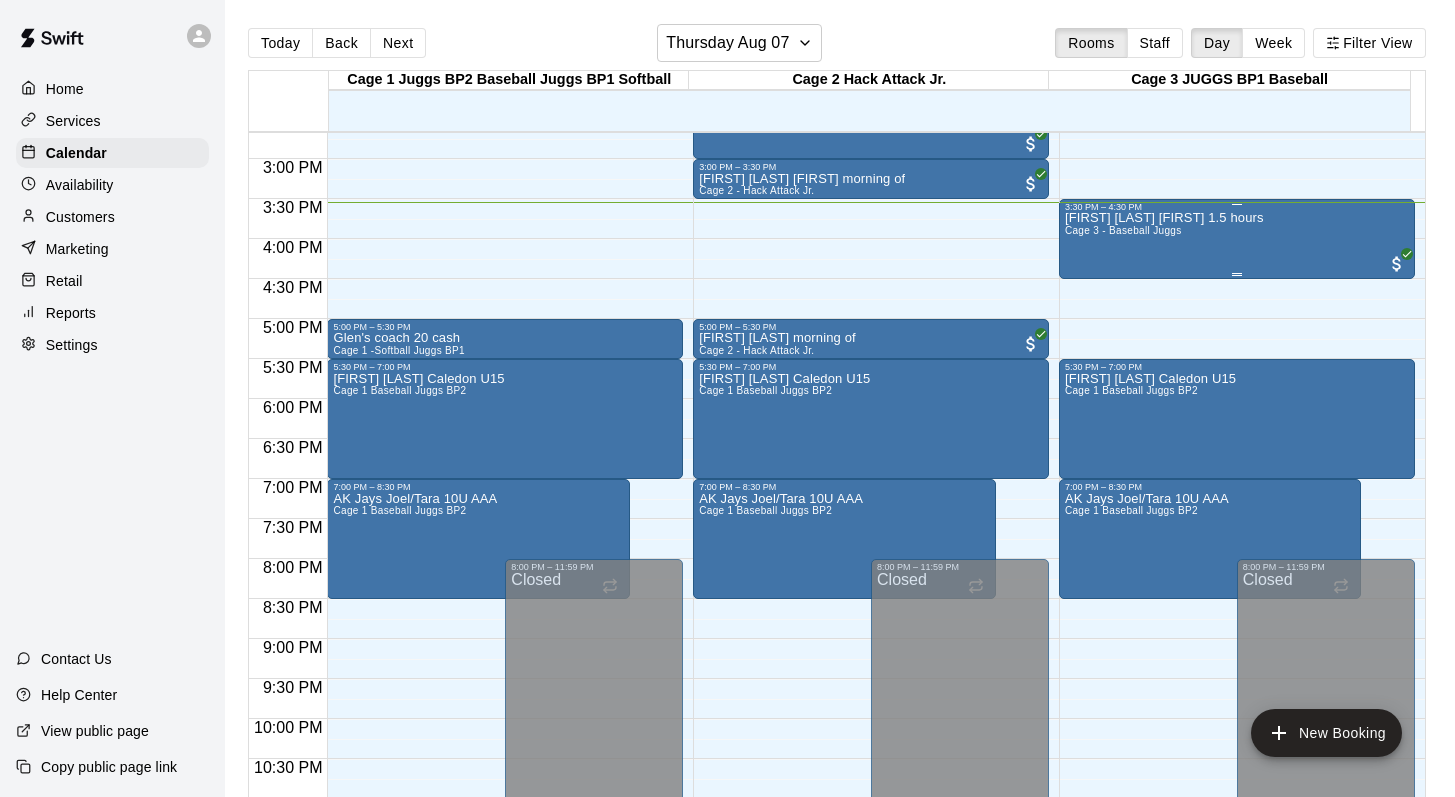 click on "Cage 3 - Baseball Juggs" at bounding box center (1123, 230) 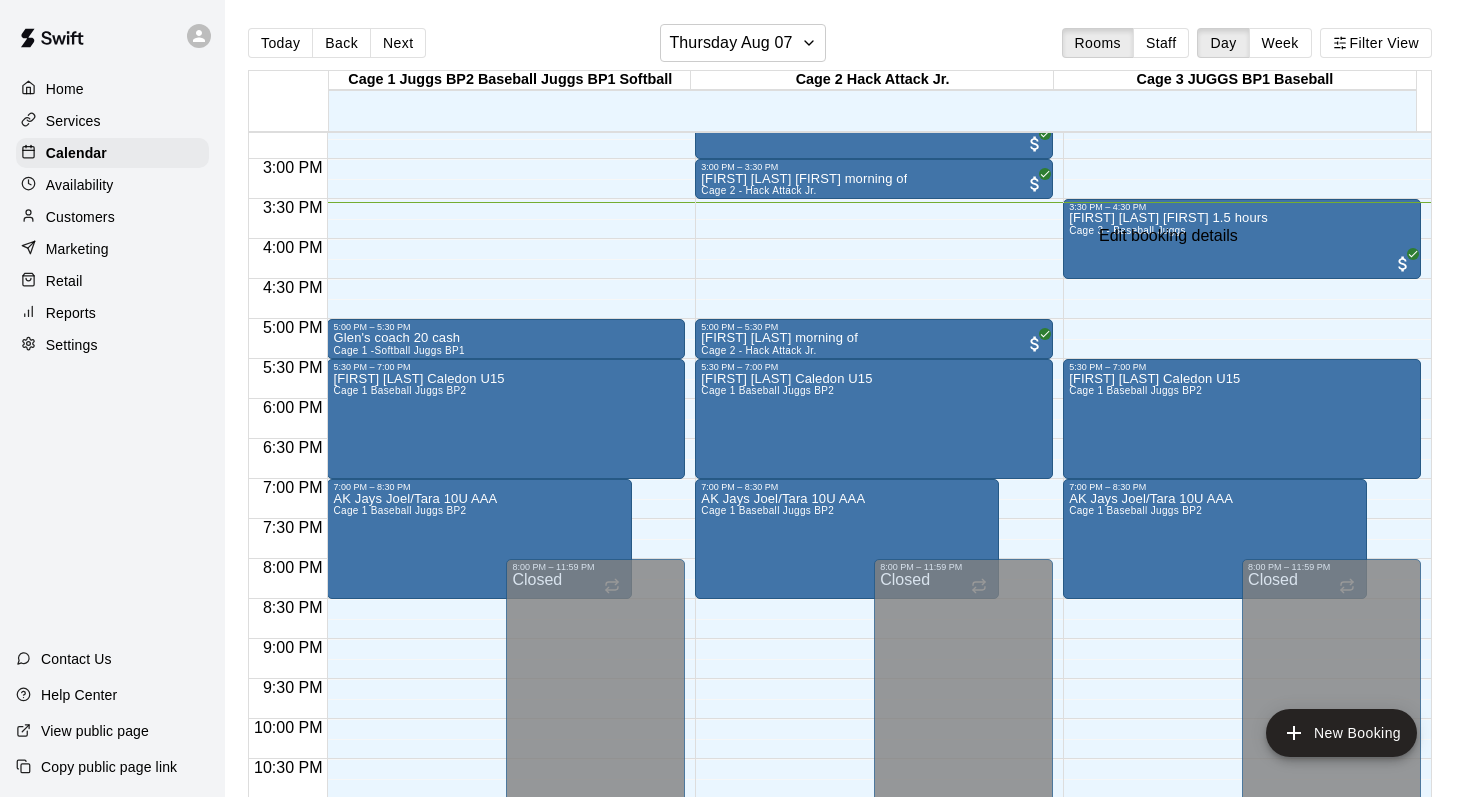 click 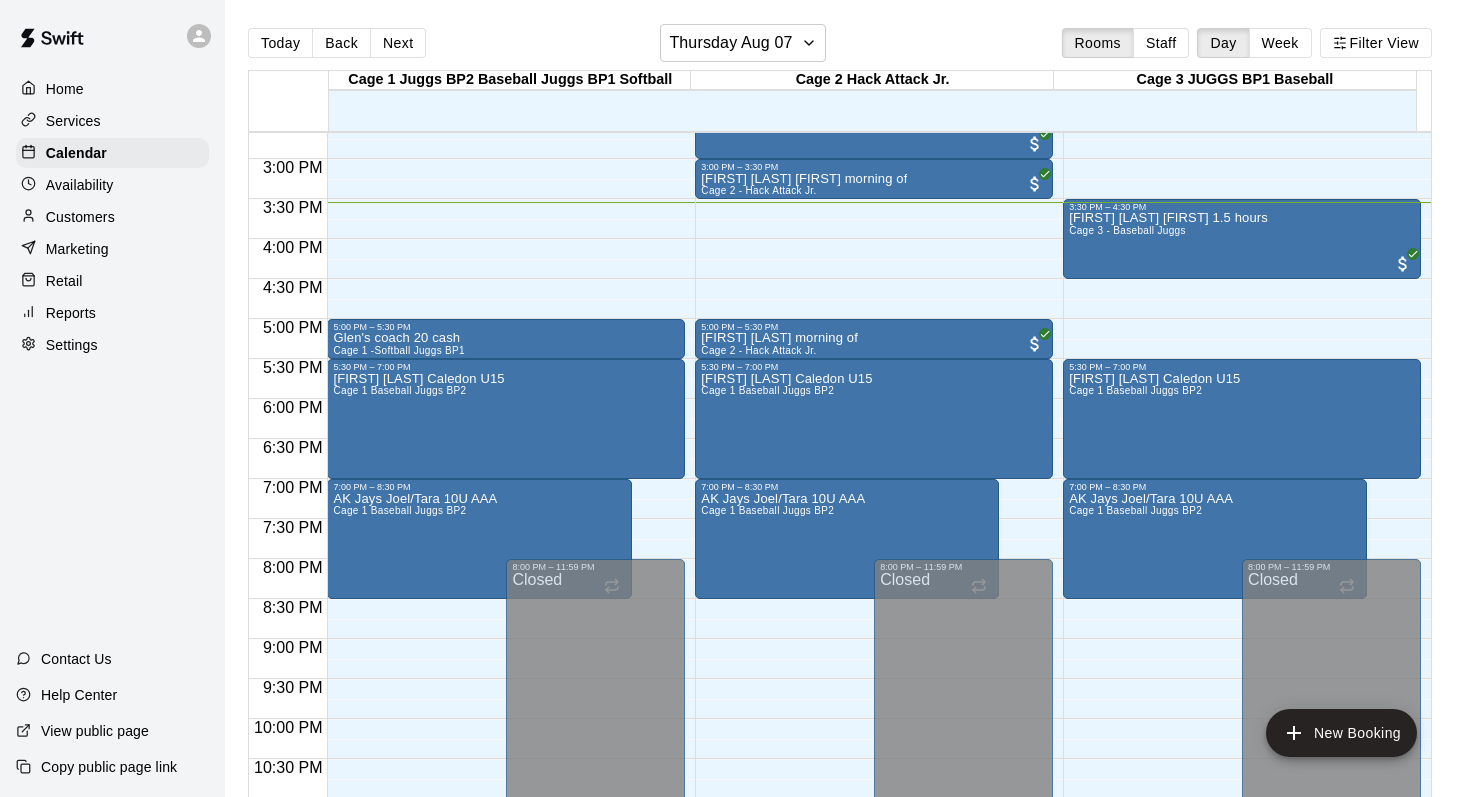click on "**********" at bounding box center [71, 900] 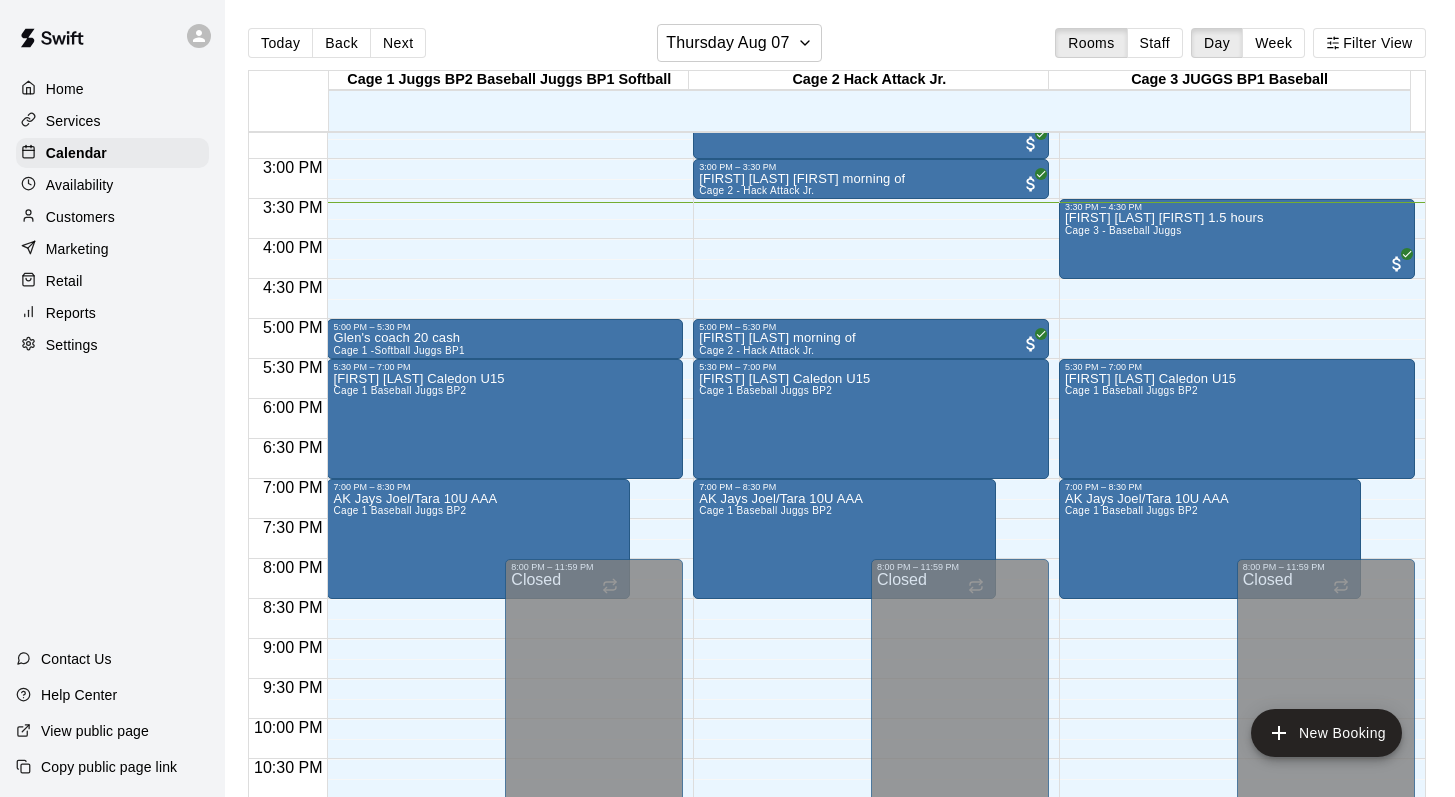 click on "Customers" at bounding box center [80, 217] 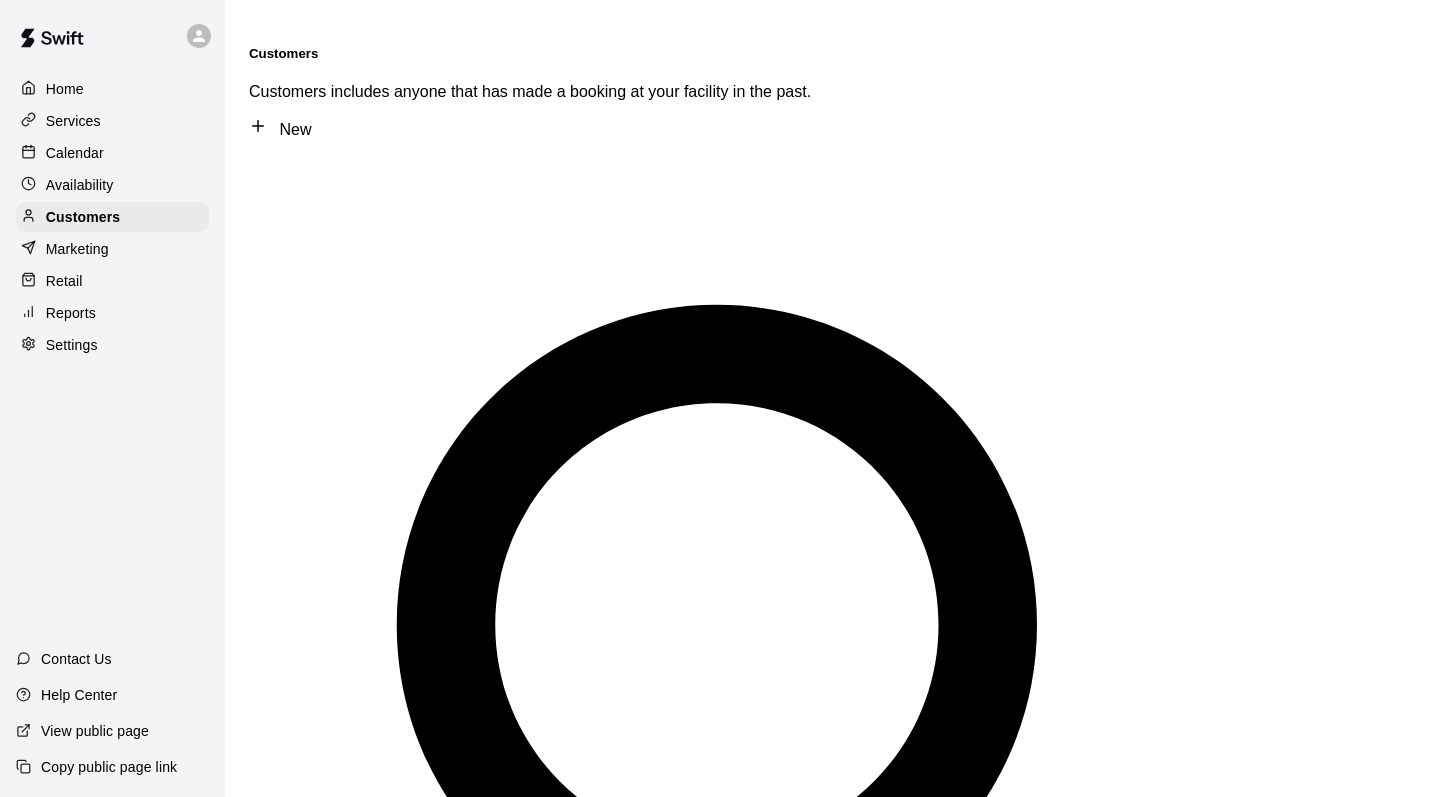 click at bounding box center (320, 1354) 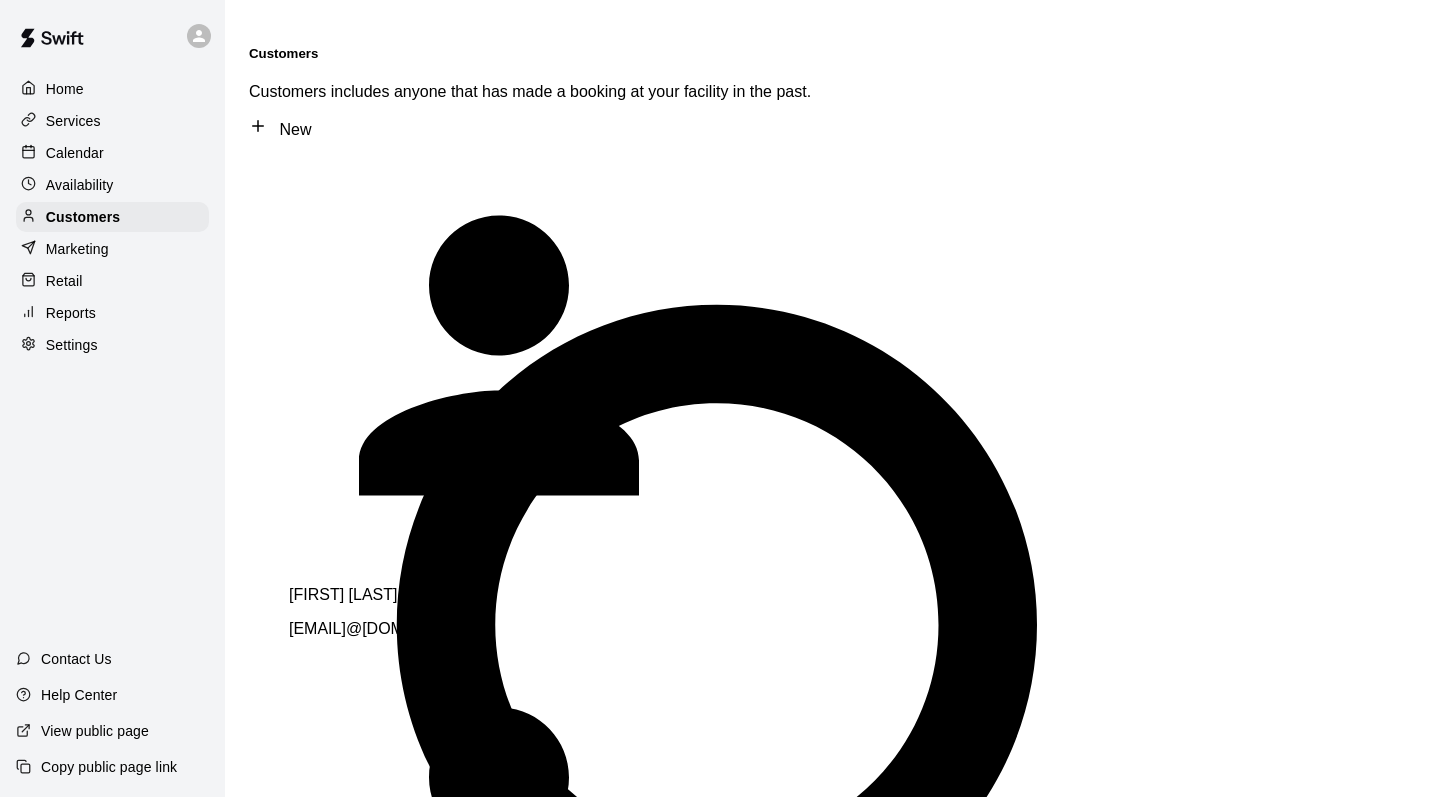 click on "[EMAIL]" at bounding box center [362, 628] 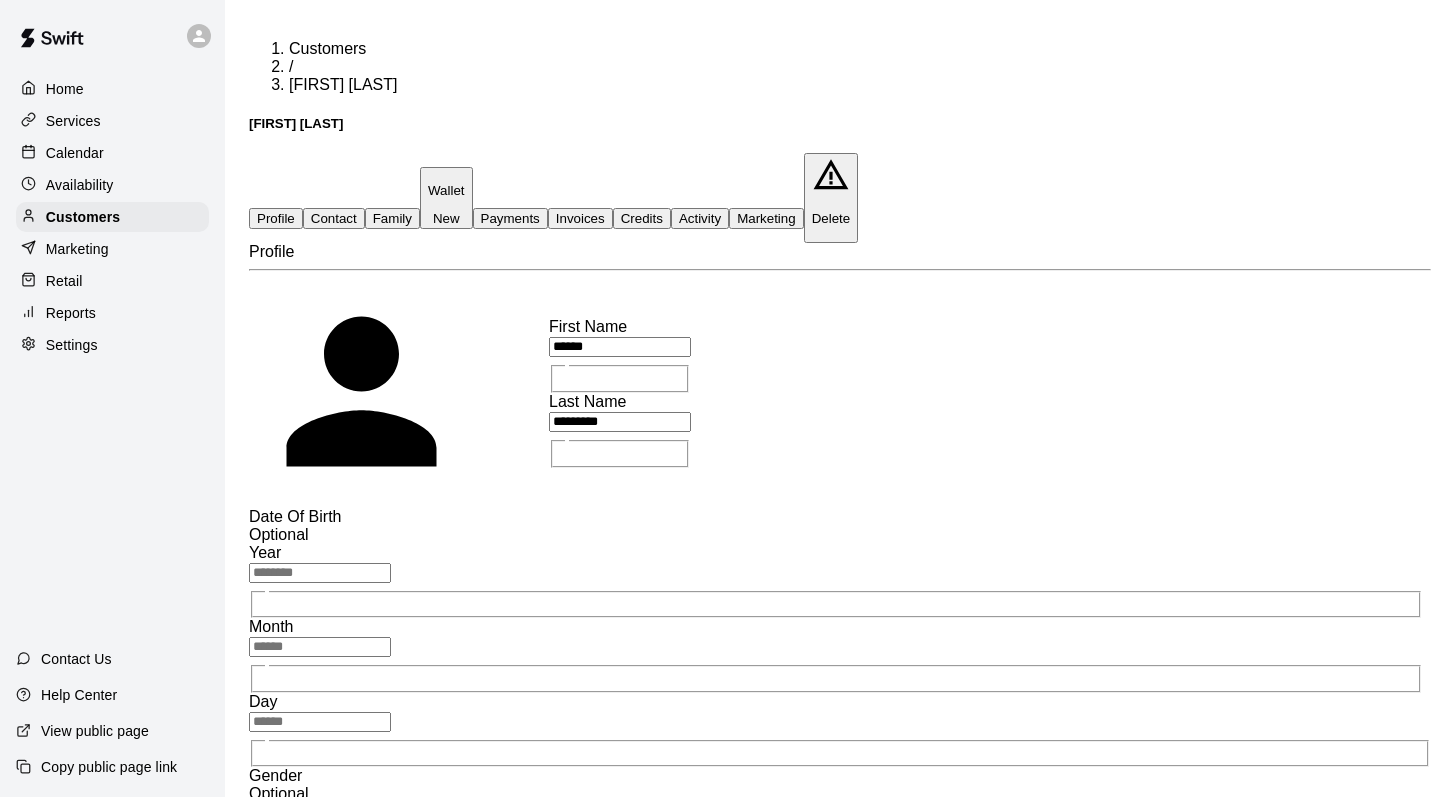 click on "Family" at bounding box center (392, 218) 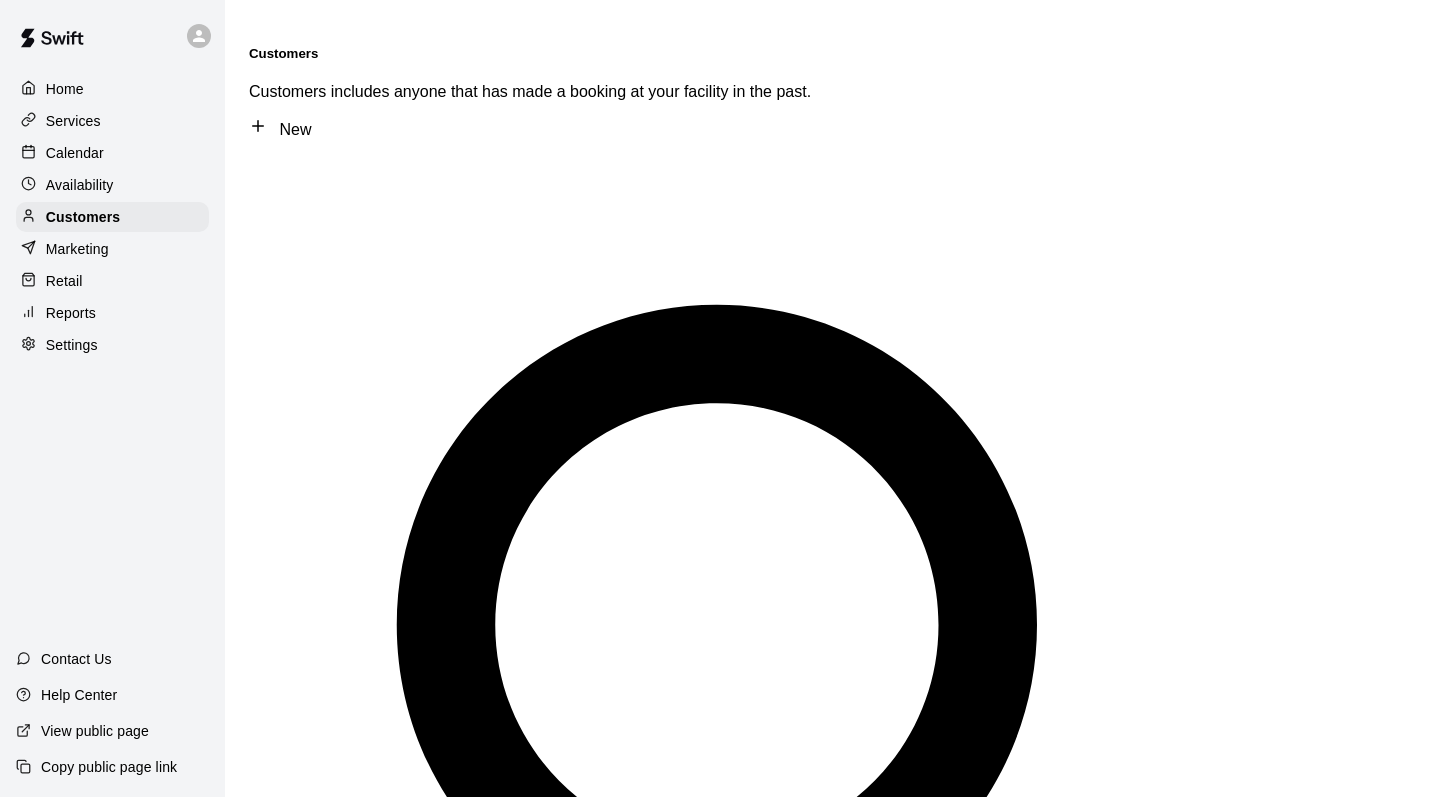 click at bounding box center (320, 1354) 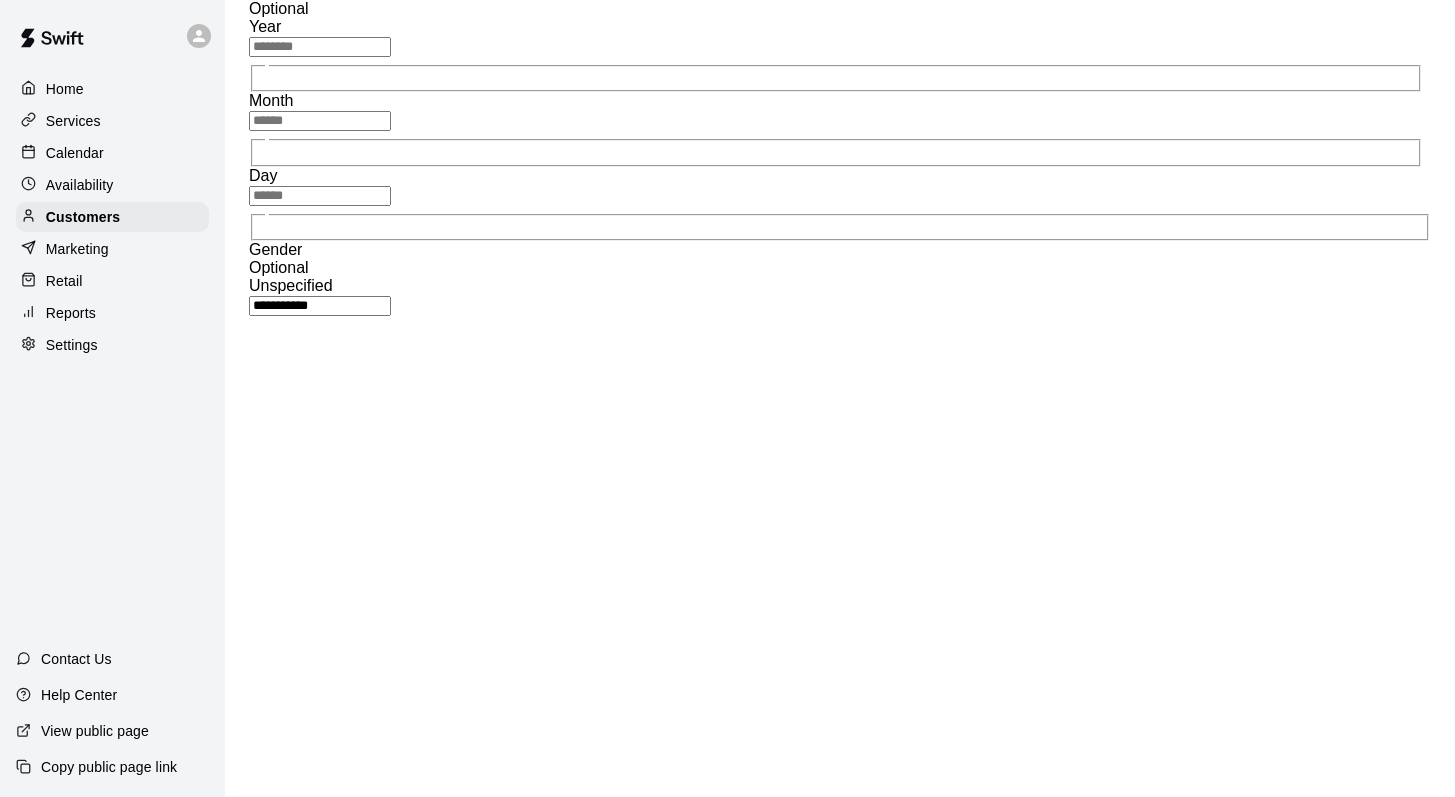 scroll, scrollTop: 534, scrollLeft: 0, axis: vertical 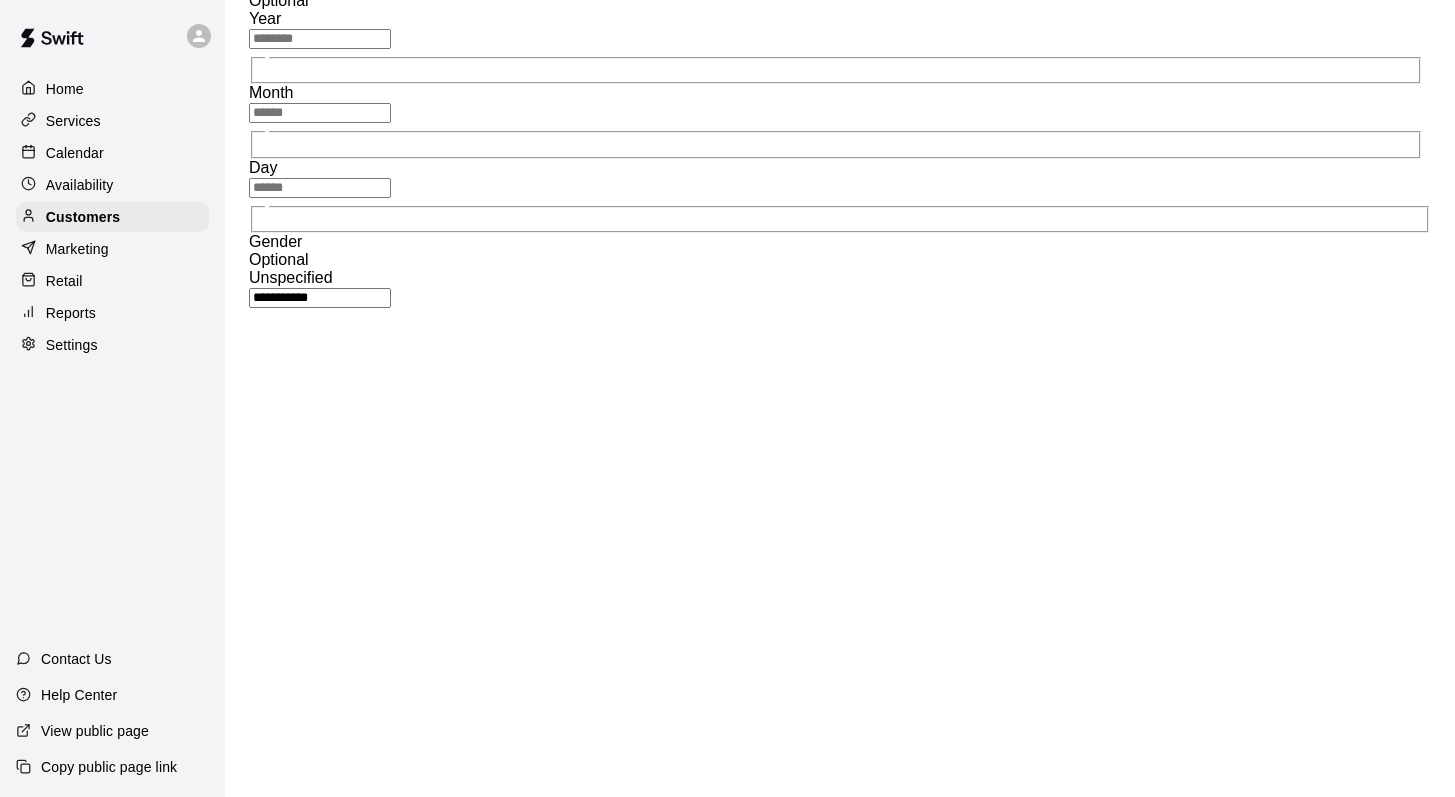 click at bounding box center [840, 4235] 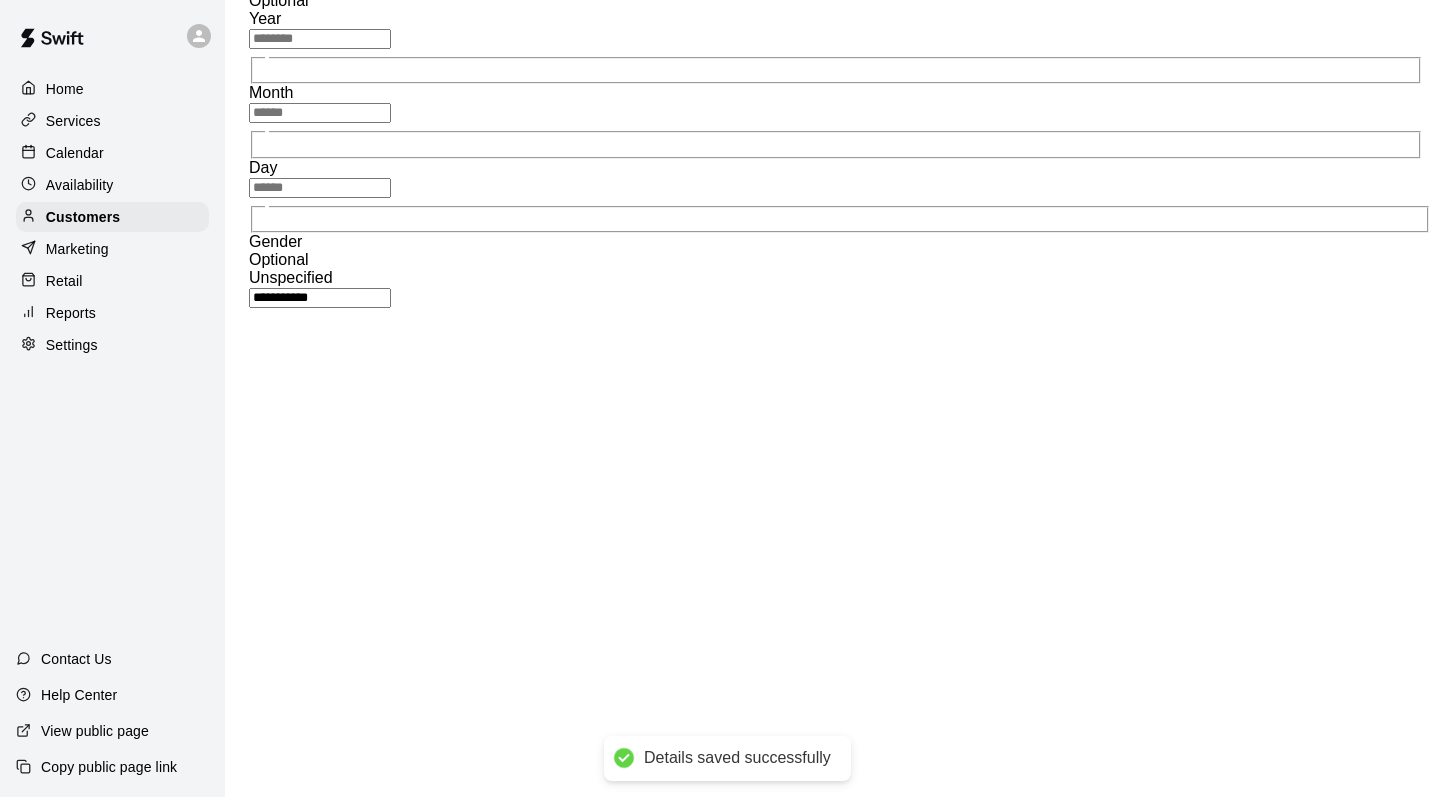 click on "Calendar" at bounding box center (75, 153) 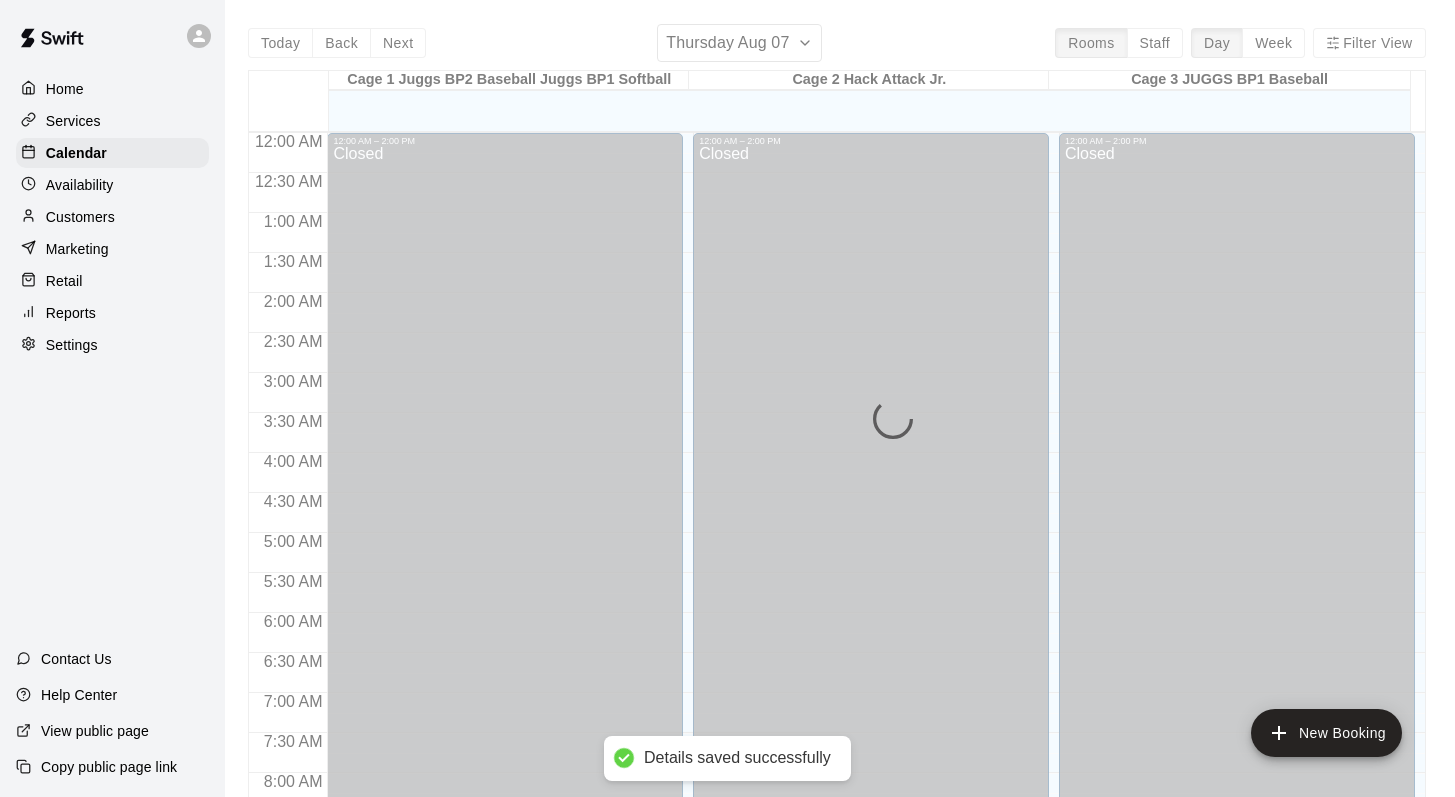 scroll, scrollTop: 1174, scrollLeft: 0, axis: vertical 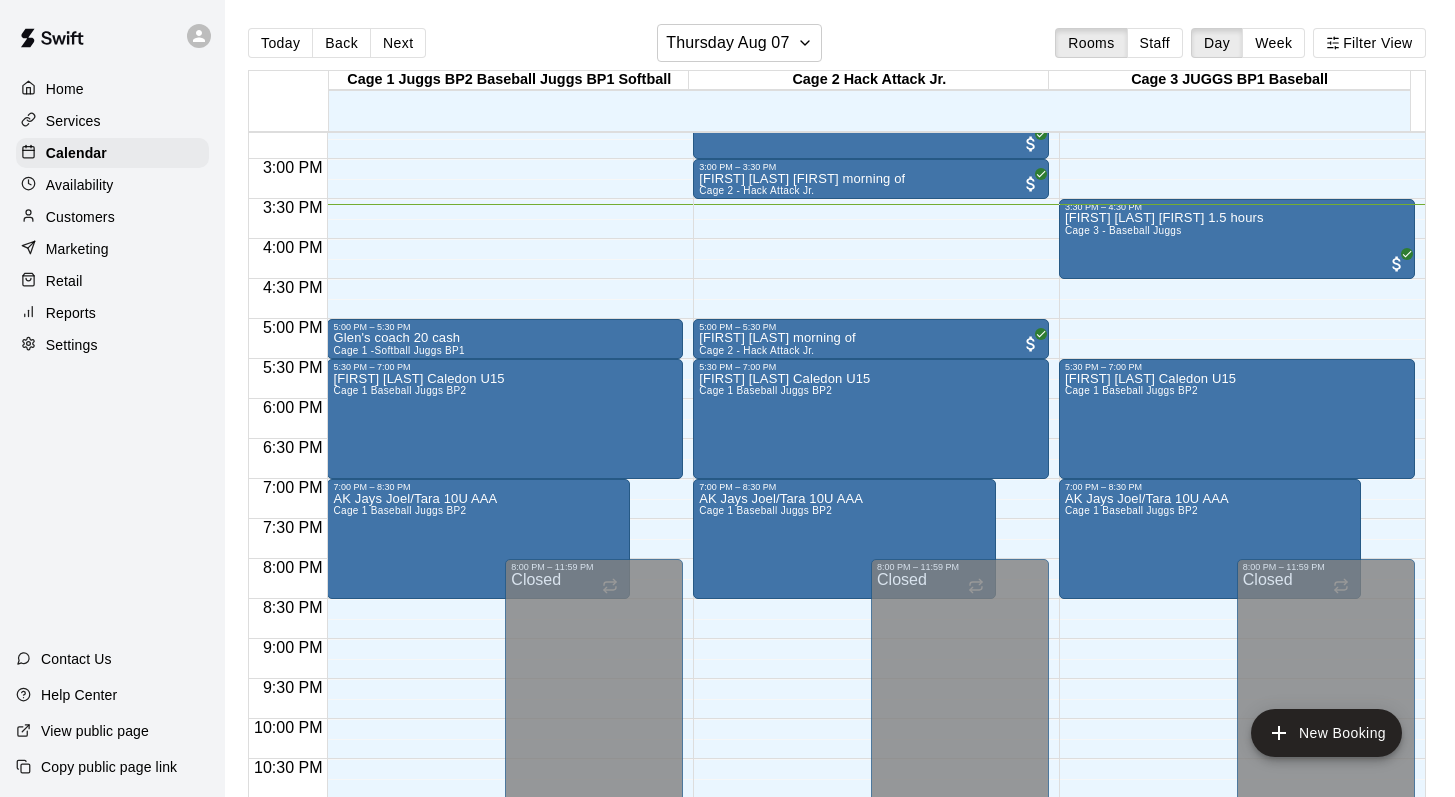 click on "Today Back Next Thursday Aug 07 Rooms Staff Day Week Filter View" at bounding box center (837, 47) 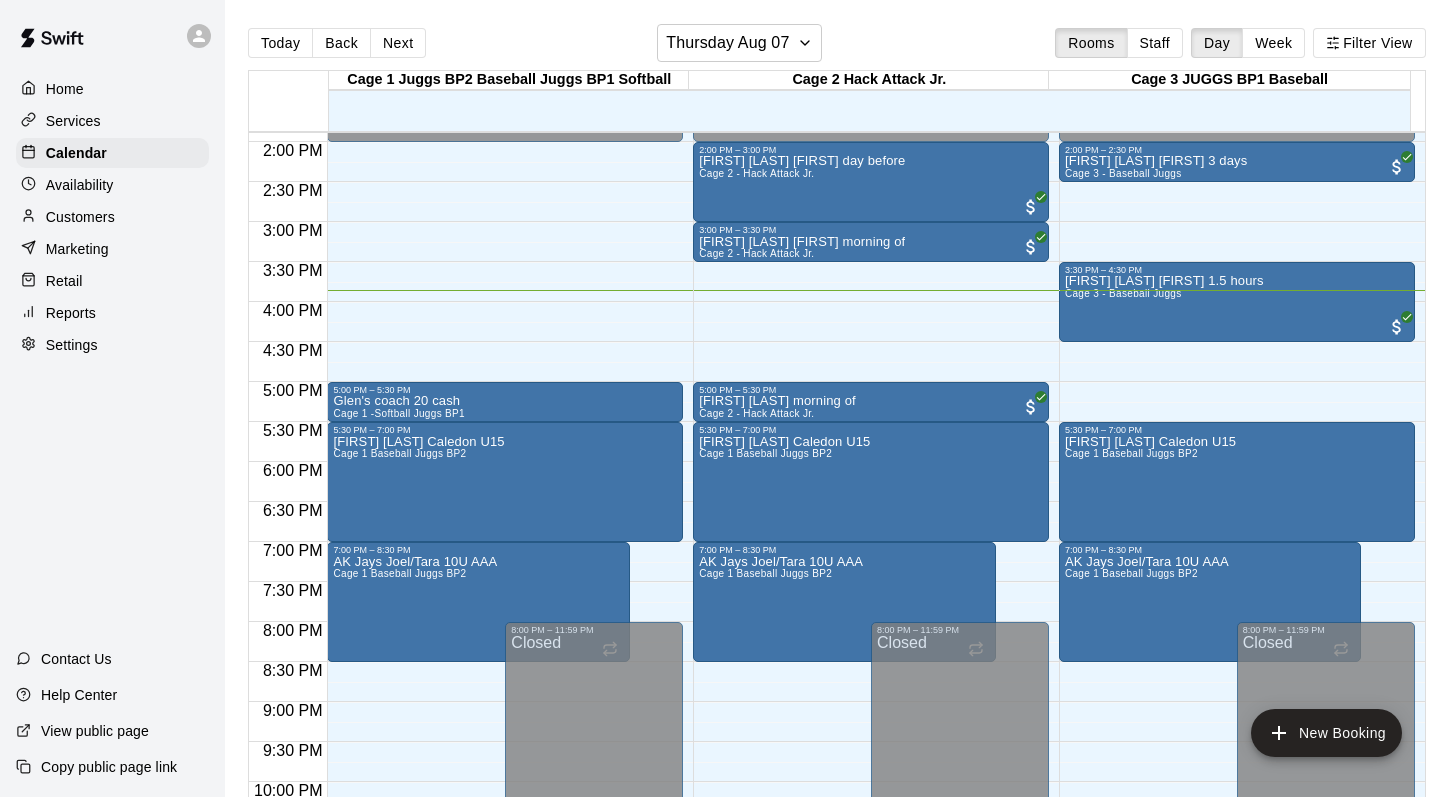 scroll, scrollTop: 871, scrollLeft: 0, axis: vertical 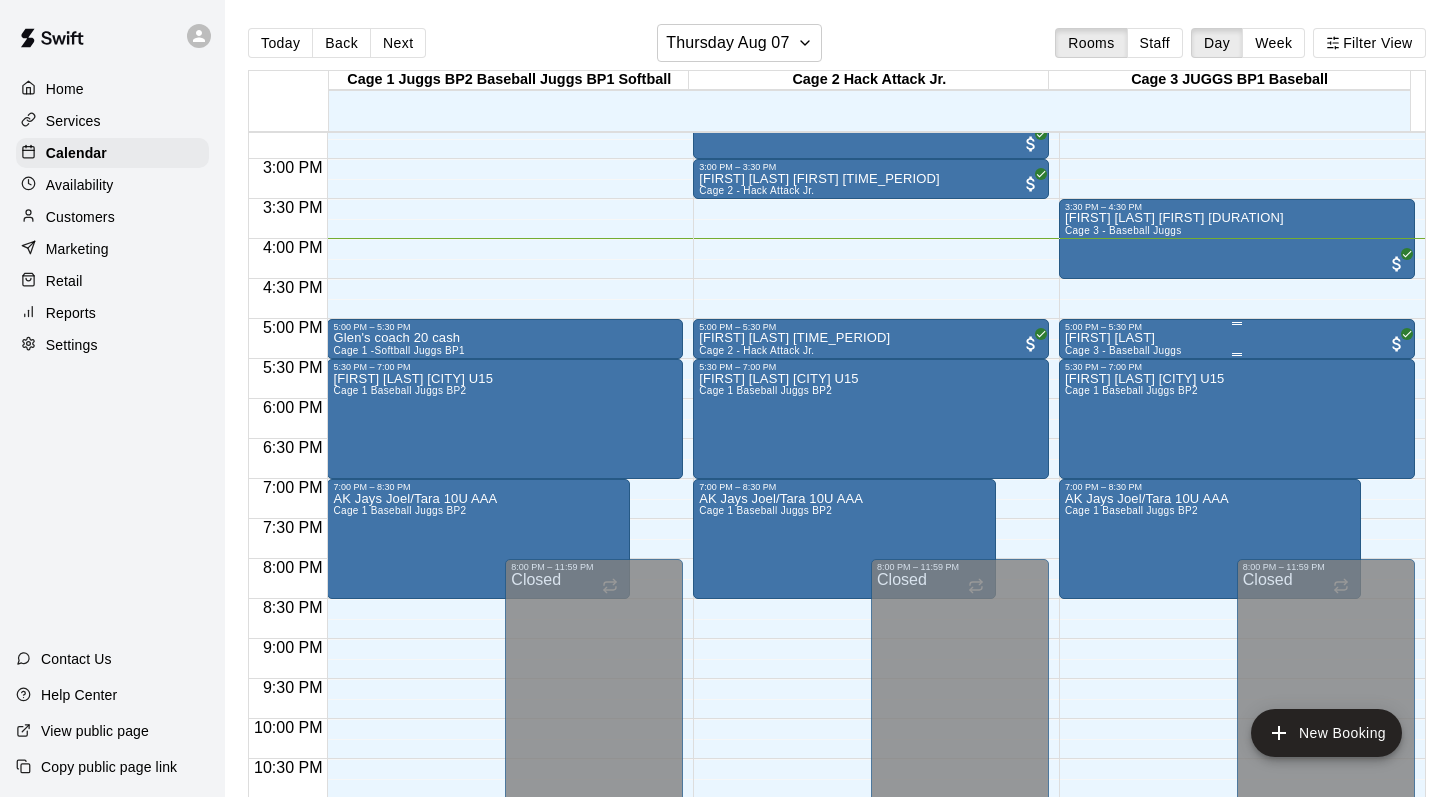click on "[FIRST] [LAST]" at bounding box center (1123, 338) 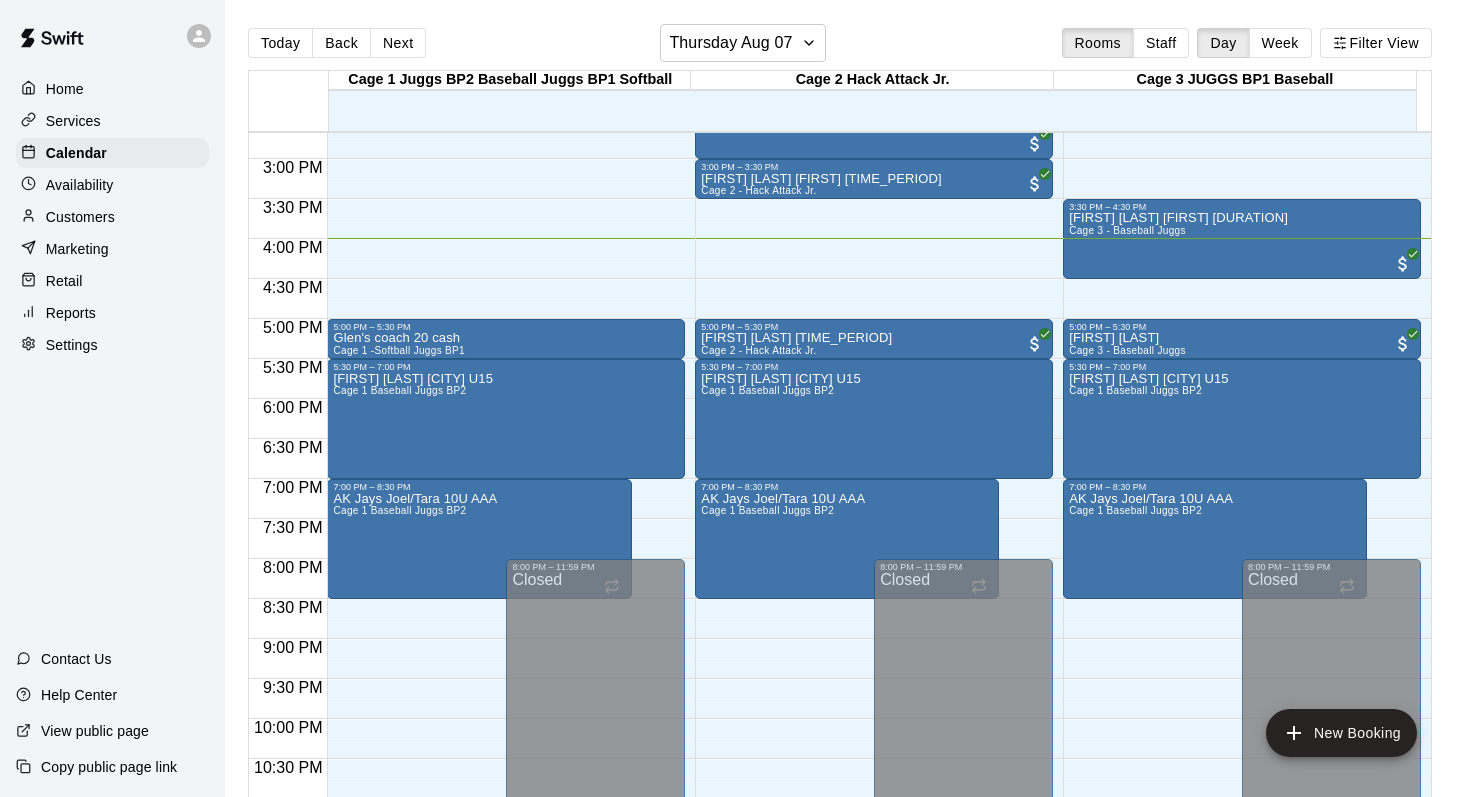 click 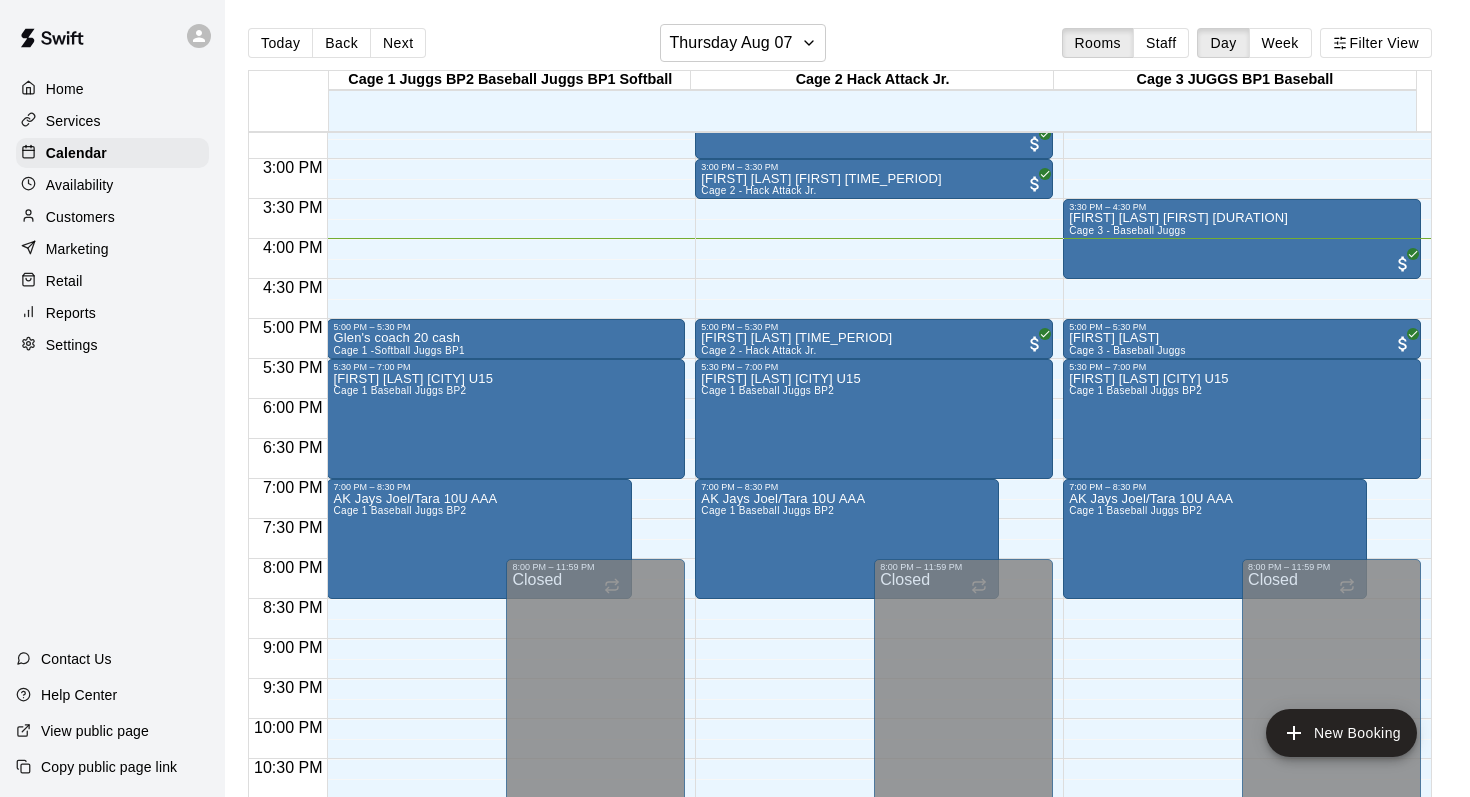 type on "**********" 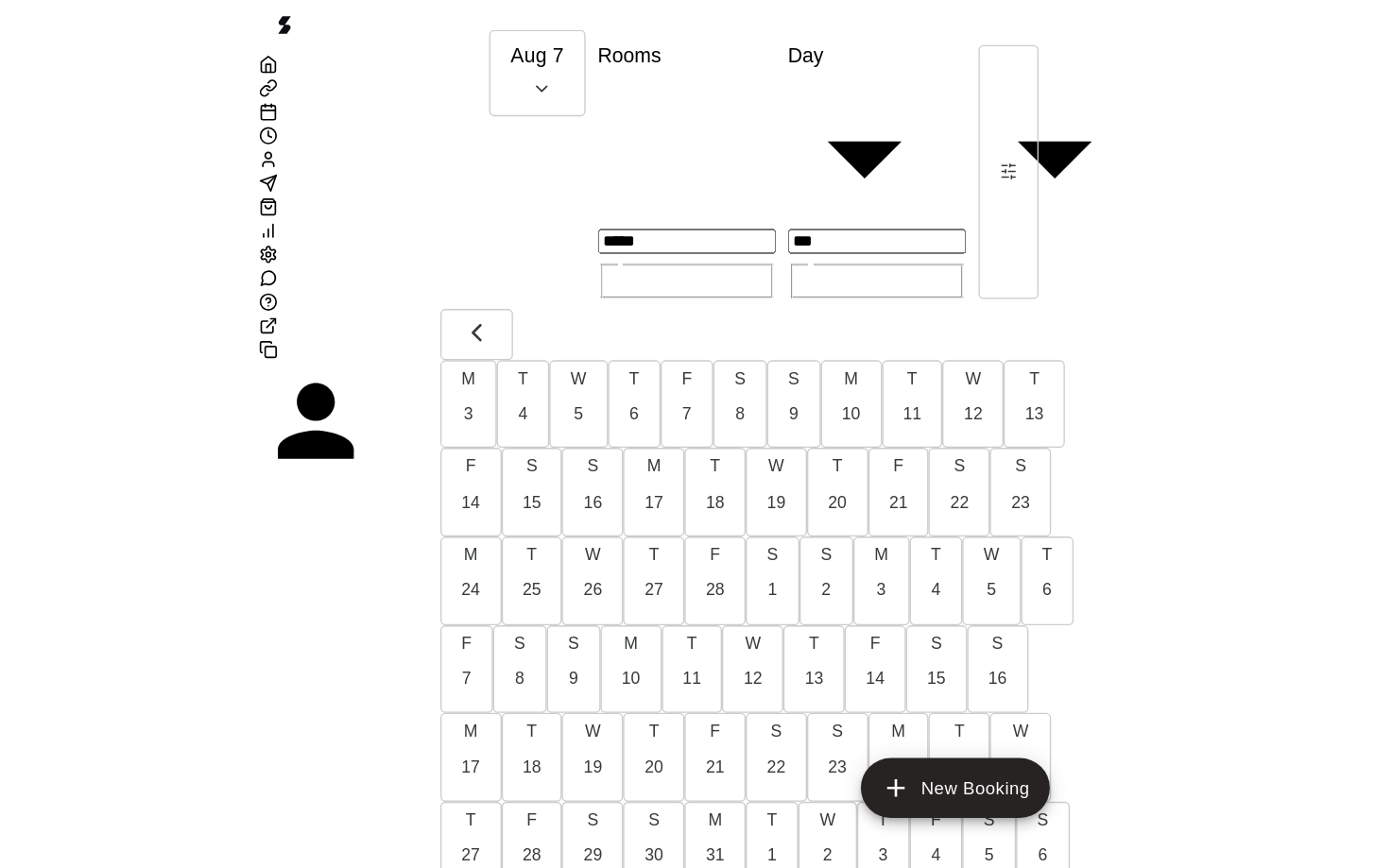 scroll, scrollTop: 0, scrollLeft: 7912, axis: horizontal 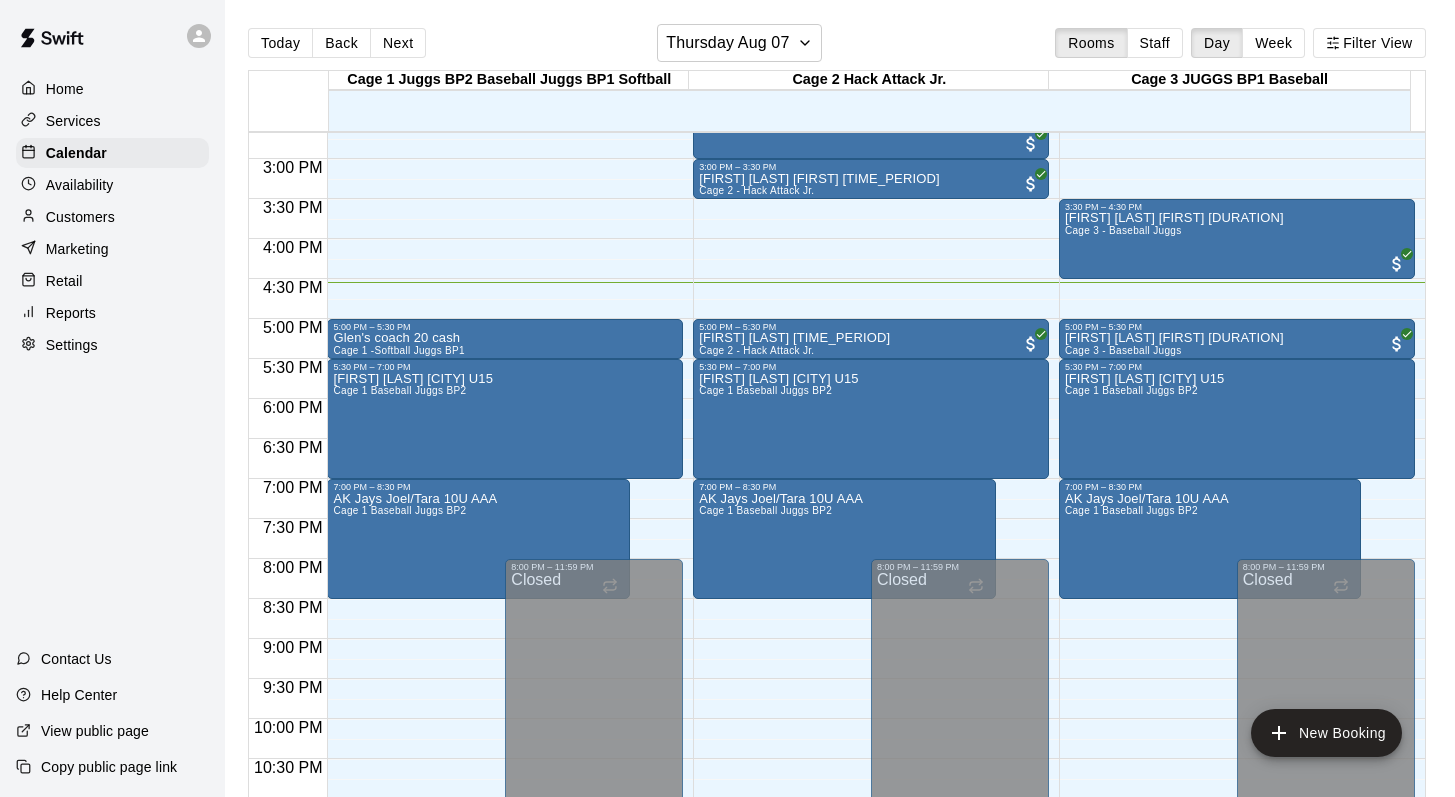 click on "Today Back Next Thursday Aug 07 Rooms Staff Day Week Filter View" at bounding box center [837, 47] 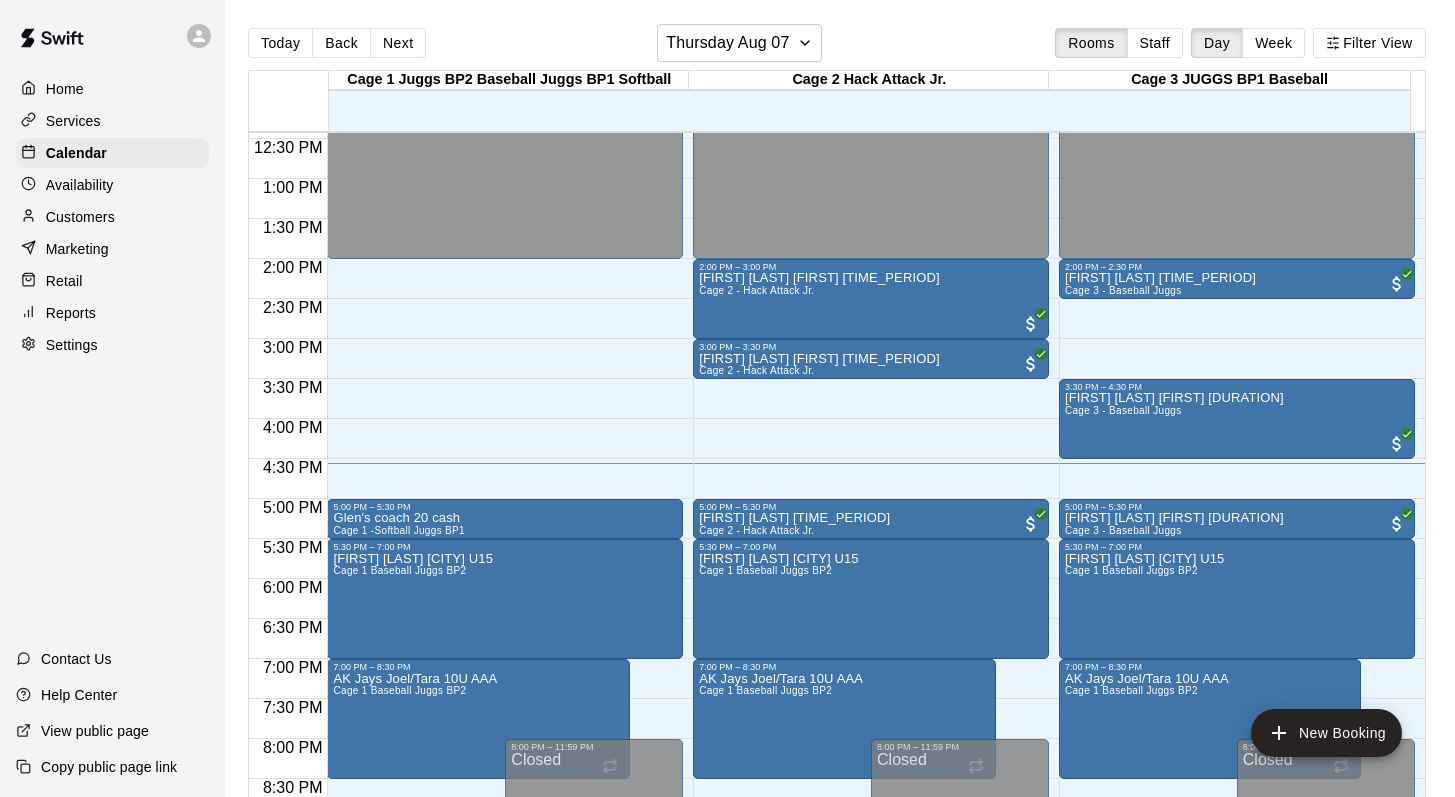 scroll, scrollTop: 995, scrollLeft: 0, axis: vertical 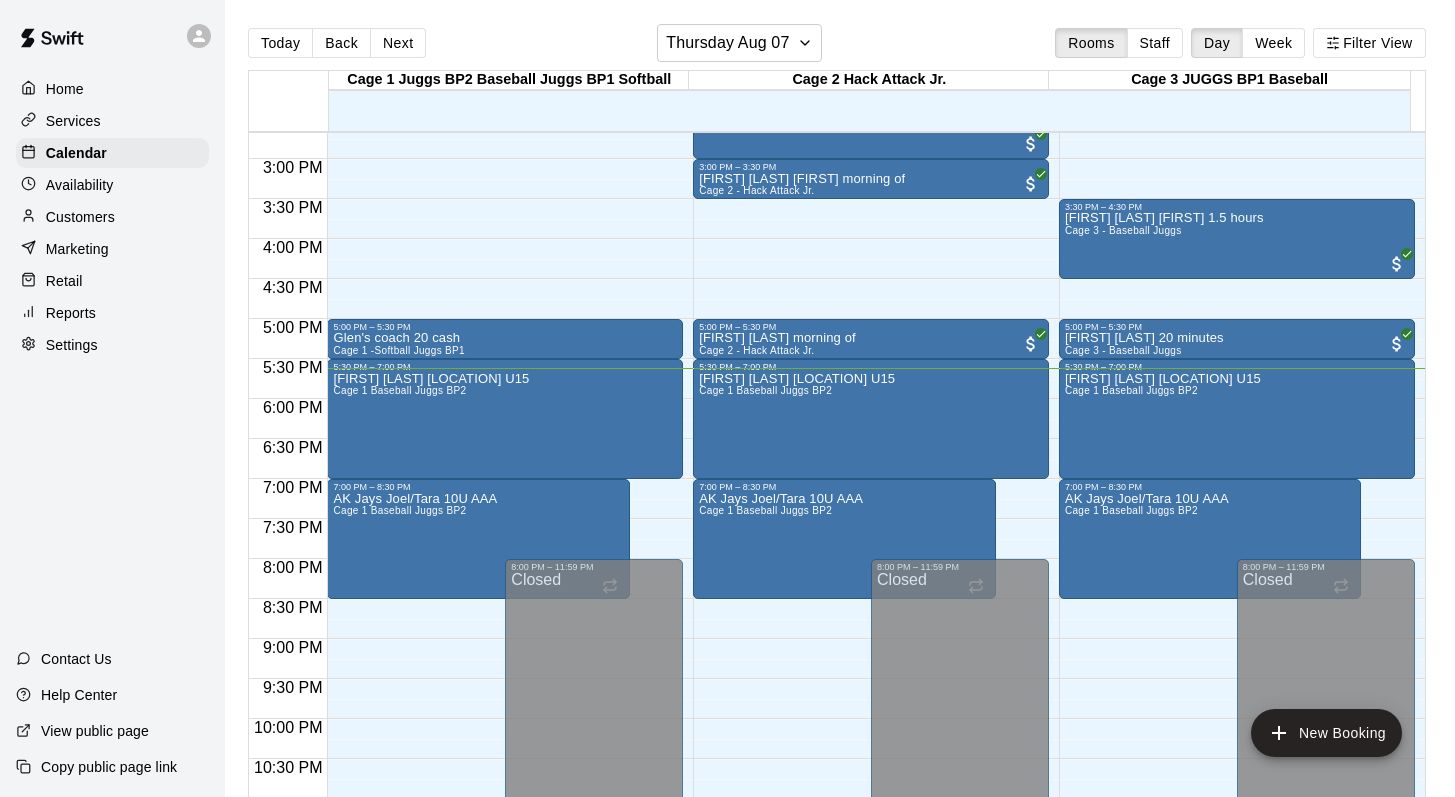 click on "Customers" at bounding box center [80, 217] 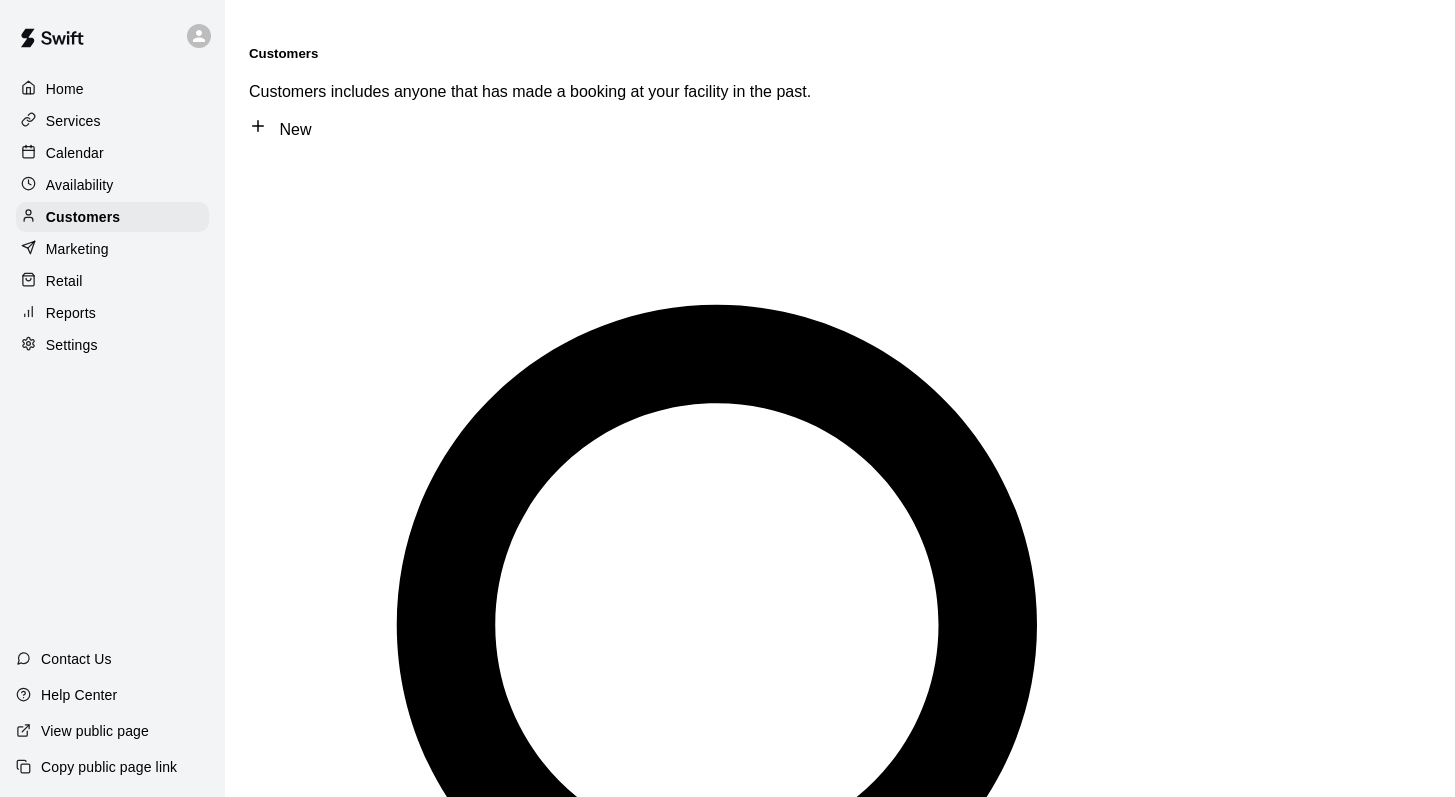 click on "​ ​" at bounding box center [840, 778] 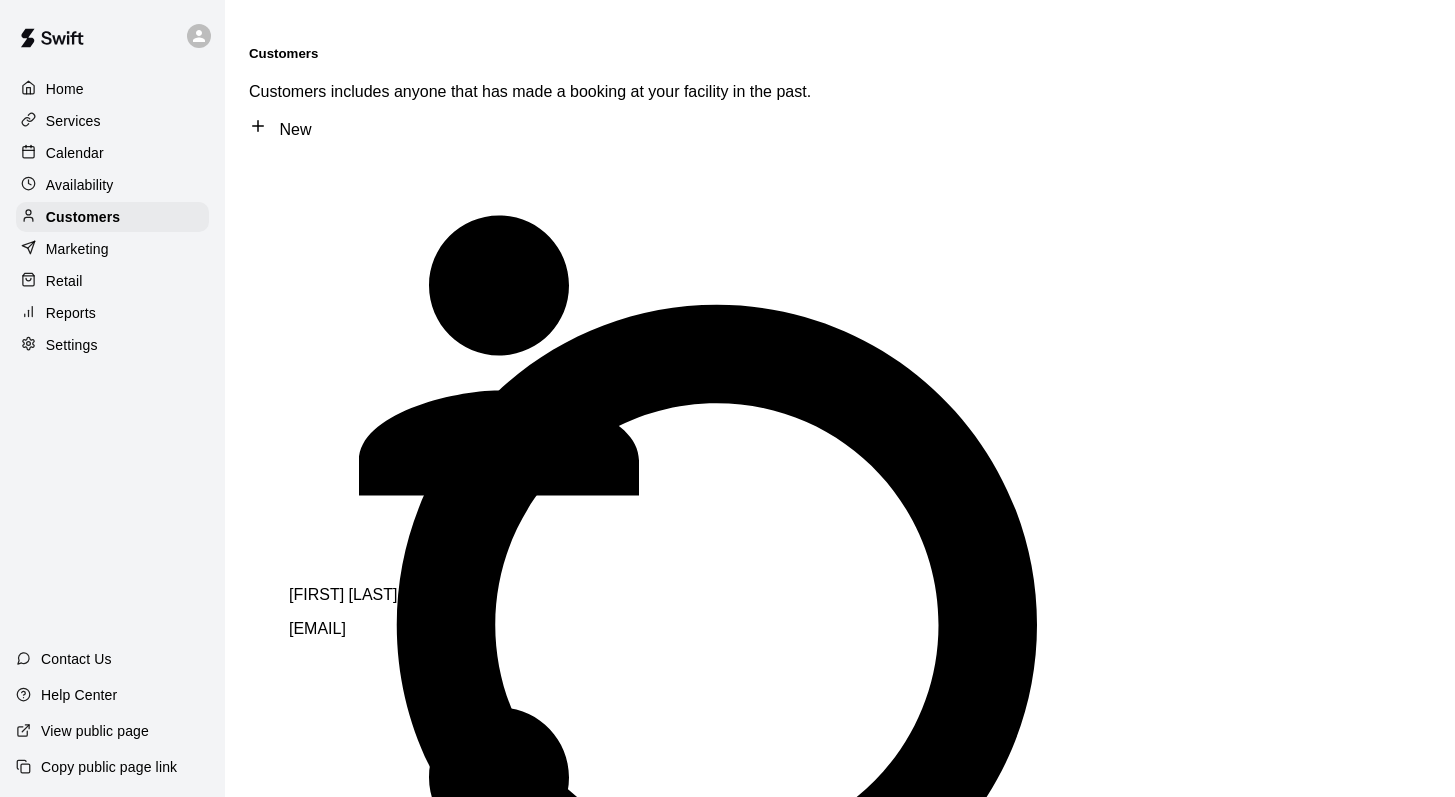 scroll, scrollTop: 795, scrollLeft: 0, axis: vertical 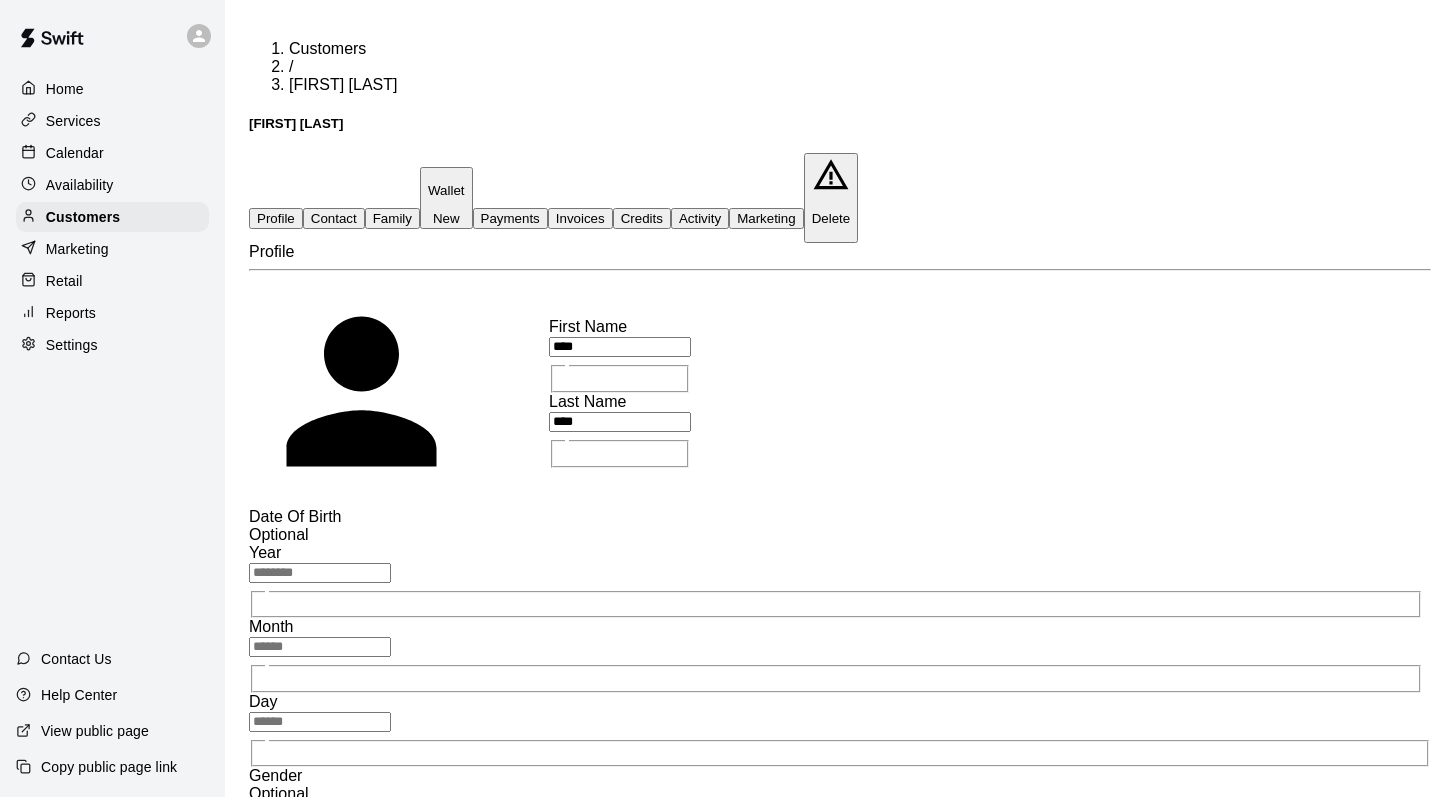 click on "Family" at bounding box center [392, 218] 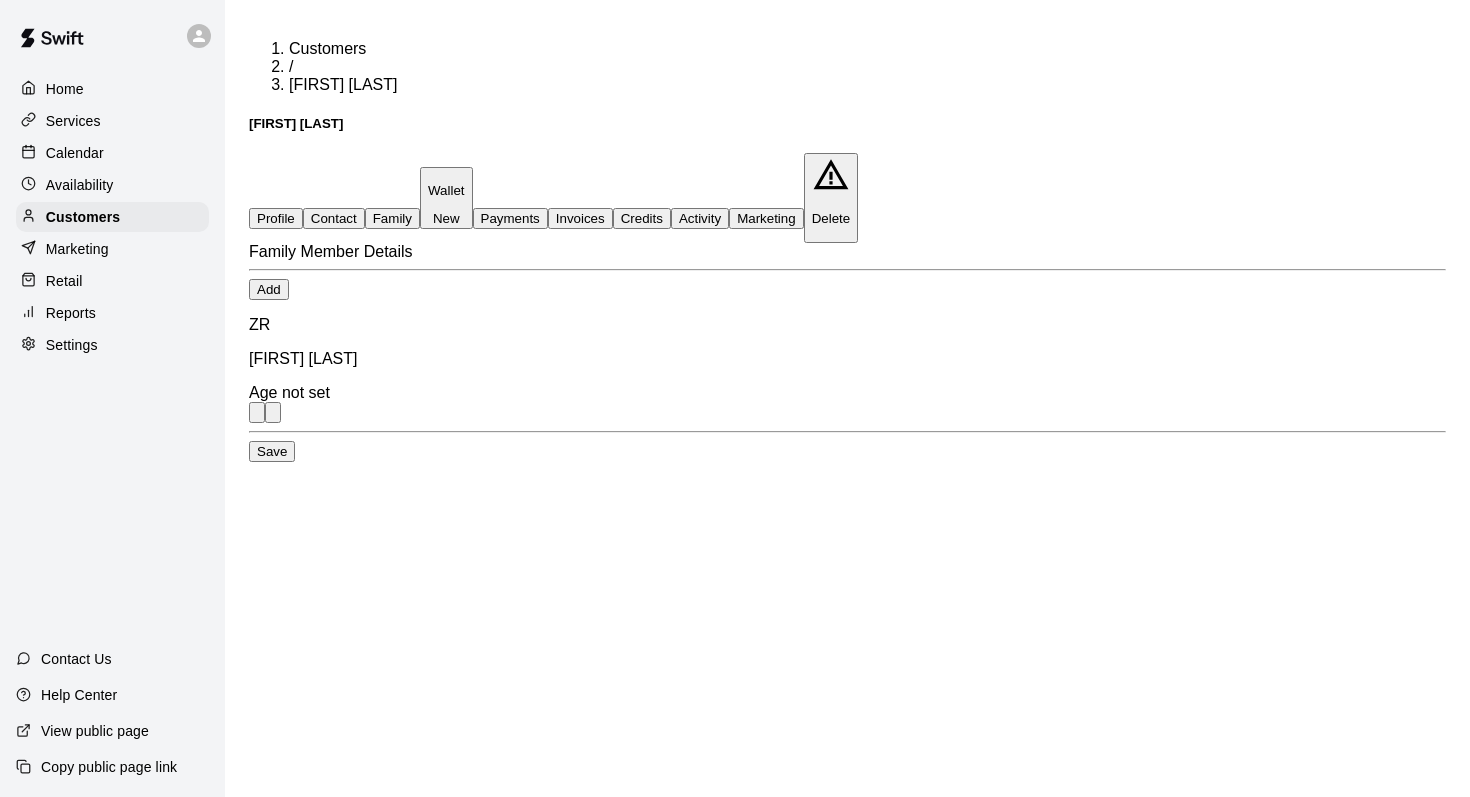 click on "Activity" at bounding box center [700, 218] 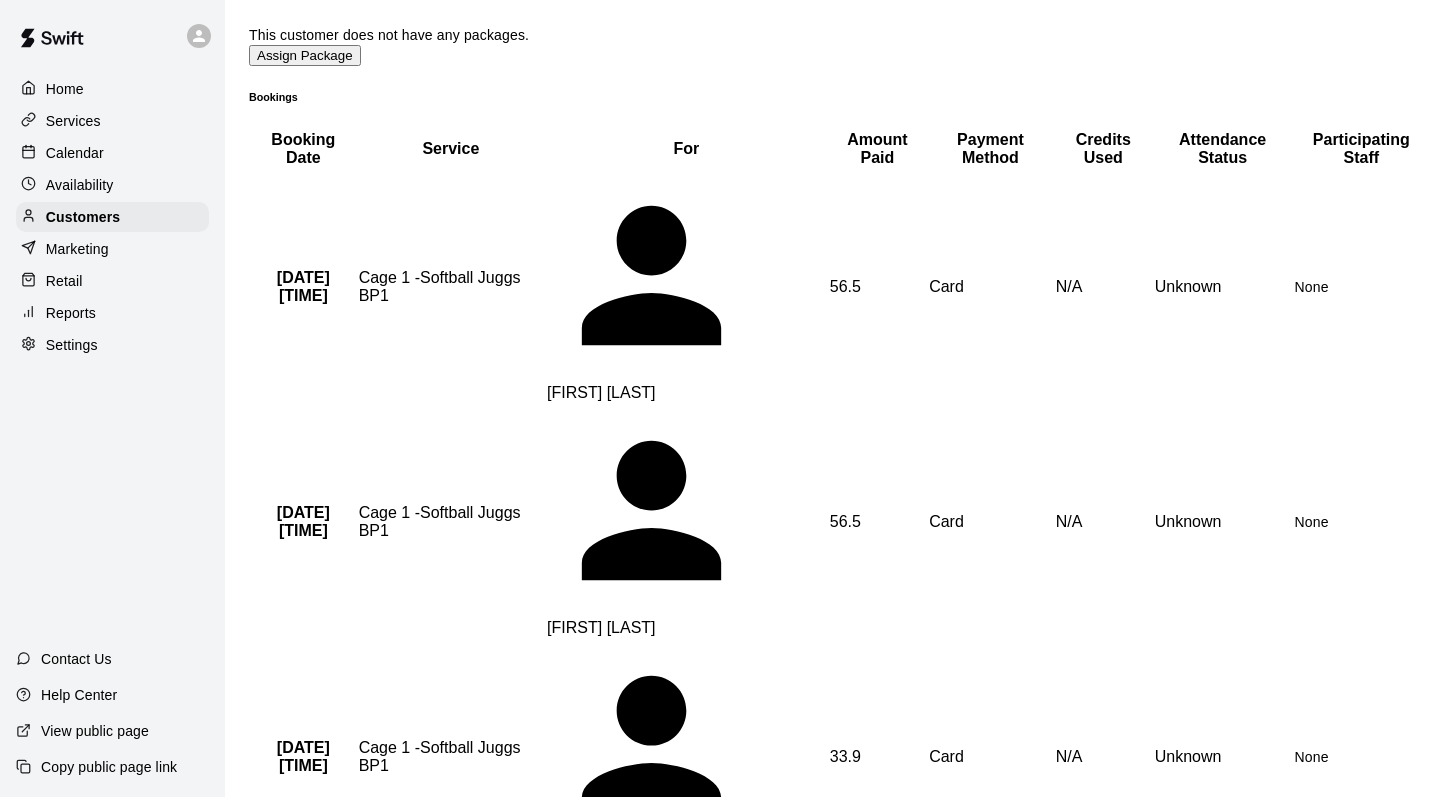 scroll, scrollTop: 0, scrollLeft: 0, axis: both 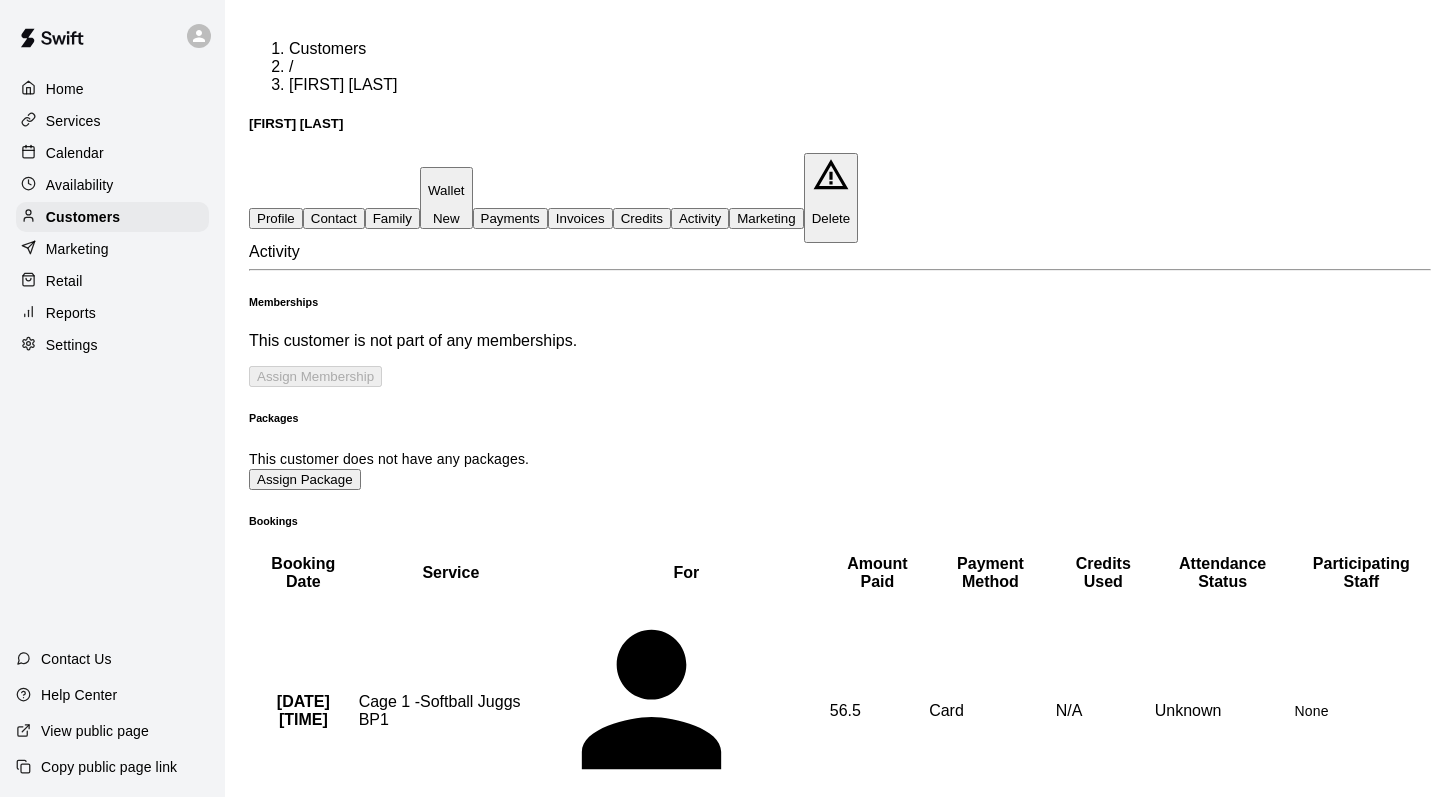 click on "Calendar" at bounding box center (75, 153) 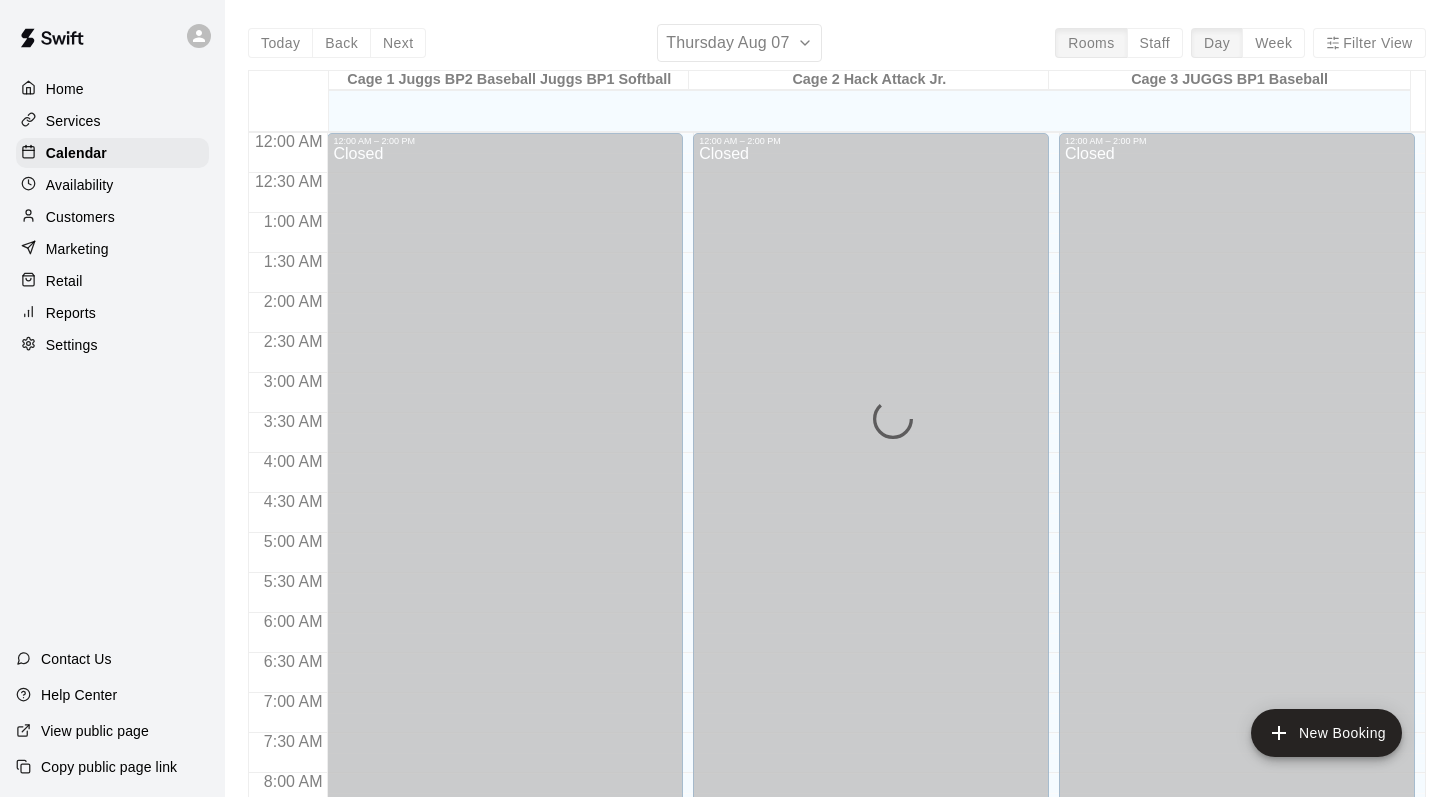 scroll, scrollTop: 1174, scrollLeft: 0, axis: vertical 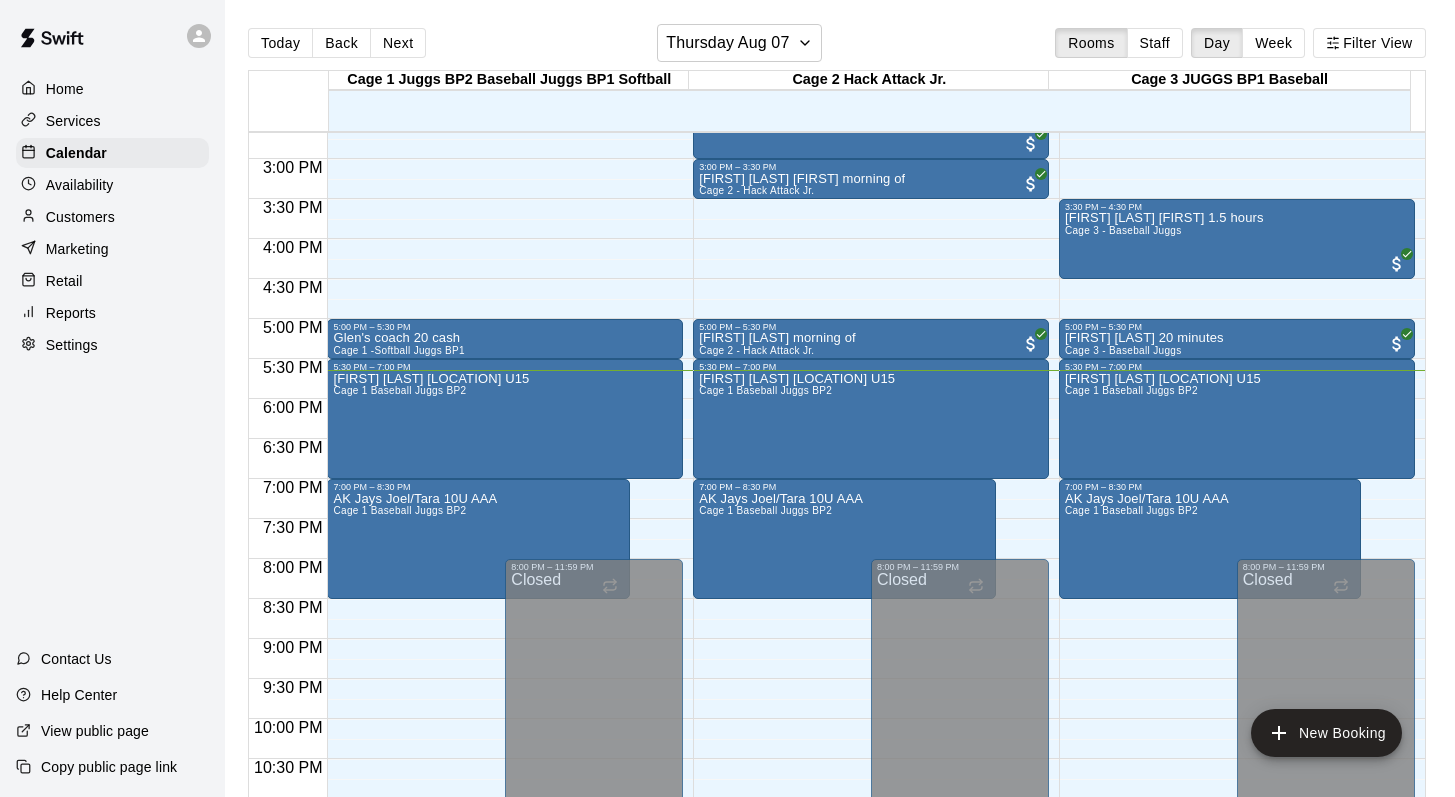 click on "Customers" at bounding box center (112, 217) 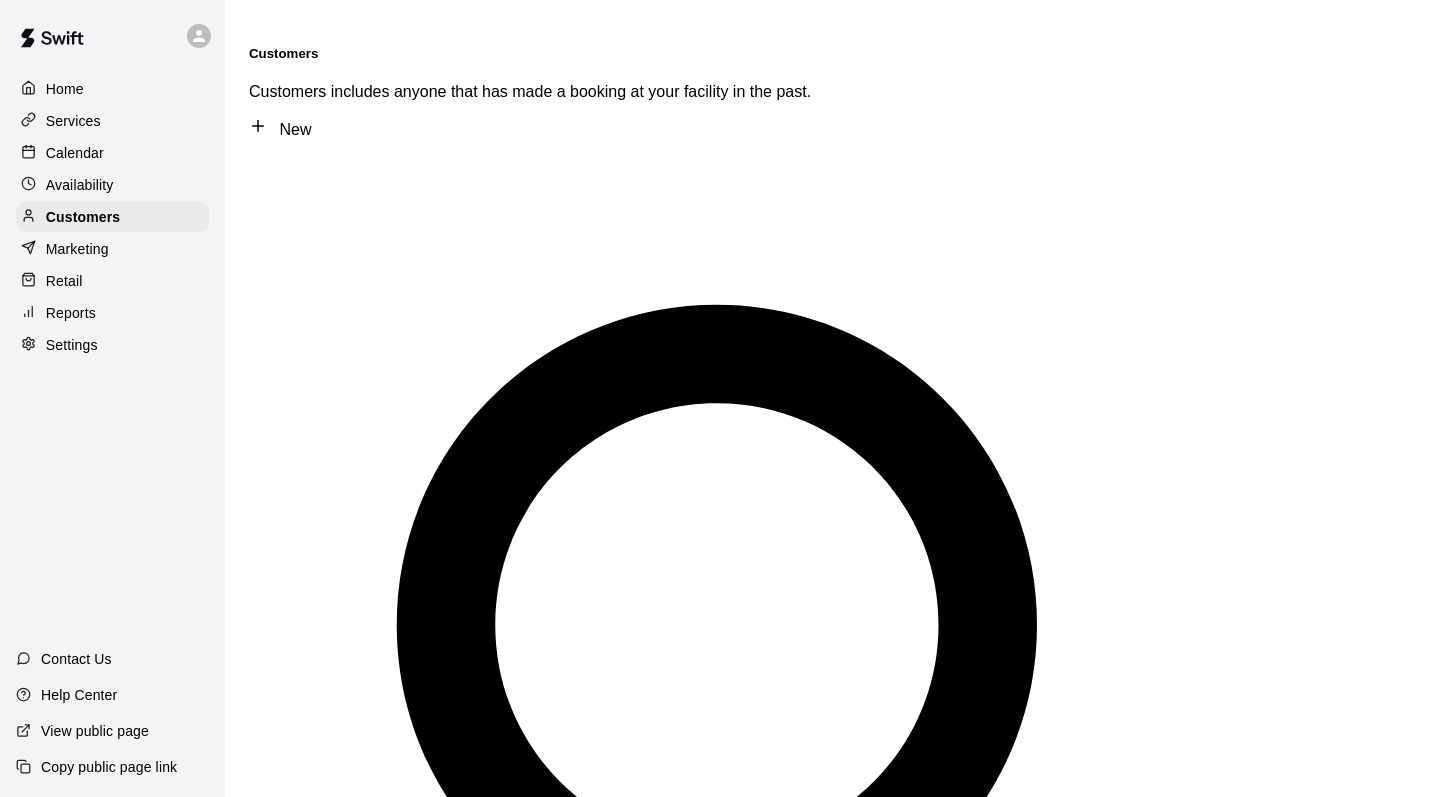 click at bounding box center (320, 1354) 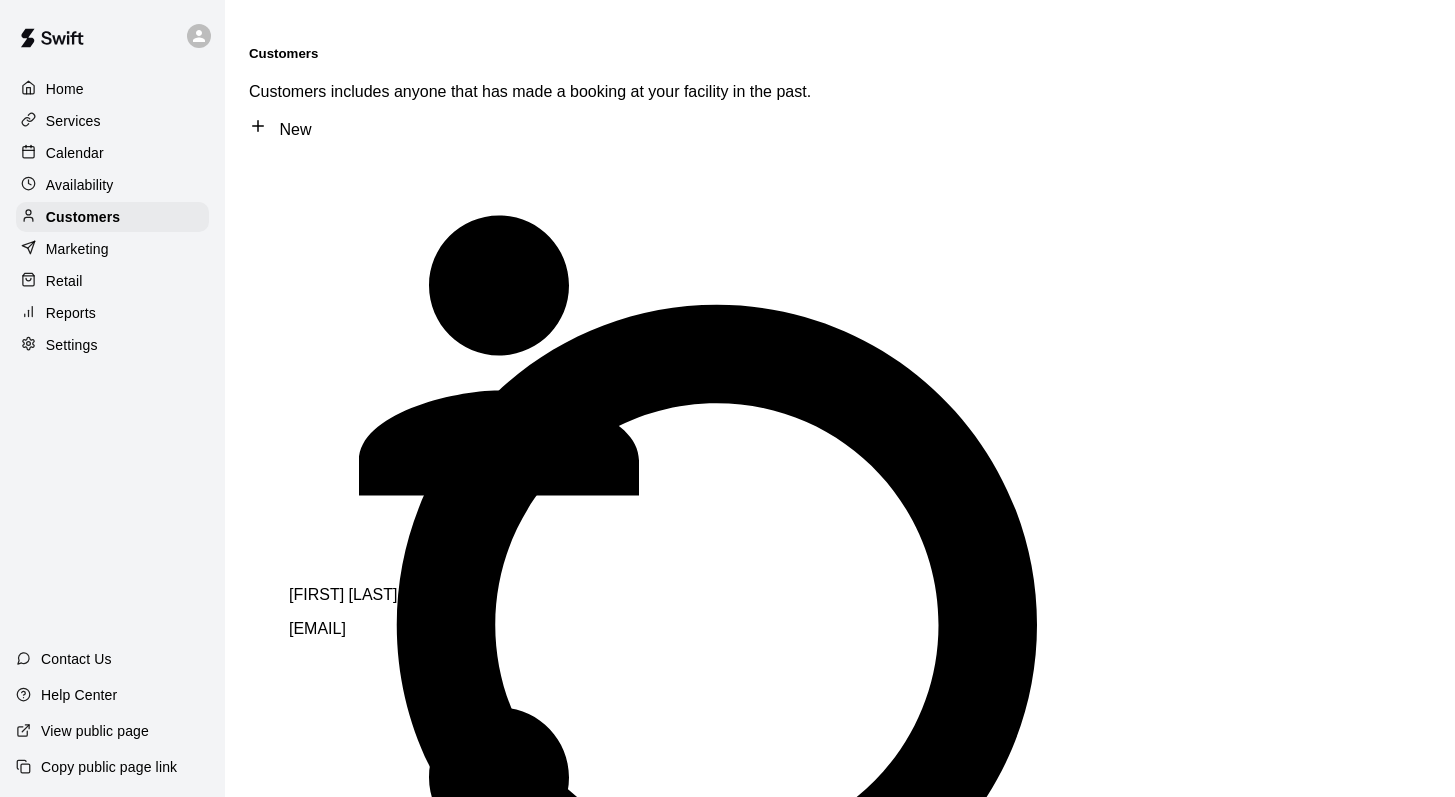 scroll, scrollTop: 832, scrollLeft: 0, axis: vertical 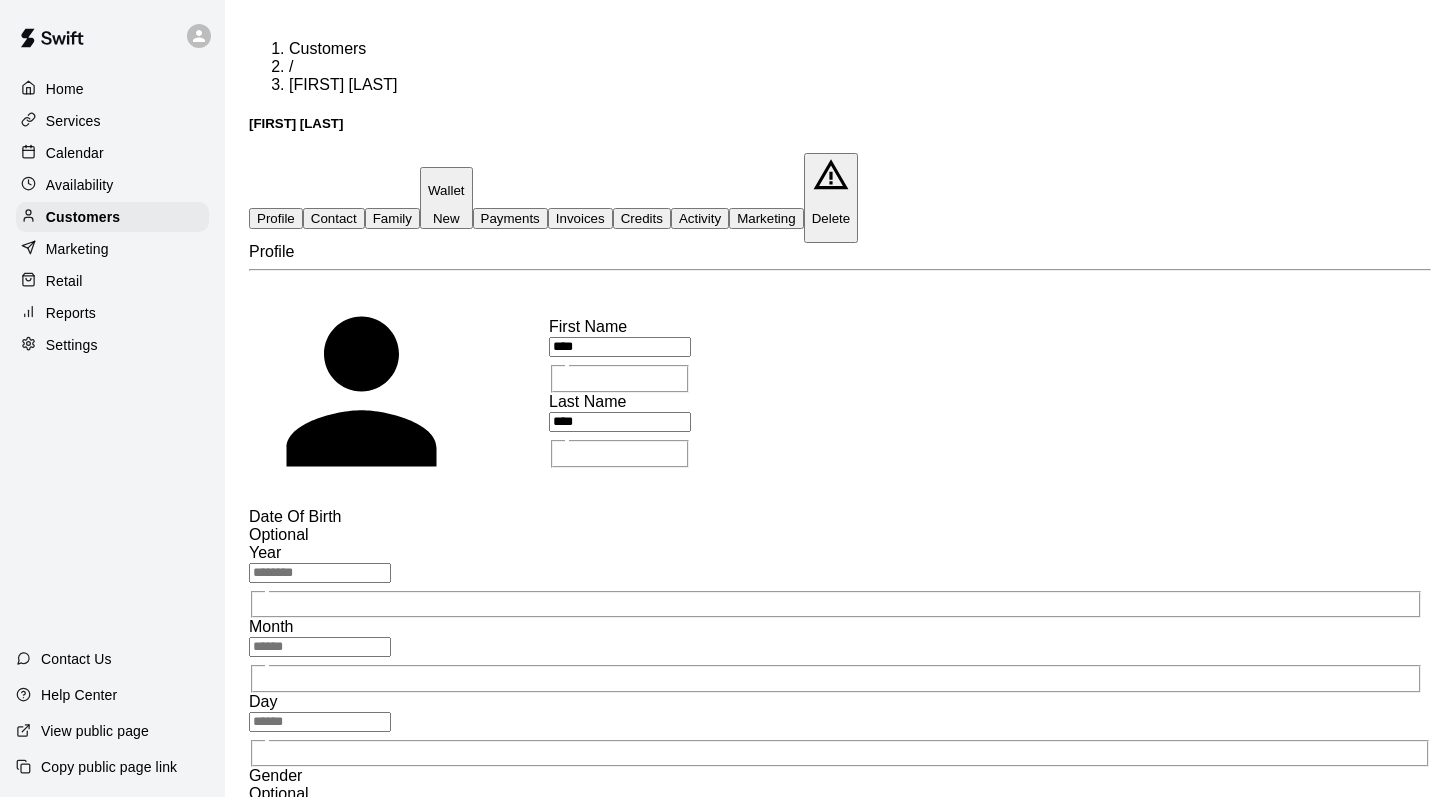 click on "Contact" at bounding box center [334, 218] 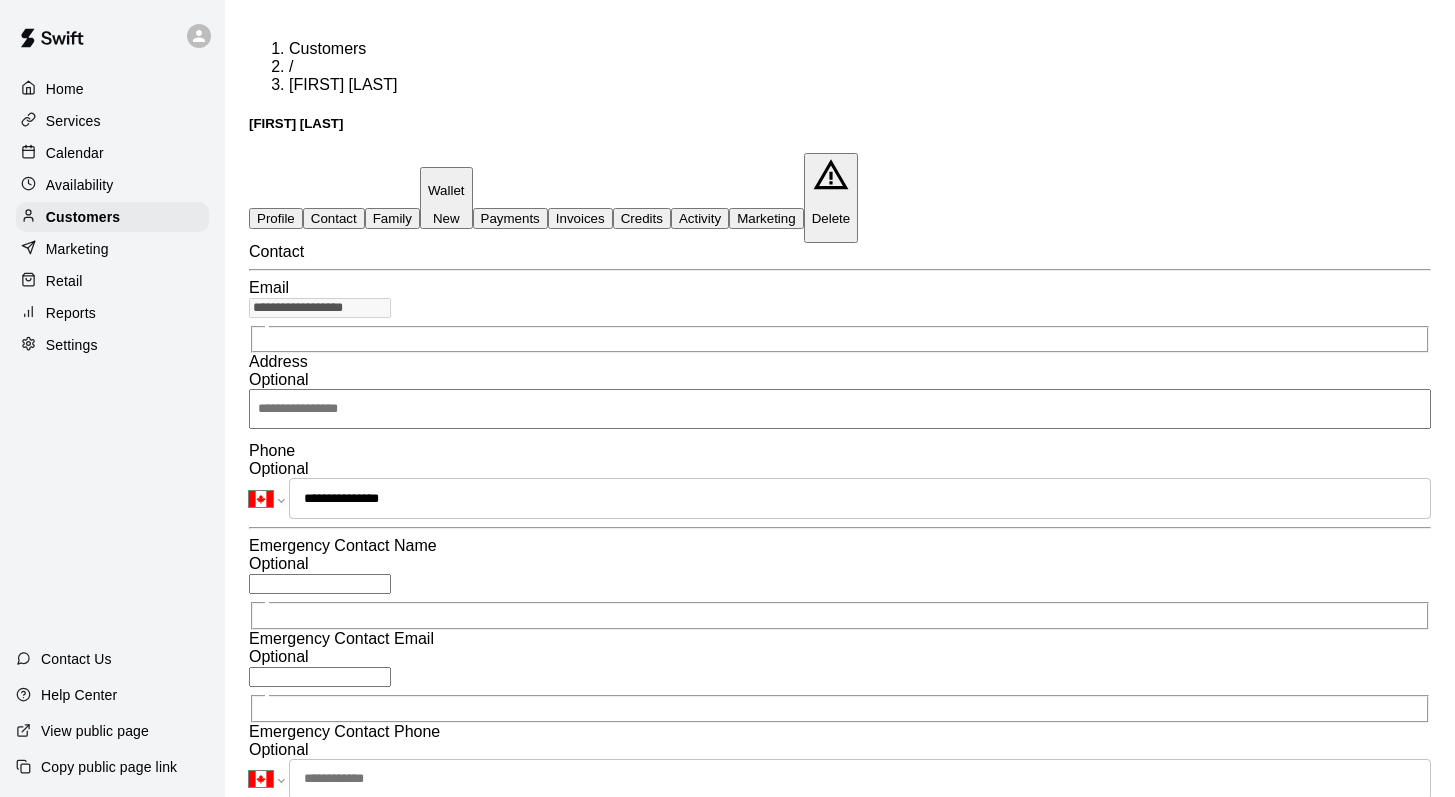 click on "Calendar" at bounding box center (75, 153) 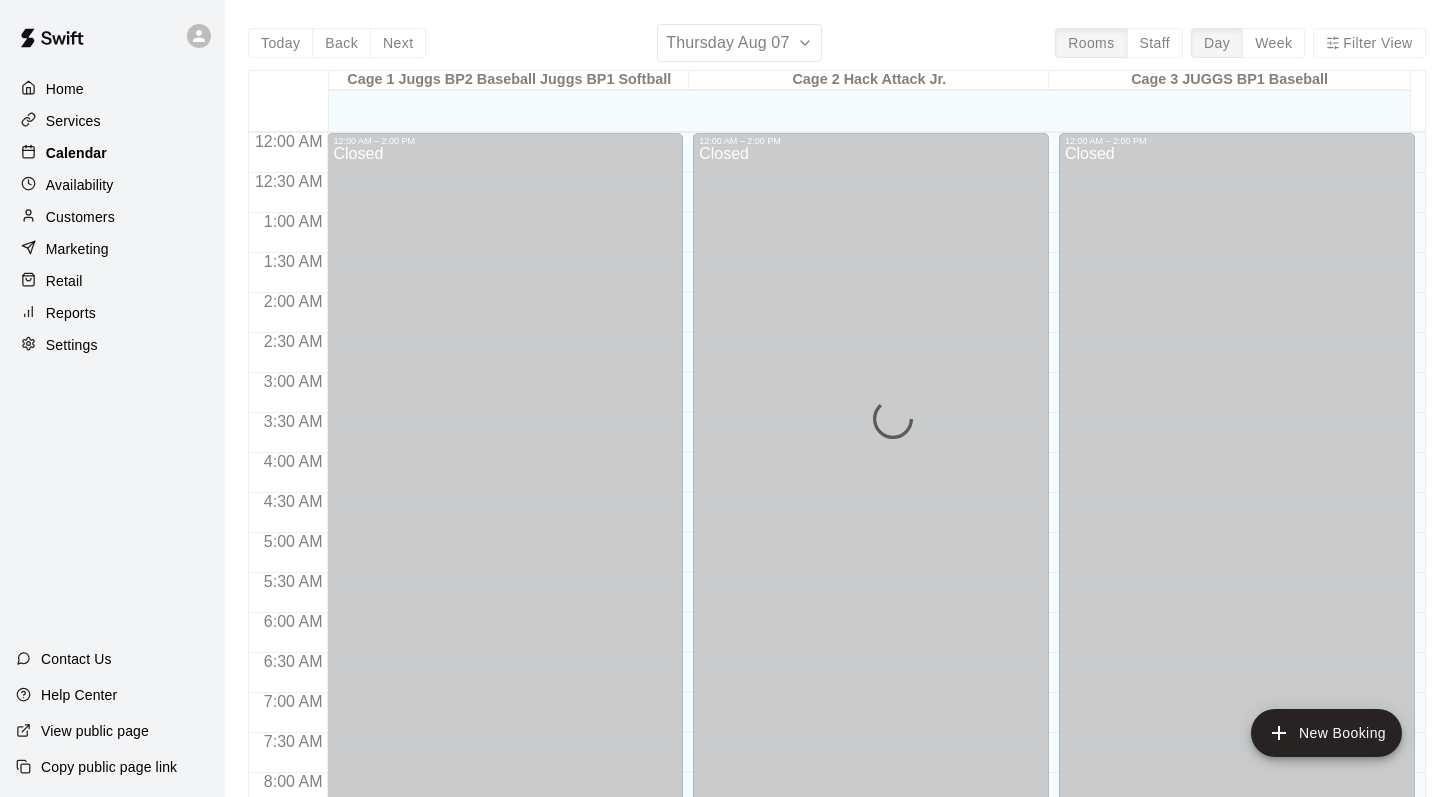 scroll, scrollTop: 1174, scrollLeft: 0, axis: vertical 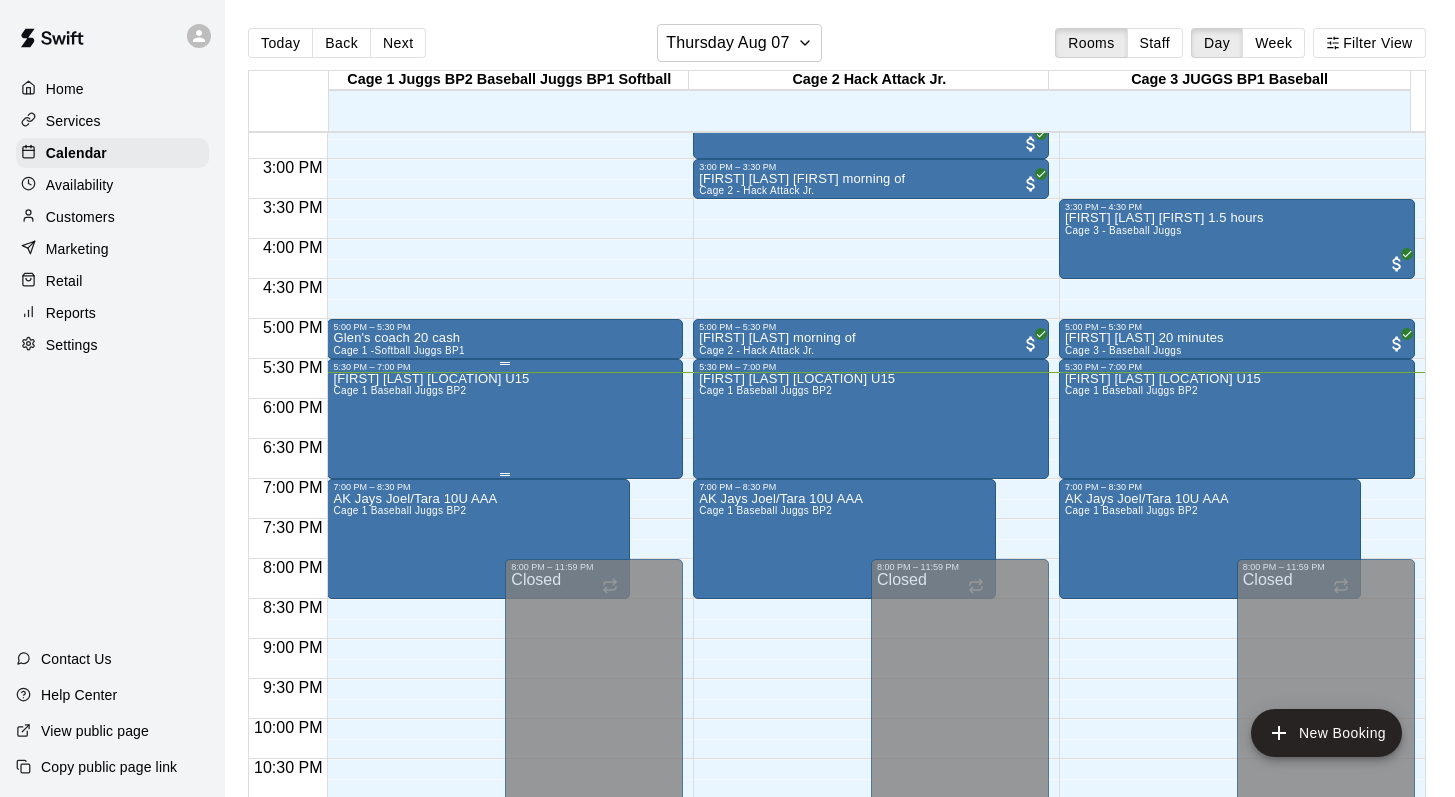 click on "[FIRST] [LAST] [LOCATION] U15 Cage 1 Baseball Juggs BP2" at bounding box center (505, 770) 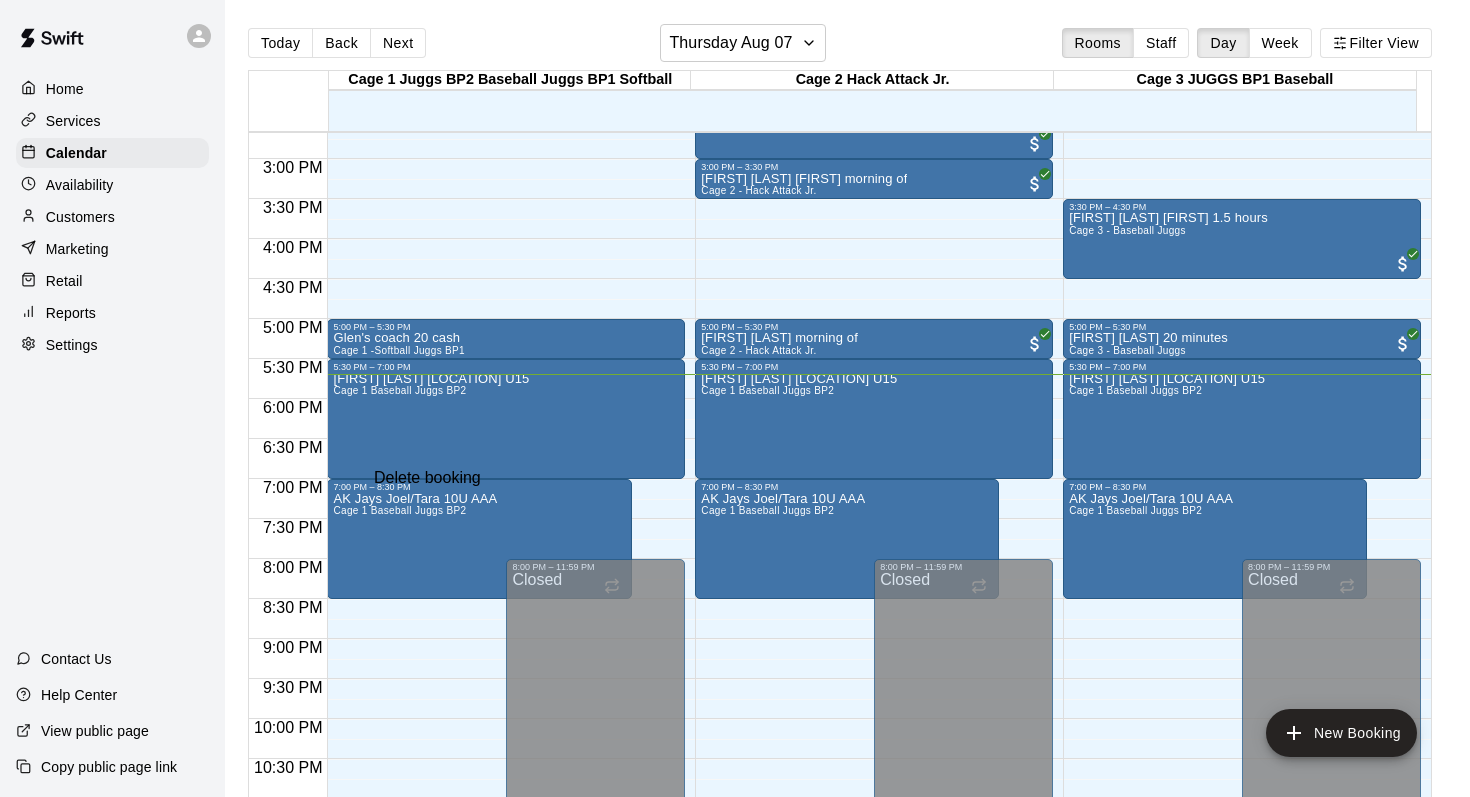 click at bounding box center (63, 850) 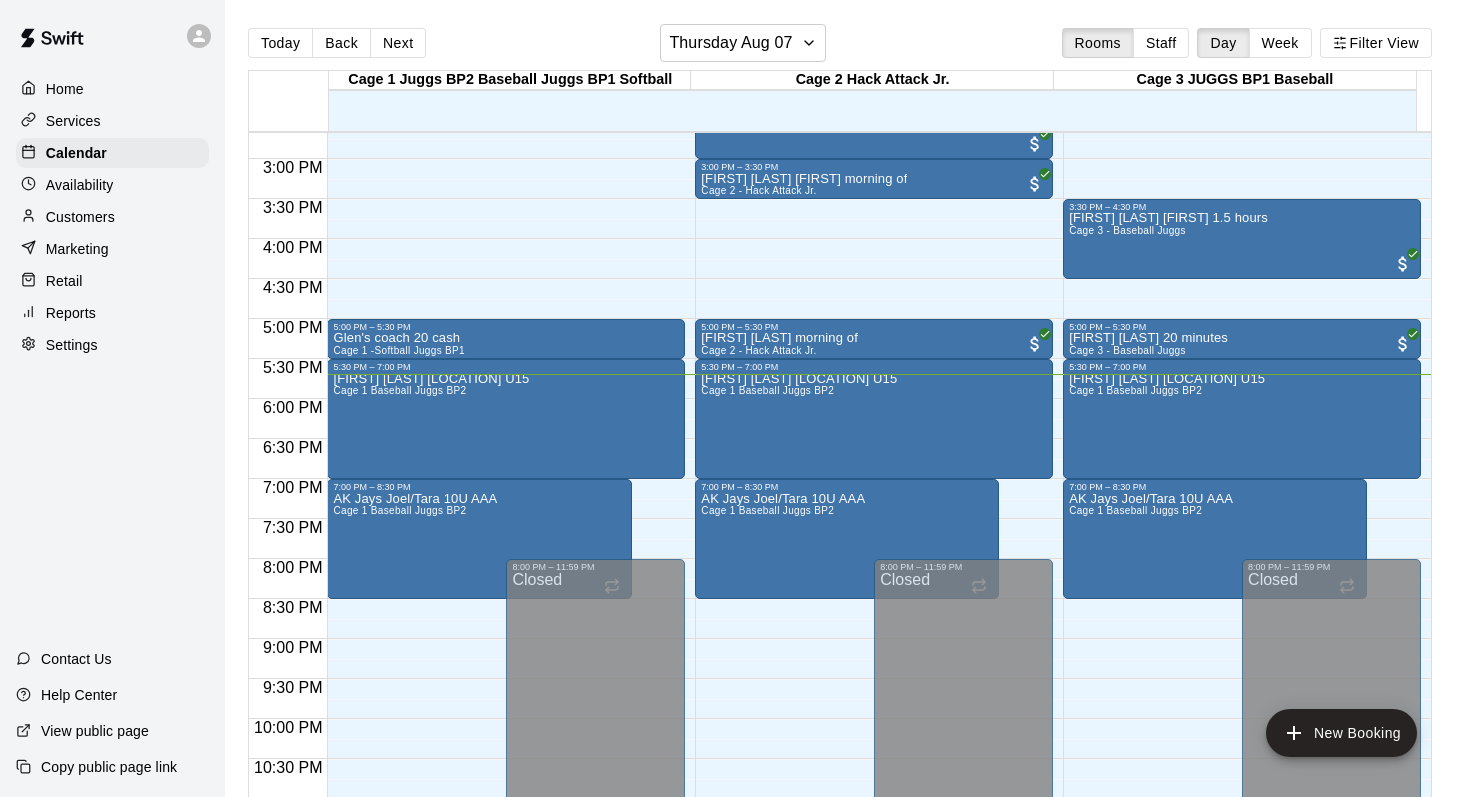 click on "Delete" at bounding box center [85, 3992] 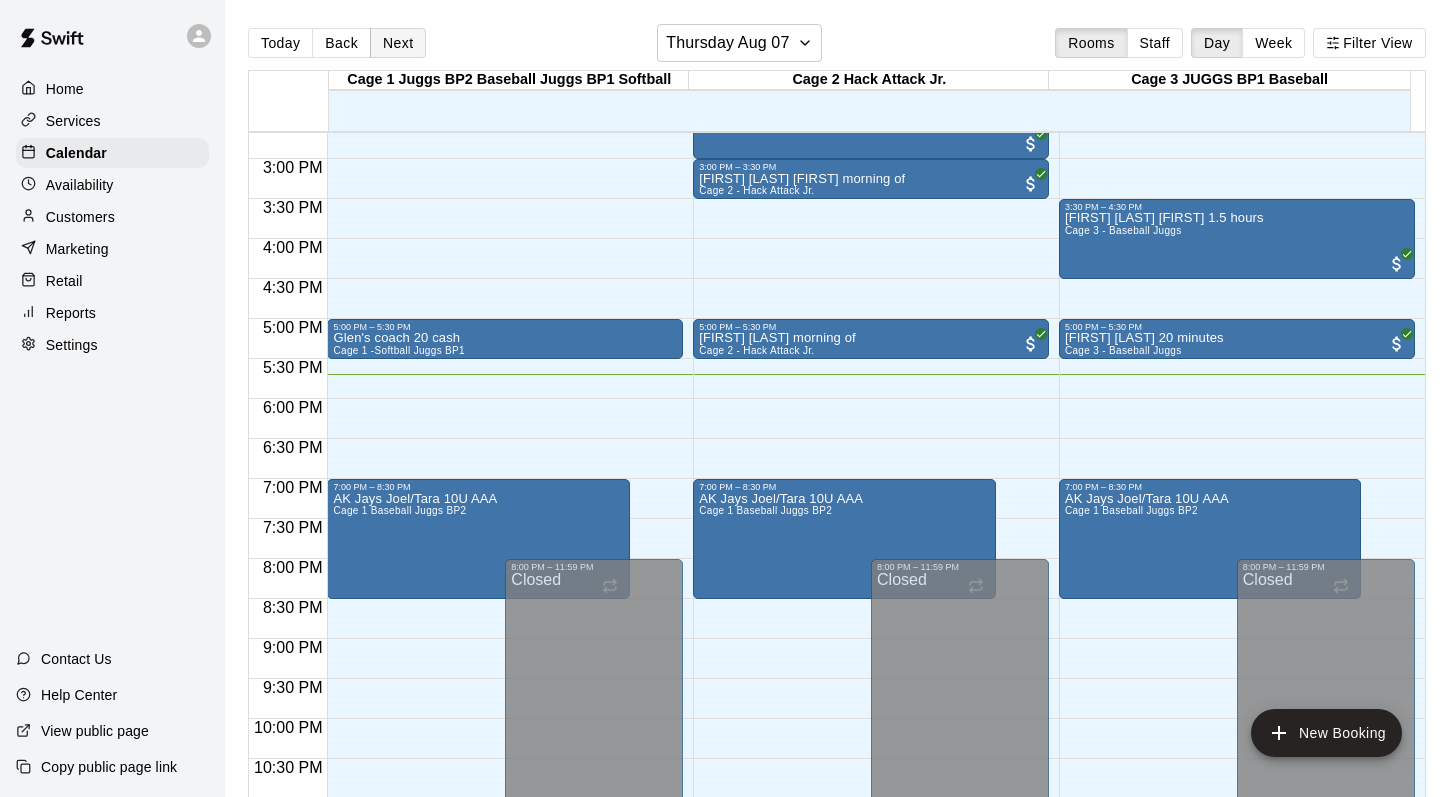 click on "Next" at bounding box center [398, 43] 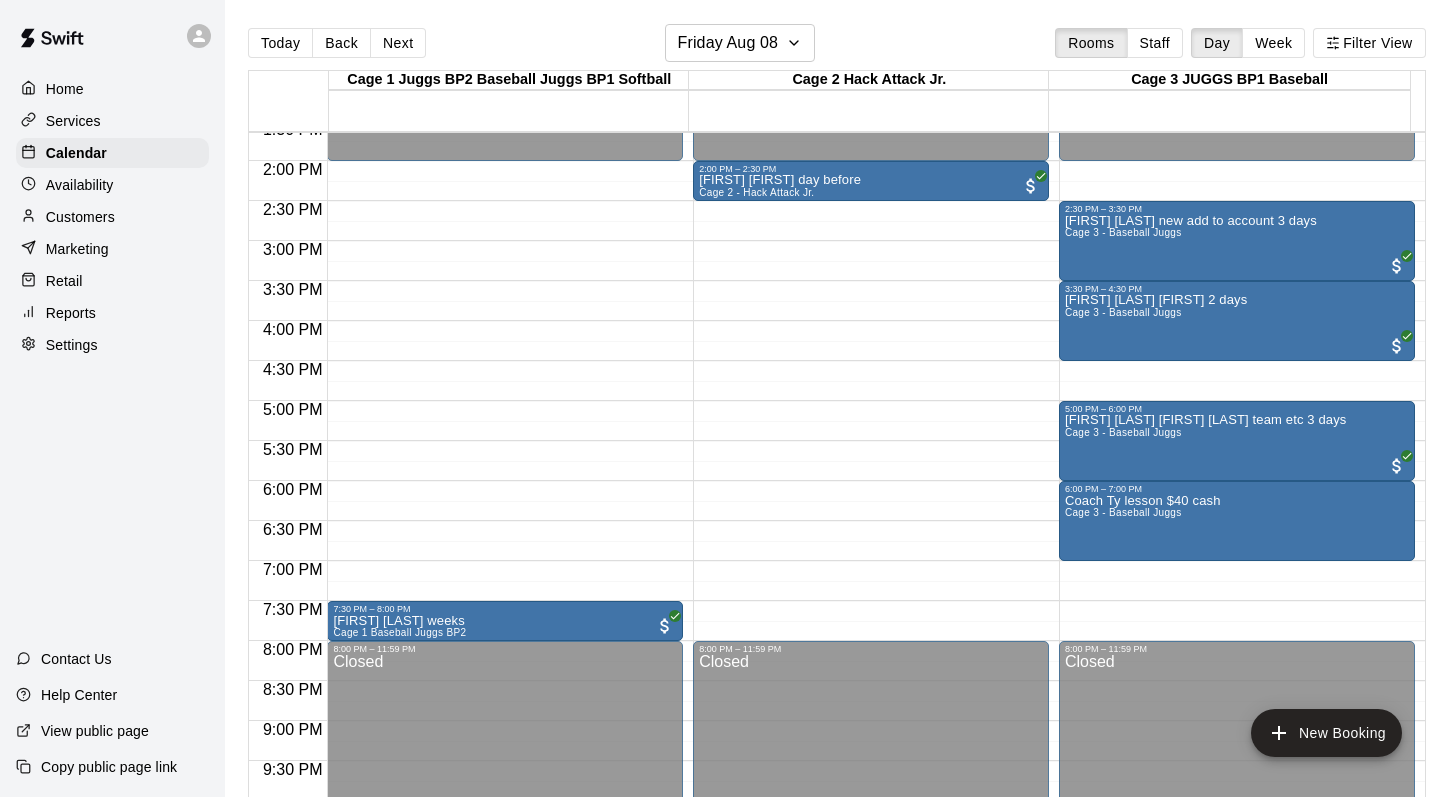 scroll, scrollTop: 1014, scrollLeft: 0, axis: vertical 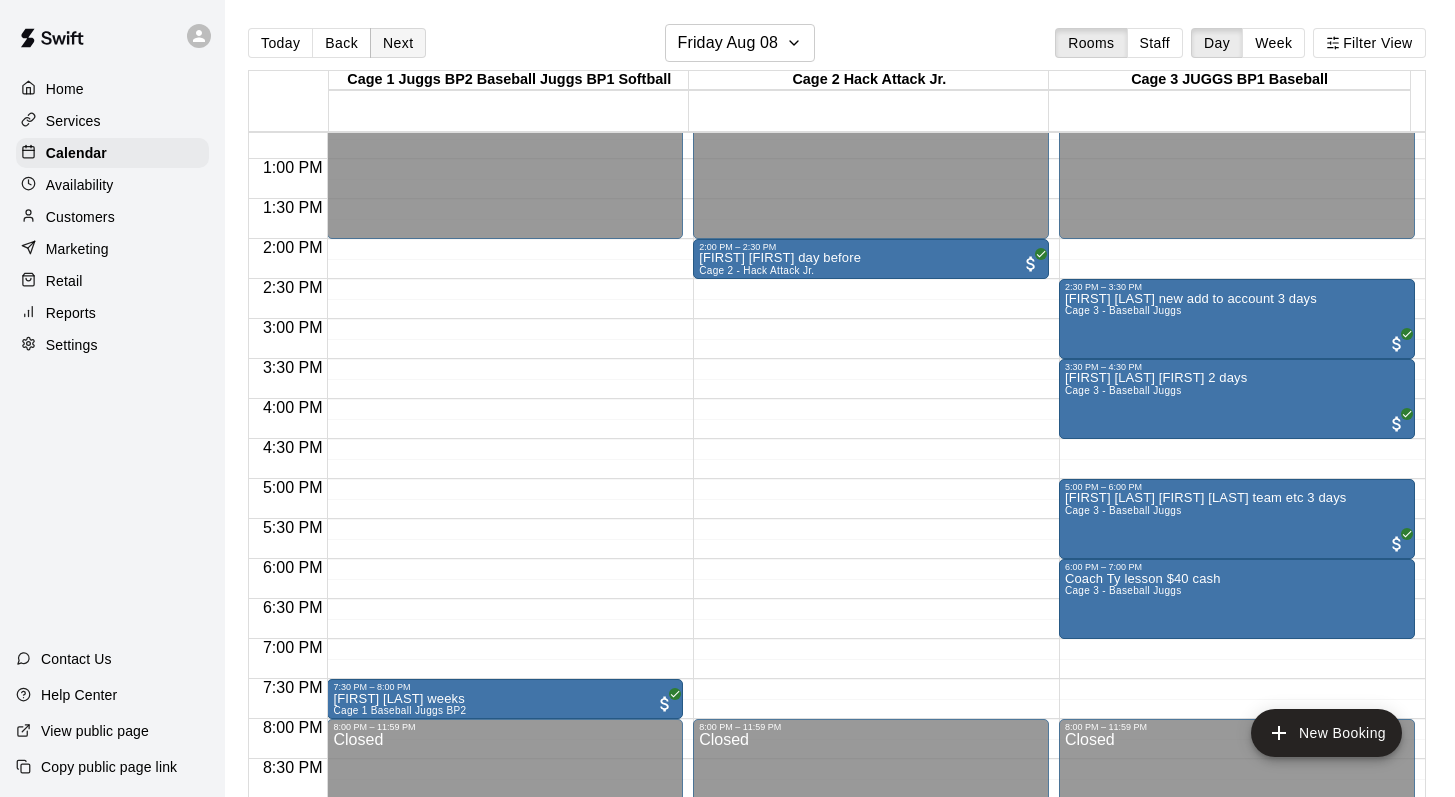click on "Next" at bounding box center [398, 43] 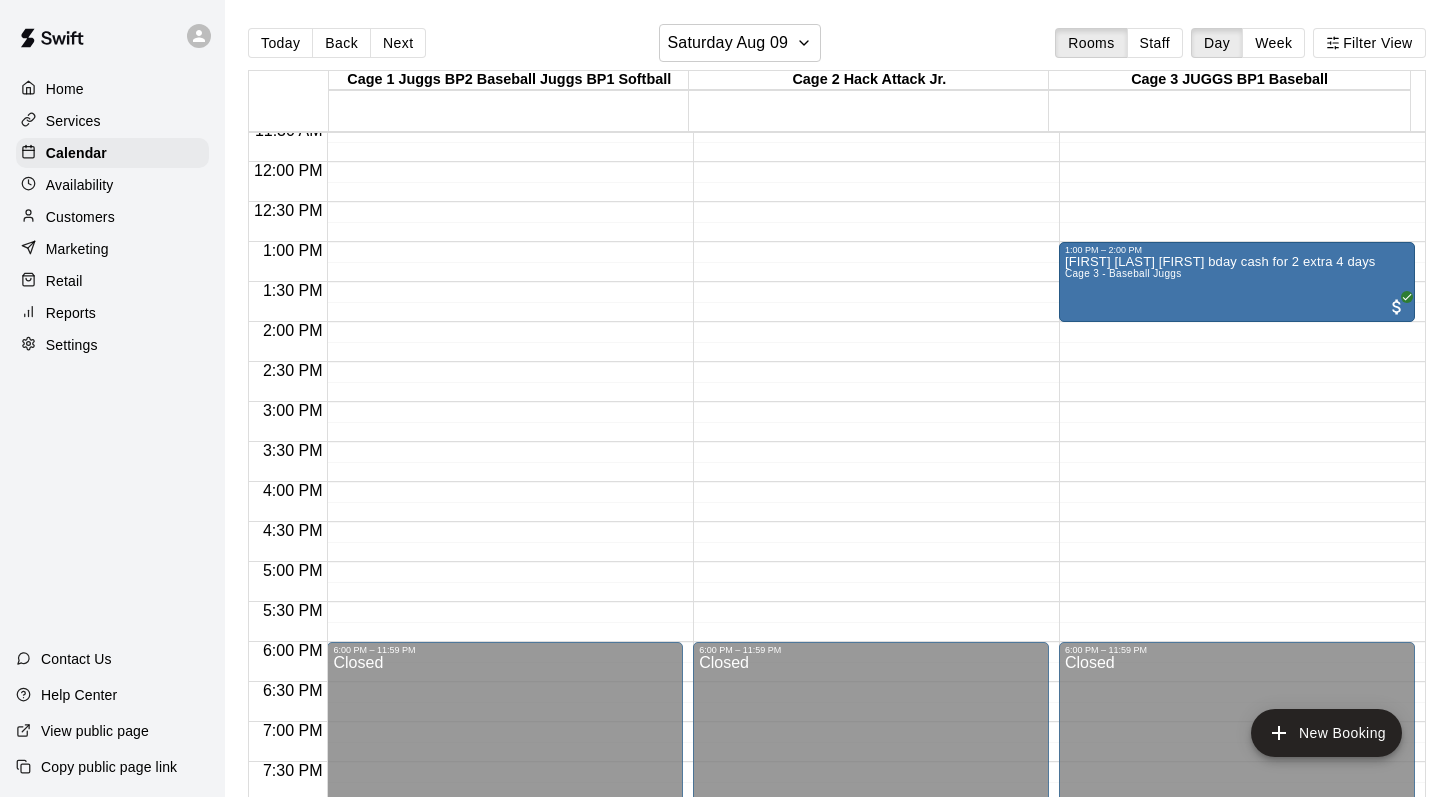 scroll, scrollTop: 831, scrollLeft: 0, axis: vertical 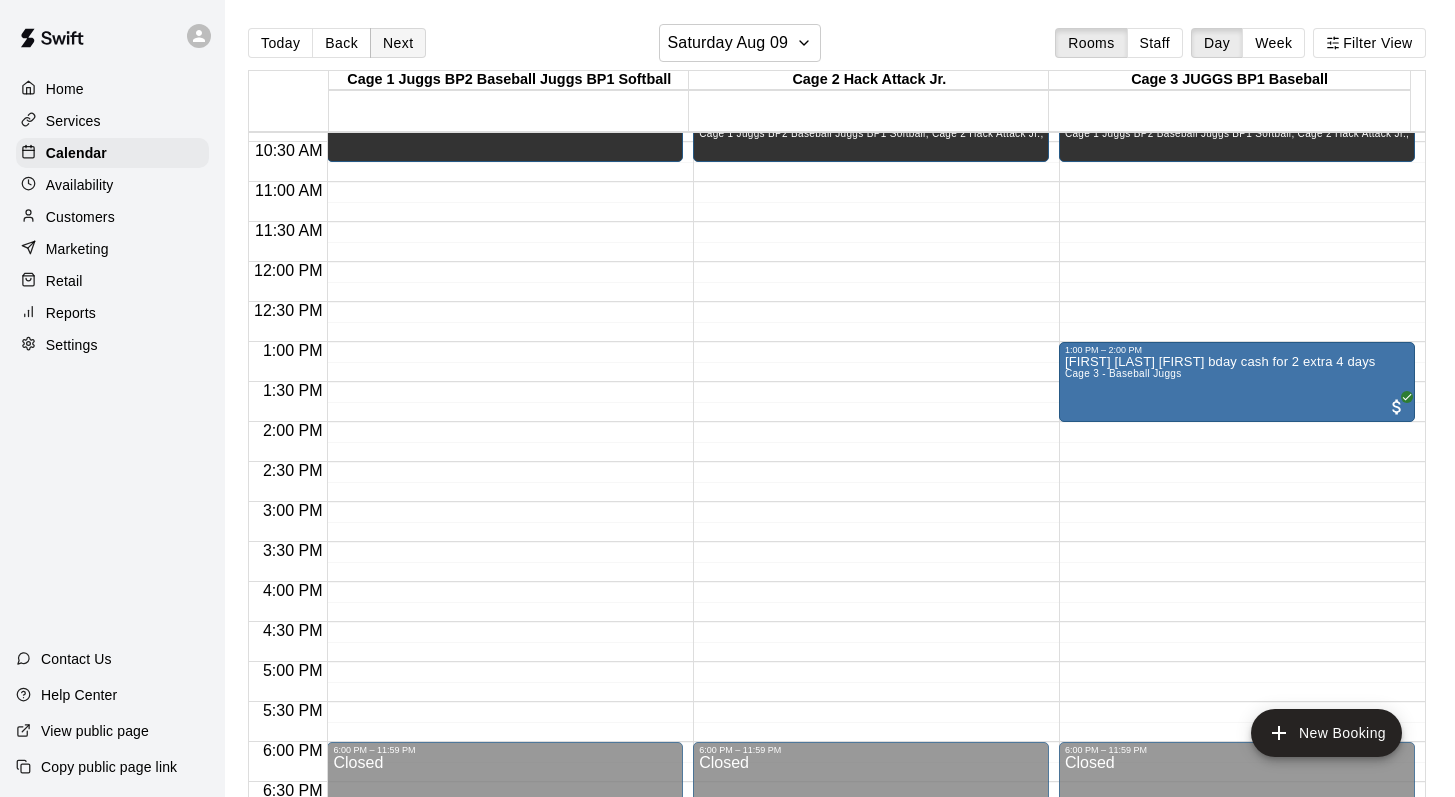 click on "Next" at bounding box center [398, 43] 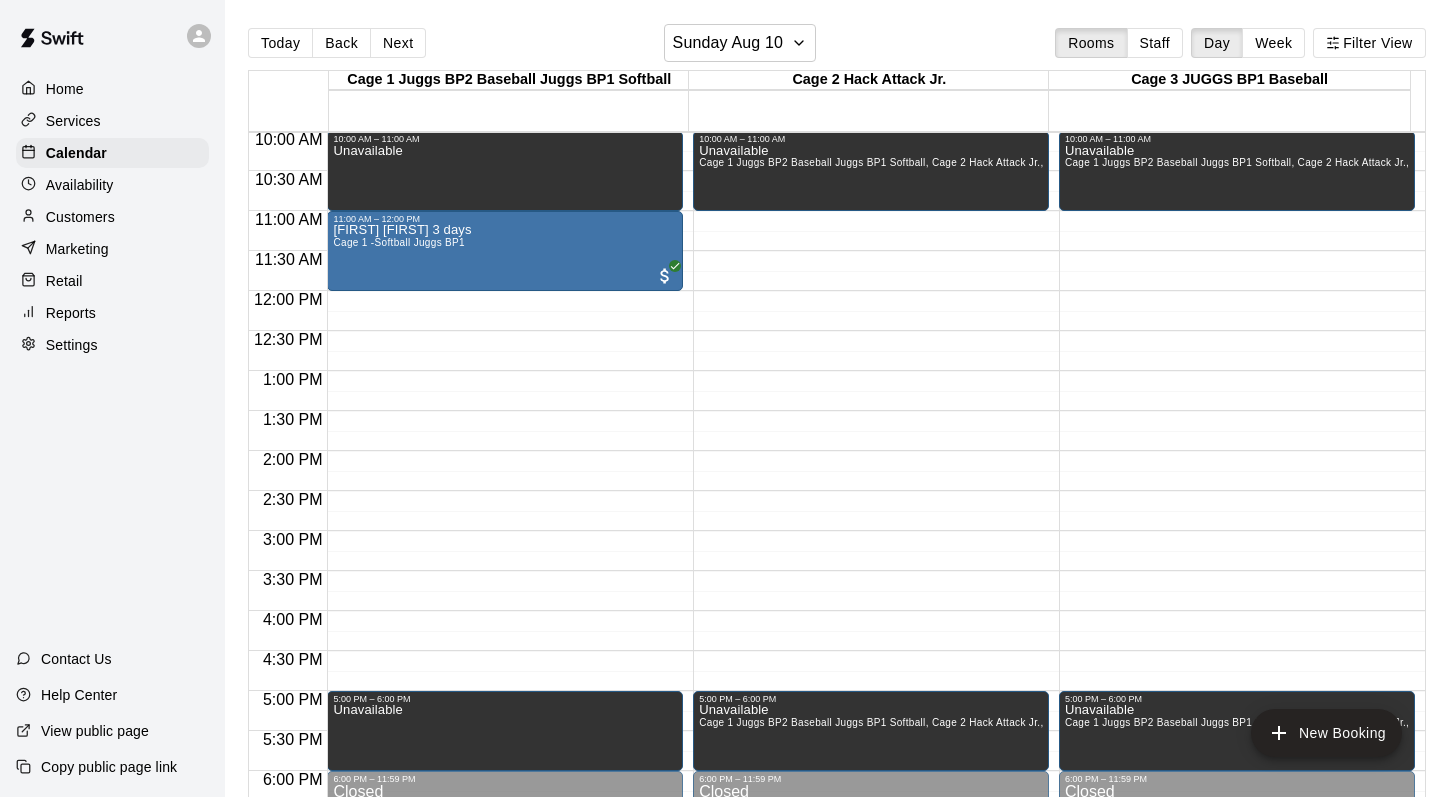 scroll, scrollTop: 797, scrollLeft: 0, axis: vertical 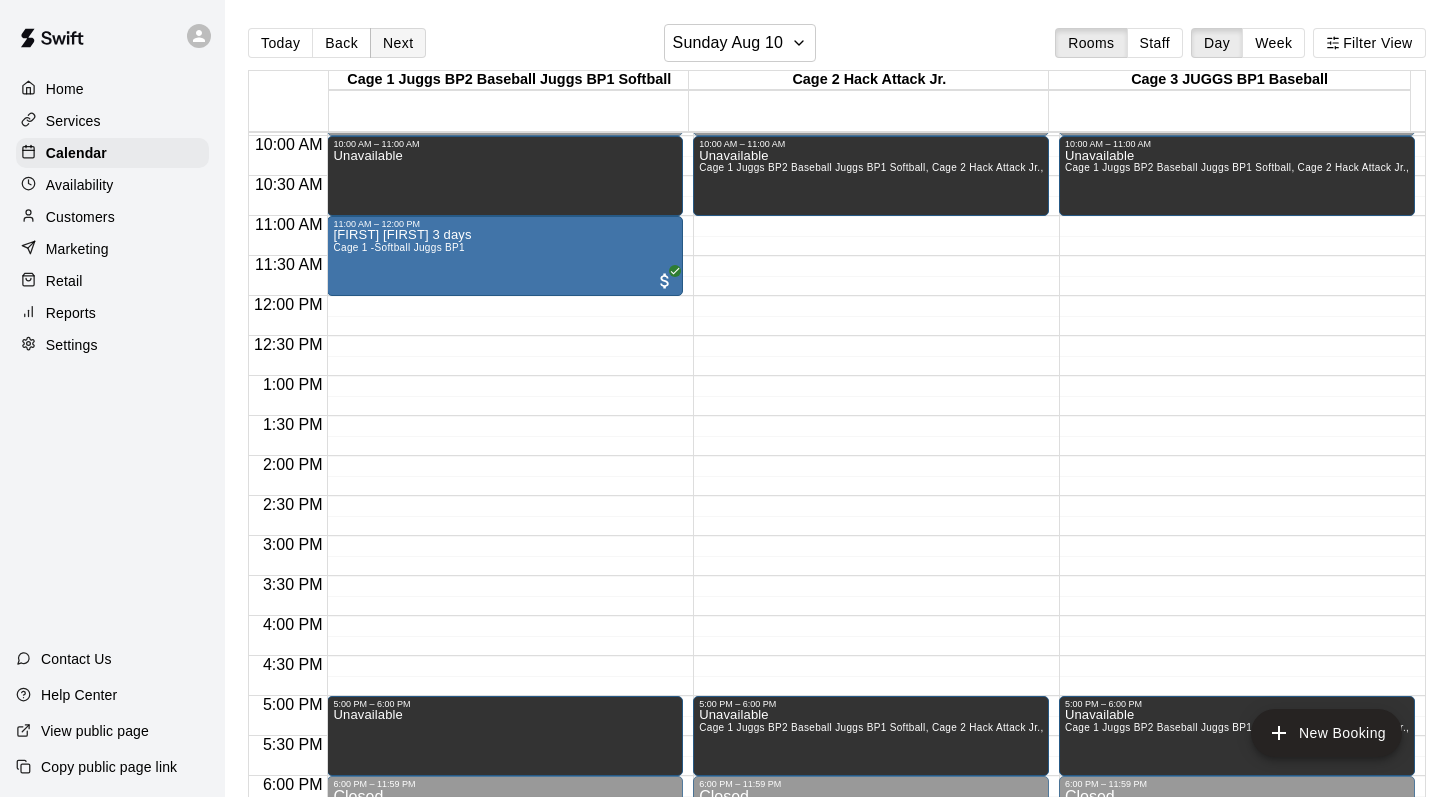 click on "Next" at bounding box center (398, 43) 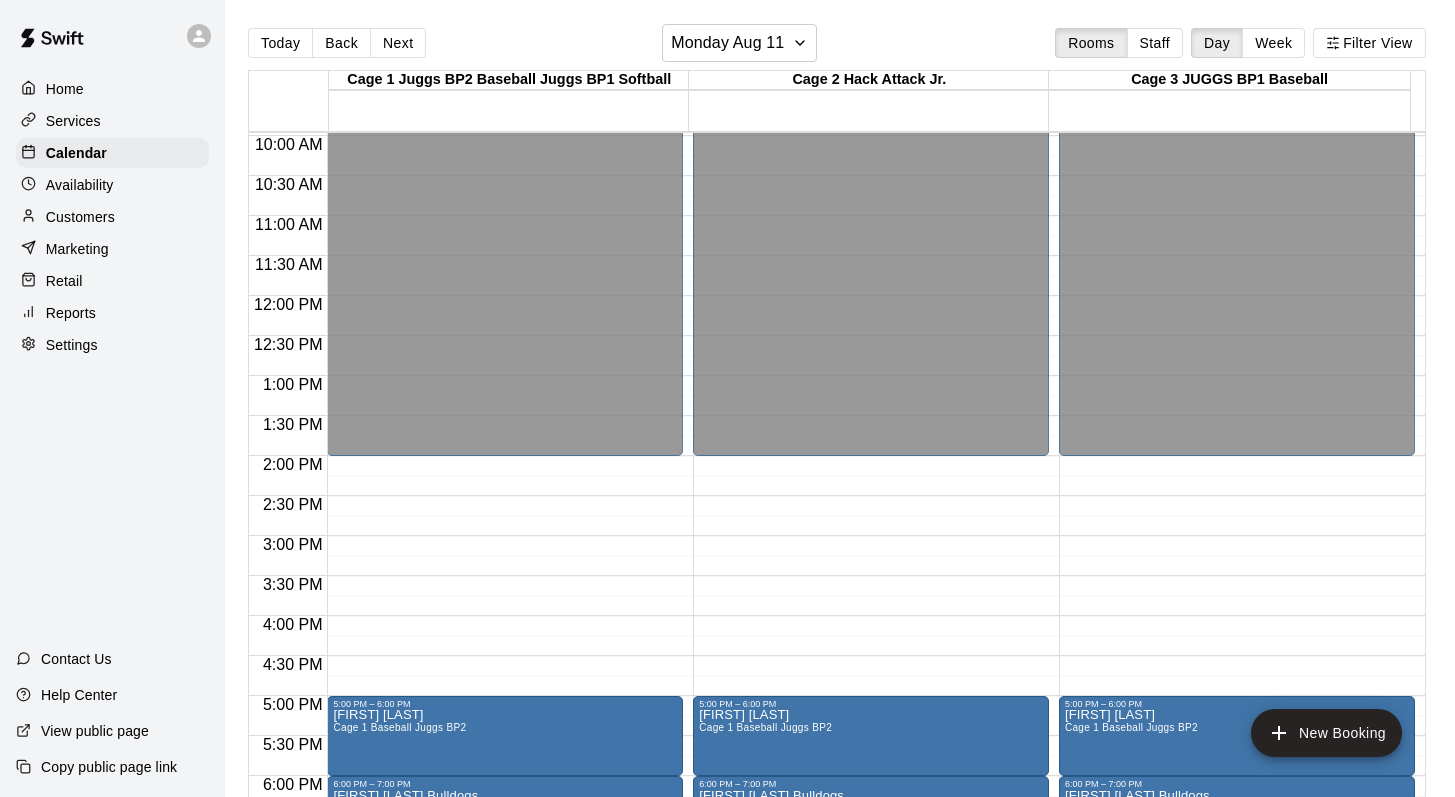 scroll, scrollTop: 32, scrollLeft: 0, axis: vertical 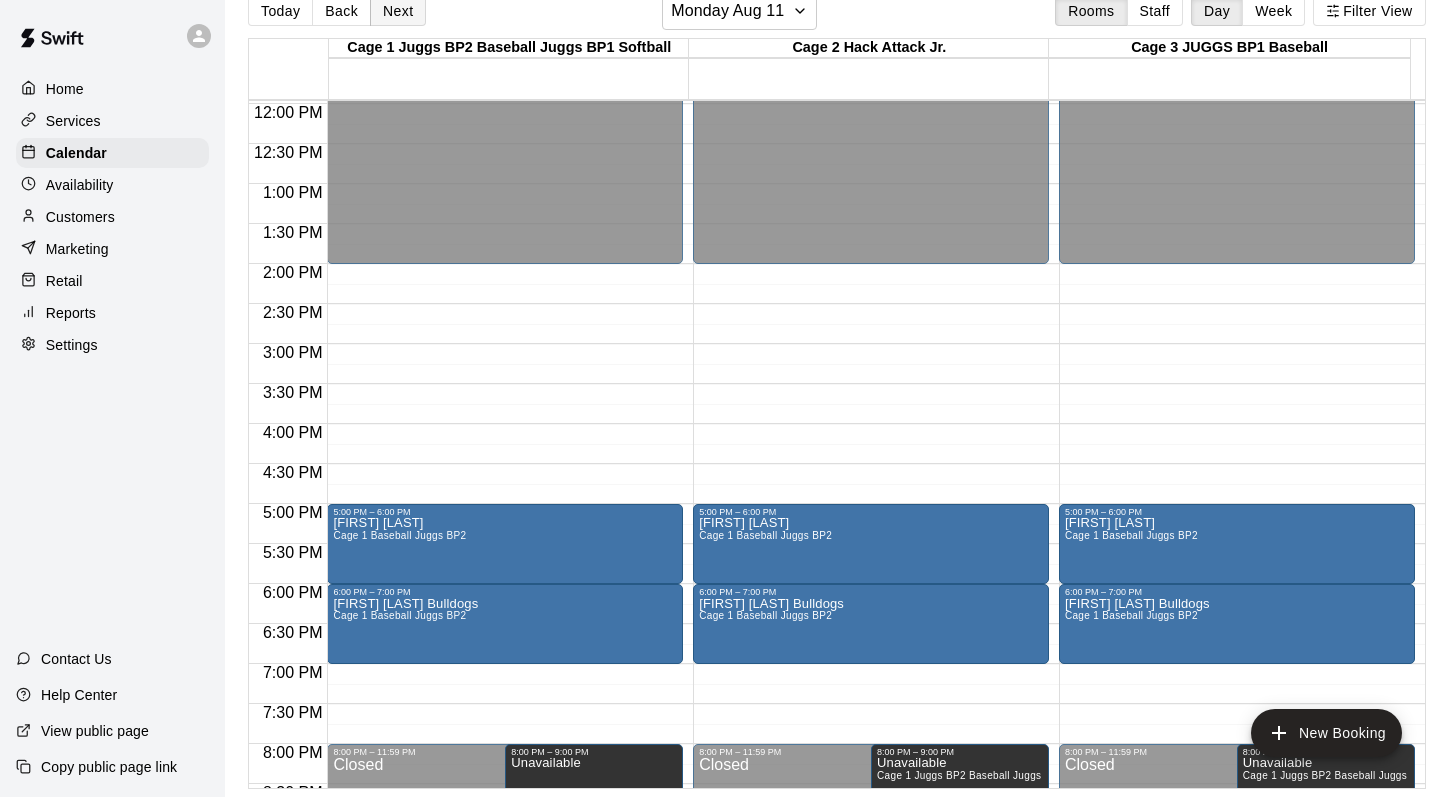 click on "Next" at bounding box center (398, 11) 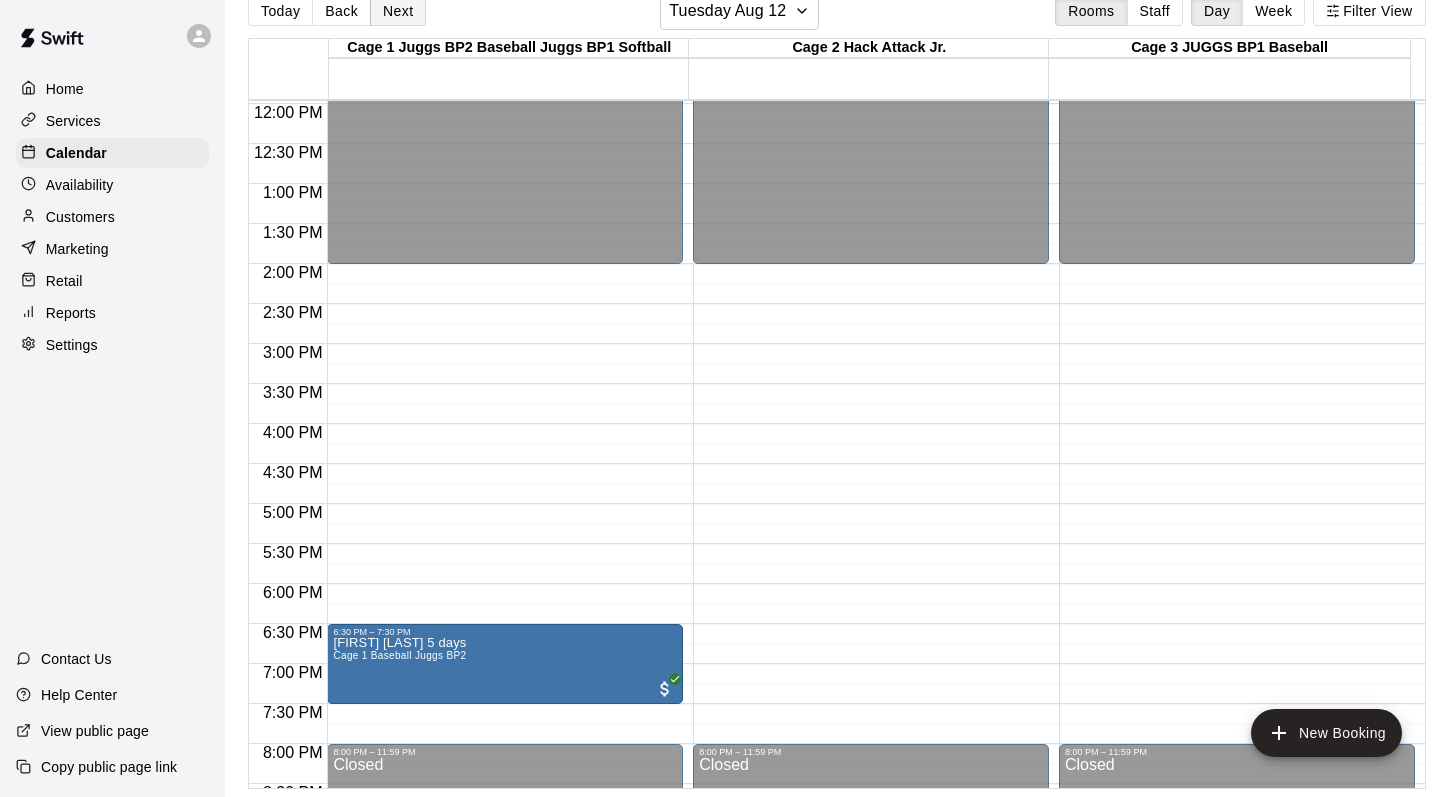 click on "Next" at bounding box center (398, 11) 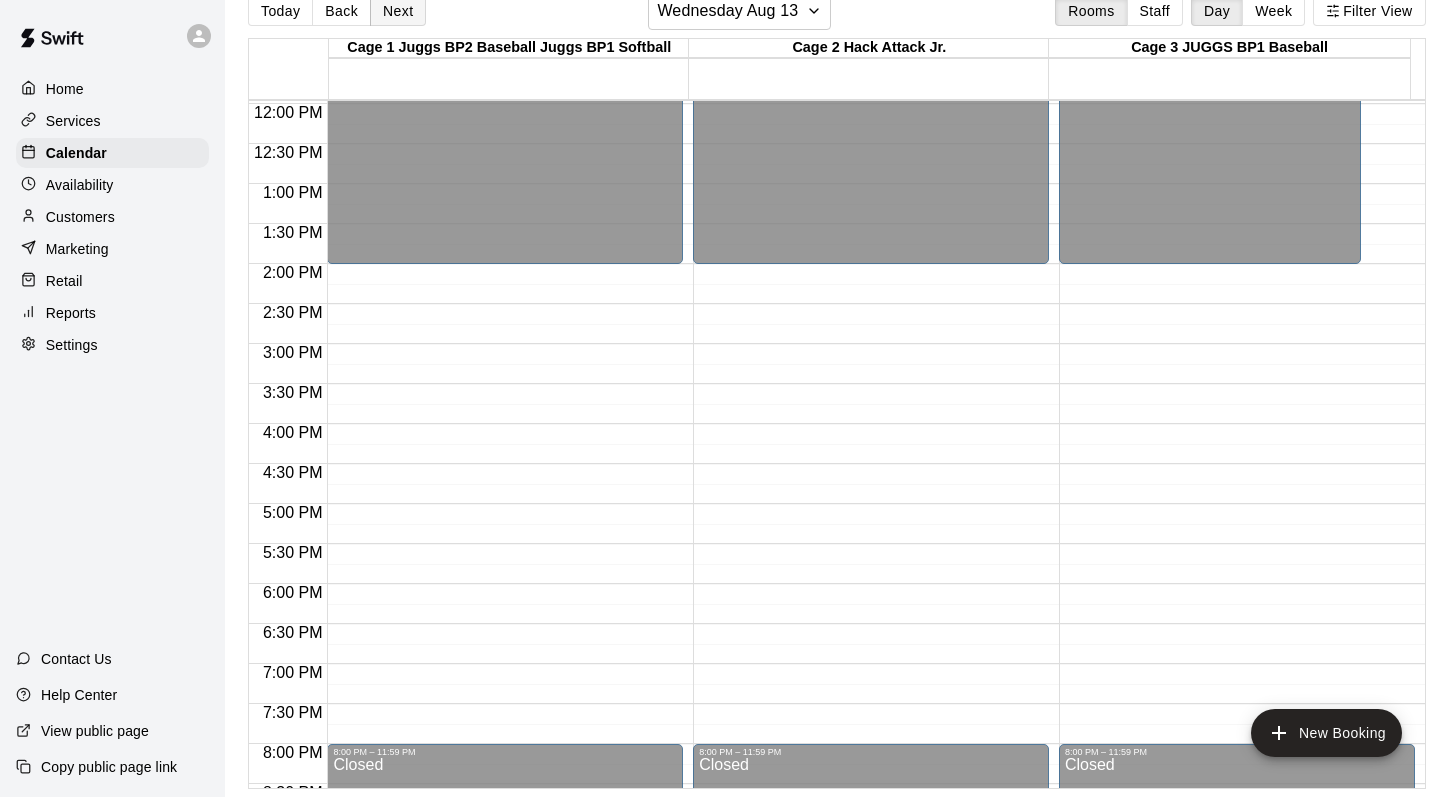click on "Next" at bounding box center (398, 11) 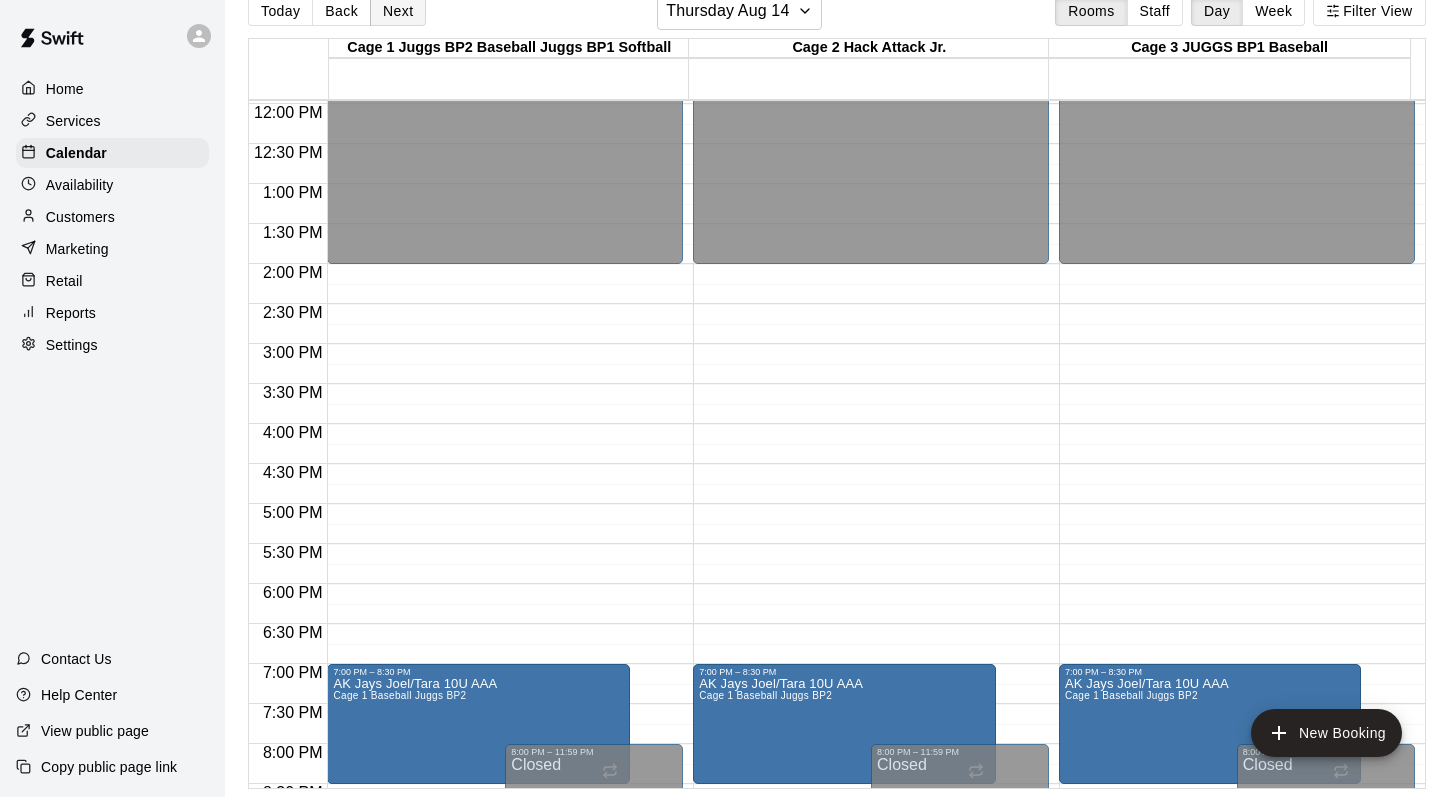 click on "Next" at bounding box center (398, 11) 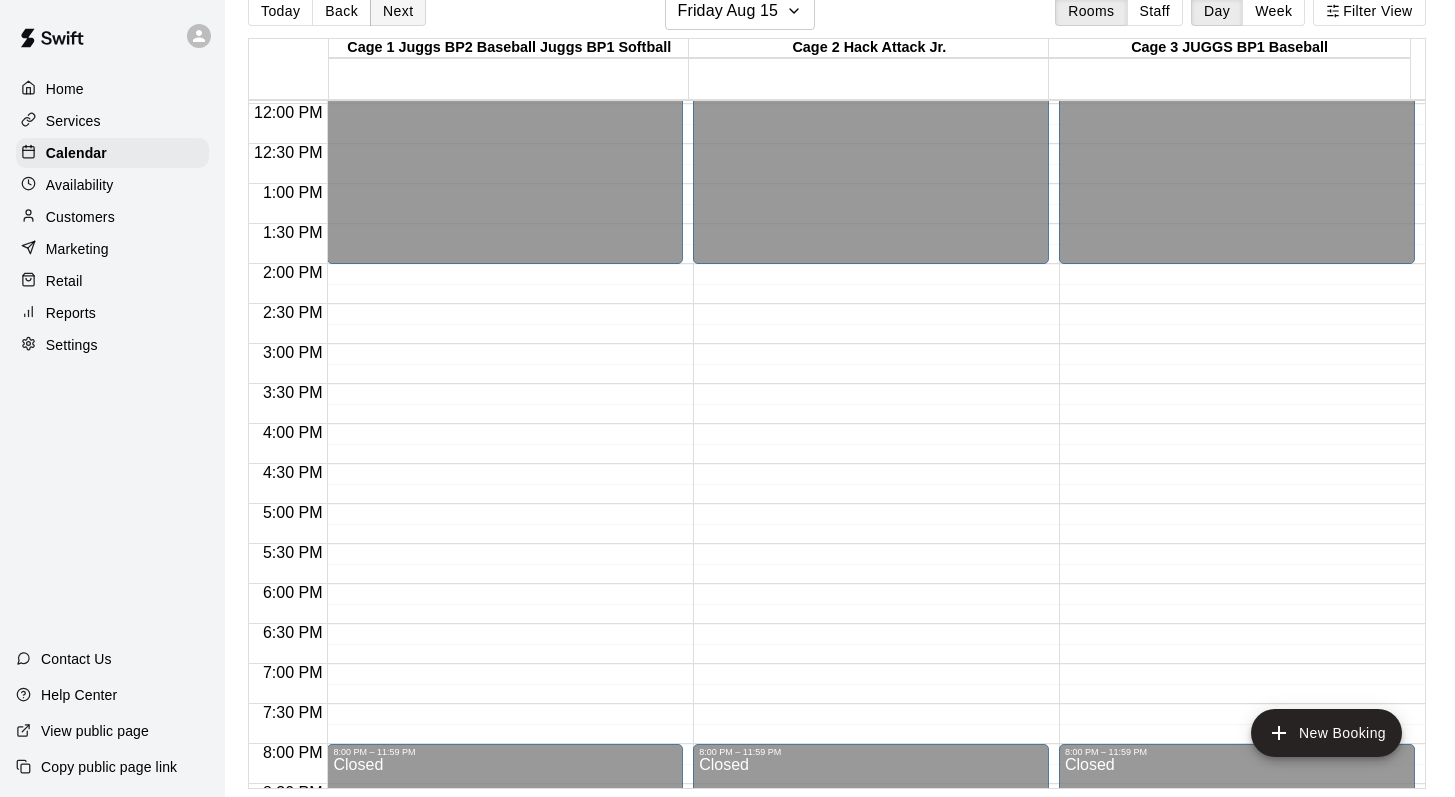 click on "Next" at bounding box center (398, 11) 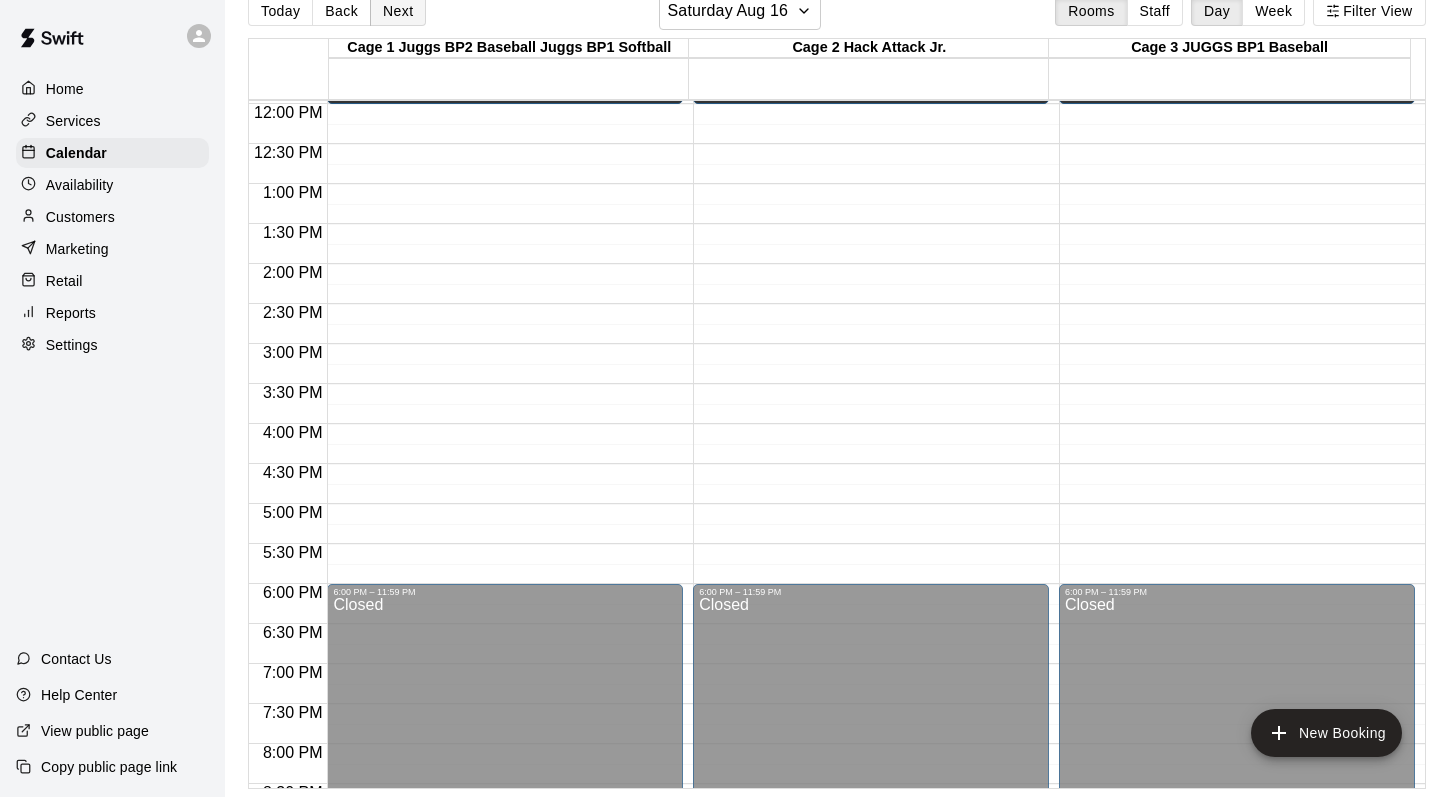 click on "Next" at bounding box center [398, 11] 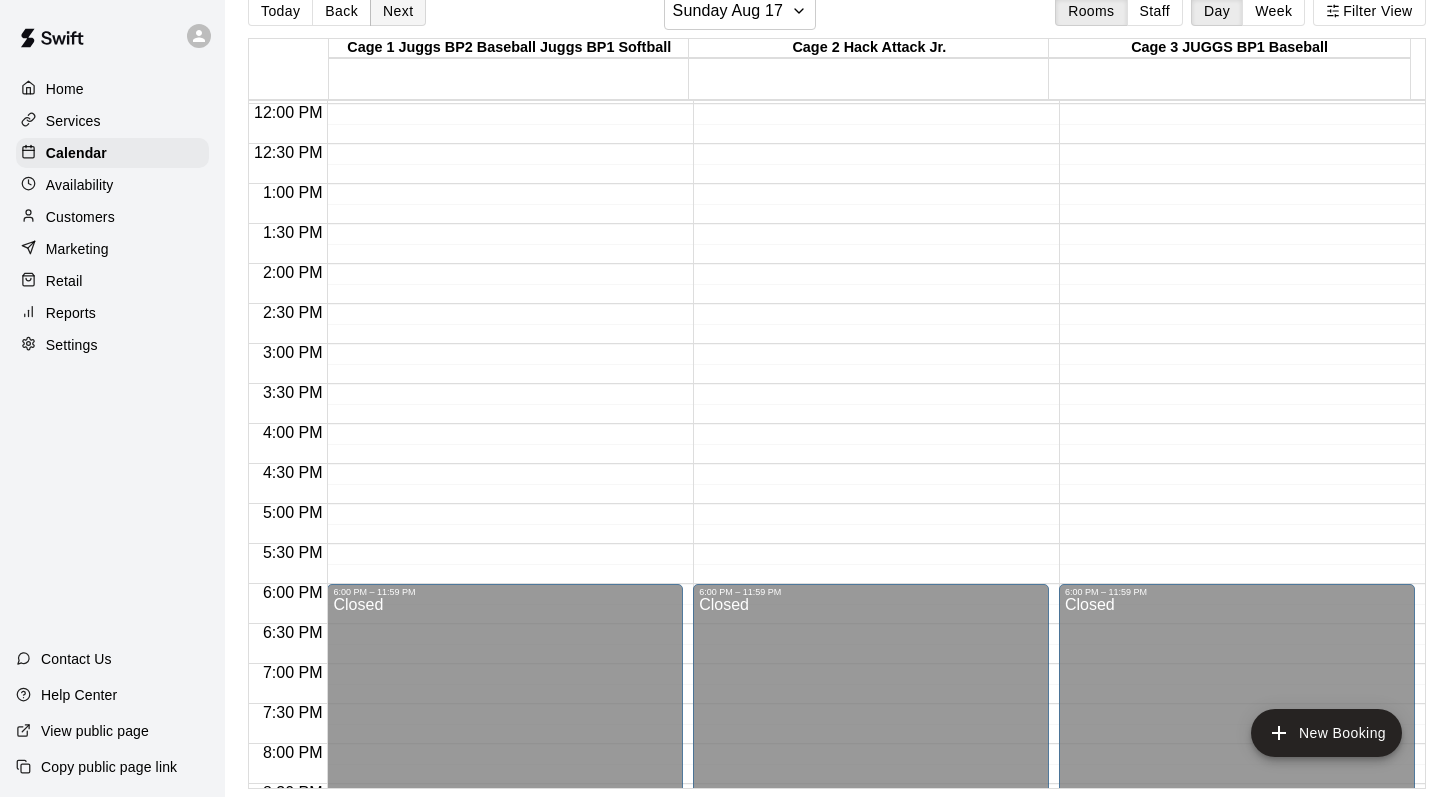 click on "Next" at bounding box center (398, 11) 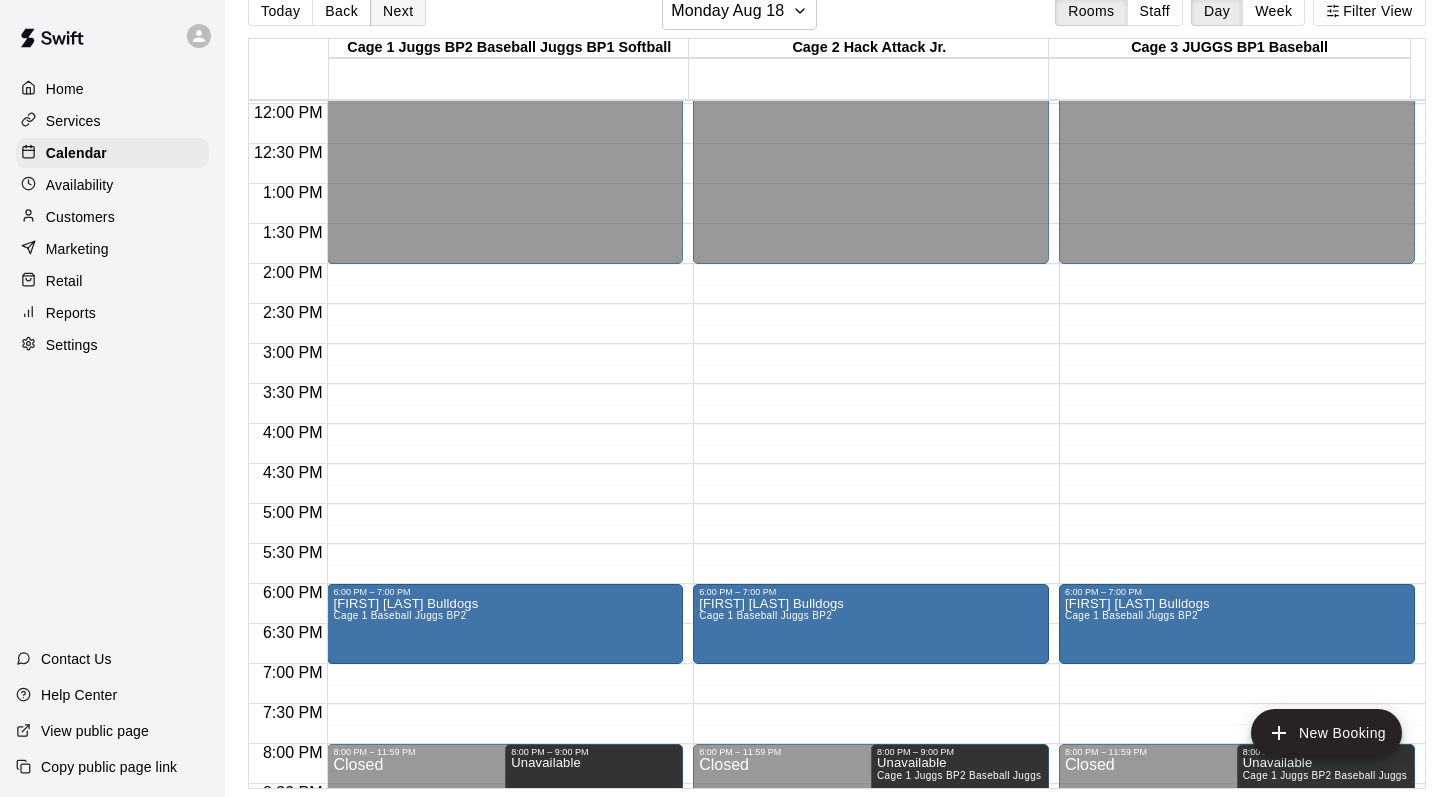 click on "Next" at bounding box center (398, 11) 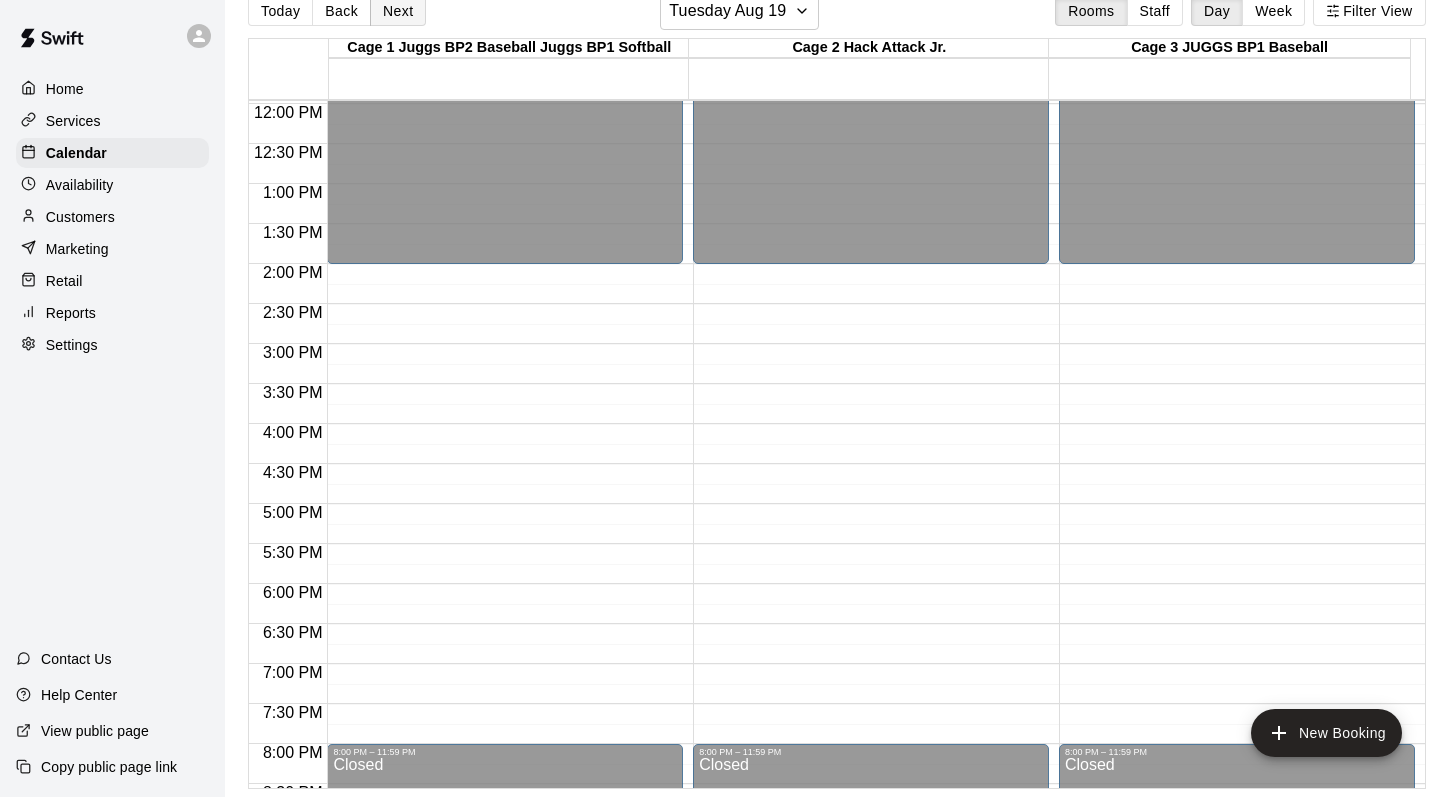 click on "Next" at bounding box center [398, 11] 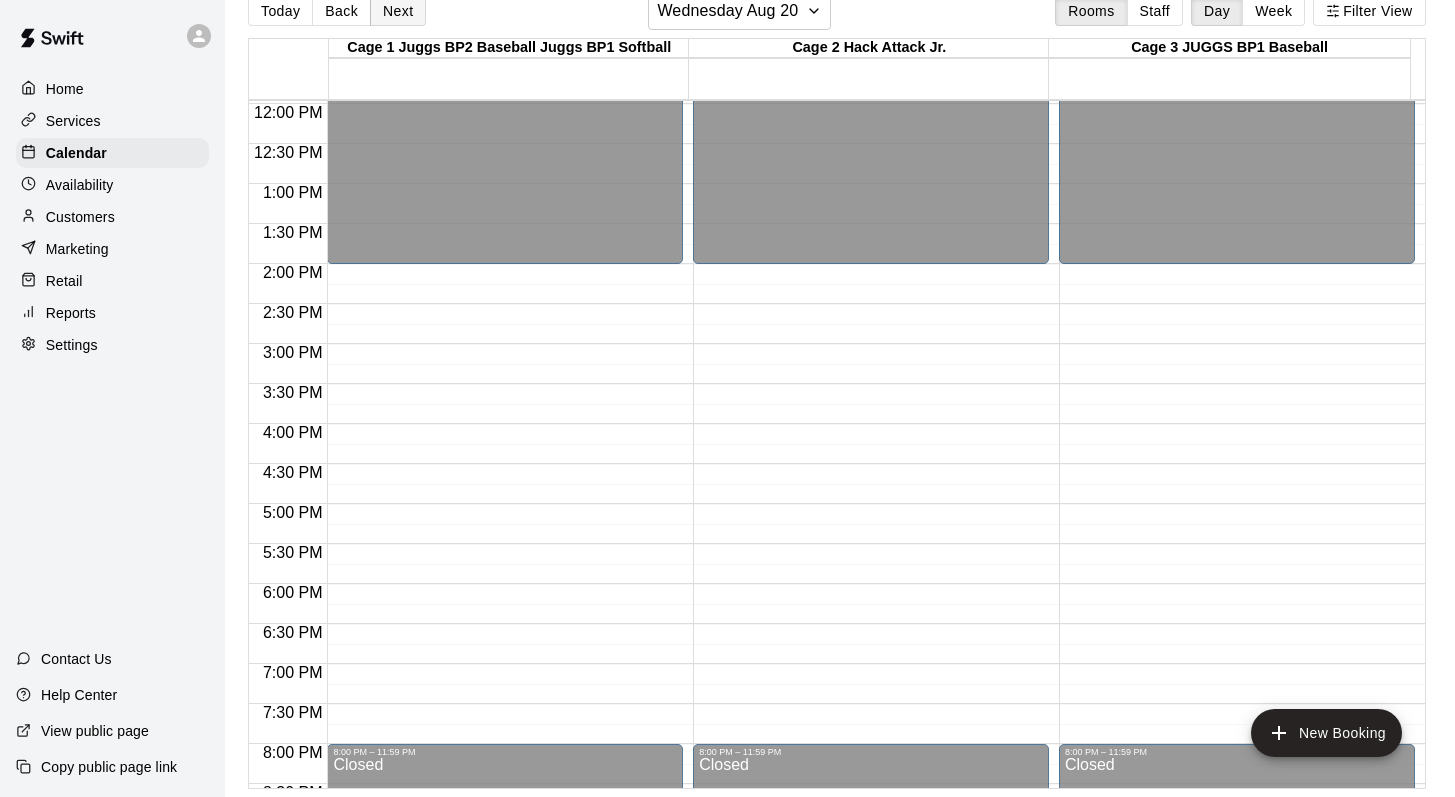click on "Next" at bounding box center [398, 11] 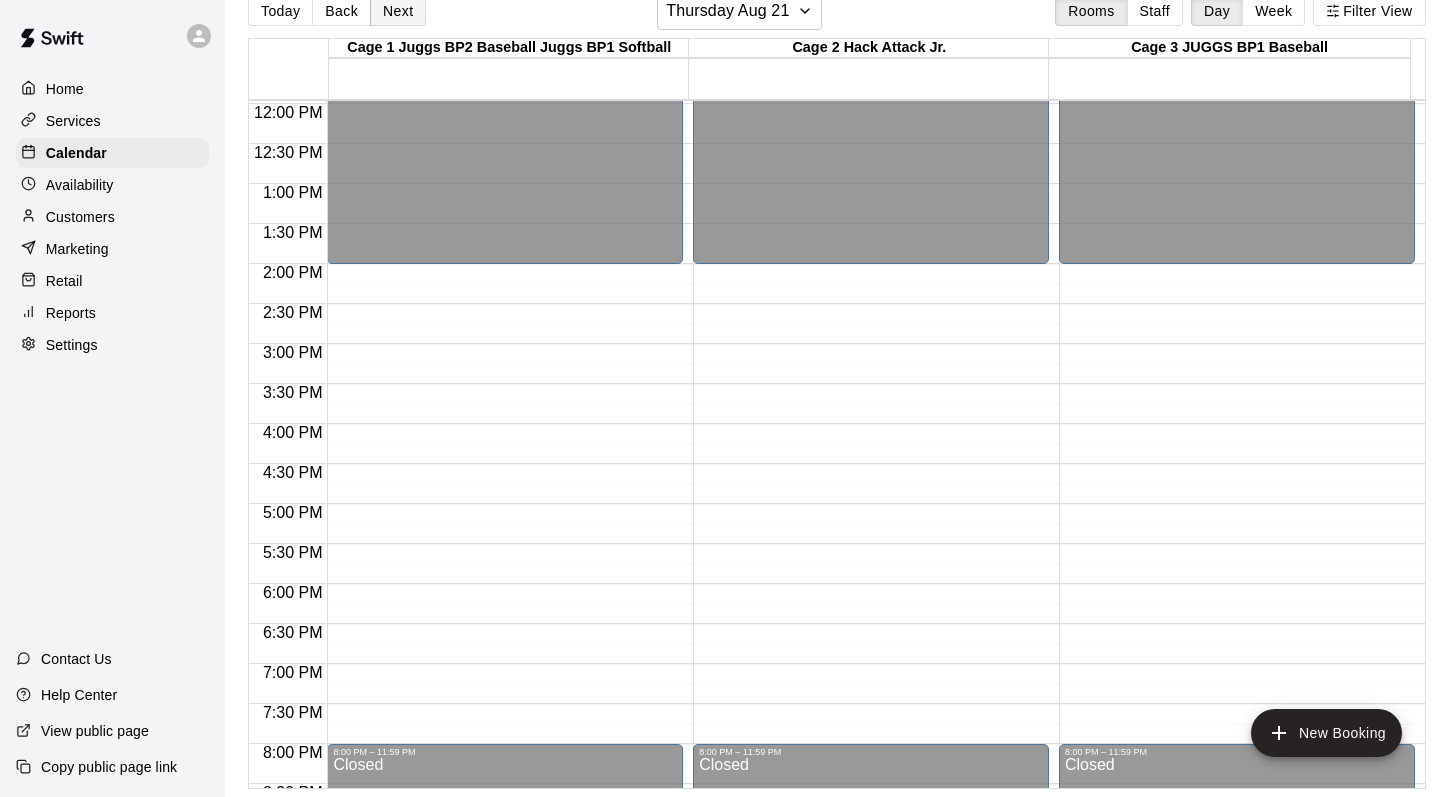 click on "Next" at bounding box center (398, 11) 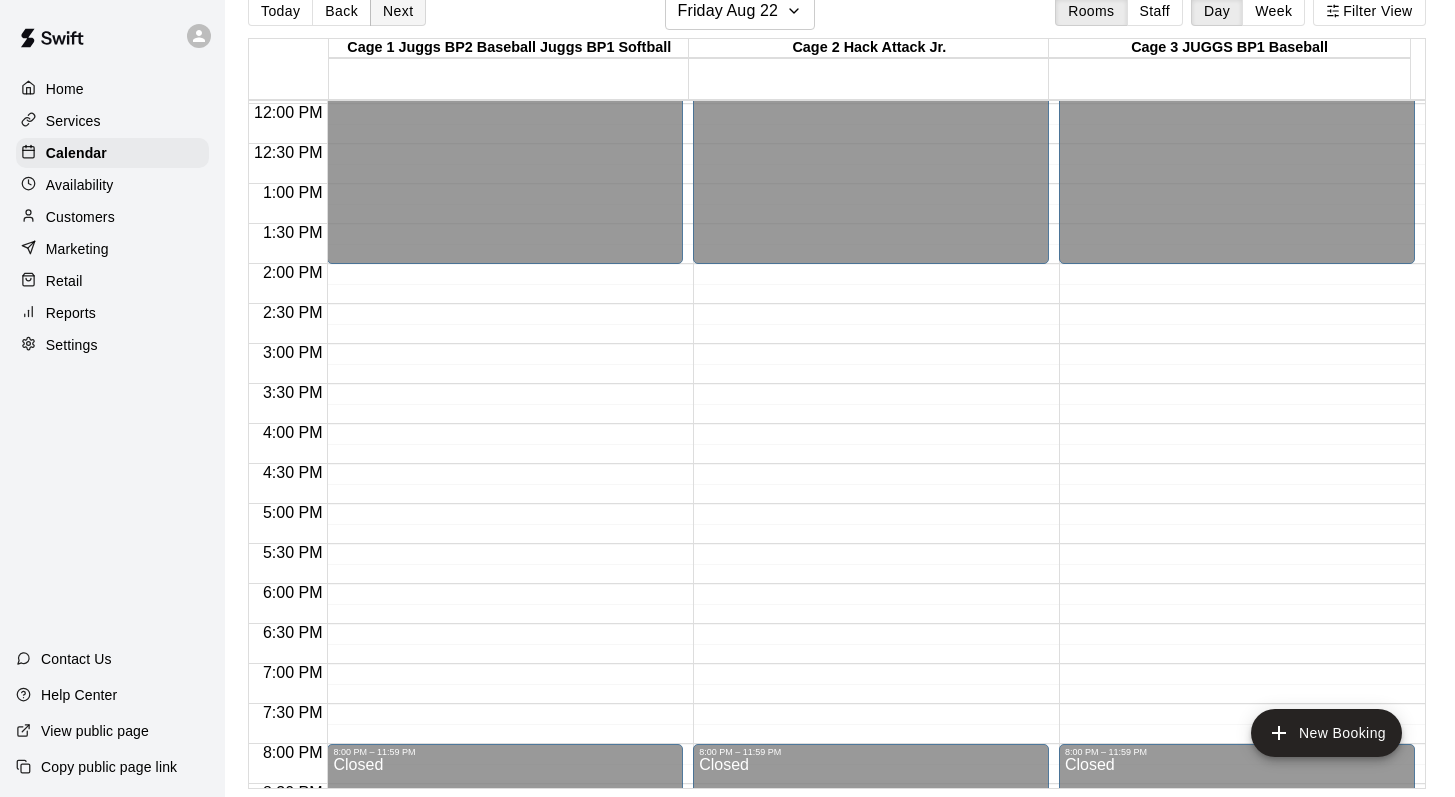 click on "Next" at bounding box center (398, 11) 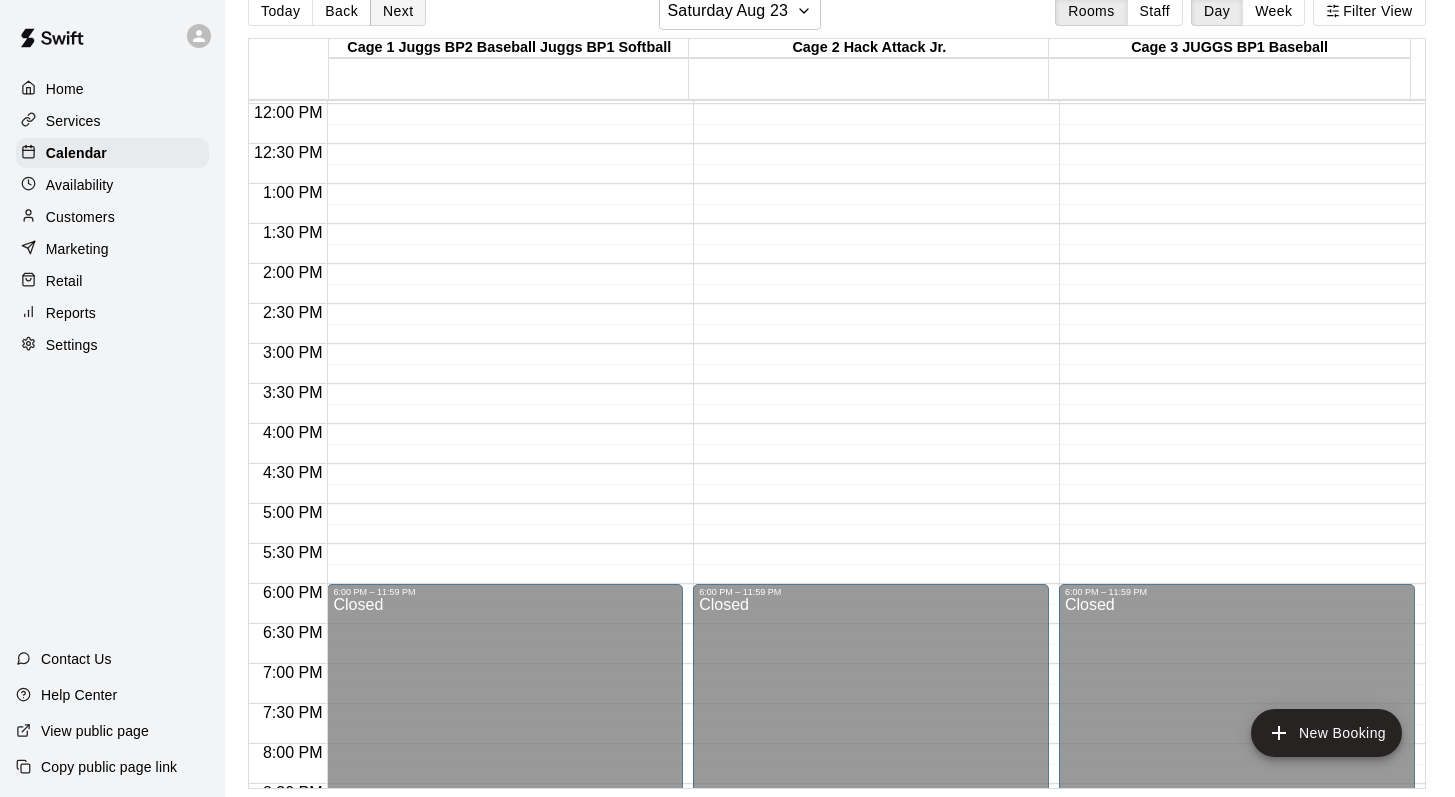 click on "Next" at bounding box center [398, 11] 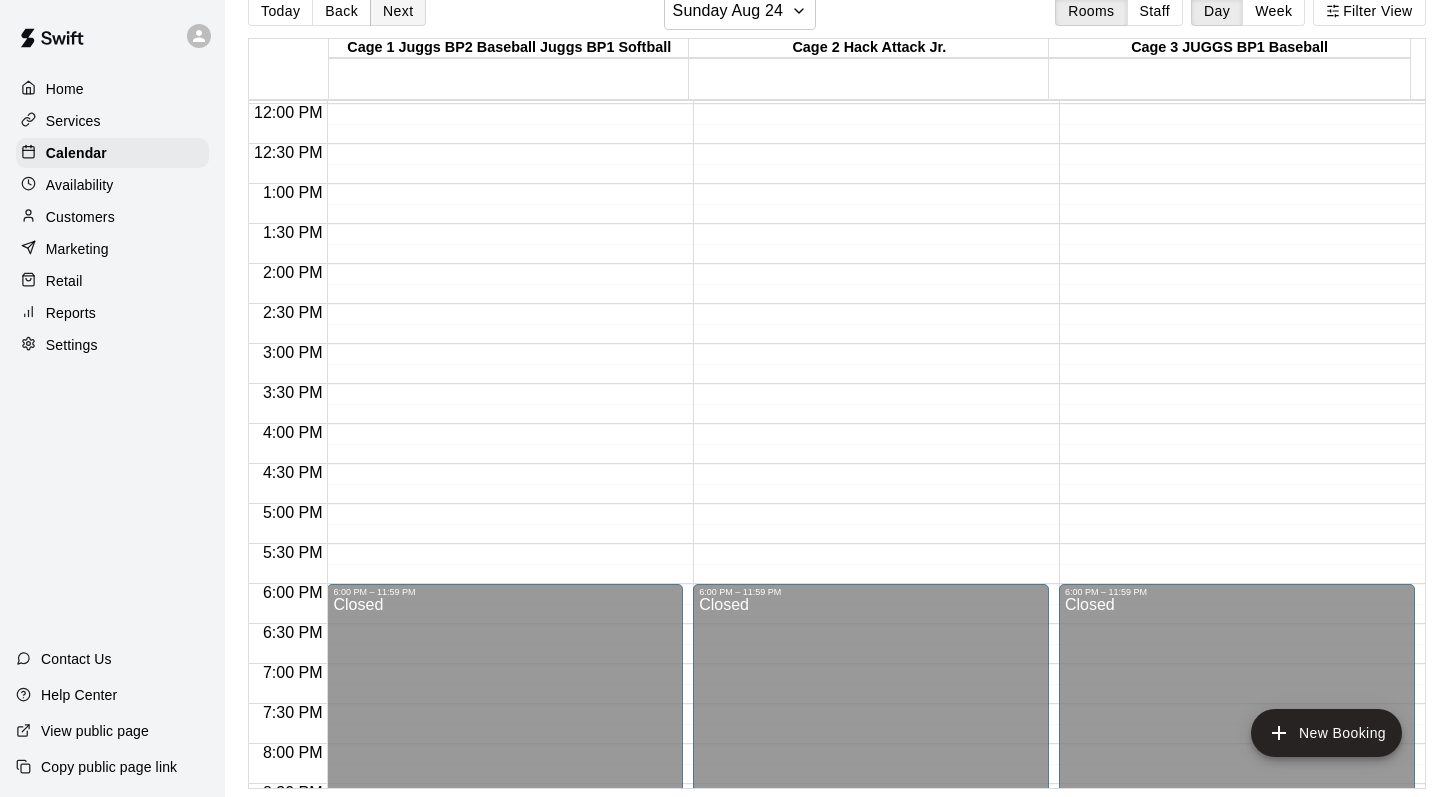 click on "Next" at bounding box center (398, 11) 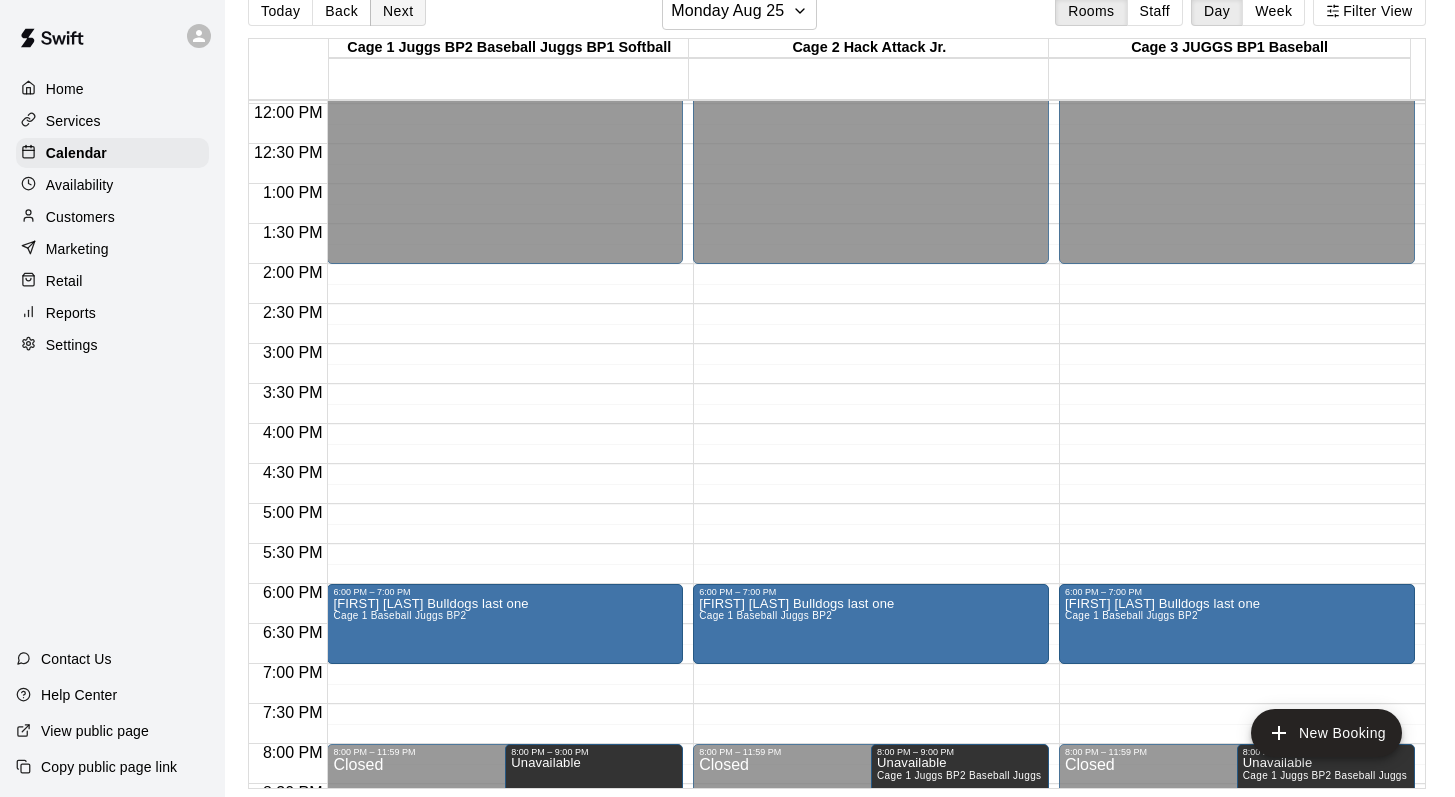 click on "Today Back Next Monday Aug 25 Rooms Staff Day Week Filter View Cage 1 Juggs BP2 Baseball Juggs BP1 Softball 25 Mon Cage 2 Hack Attack Jr. 25 Mon Cage 3 JUGGS BP1 Baseball 25 Mon 12:00 AM 12:30 AM 1:00 AM 1:30 AM 2:00 AM 2:30 AM 3:00 AM 3:30 AM 4:00 AM 4:30 AM 5:00 AM 5:30 AM 6:00 AM 6:30 AM 7:00 AM 7:30 AM 8:00 AM 8:30 AM 9:00 AM 9:30 AM 10:00 AM 10:30 AM 11:00 AM 11:30 AM 12:00 PM 12:30 PM 1:00 PM 1:30 PM 2:00 PM 2:30 PM 3:00 PM 3:30 PM 4:00 PM 4:30 PM 5:00 PM 5:30 PM 6:00 PM 6:30 PM 7:00 PM 7:30 PM 8:00 PM 8:30 PM 9:00 PM 9:30 PM 10:00 PM 10:30 PM 11:00 PM 11:30 PM 12:00 AM – 2:00 PM Closed 6:00 PM – 7:00 PM Mike Cudmore Bulldogs last one Cage 1 Baseball Juggs BP2 8:00 PM – 11:59 PM Closed 8:00 PM – 9:00 PM Unavailable 12:00 AM – 2:00 PM Closed 6:00 PM – 7:00 PM Mike Cudmore Bulldogs last one Cage 1 Baseball Juggs BP2 8:00 PM – 11:59 PM Closed 8:00 PM – 9:00 PM Unavailable Cage 1 Juggs BP2 Baseball Juggs BP1 Softball, Cage 2 Hack Attack Jr., Cage 3 JUGGS BP1 Baseball 12:00 AM – 2:00 PM" at bounding box center (837, 390) 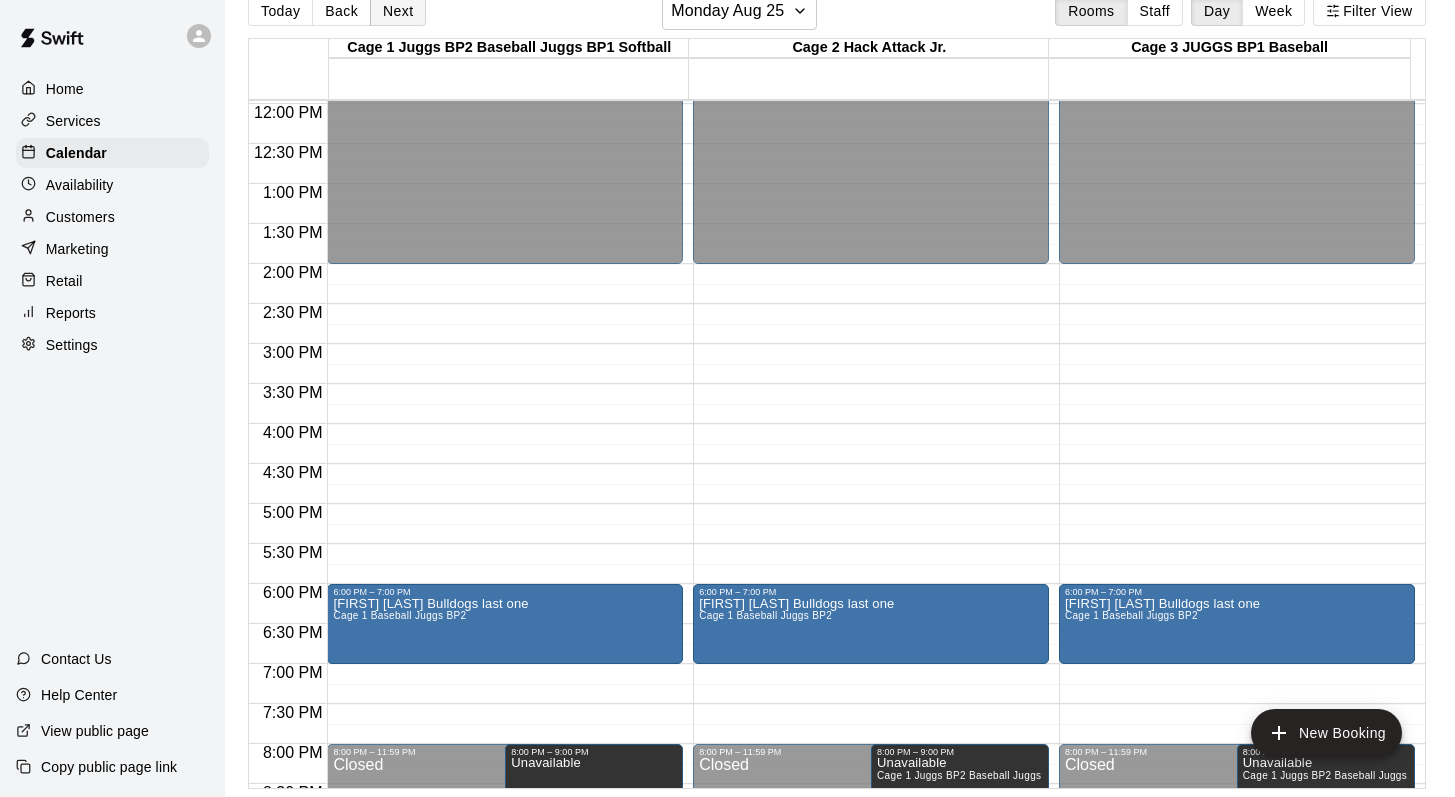 click on "Next" at bounding box center [398, 11] 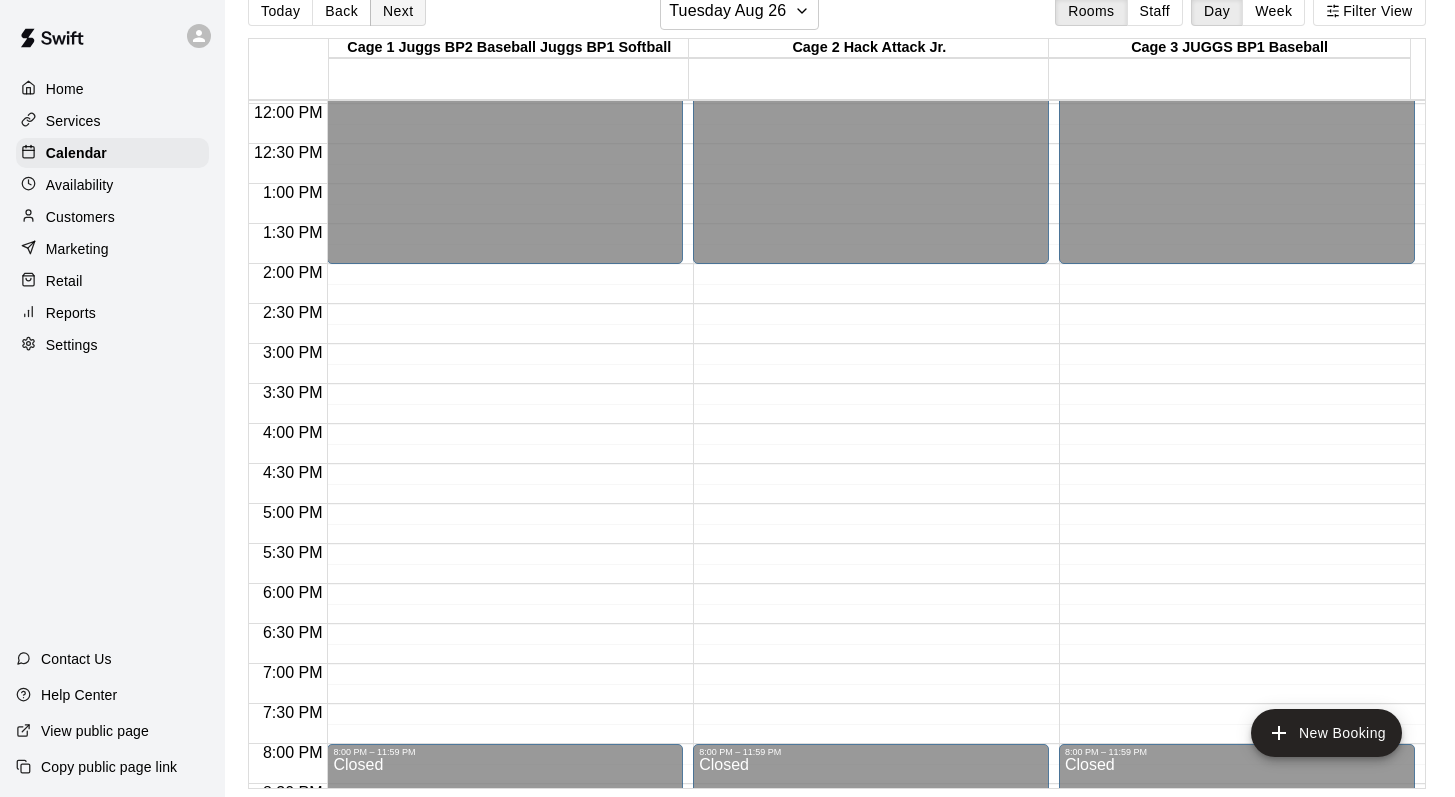 click on "Next" at bounding box center (398, 11) 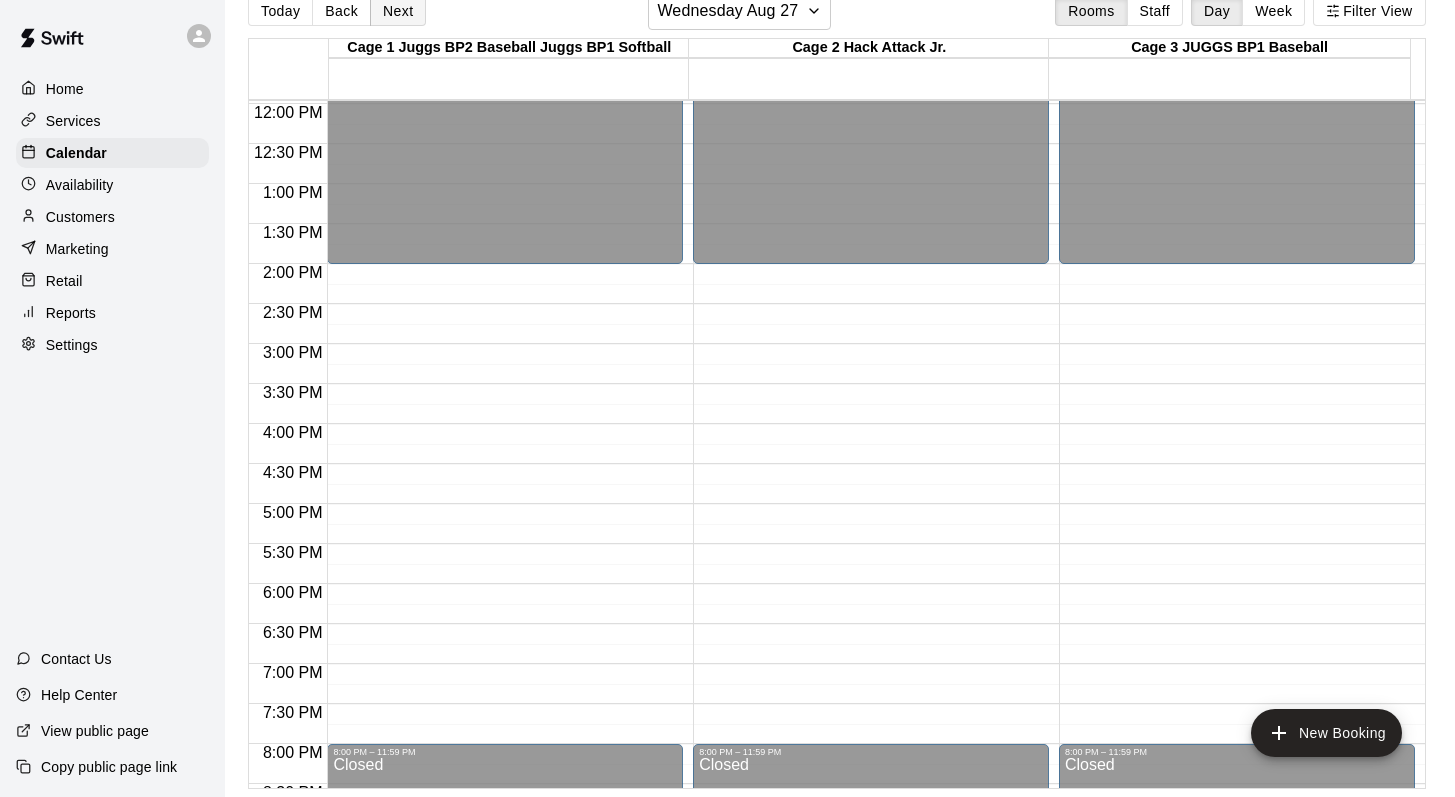 click on "Next" at bounding box center [398, 11] 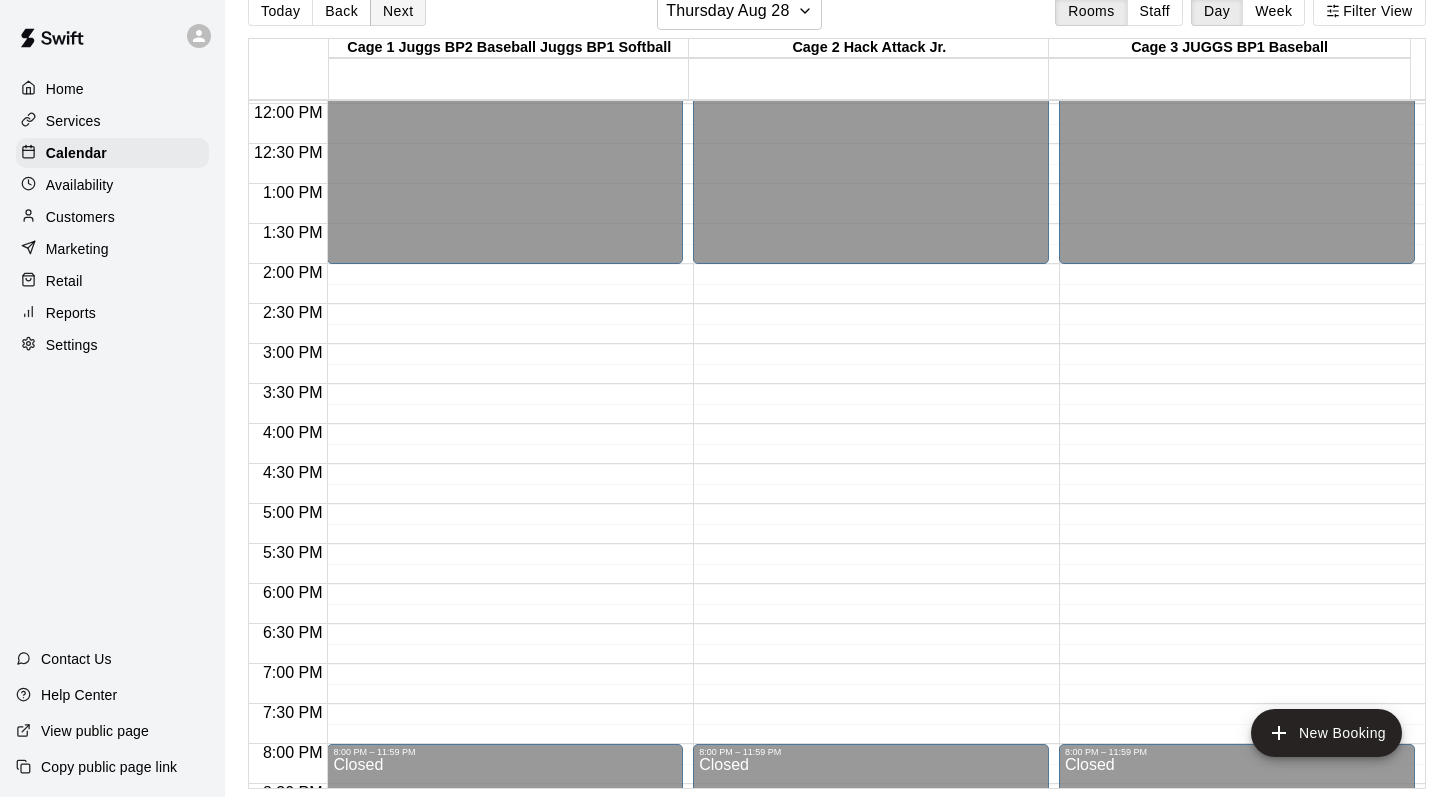 click on "Next" at bounding box center [398, 11] 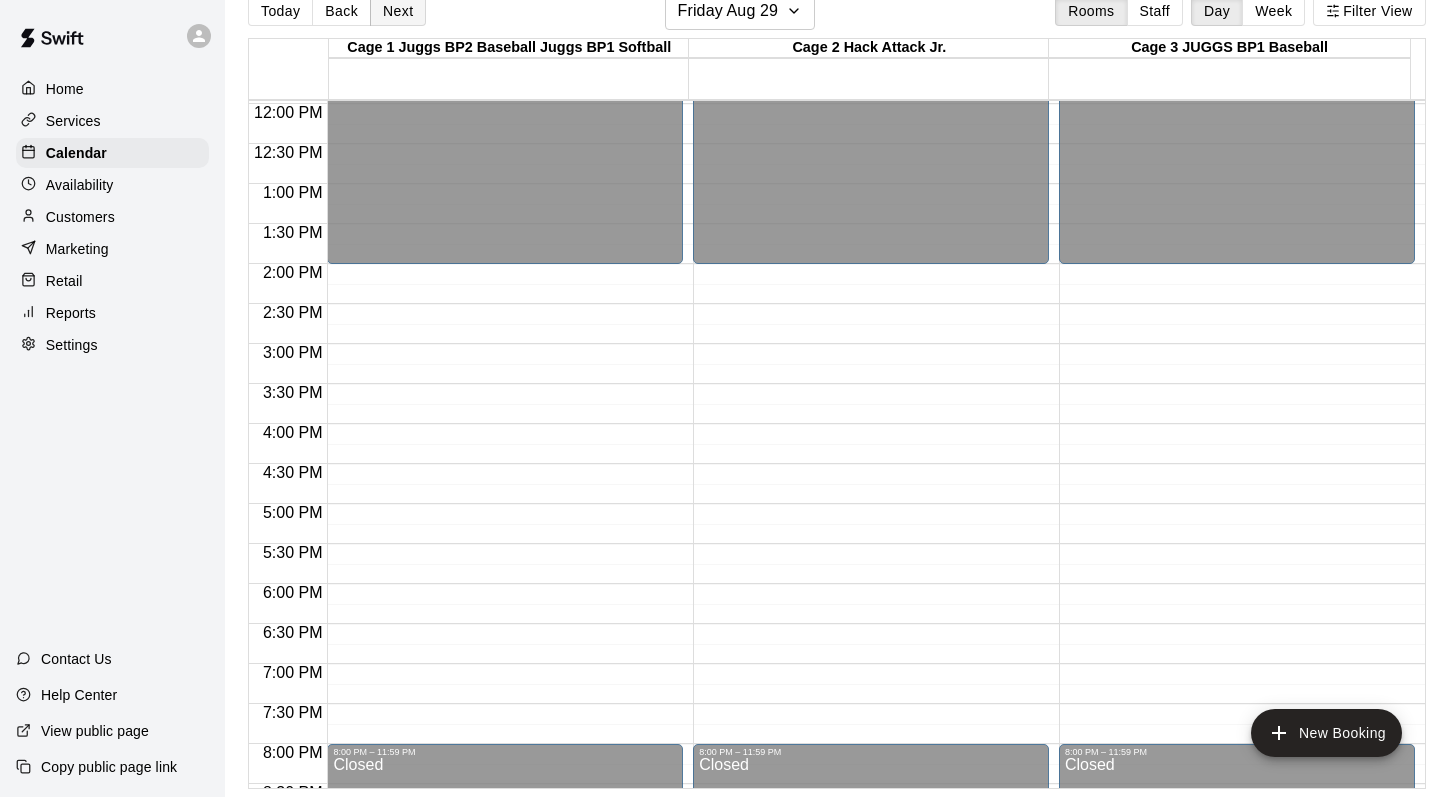 click on "Next" at bounding box center (398, 11) 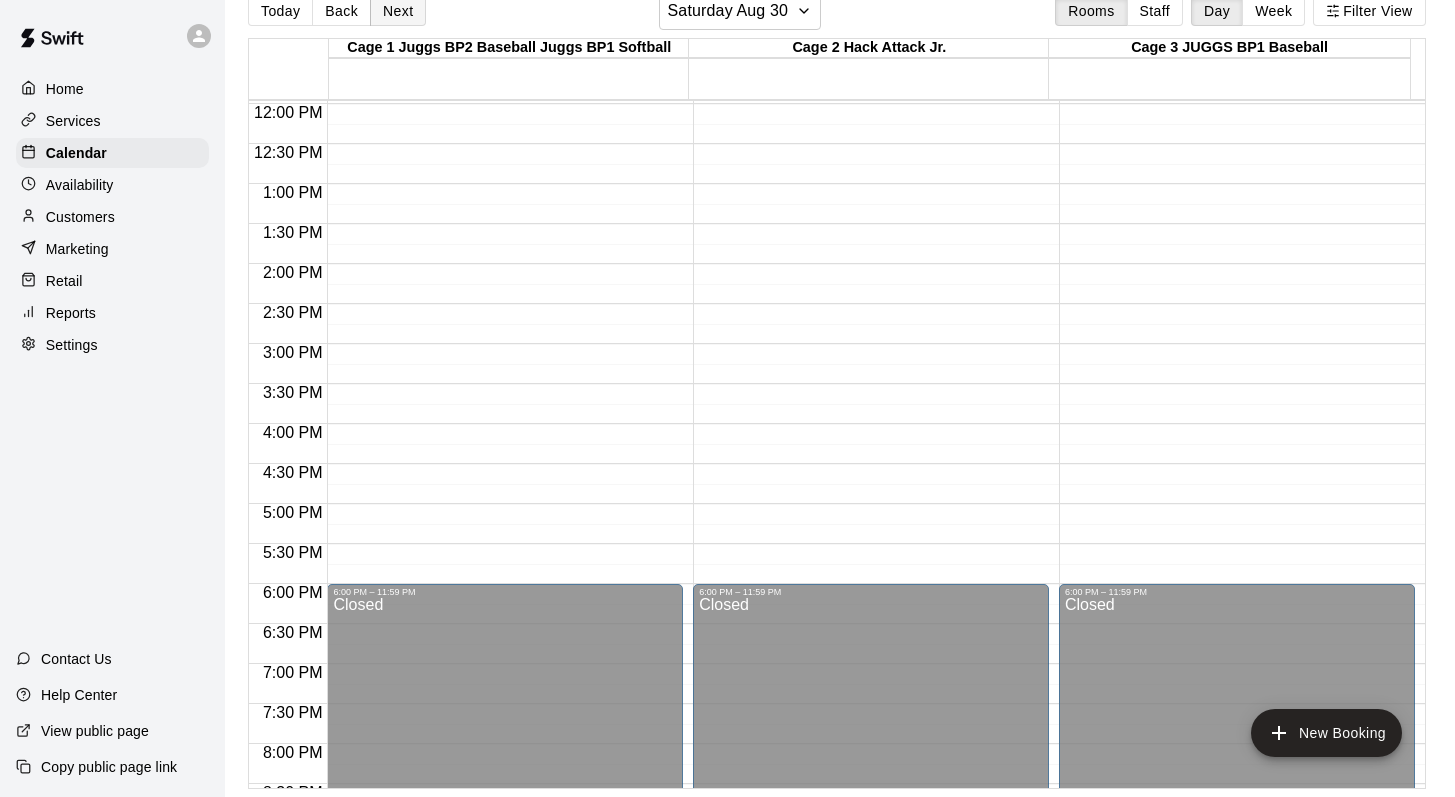 click on "Next" at bounding box center (398, 11) 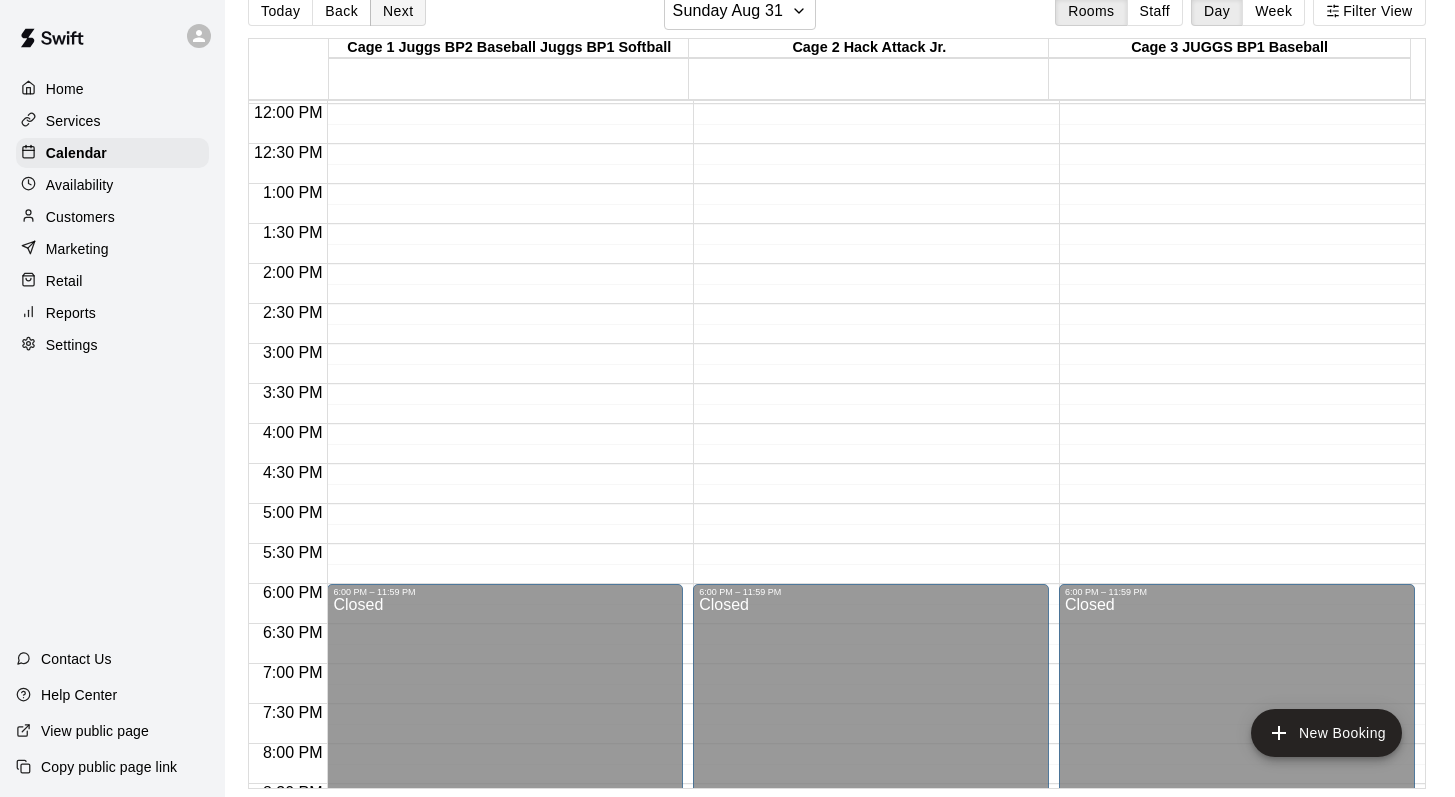 click on "Next" at bounding box center (398, 11) 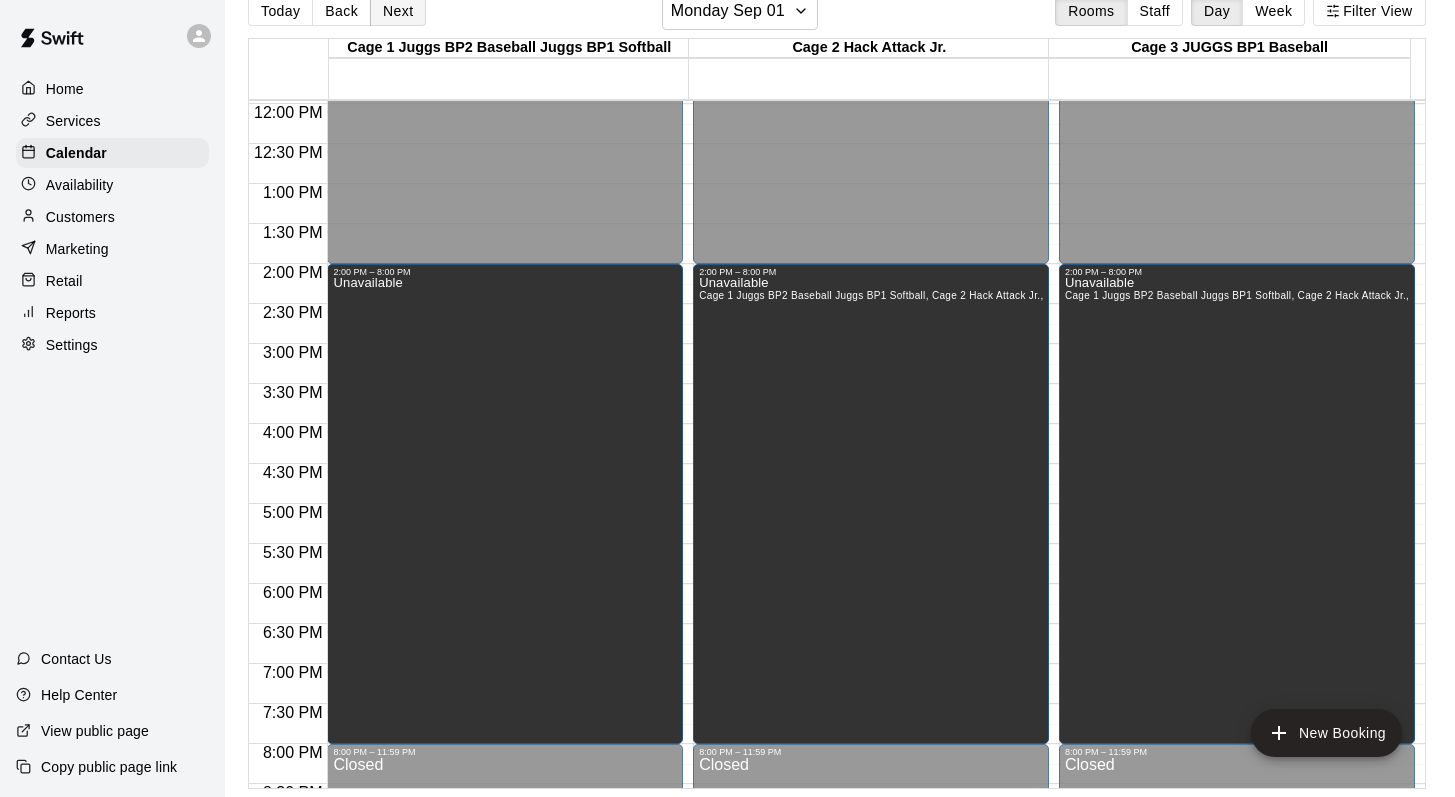 click on "Next" at bounding box center [398, 11] 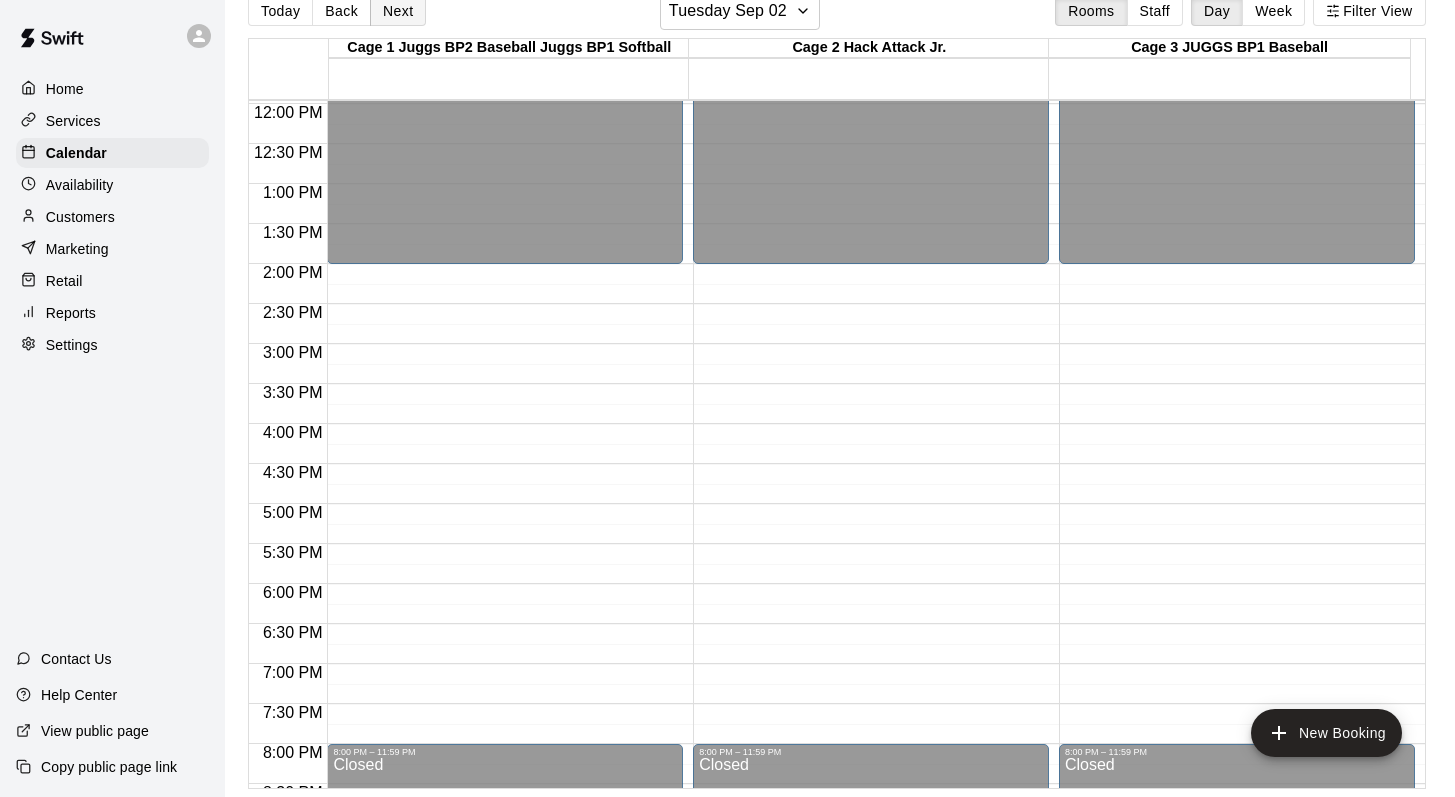 click on "Next" at bounding box center (398, 11) 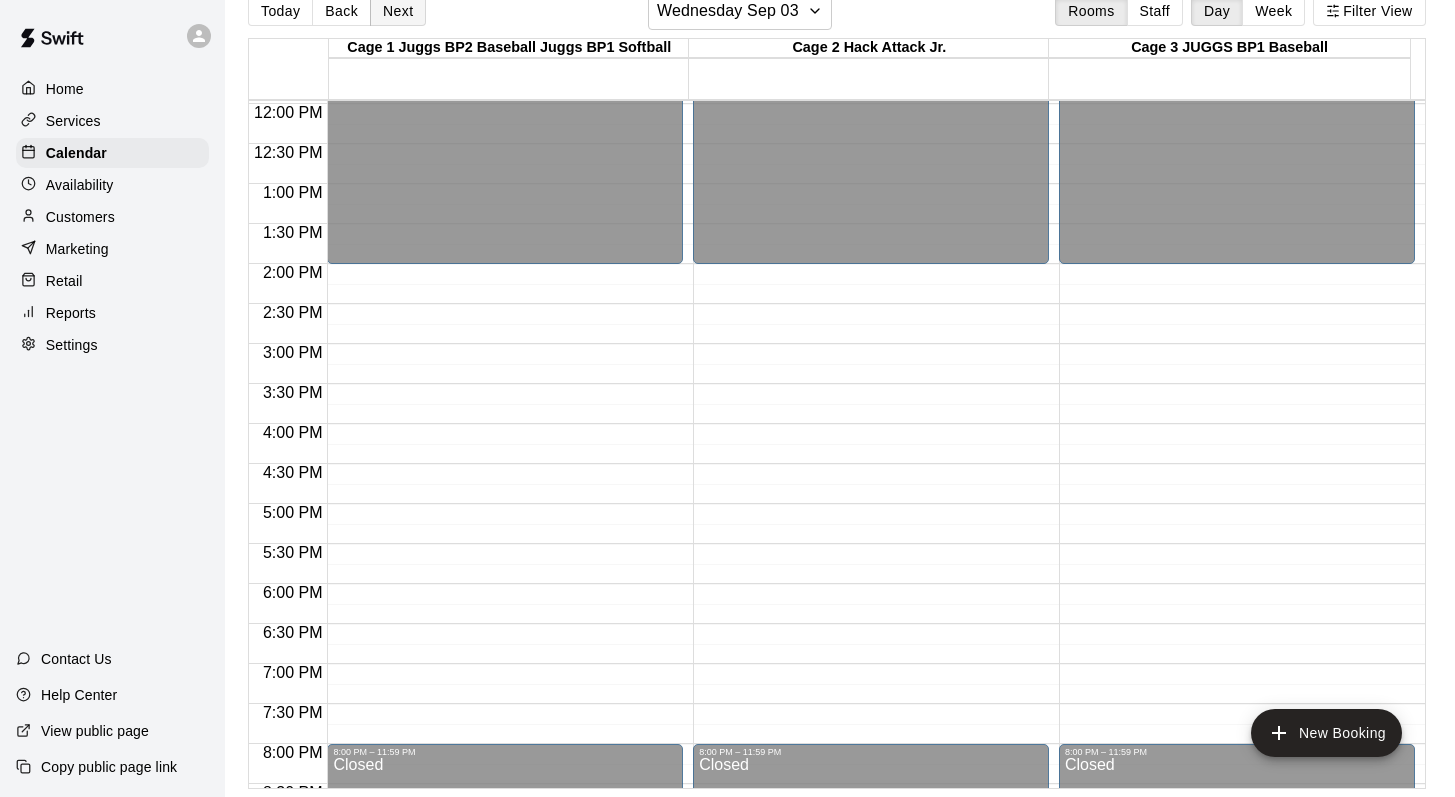 click on "Next" at bounding box center (398, 11) 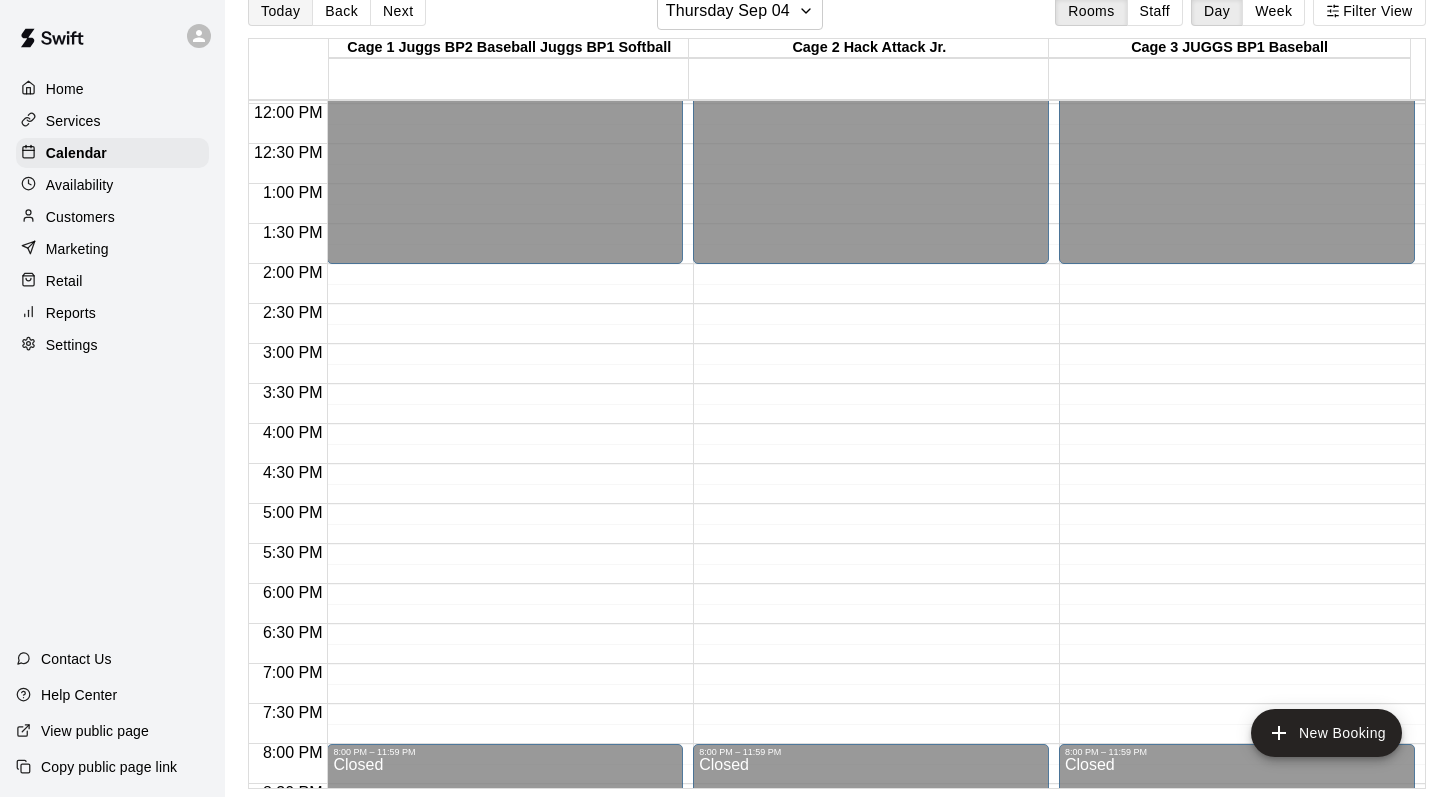 click on "Today" at bounding box center (280, 11) 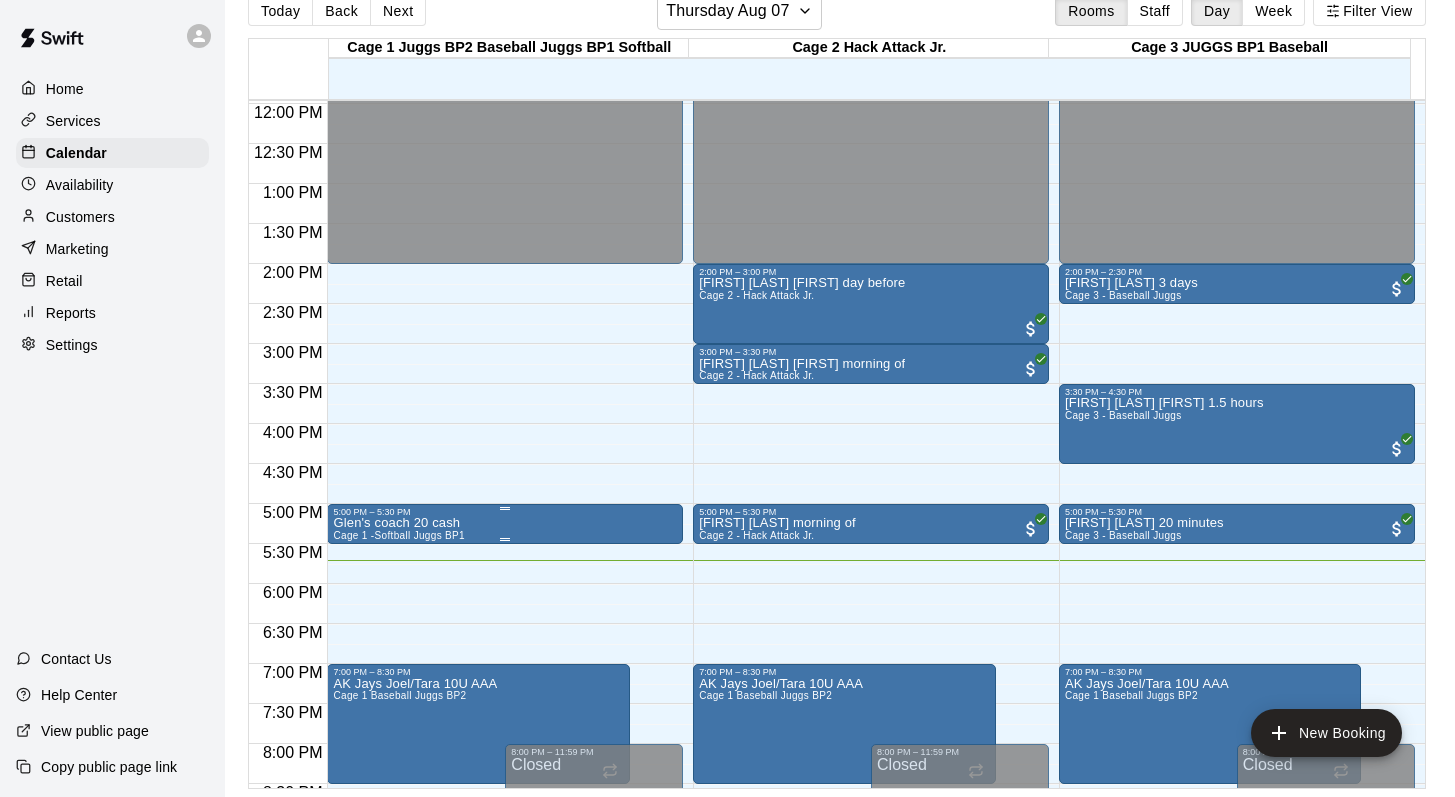 click on "Glen's coach 20 cash" at bounding box center (399, 523) 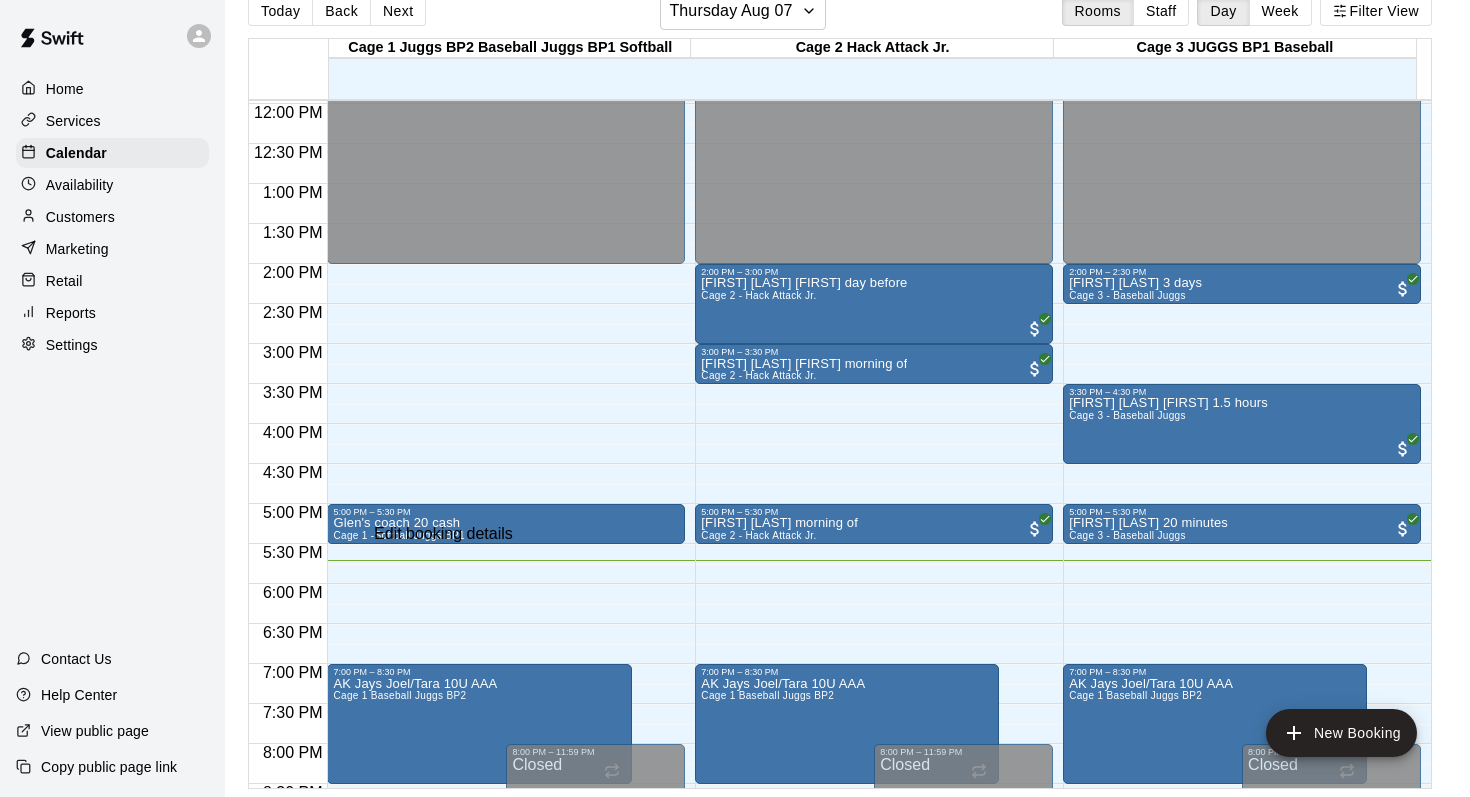 click 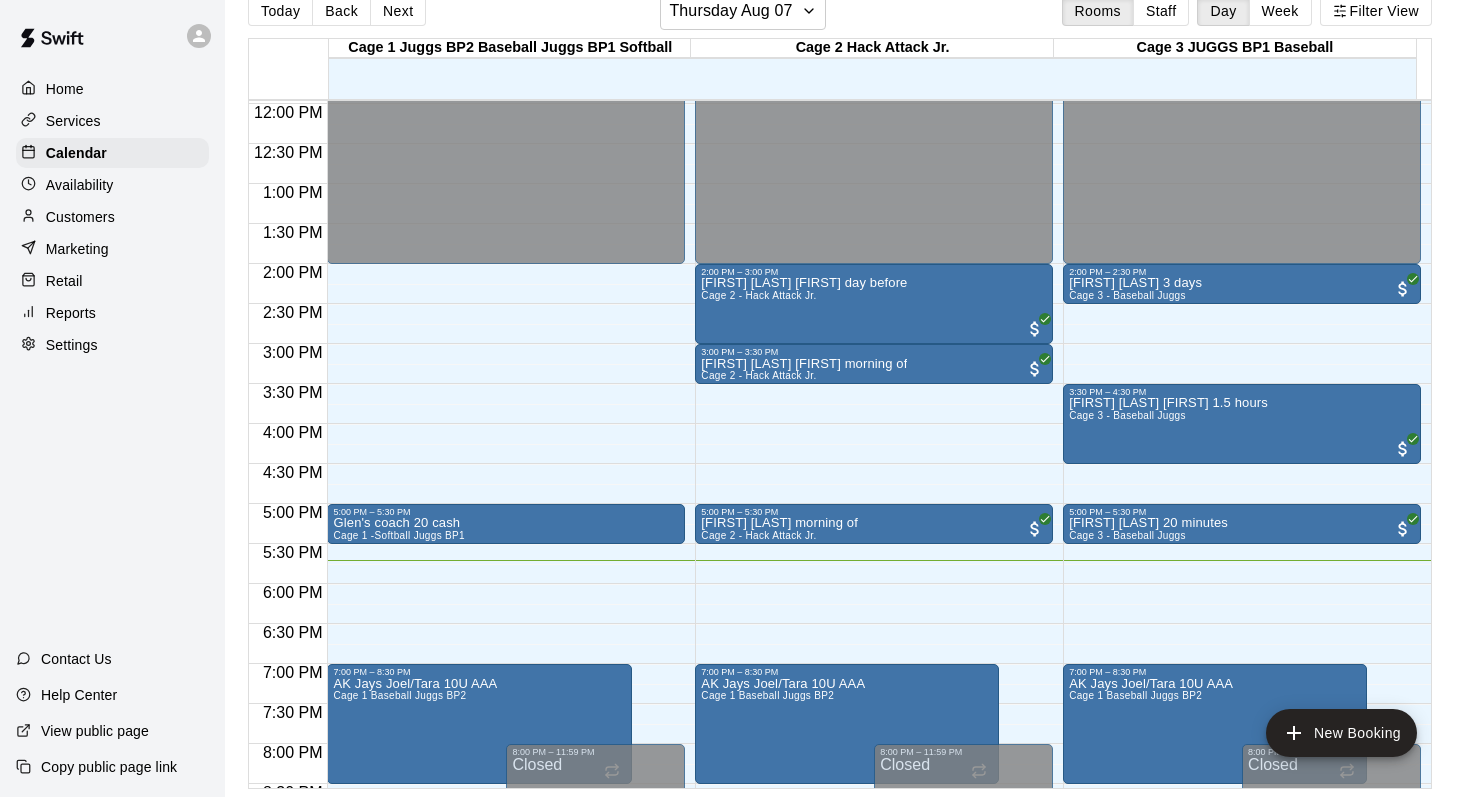 type on "**********" 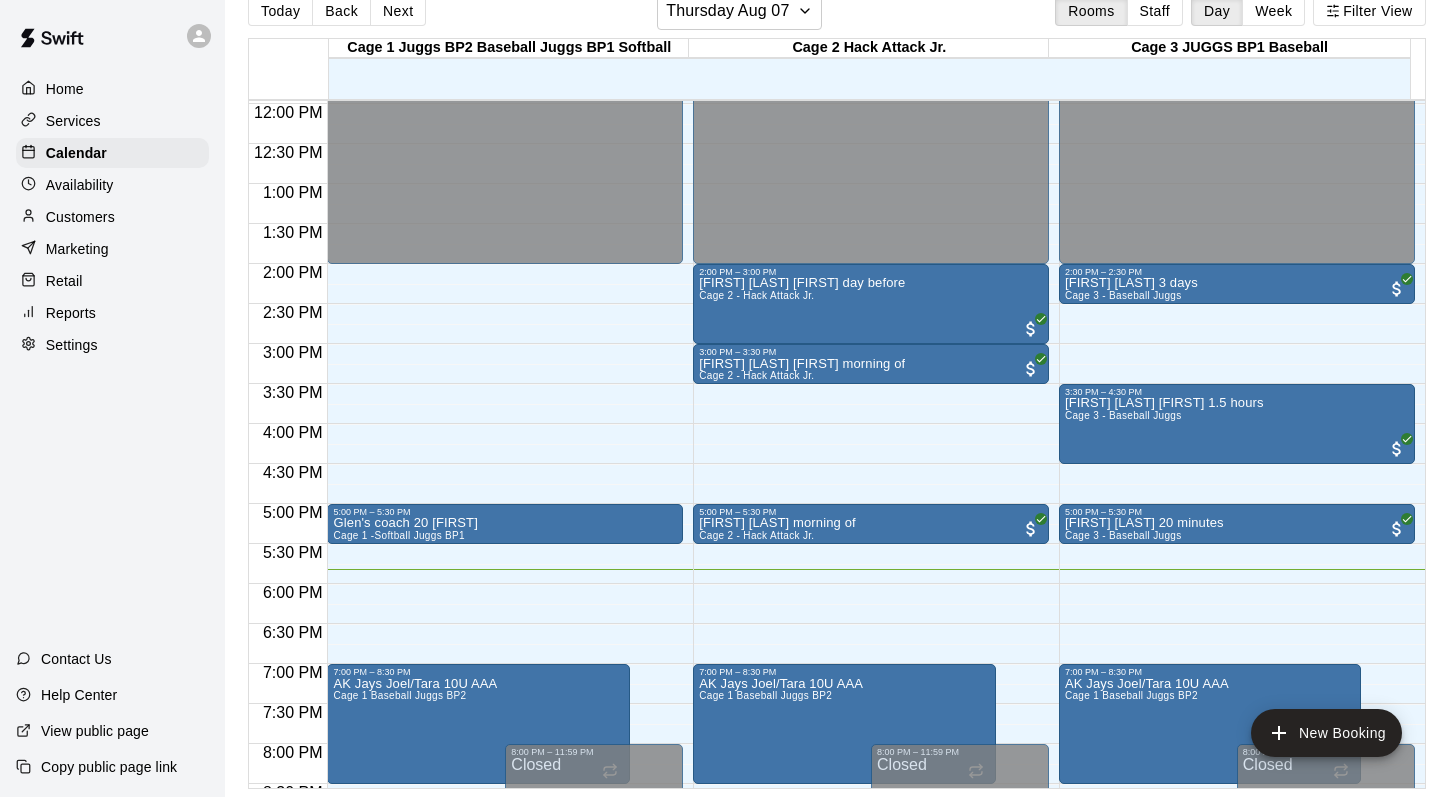 click on "Today Back Next Thursday Aug 07 Rooms Staff Day Week Filter View" at bounding box center (837, 15) 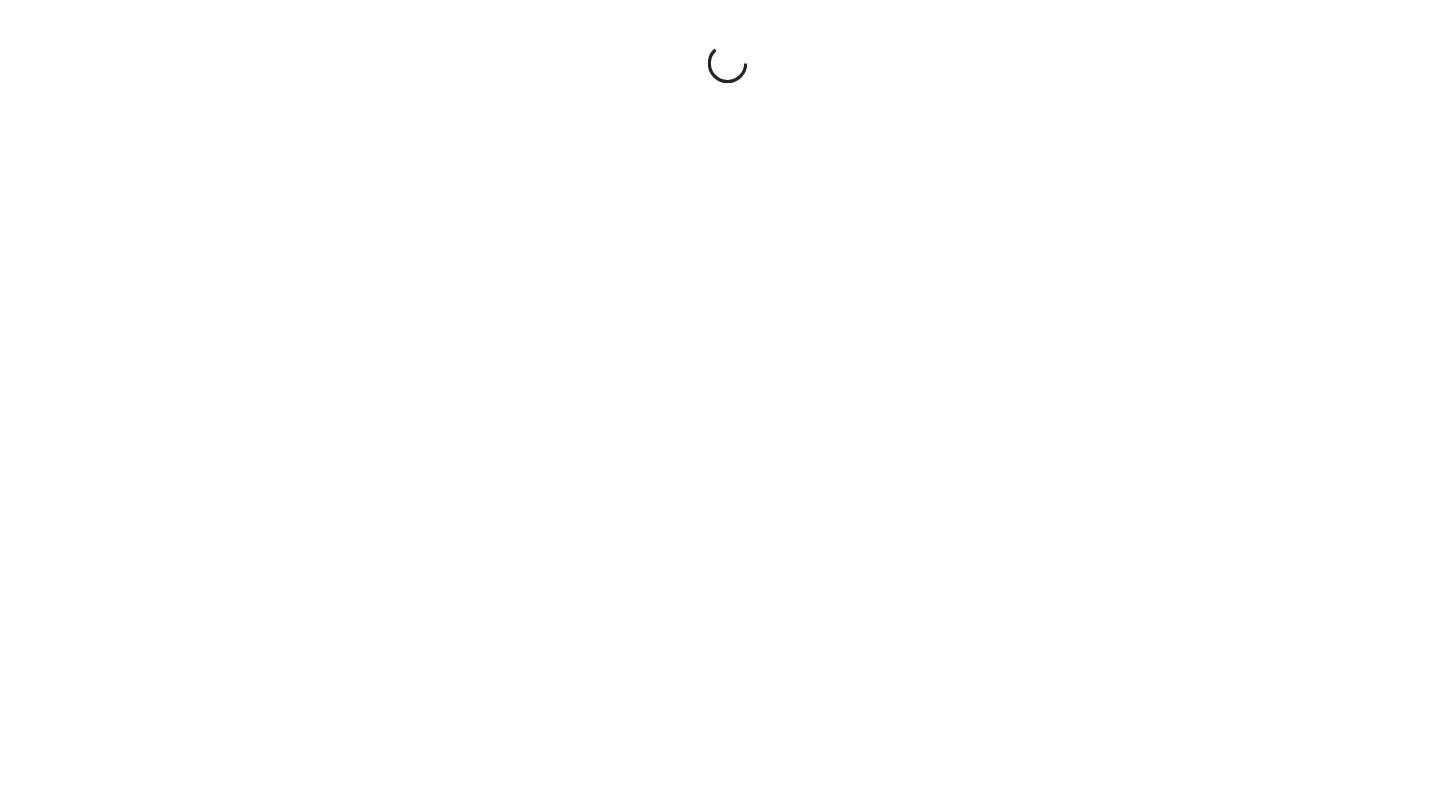 scroll, scrollTop: 0, scrollLeft: 0, axis: both 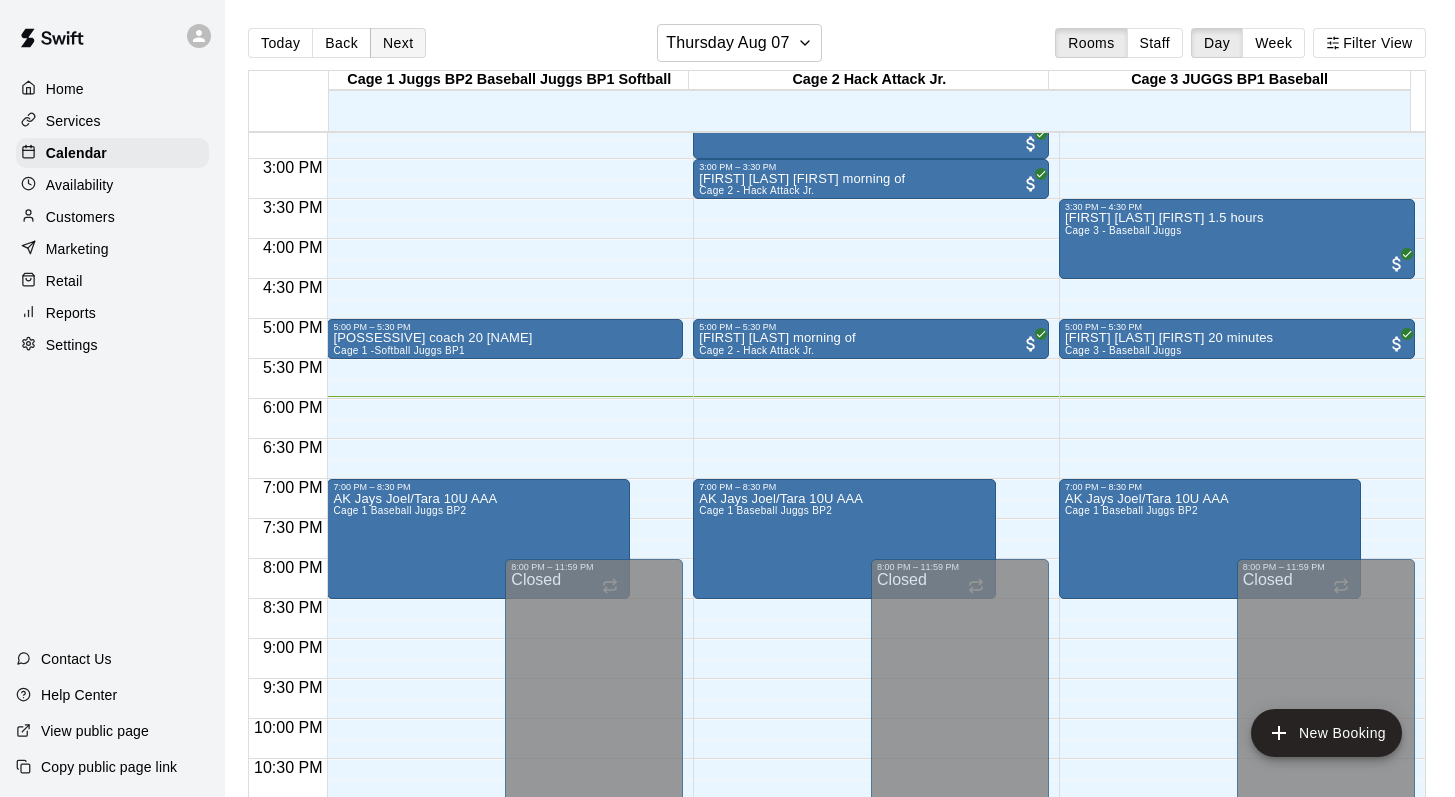 click on "Next" at bounding box center [398, 43] 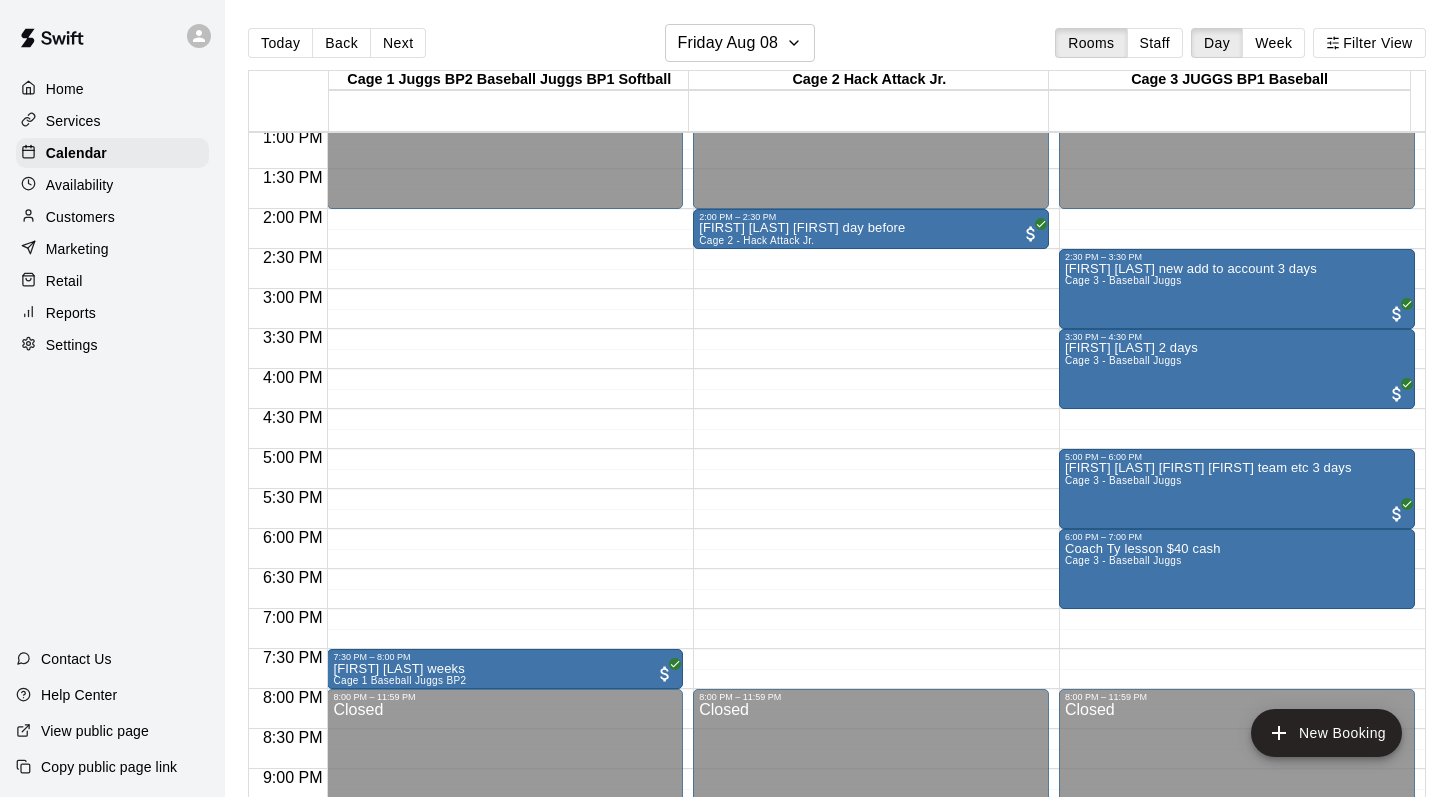 scroll, scrollTop: 1034, scrollLeft: 0, axis: vertical 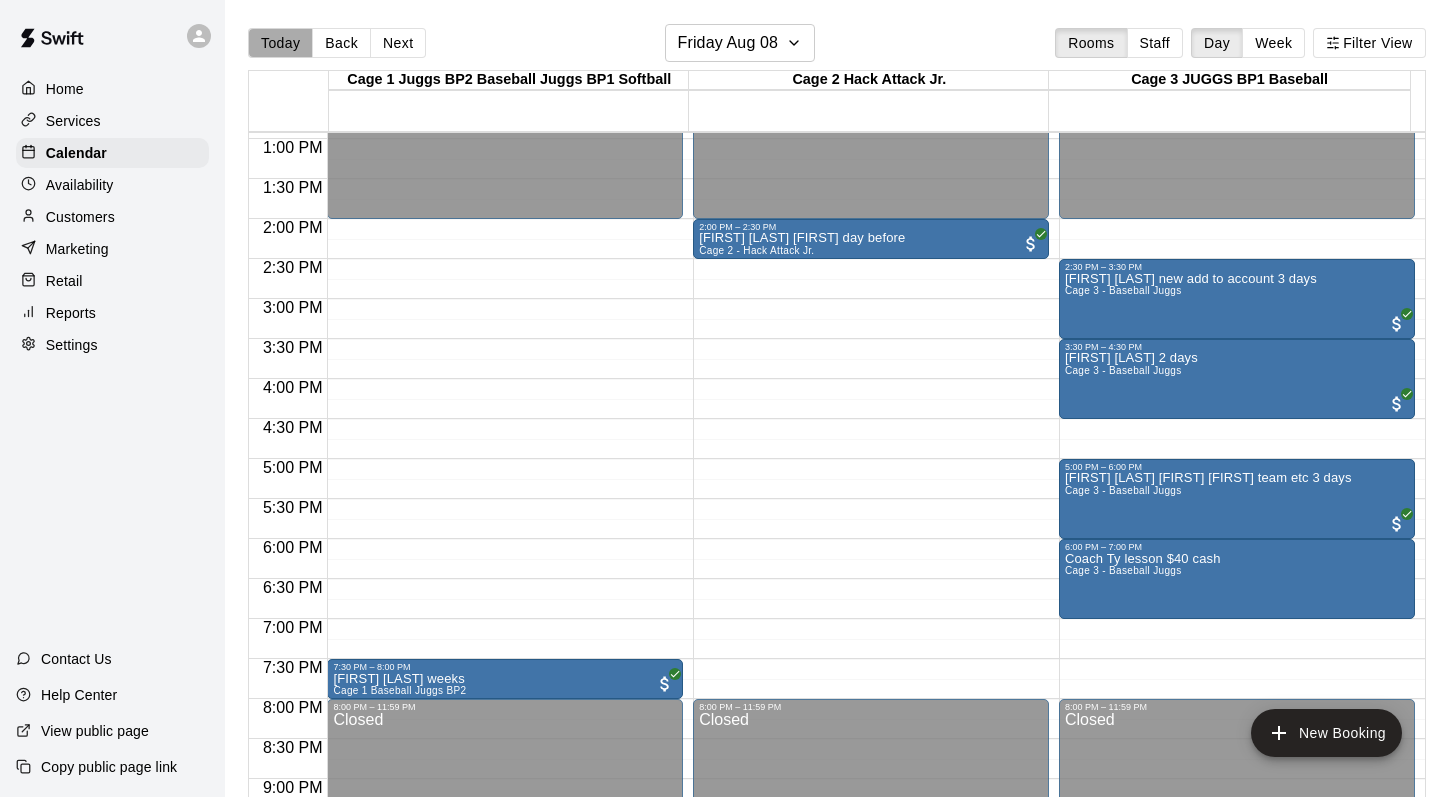 click on "Today" at bounding box center (280, 43) 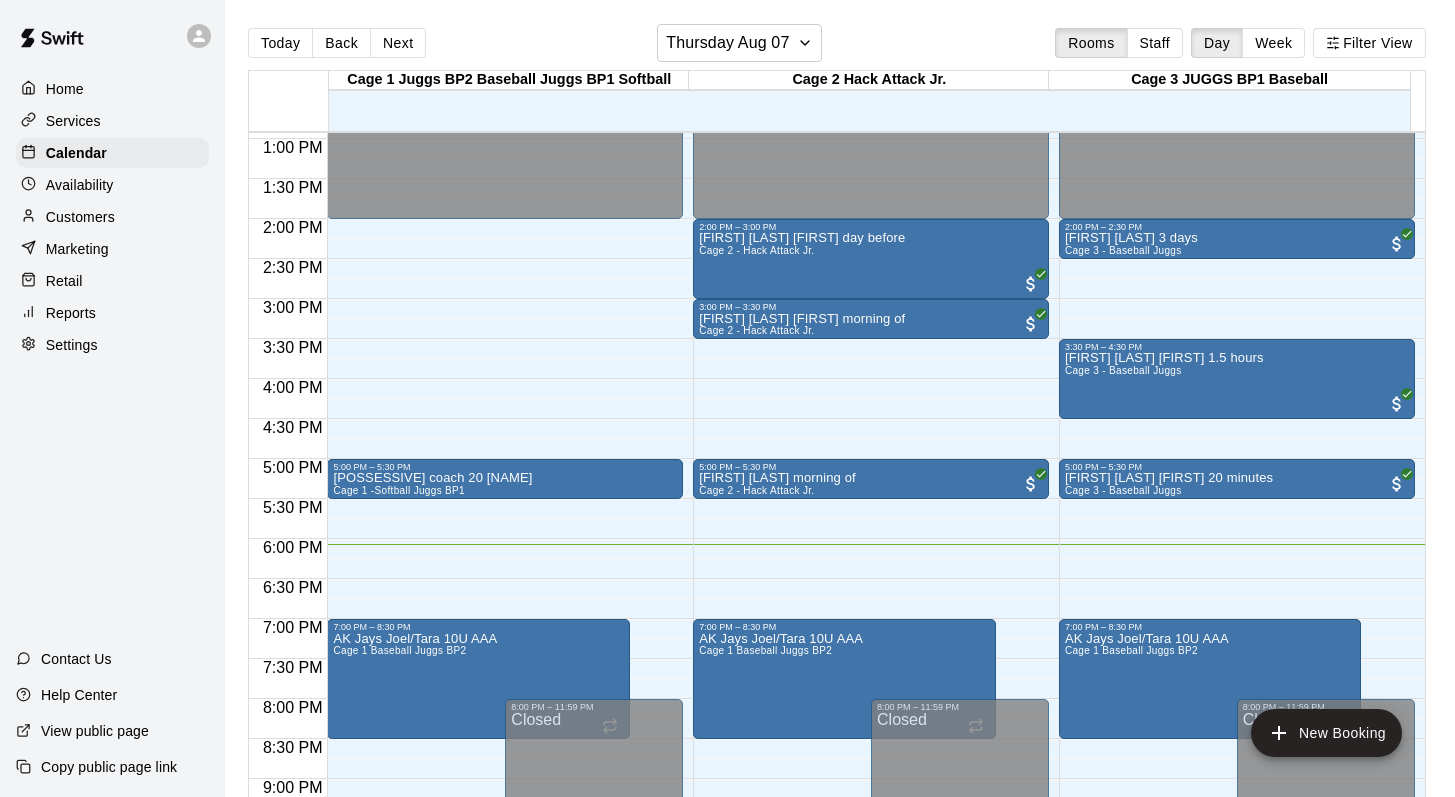 click on "Today Back Next Thursday Aug 07 Rooms Staff Day Week Filter View Cage 1 Juggs BP2 Baseball Juggs BP1 Softball 07 Thu Cage 2 Hack Attack Jr. 07 Thu Cage 3 JUGGS BP1 Baseball 07 Thu 12:00 AM 12:30 AM 1:00 AM 1:30 AM 2:00 AM 2:30 AM 3:00 AM 3:30 AM 4:00 AM 4:30 AM 5:00 AM 5:30 AM 6:00 AM 6:30 AM 7:00 AM 7:30 AM 8:00 AM 8:30 AM 9:00 AM 9:30 AM 10:00 AM 10:30 AM 11:00 AM 11:30 AM 12:00 PM 12:30 PM 1:00 PM 1:30 PM 2:00 PM 2:30 PM 3:00 PM 3:30 PM 4:00 PM 4:30 PM 5:00 PM 5:30 PM 6:00 PM 6:30 PM 7:00 PM 7:30 PM 8:00 PM 8:30 PM 9:00 PM 9:30 PM 10:00 PM 10:30 PM 11:00 PM 11:30 PM 12:00 AM – 2:00 PM Closed 5:00 PM – 5:30 PM Glen's coach 20 Angelo Cage 1 -Softball  Juggs BP1 7:00 PM – 8:30 PM AK Jays Joel/Tara 10U AAA Cage 1 Baseball Juggs BP2 8:00 PM – 11:59 PM Closed 12:00 AM – 2:00 PM Closed 2:00 PM – 3:00 PM Nathan Desveaux Kenneth Jeff day before Cage 2 - Hack Attack Jr.  3:00 PM – 3:30 PM Iain Smith Doug morning of Cage 2 - Hack Attack Jr.  5:00 PM – 5:30 PM Connor Walker morning of Closed Closed" at bounding box center (840, 414) 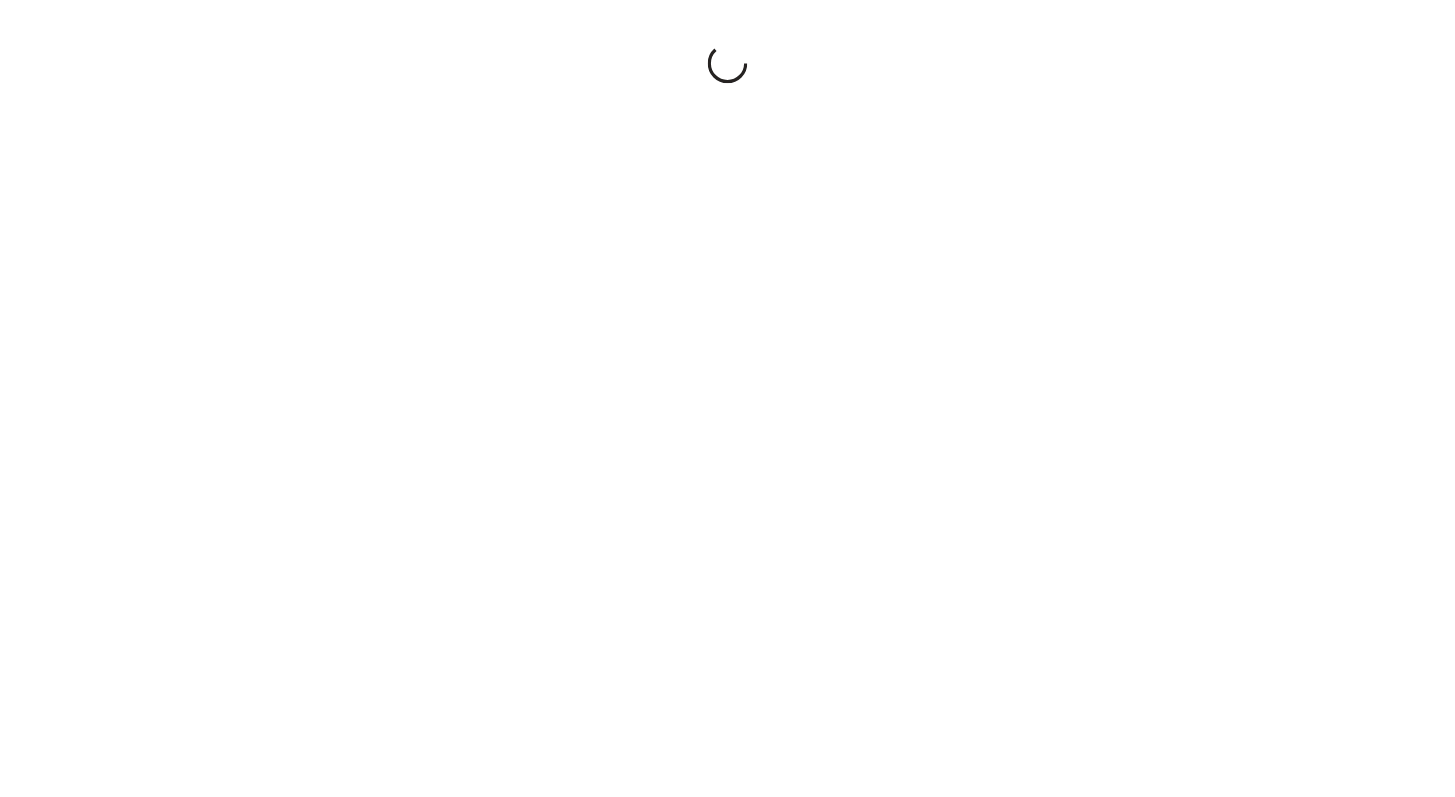 scroll, scrollTop: 0, scrollLeft: 0, axis: both 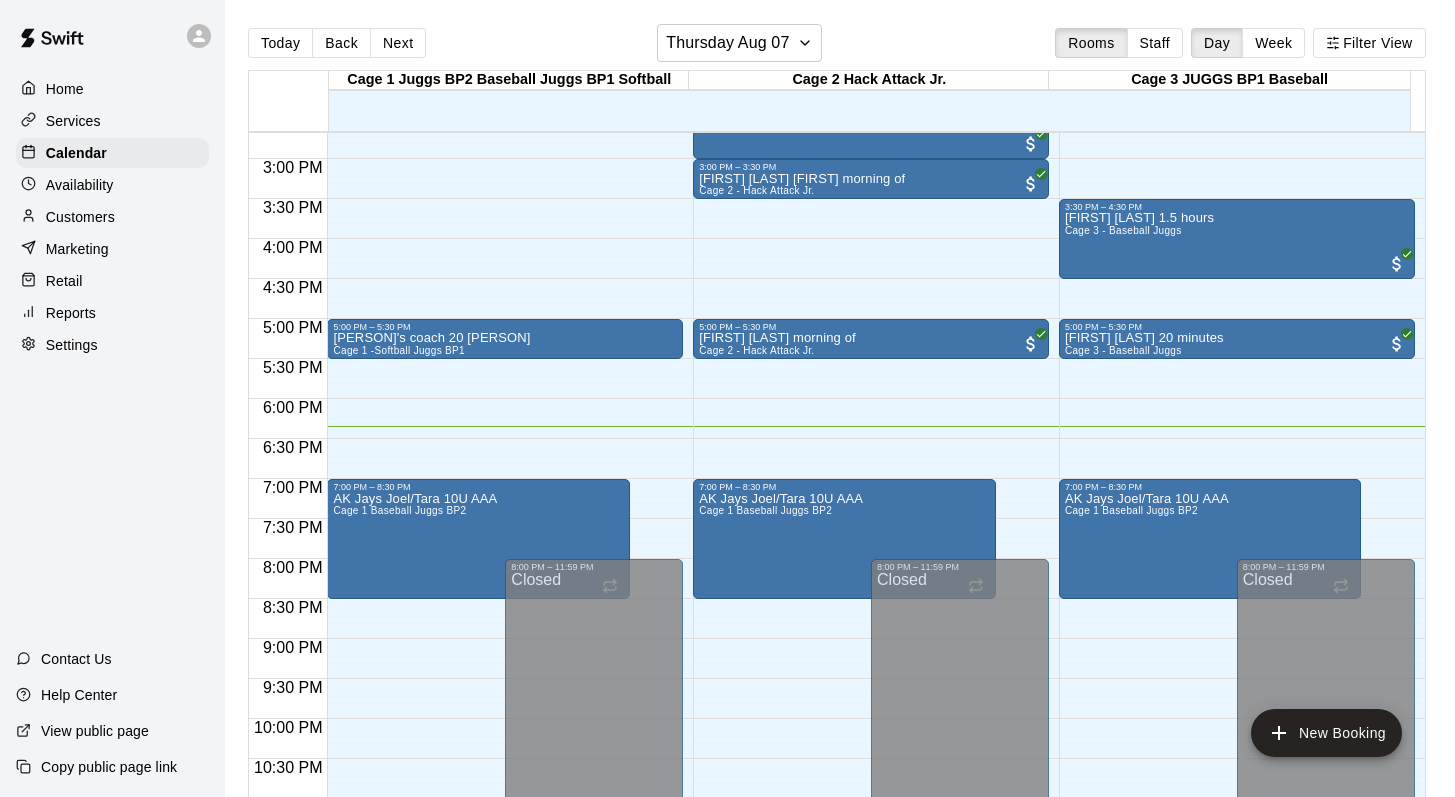 click on "Today Back Next Thursday Aug 07 Rooms Staff Day Week Filter View" at bounding box center [837, 47] 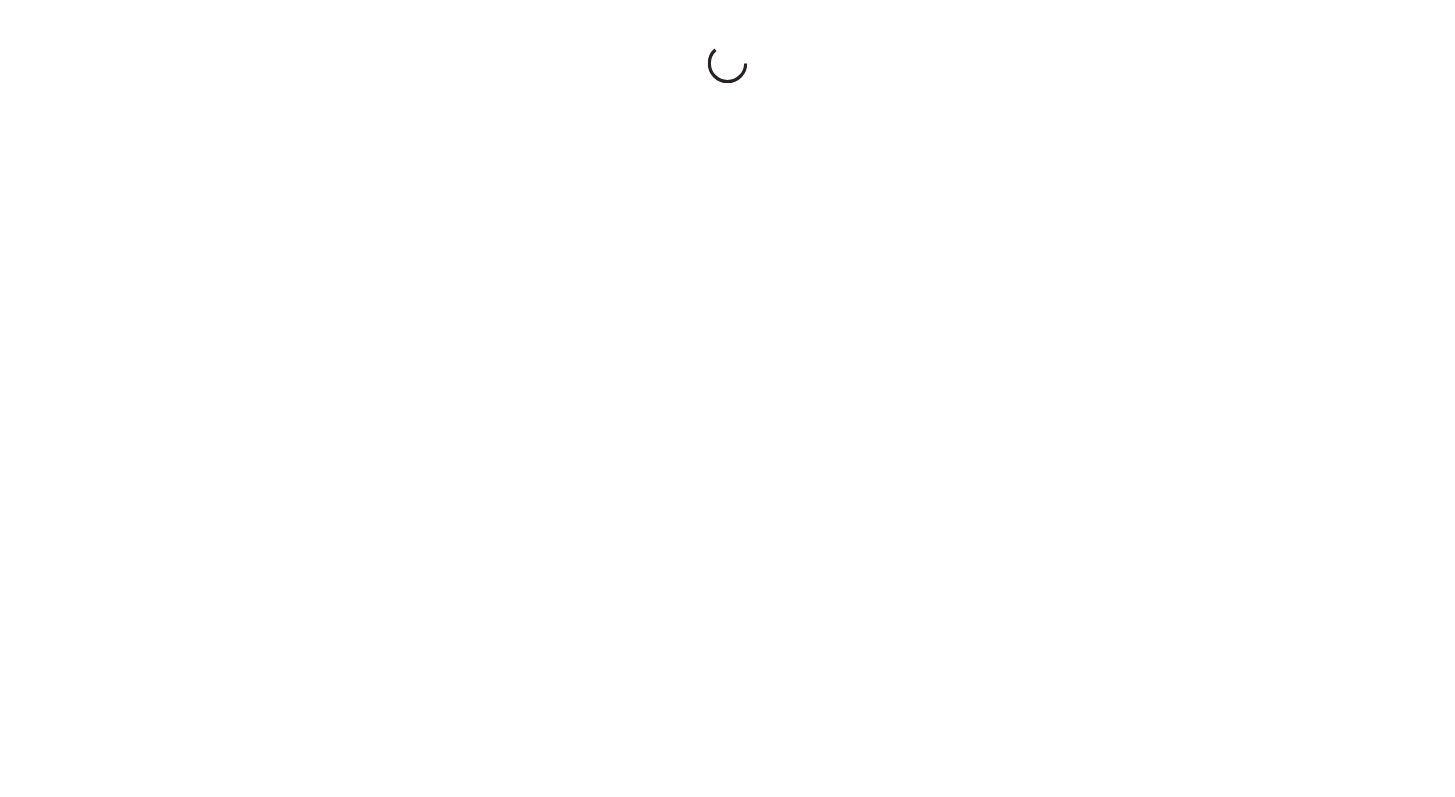 scroll, scrollTop: 0, scrollLeft: 0, axis: both 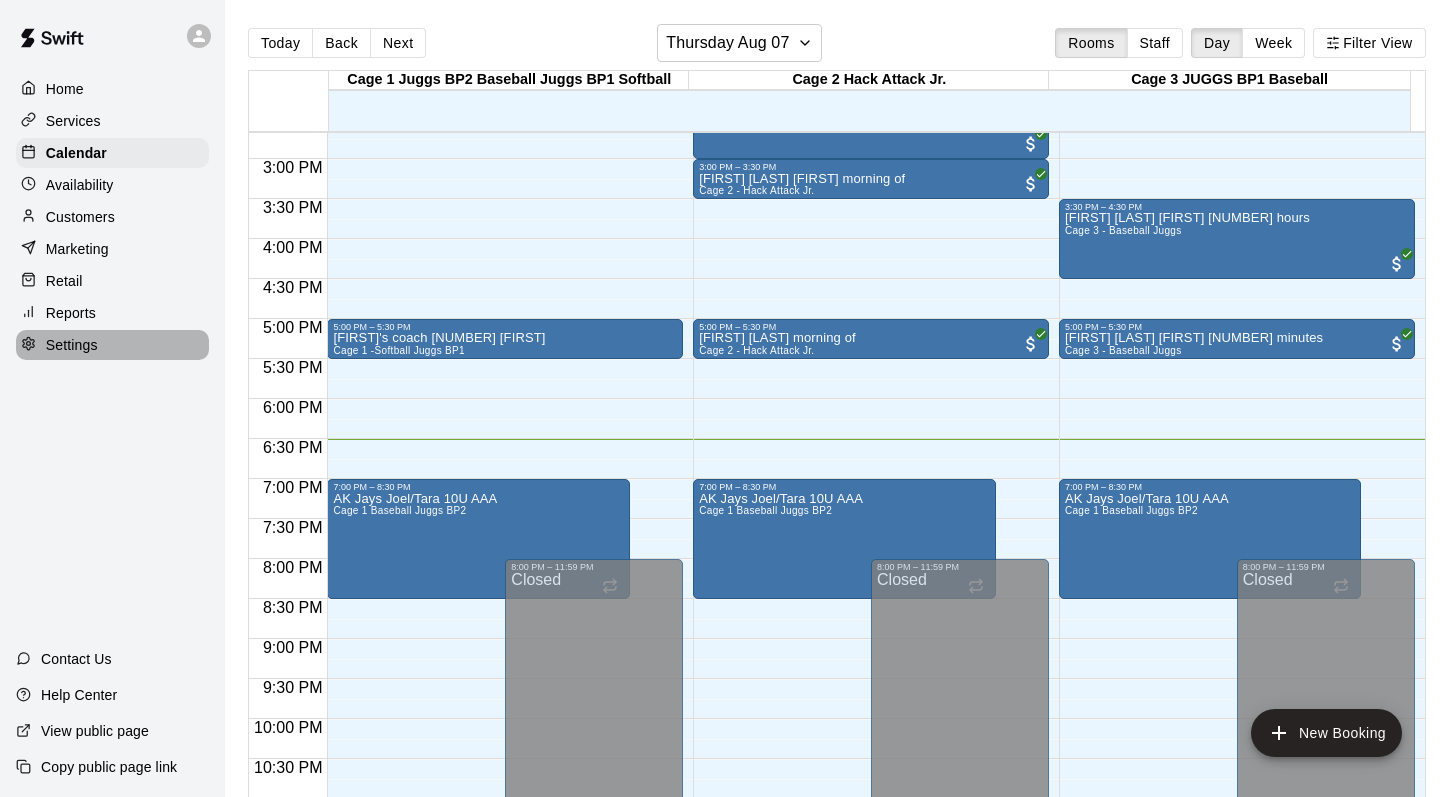 click on "Settings" at bounding box center (112, 345) 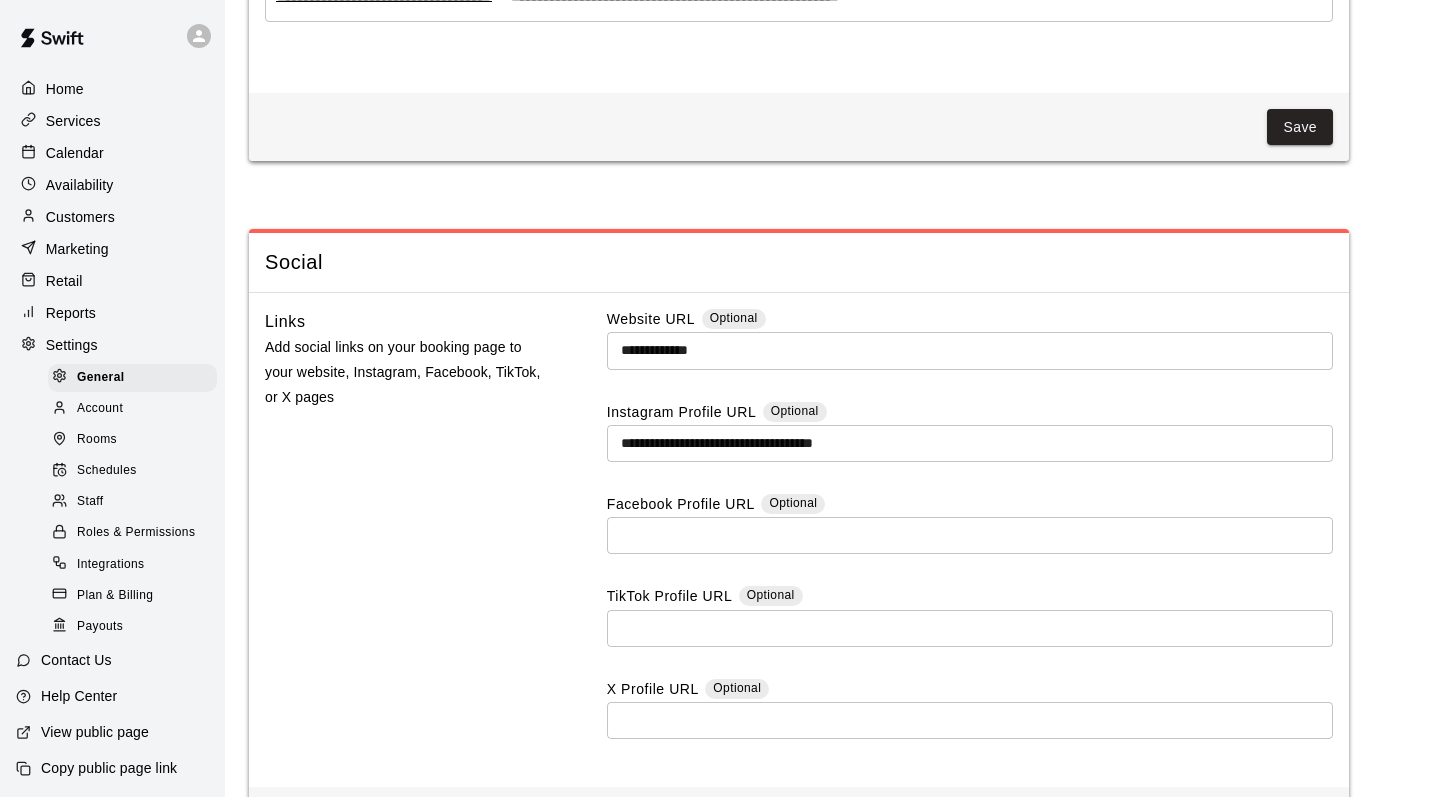 scroll, scrollTop: 5040, scrollLeft: 0, axis: vertical 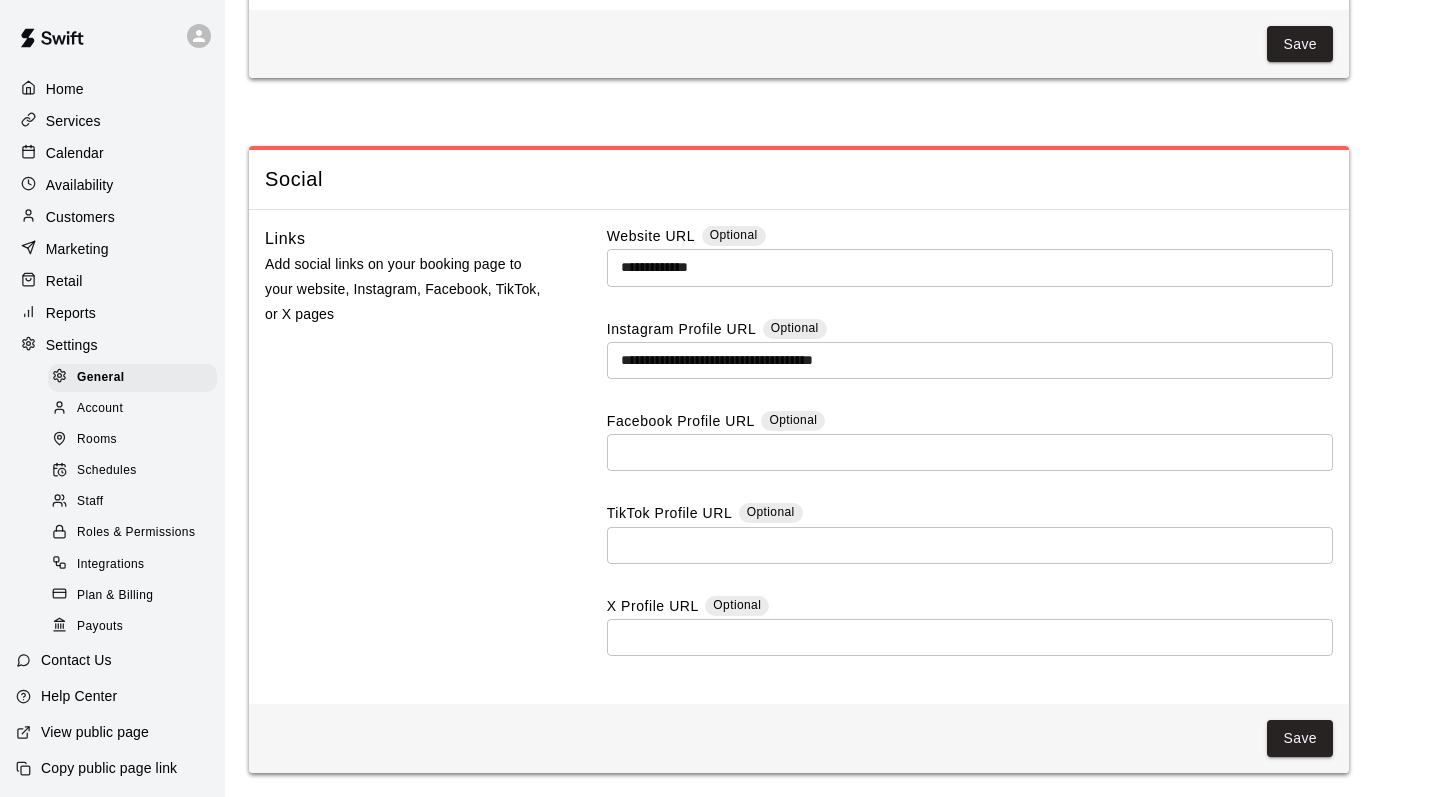 click on "Account" at bounding box center (100, 409) 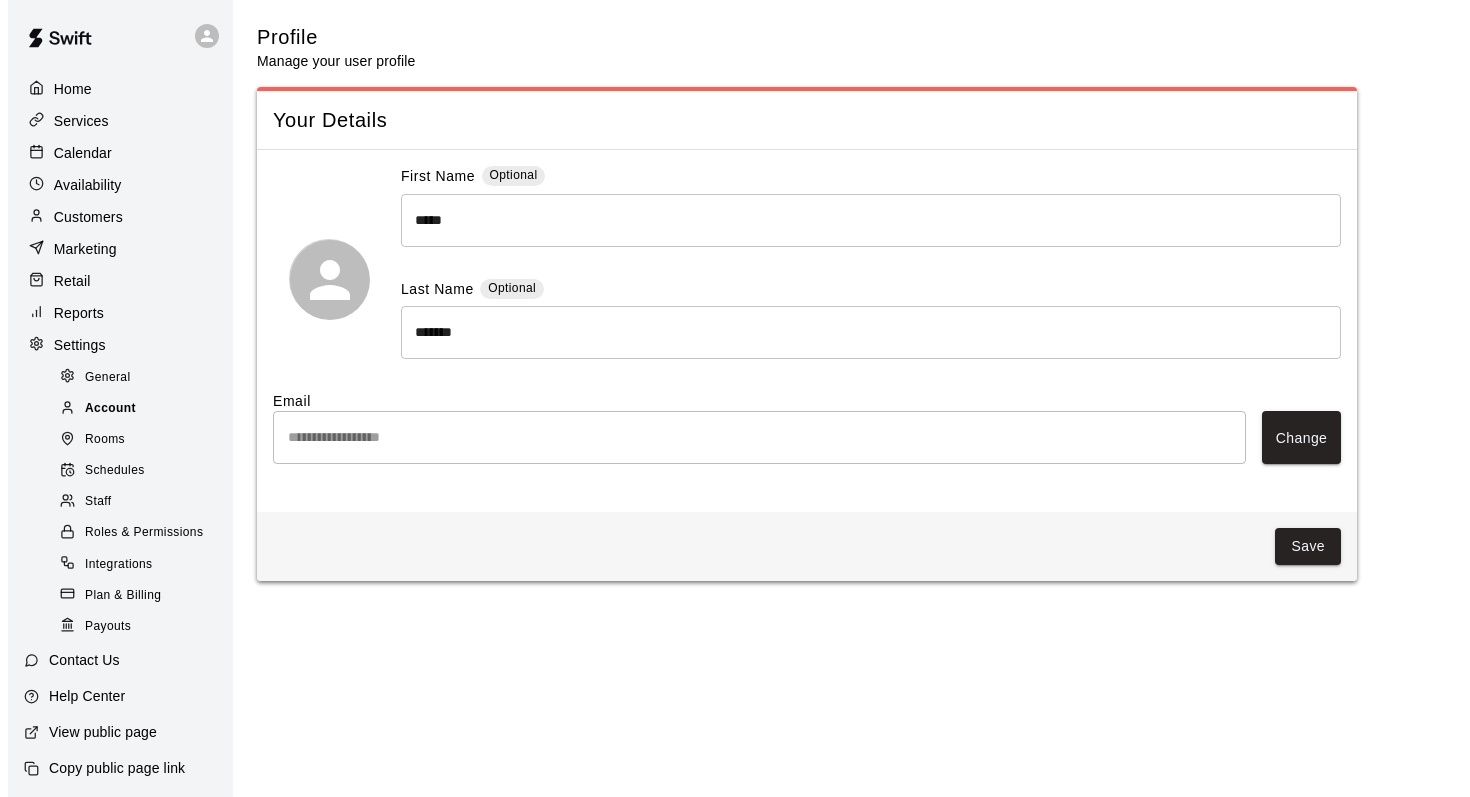 scroll, scrollTop: 0, scrollLeft: 0, axis: both 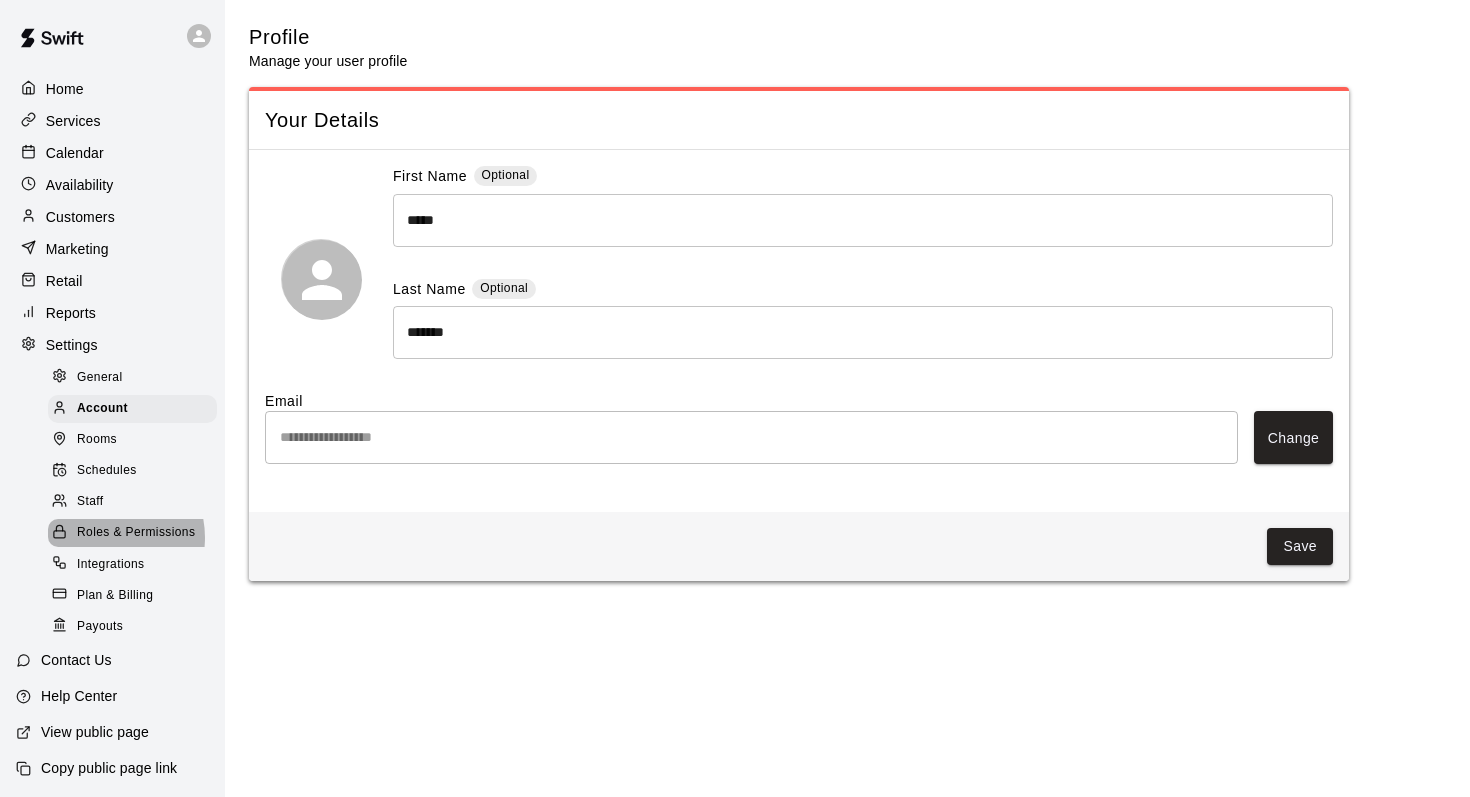 click on "Roles & Permissions" at bounding box center [136, 533] 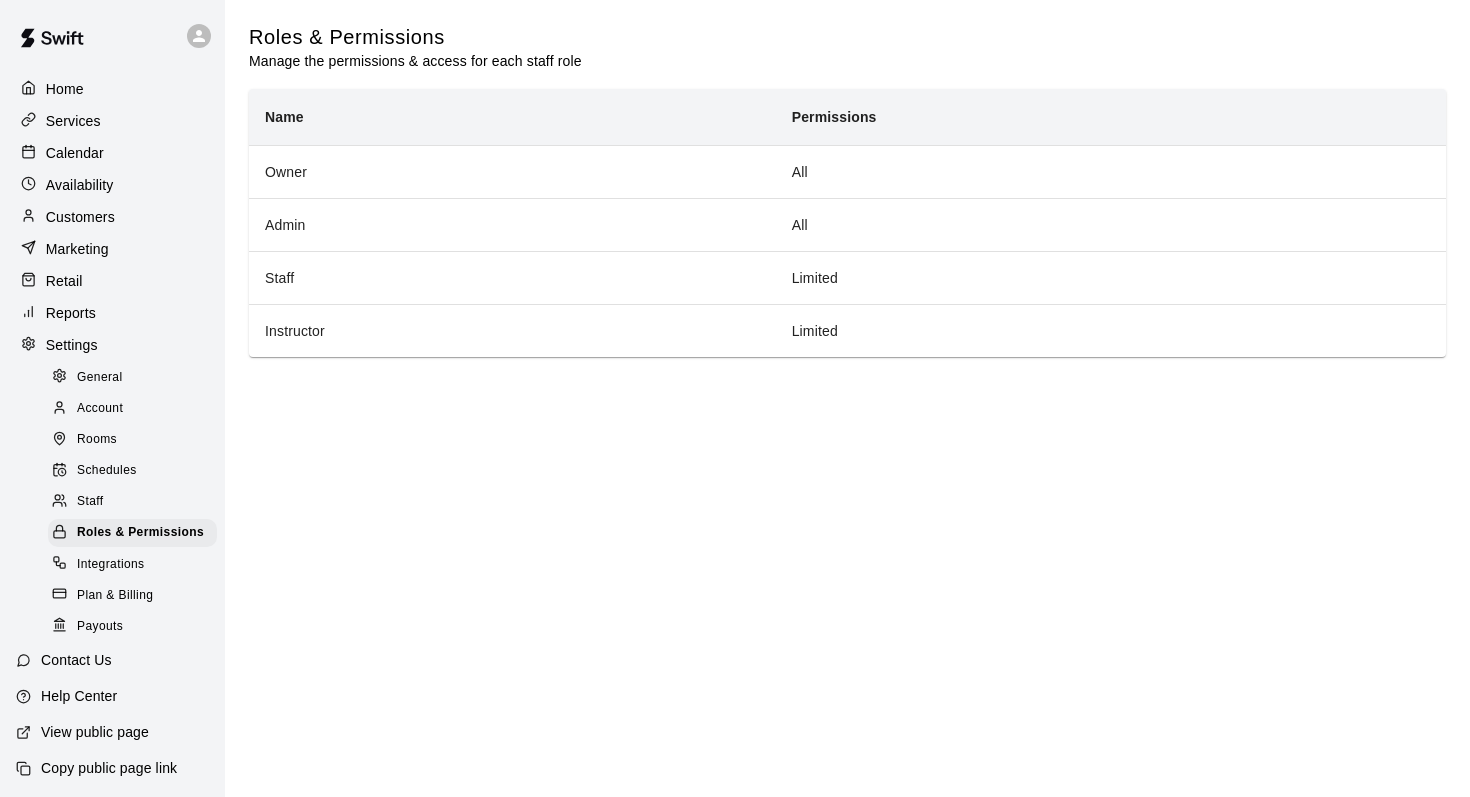click on "Plan & Billing" at bounding box center [115, 596] 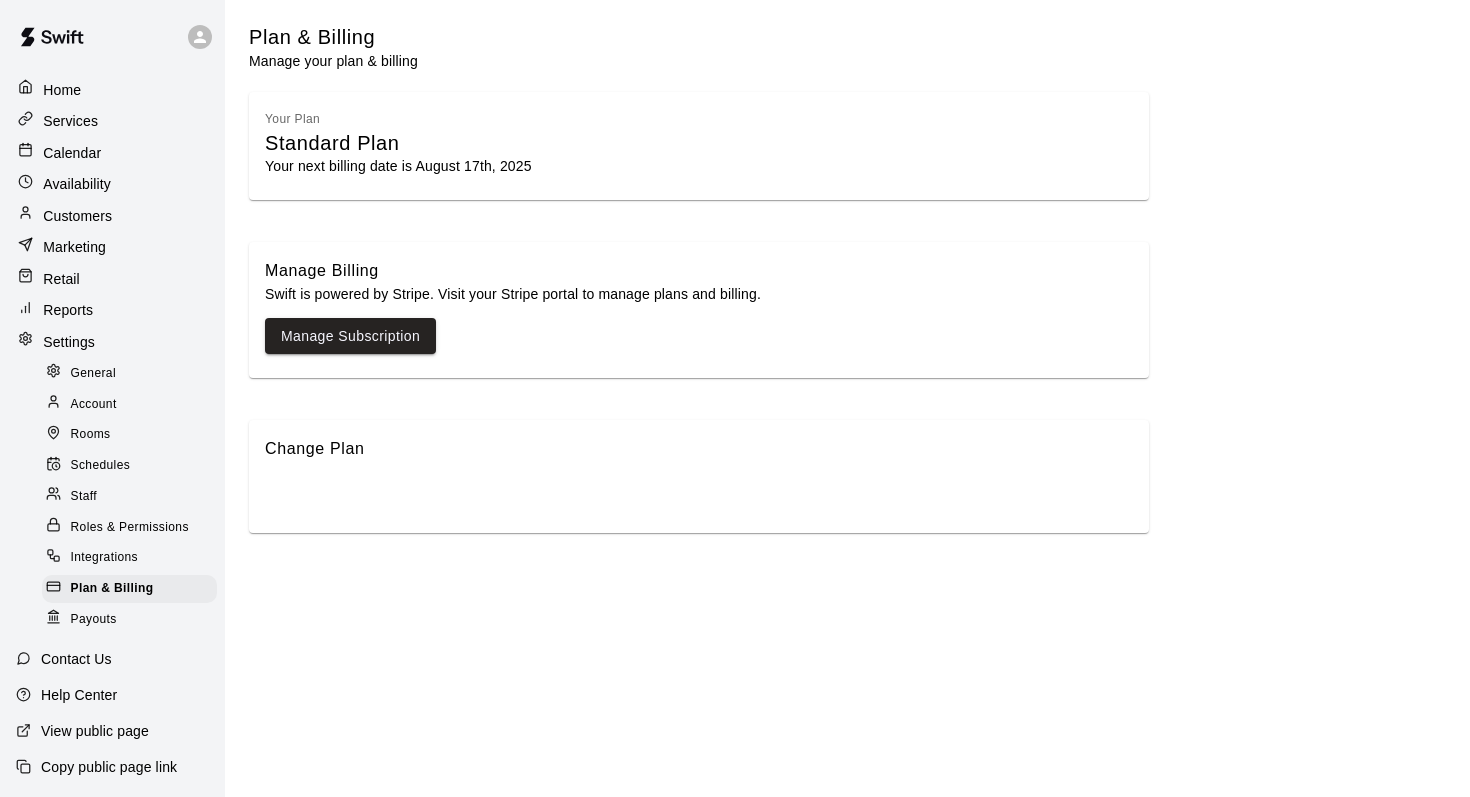 click on "Payouts" at bounding box center (94, 620) 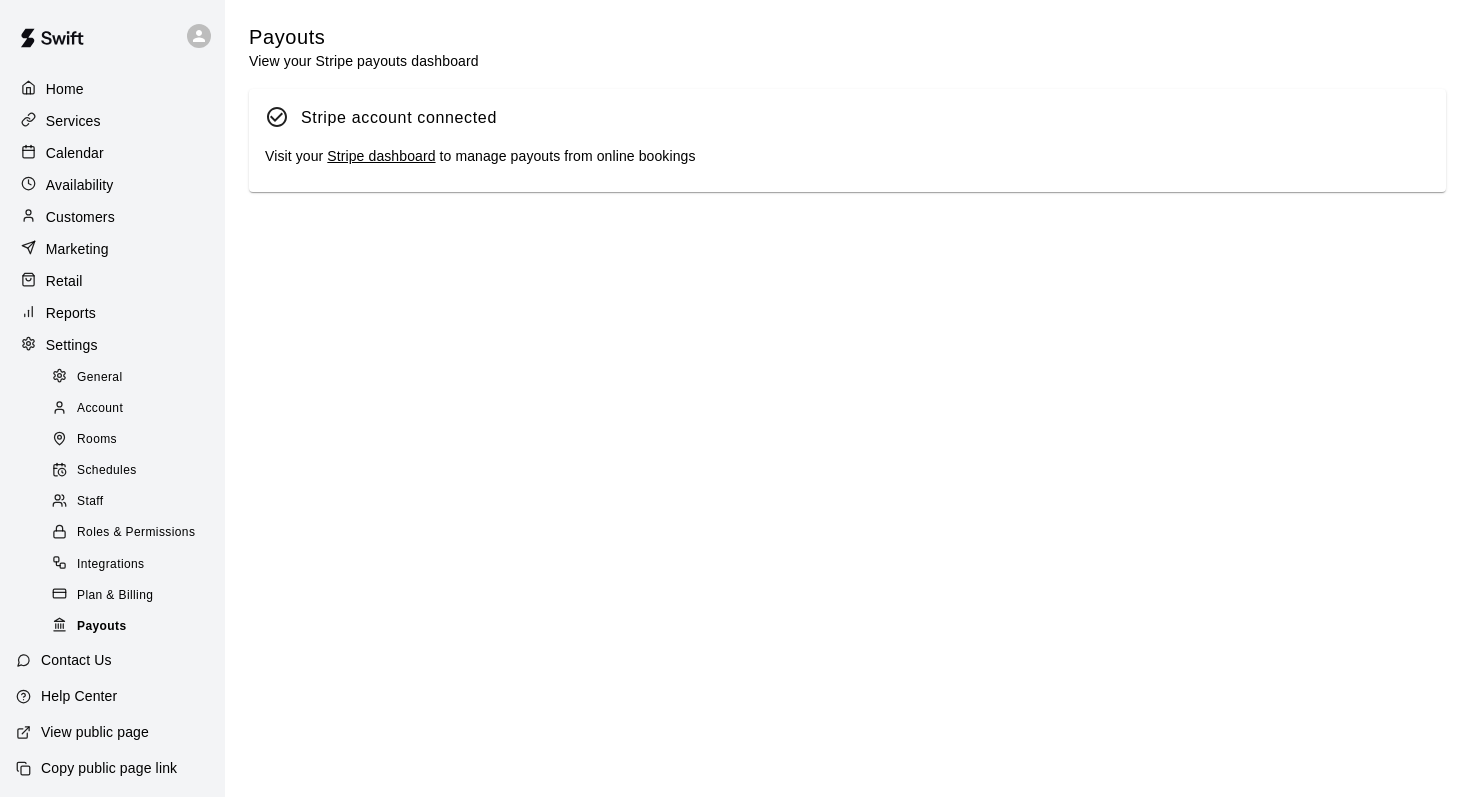 scroll, scrollTop: 1, scrollLeft: 0, axis: vertical 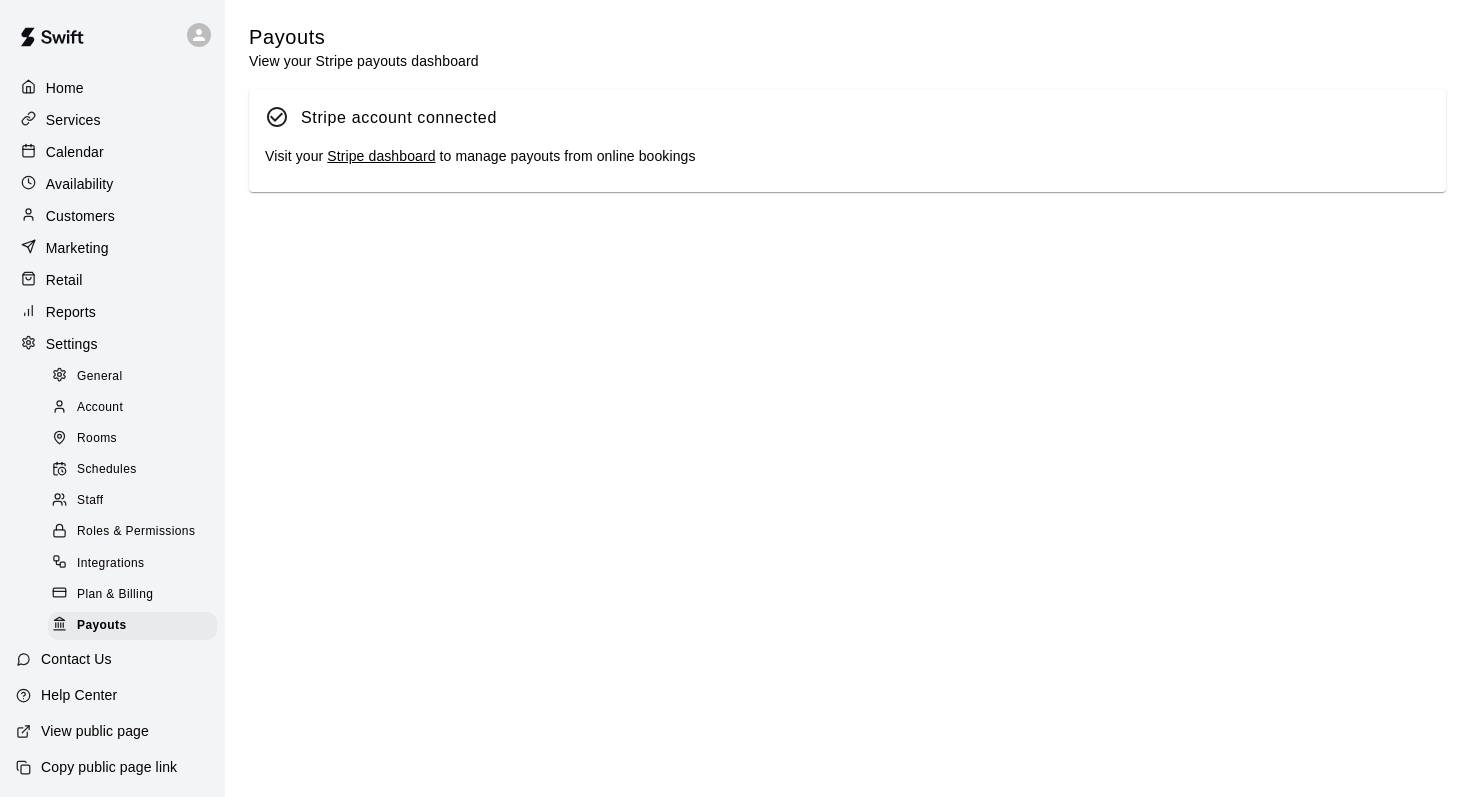 click on "Retail" at bounding box center (64, 280) 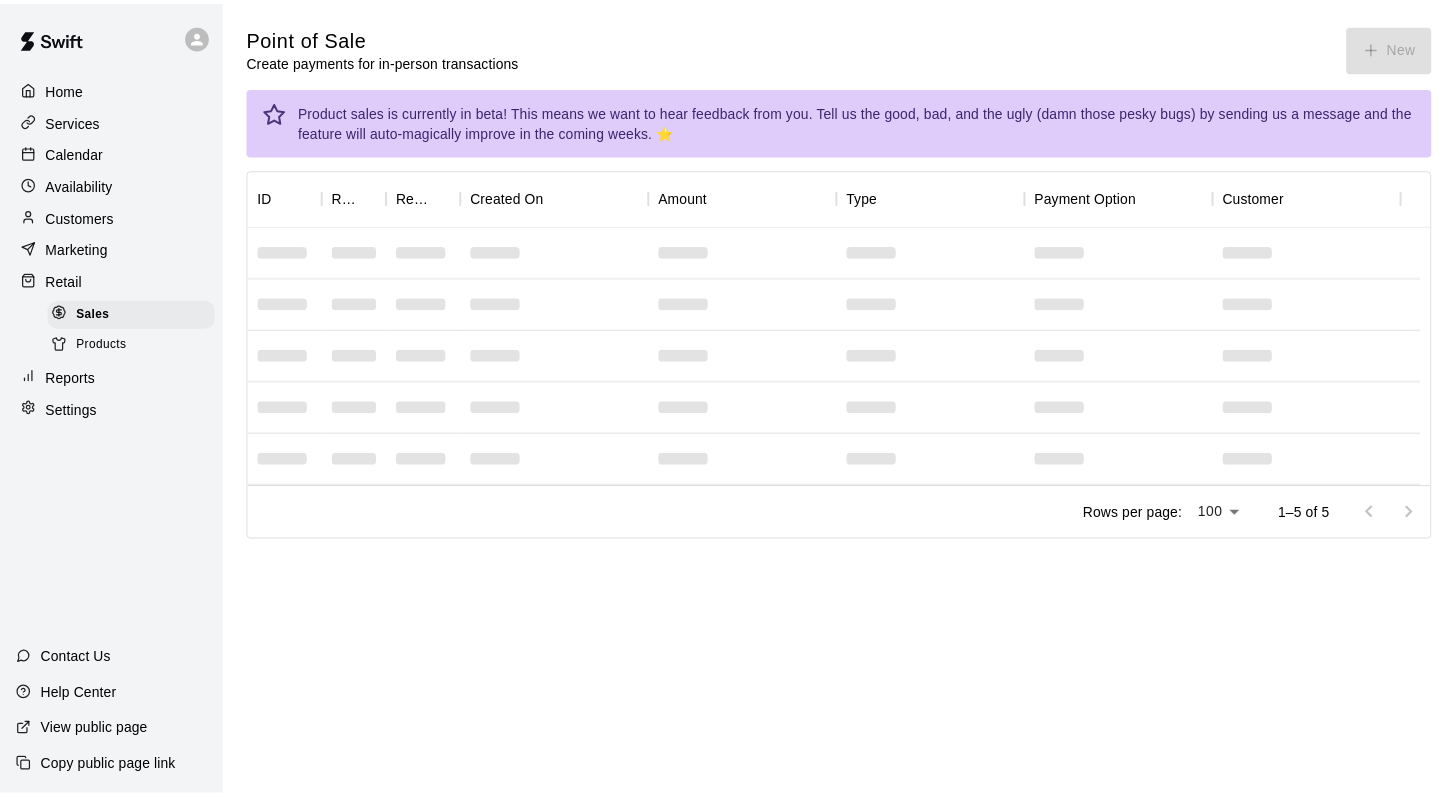 scroll, scrollTop: 0, scrollLeft: 0, axis: both 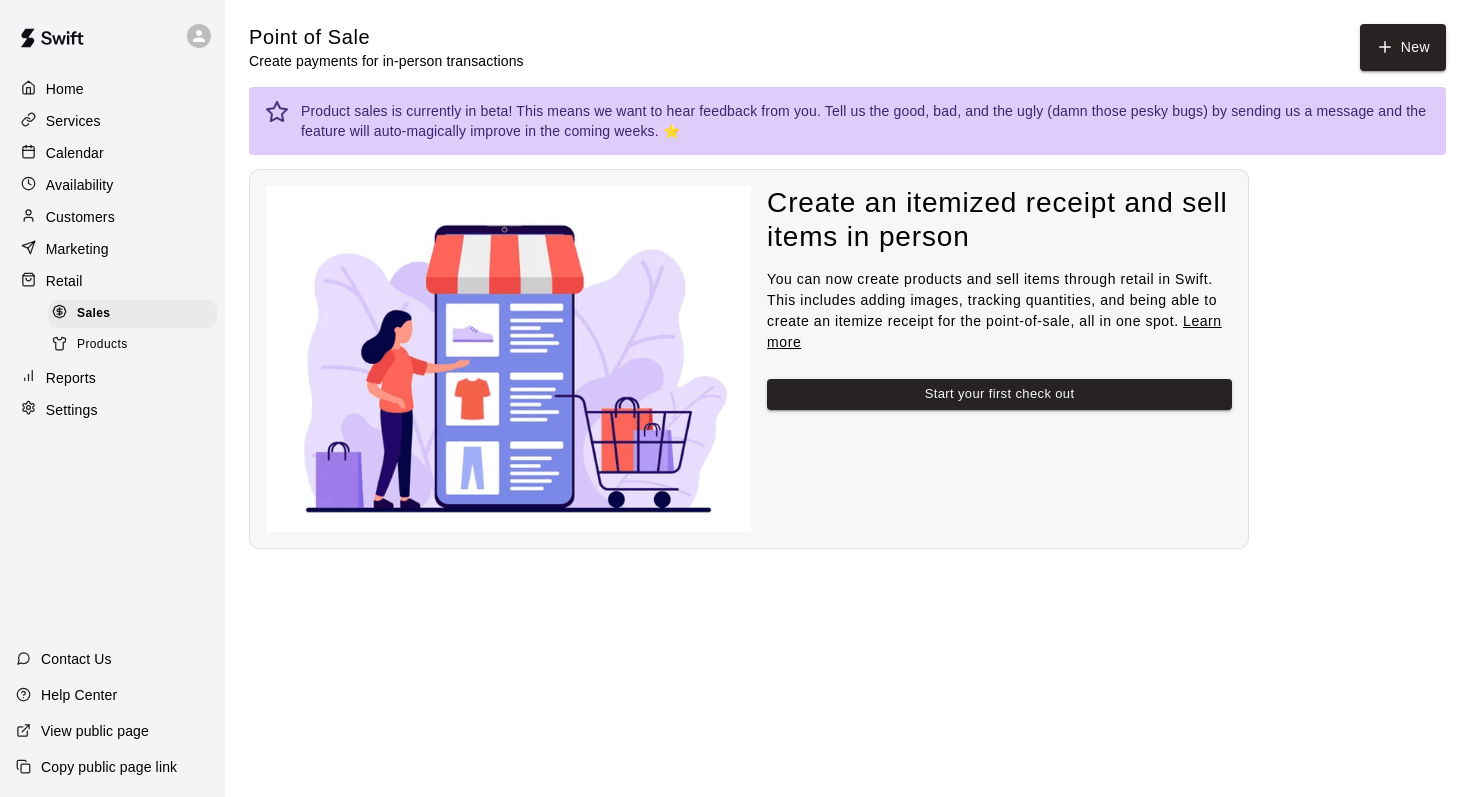 click on "Marketing" at bounding box center [77, 249] 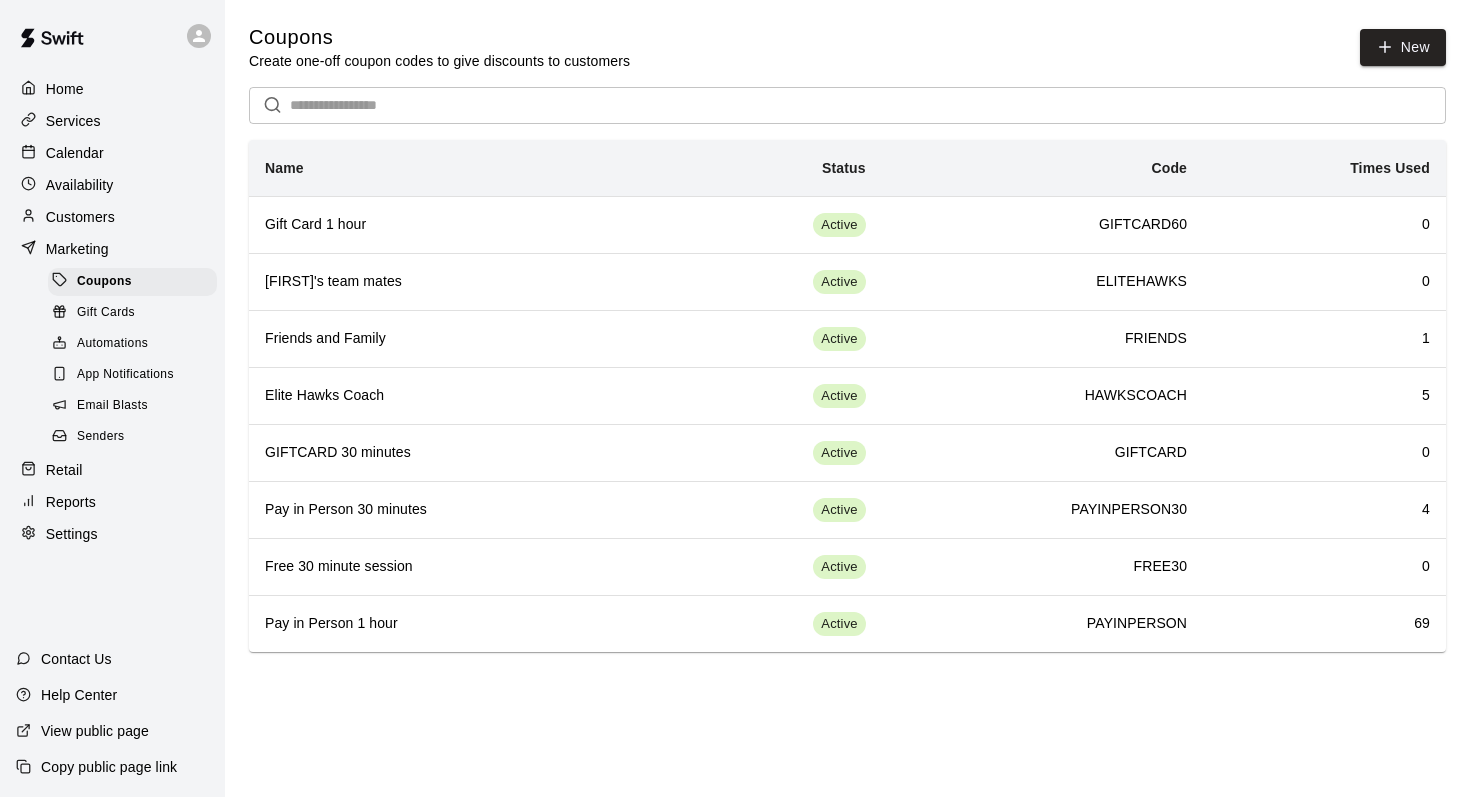 click on "Customers" at bounding box center [80, 217] 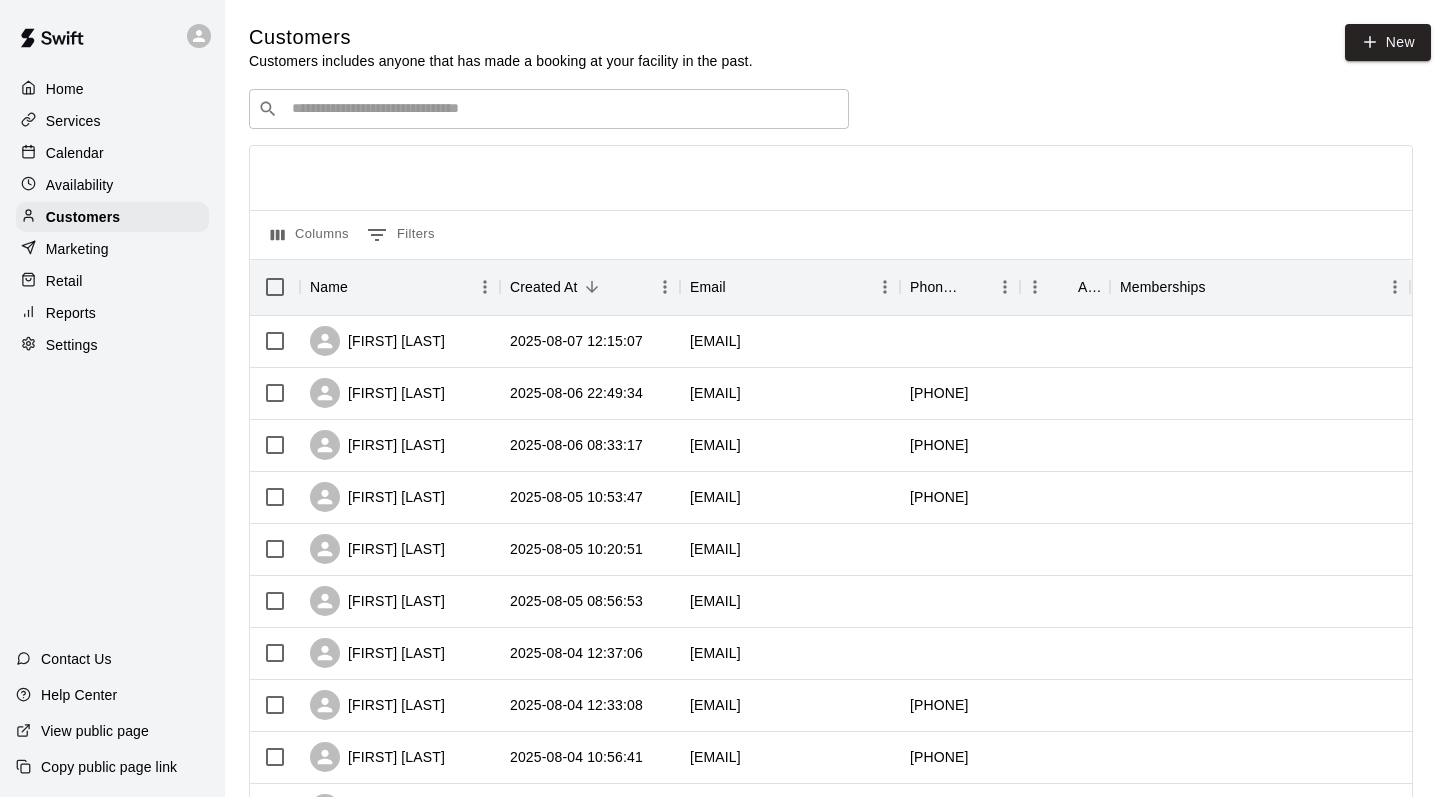 click on "Availability" at bounding box center (80, 185) 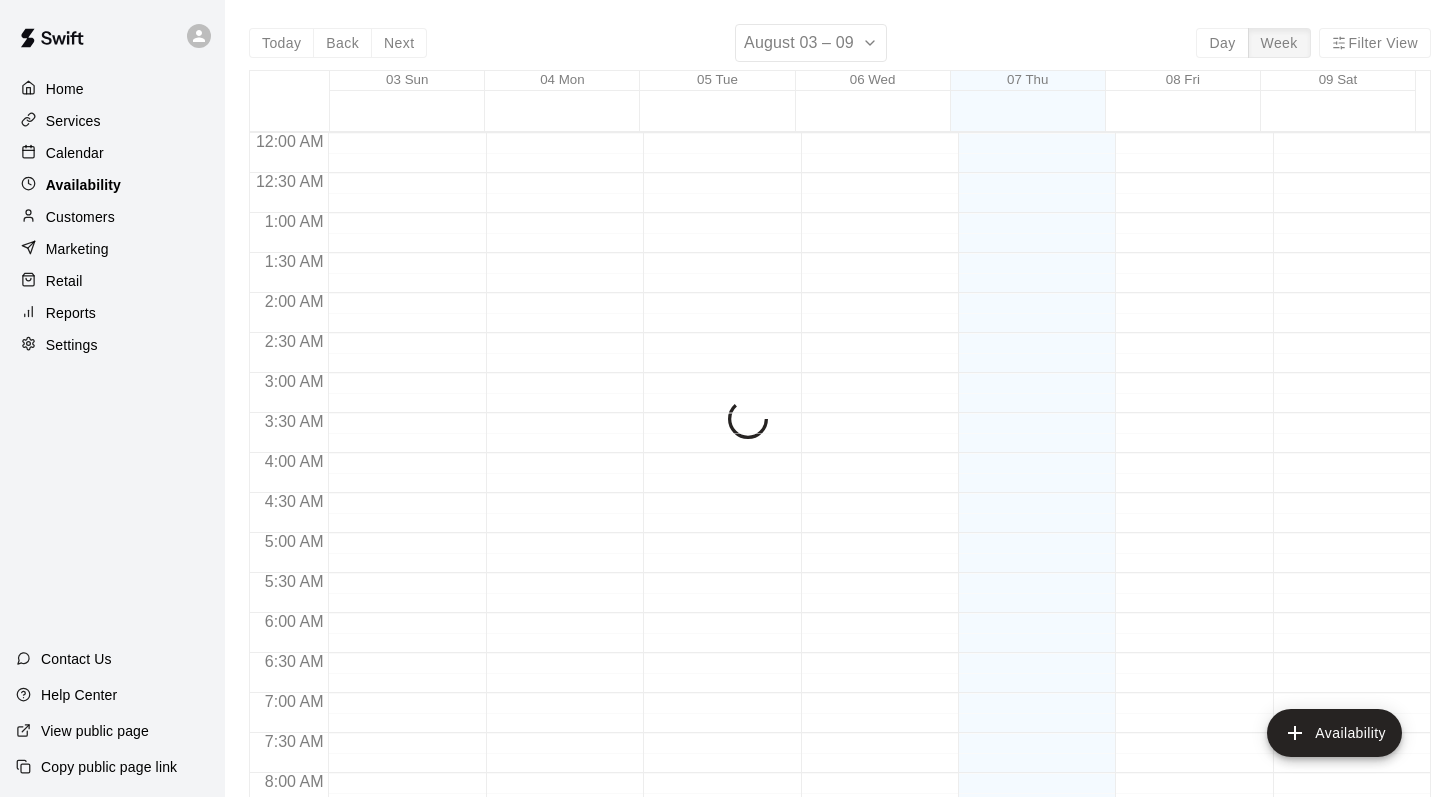 scroll, scrollTop: 1234, scrollLeft: 0, axis: vertical 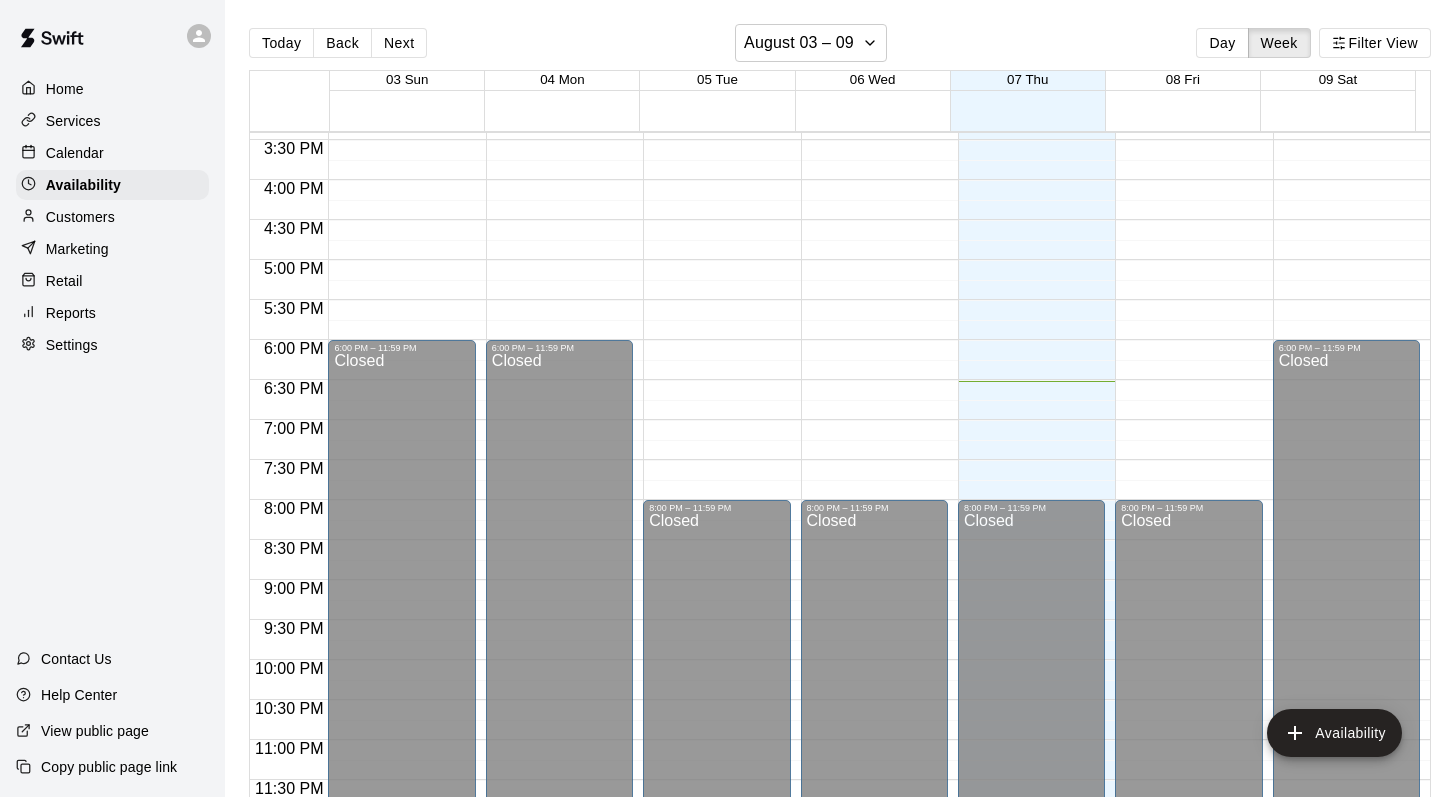 click on "Calendar" at bounding box center [75, 153] 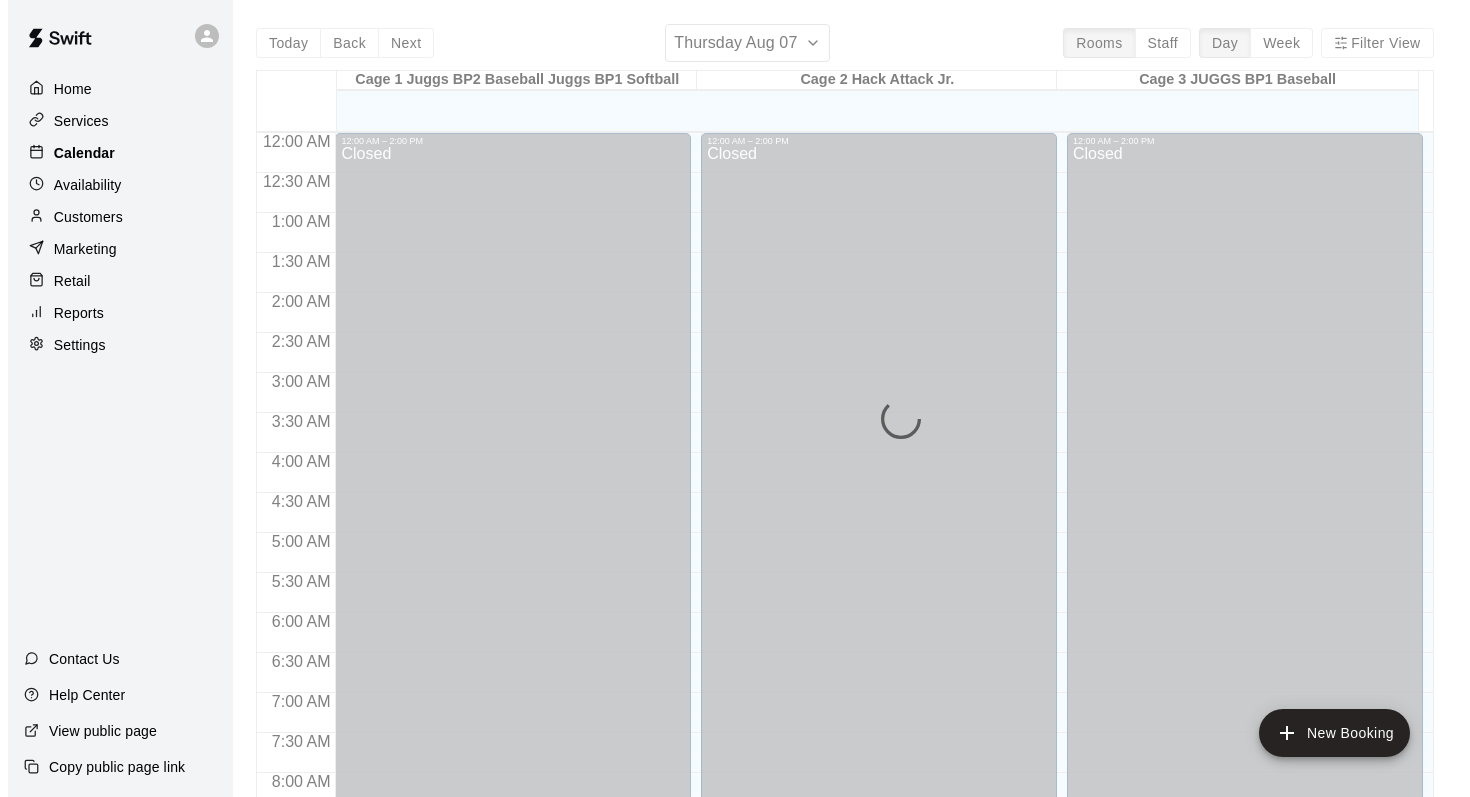 scroll, scrollTop: 1174, scrollLeft: 0, axis: vertical 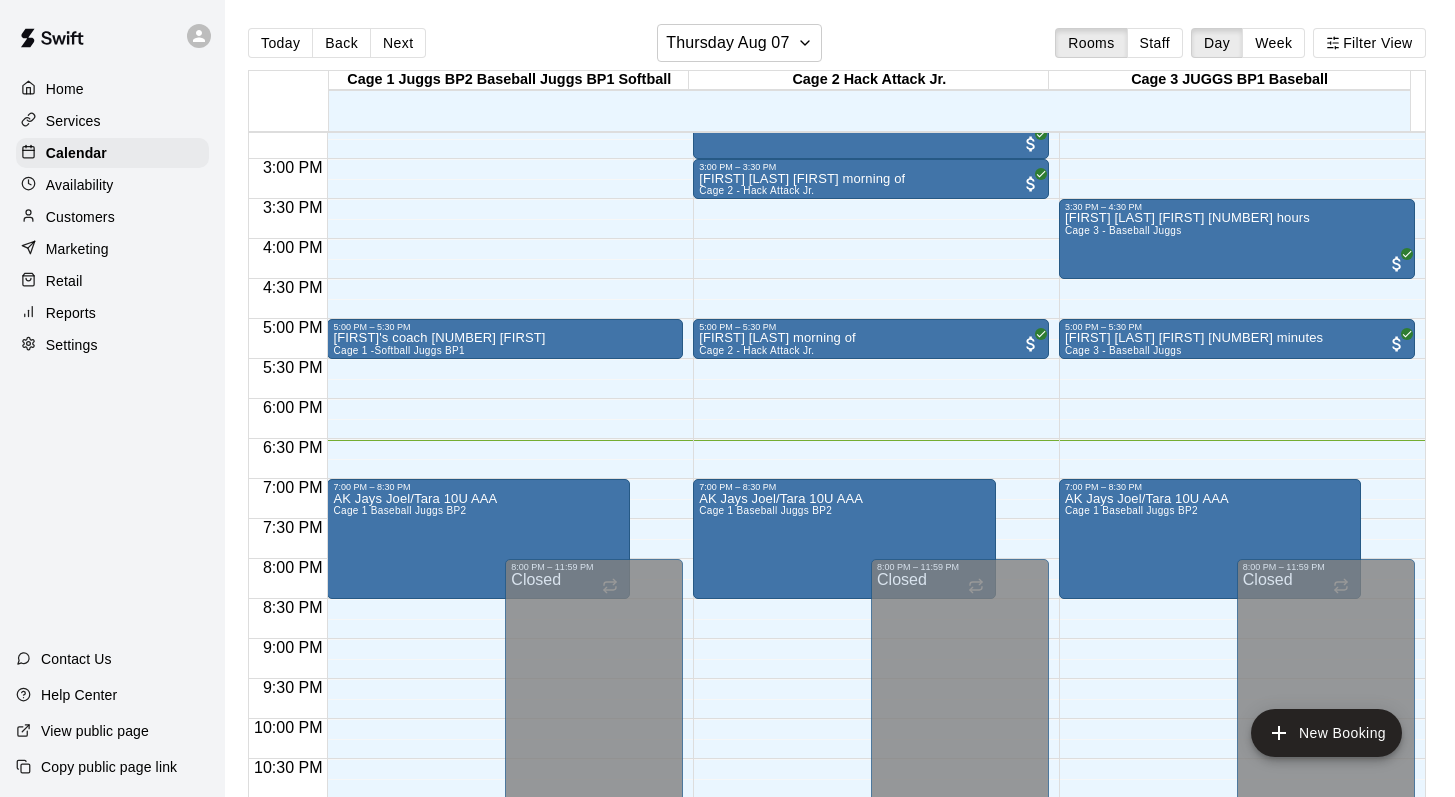 click on "Services" at bounding box center [73, 121] 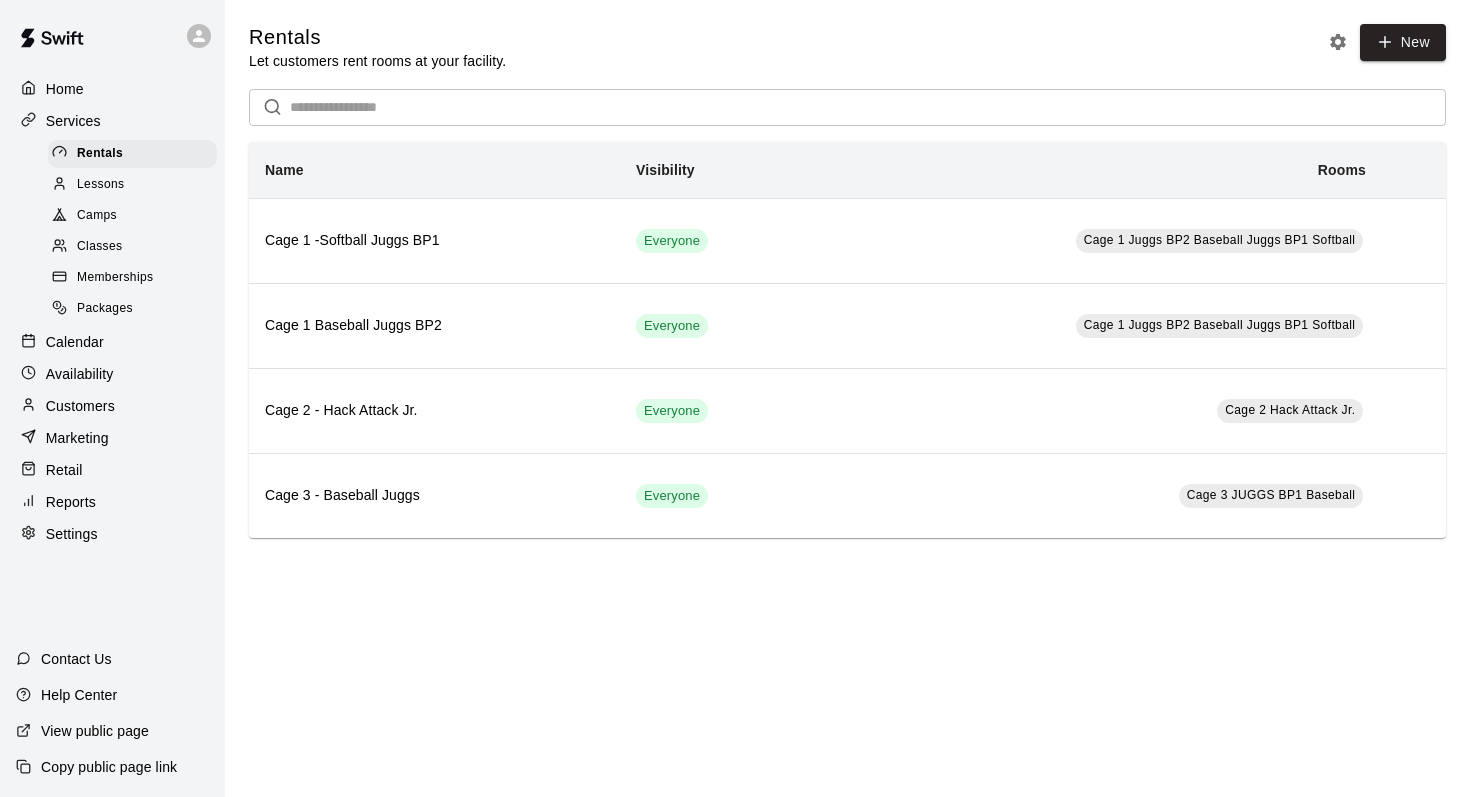 click on "Home" at bounding box center (112, 89) 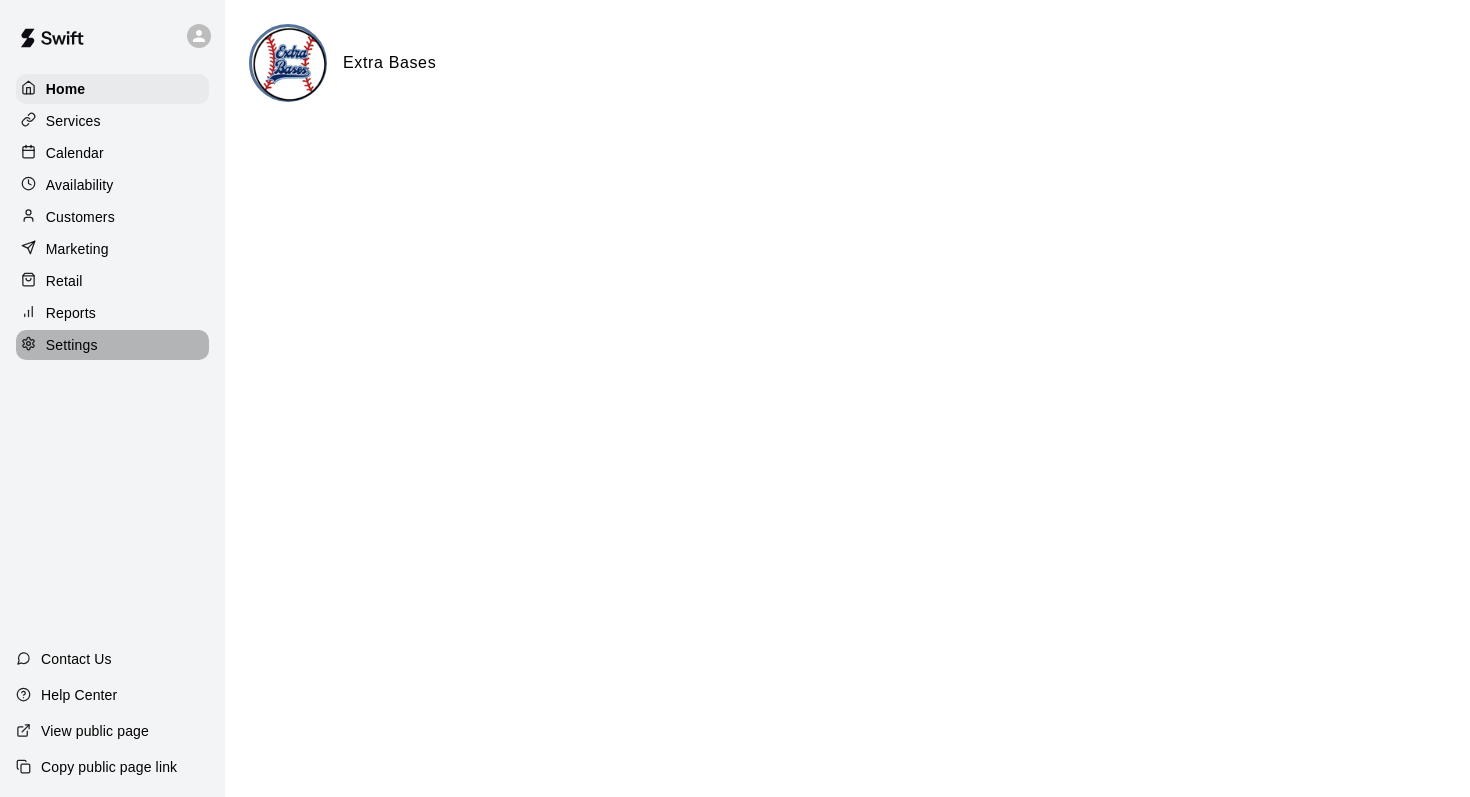 click on "Settings" at bounding box center [72, 345] 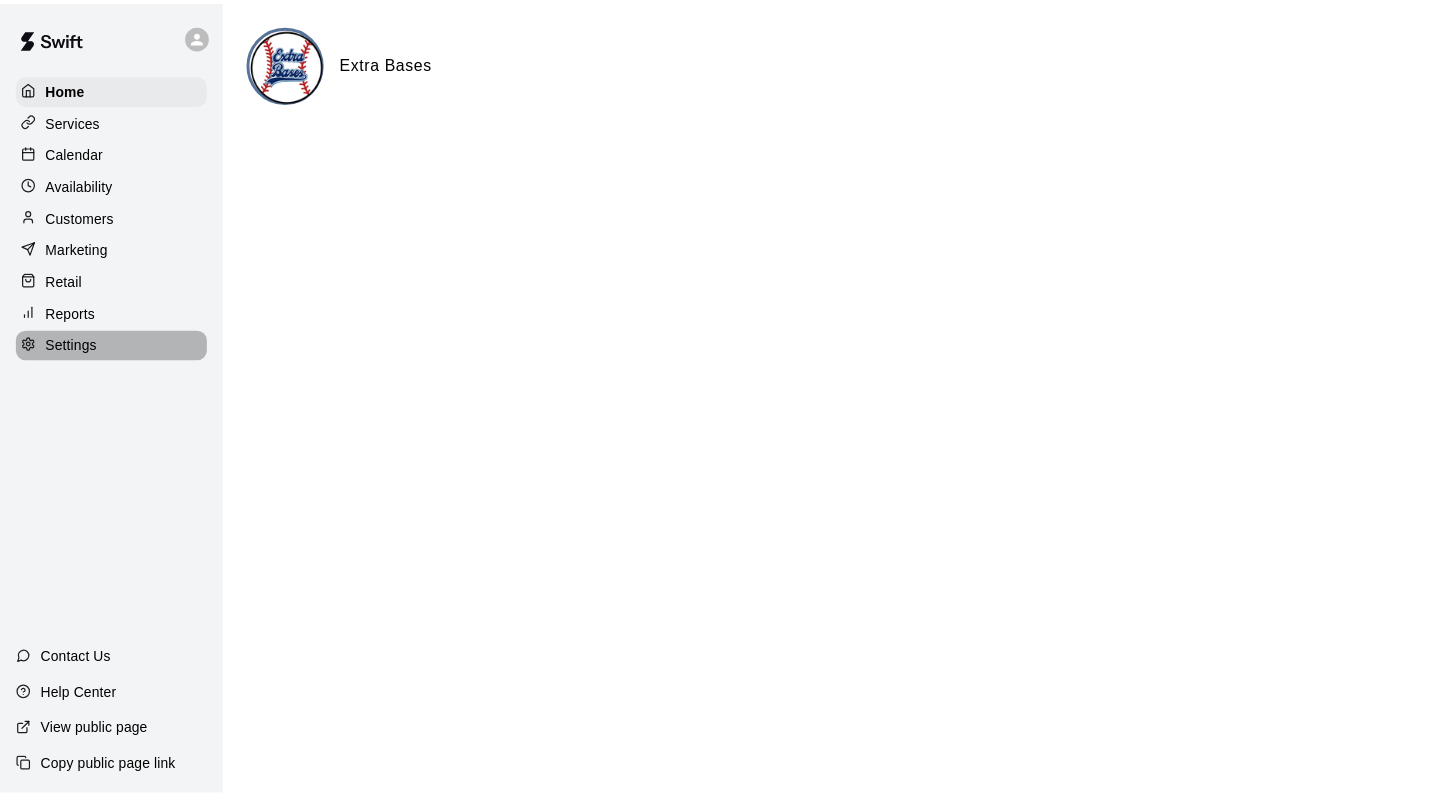 scroll, scrollTop: 4162, scrollLeft: 0, axis: vertical 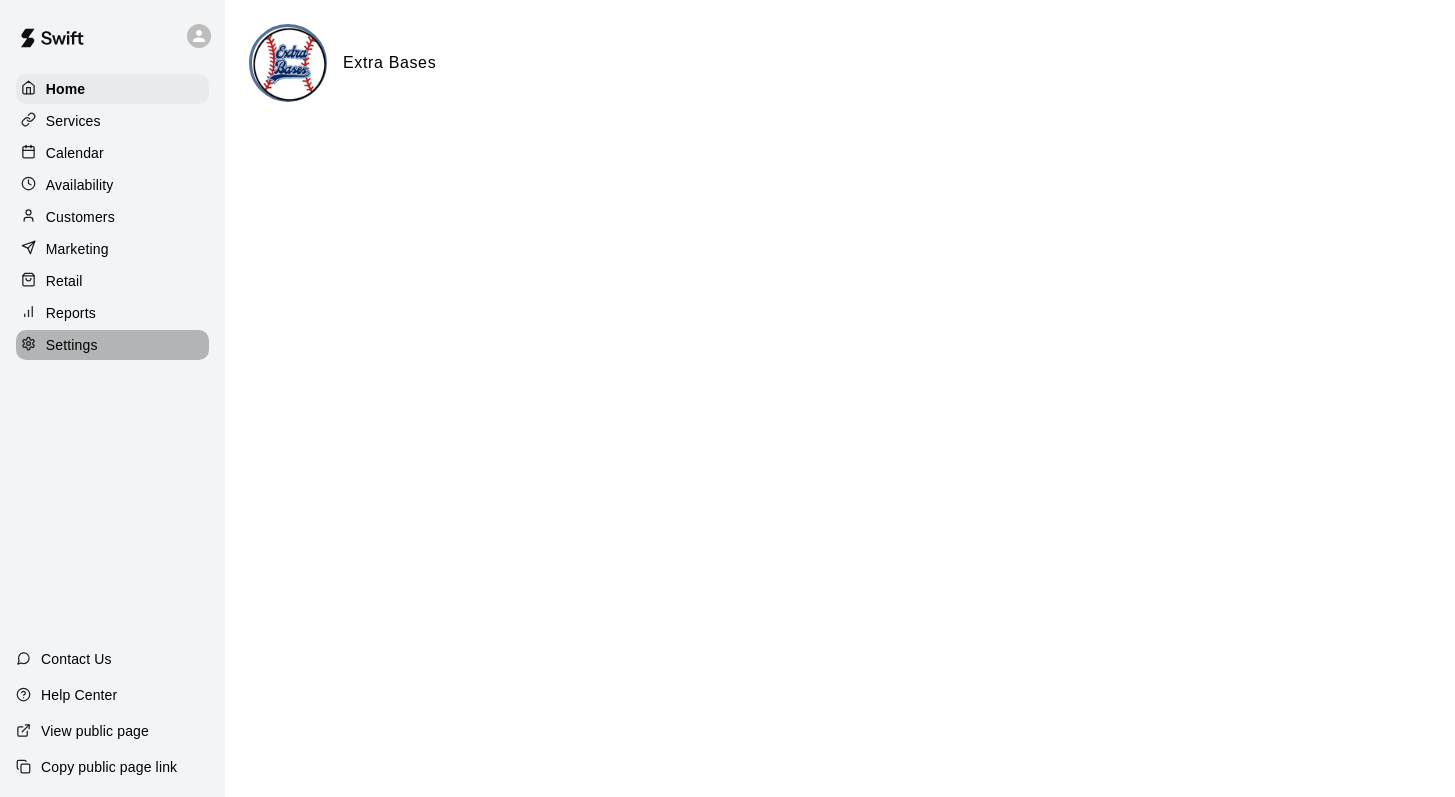 select on "**" 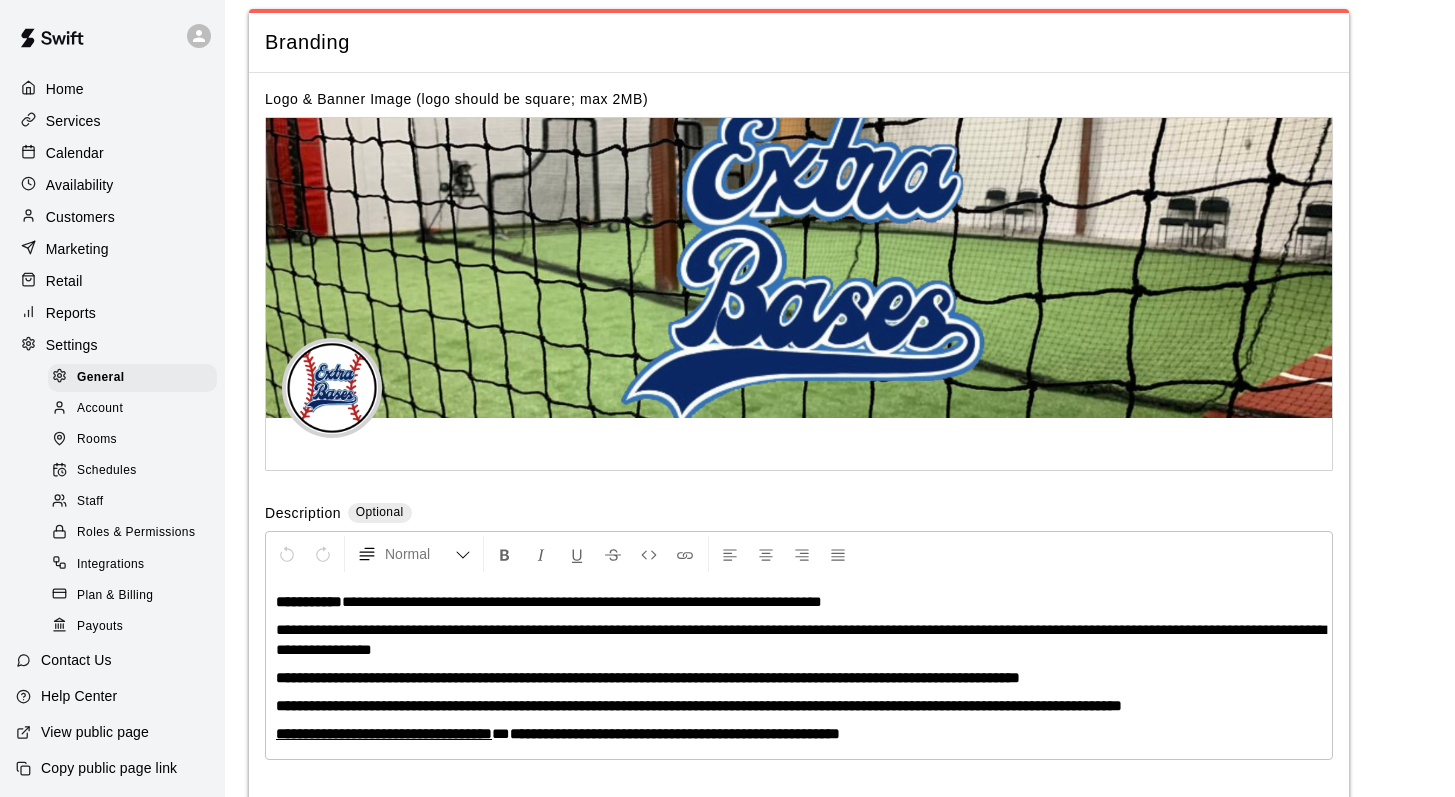 click on "Home" at bounding box center [65, 89] 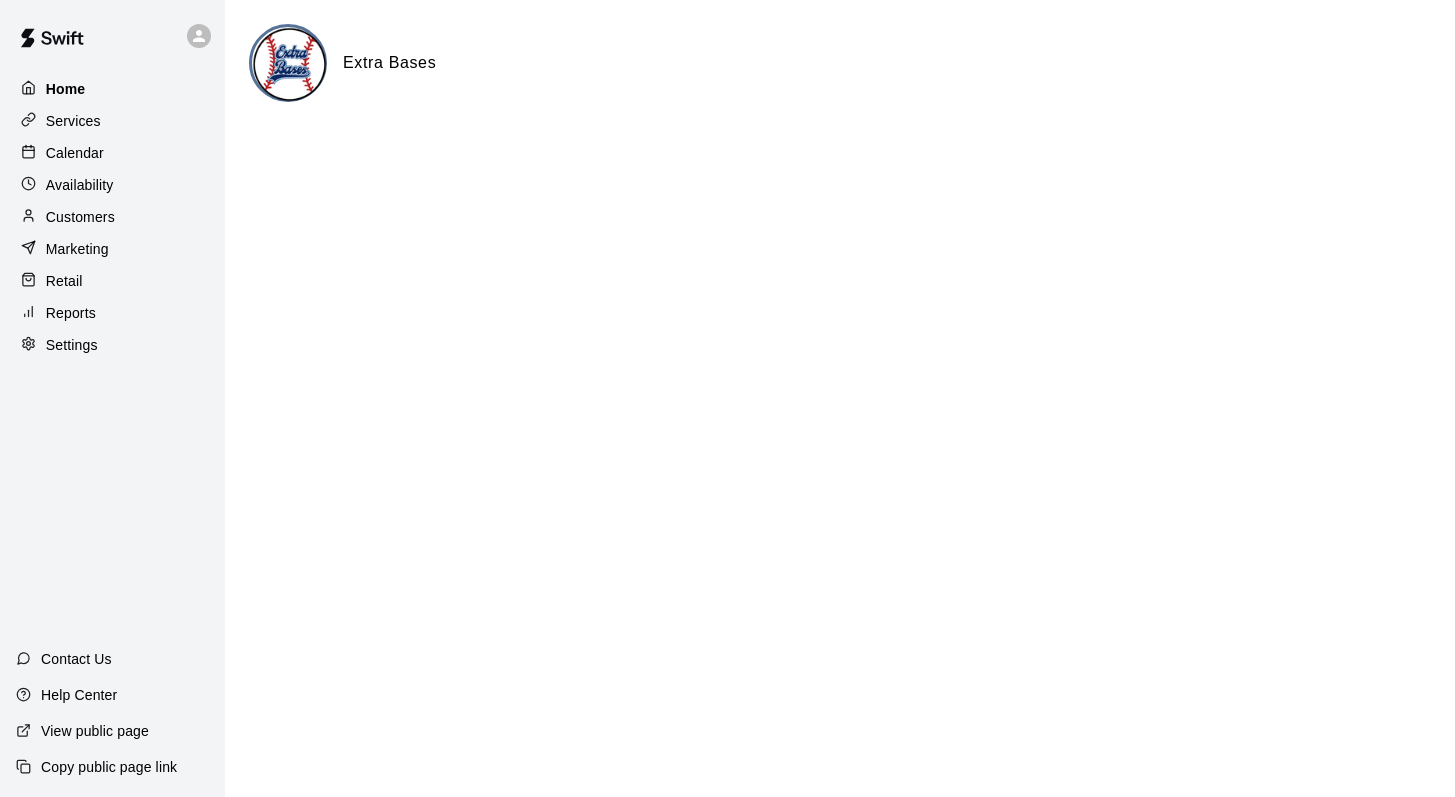 scroll, scrollTop: 0, scrollLeft: 0, axis: both 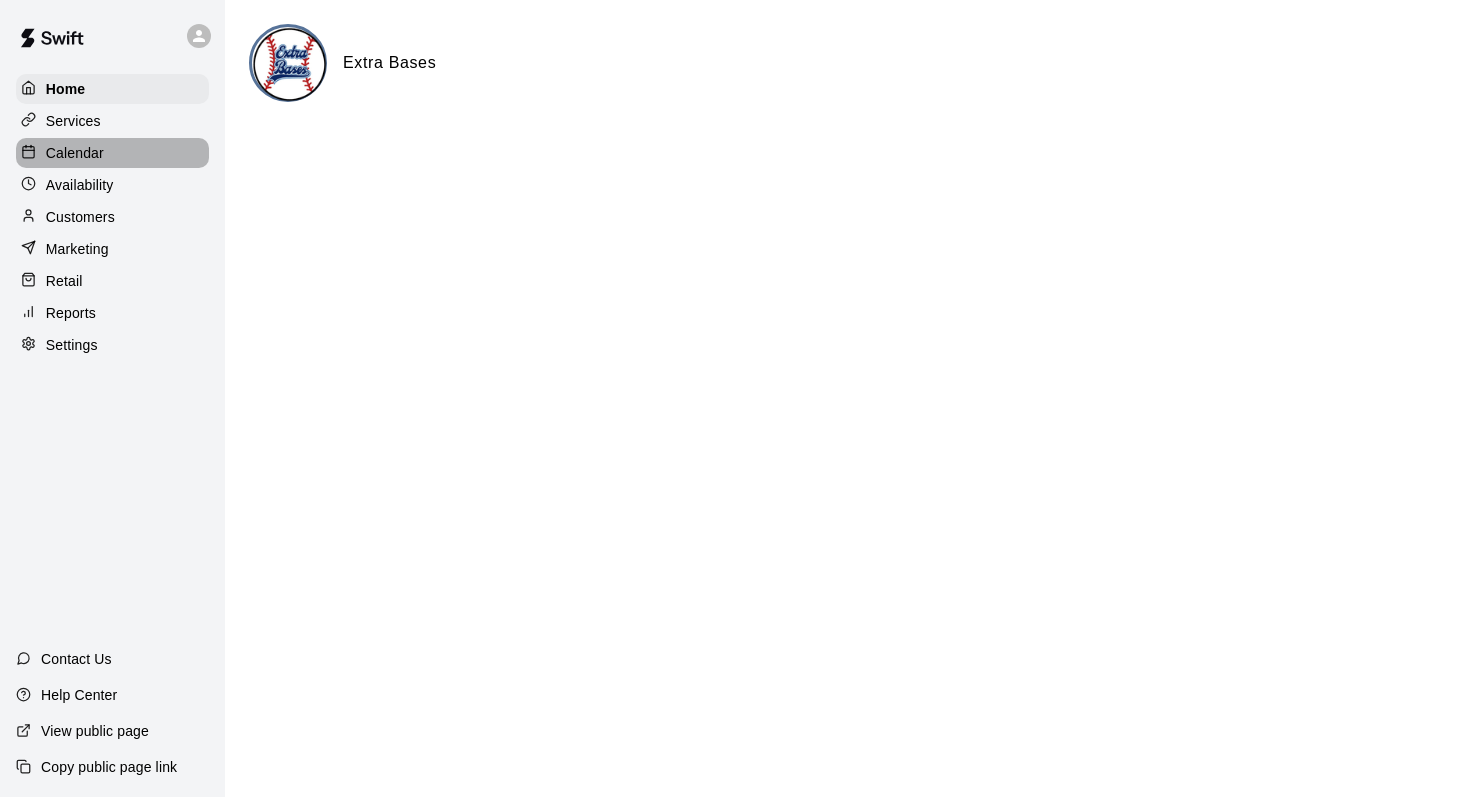 click on "Calendar" at bounding box center (112, 153) 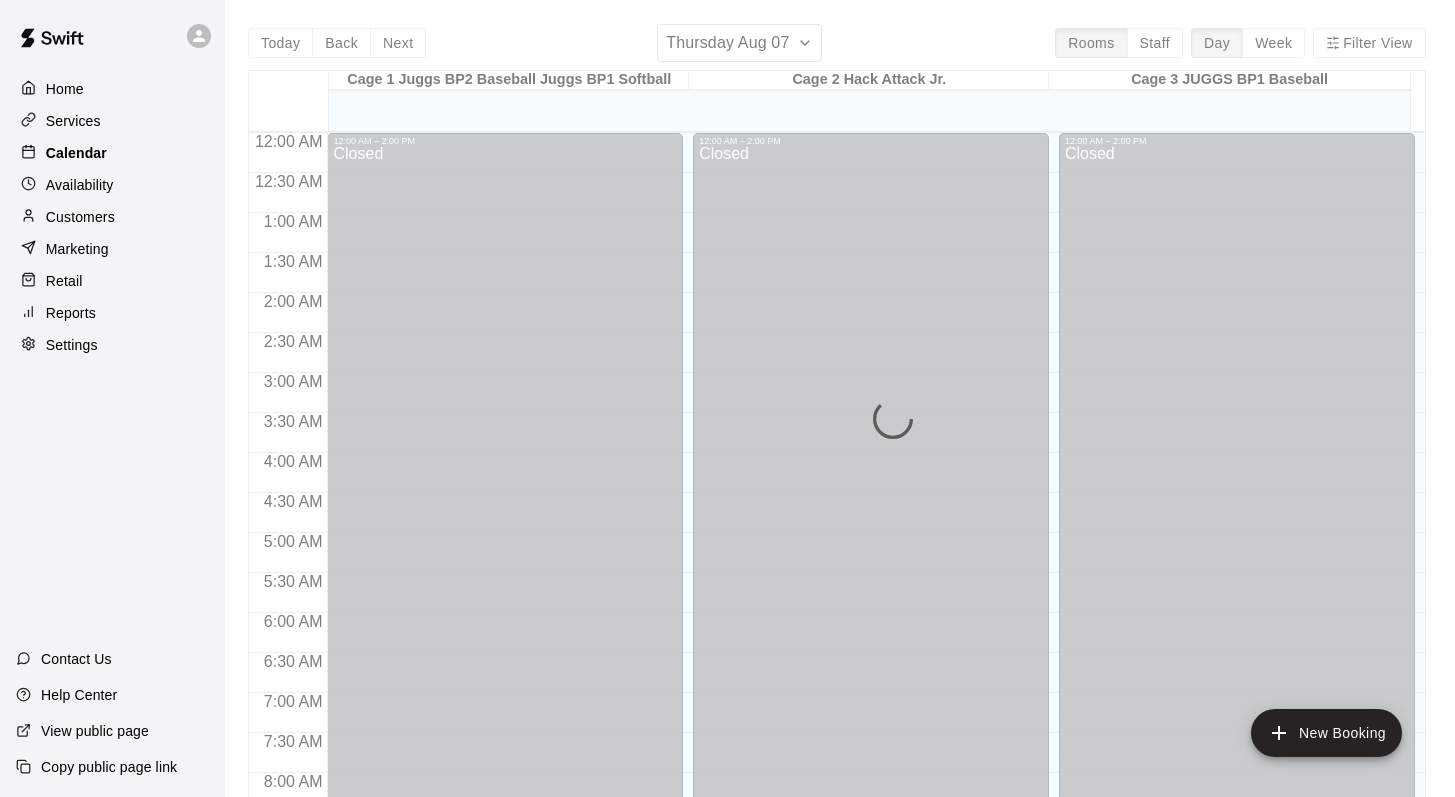 scroll, scrollTop: 1174, scrollLeft: 0, axis: vertical 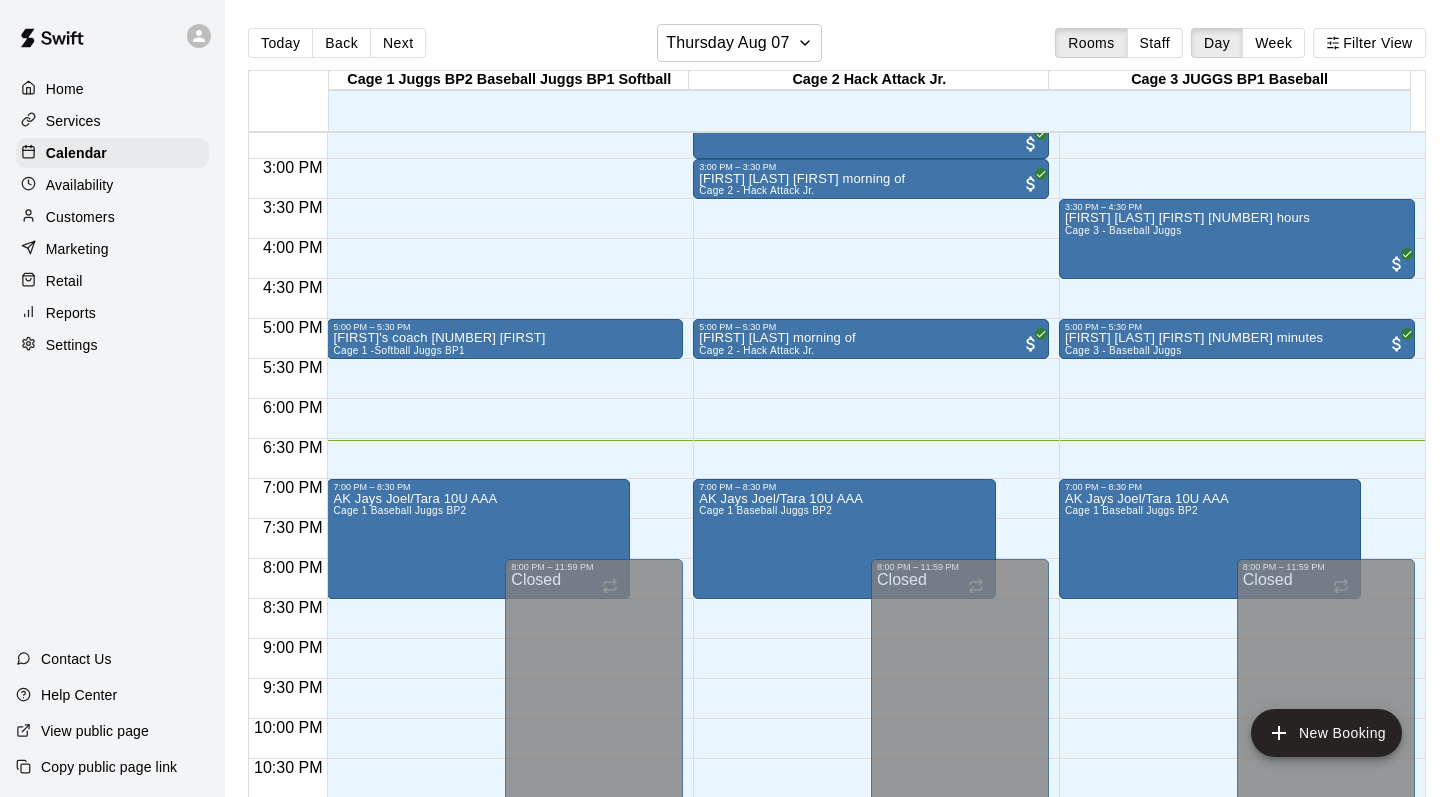 click on "Services" at bounding box center (73, 121) 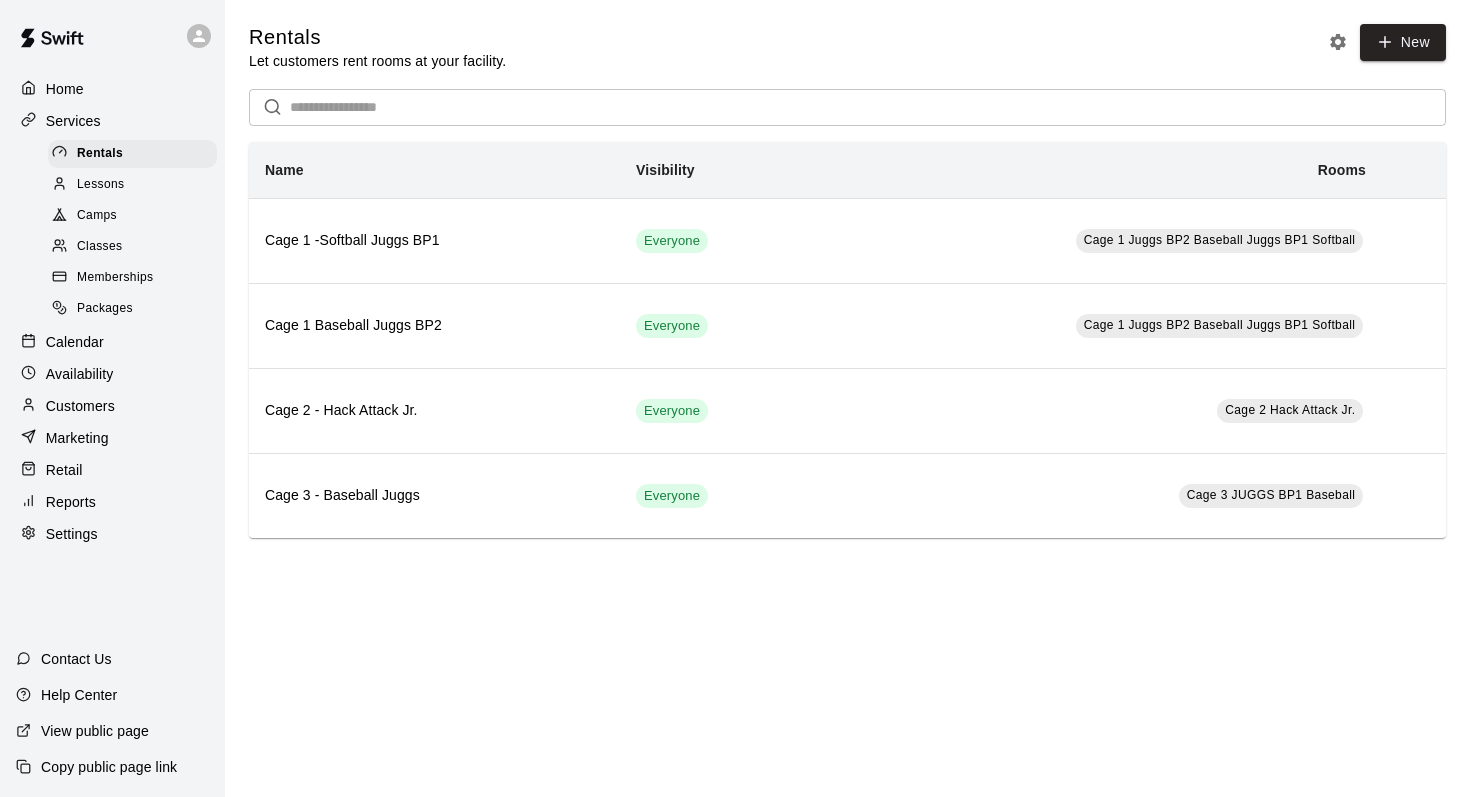 click on "Memberships" at bounding box center [115, 278] 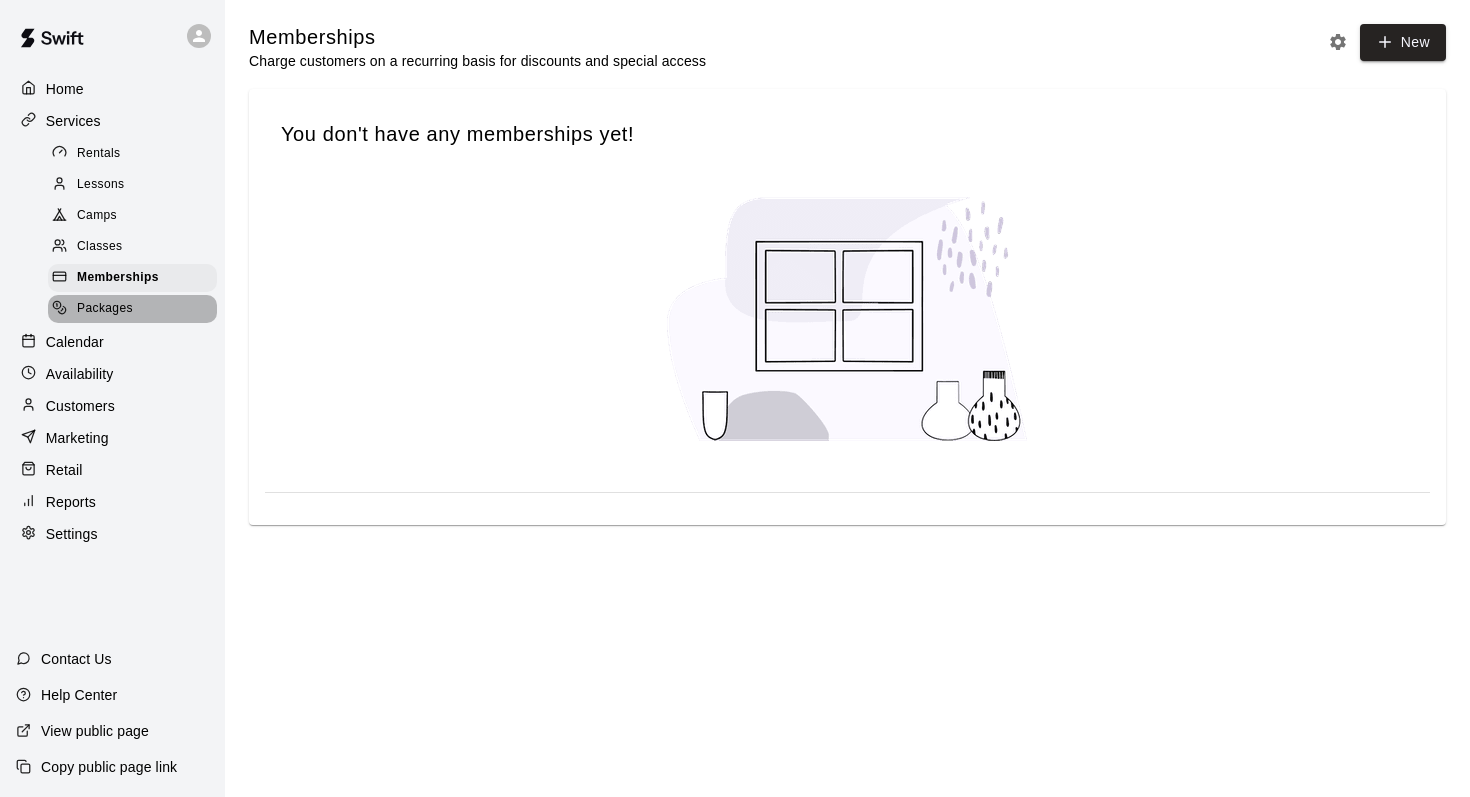 click on "Packages" at bounding box center [105, 309] 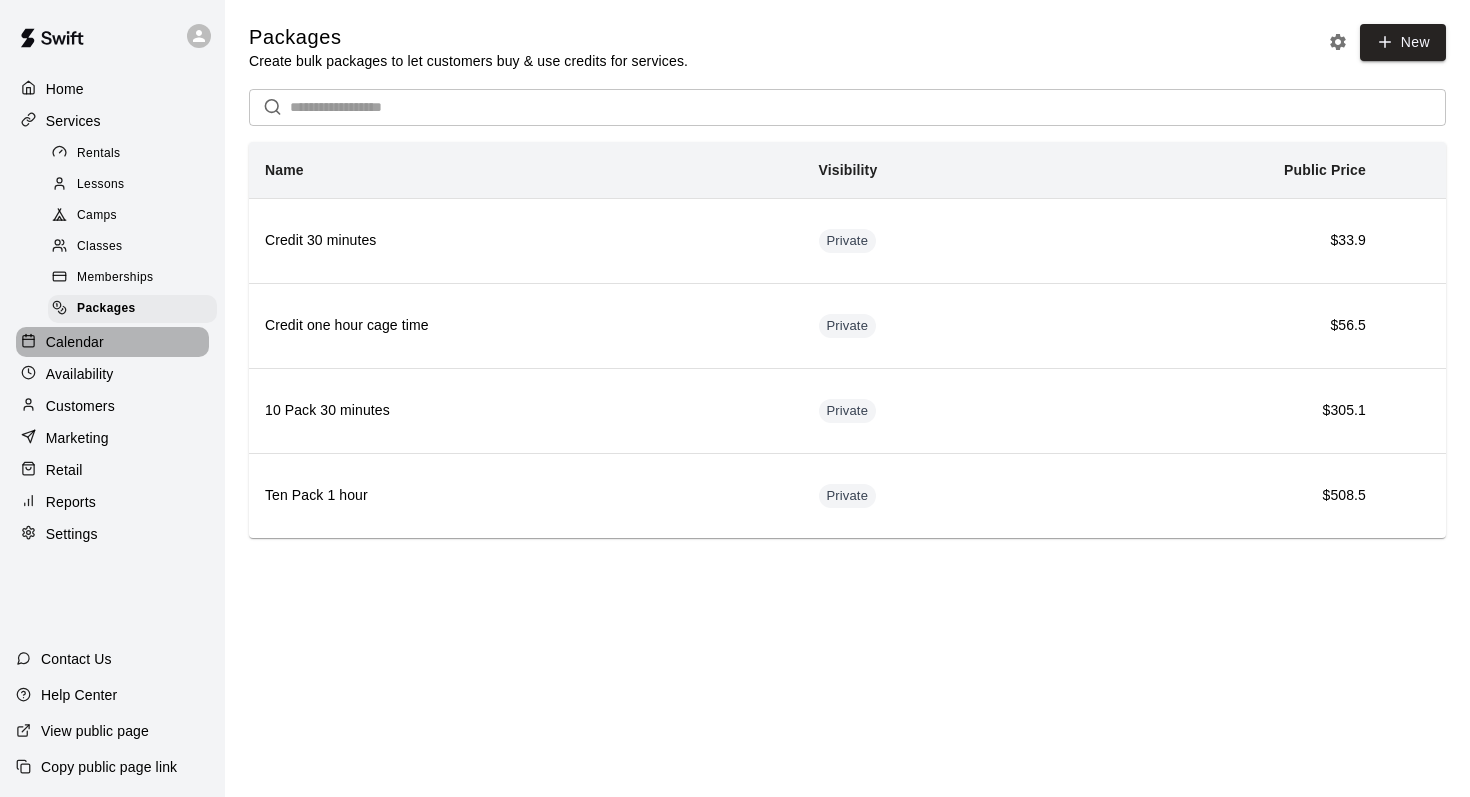 click on "Calendar" at bounding box center (75, 342) 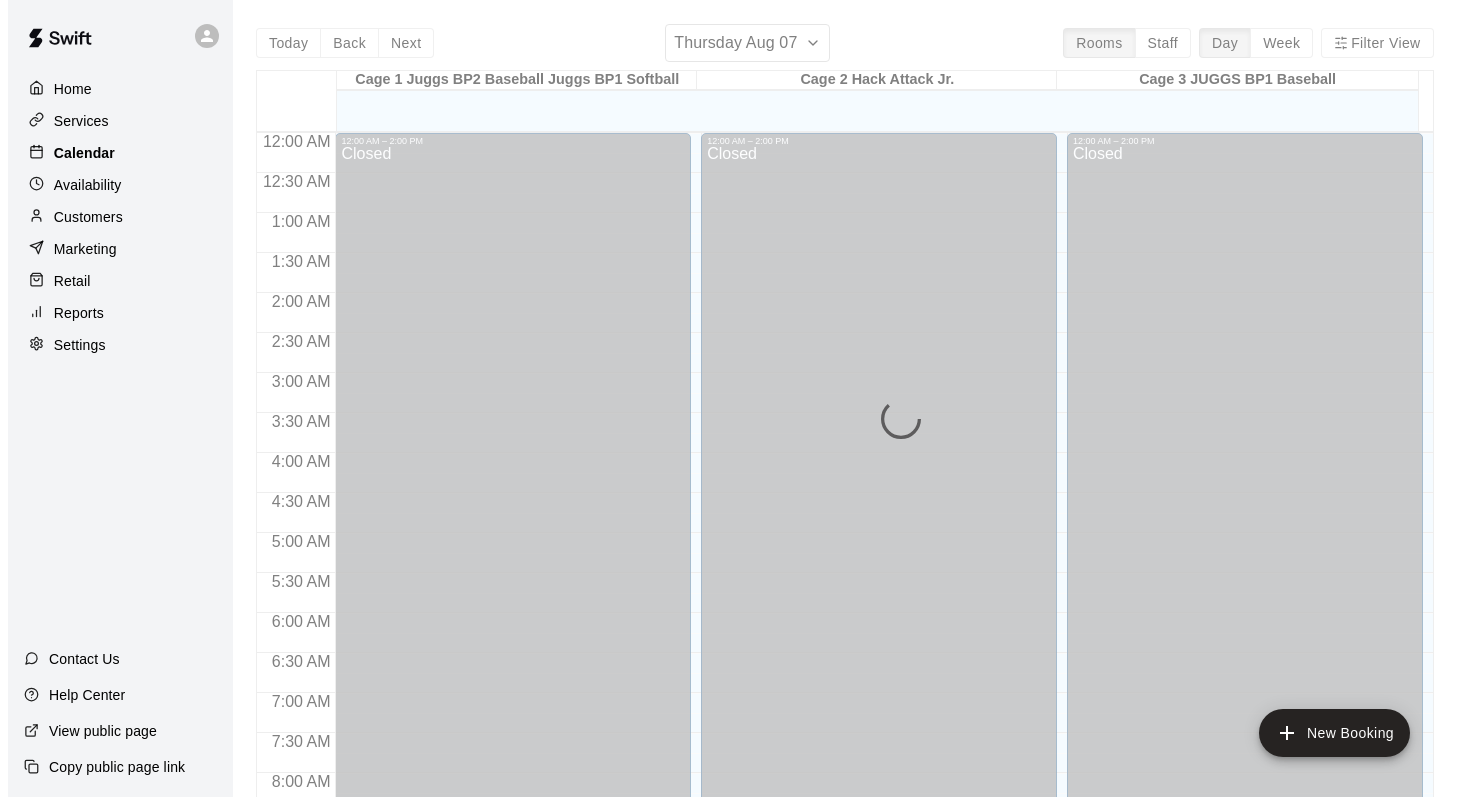 scroll, scrollTop: 1174, scrollLeft: 0, axis: vertical 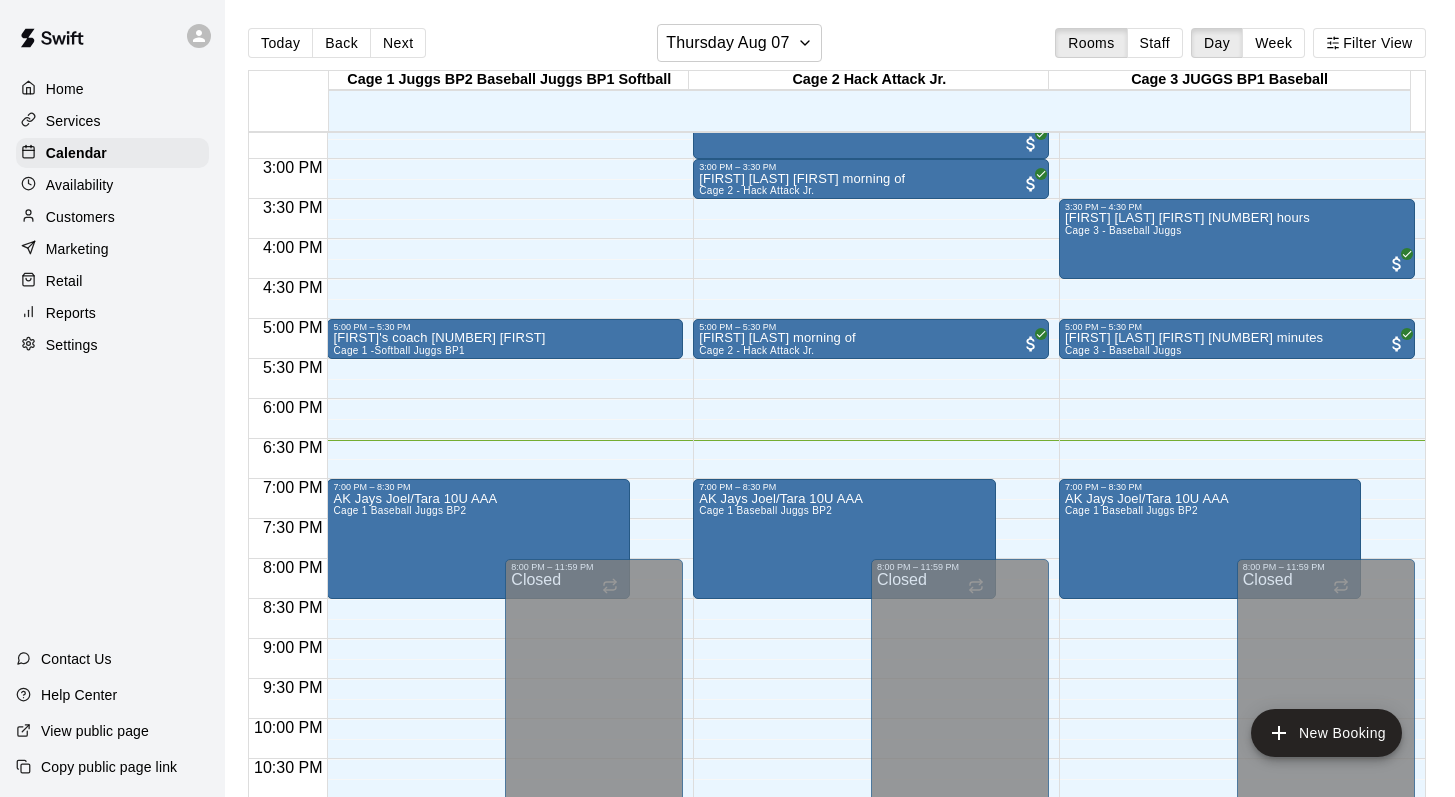 click on "Retail" at bounding box center (64, 281) 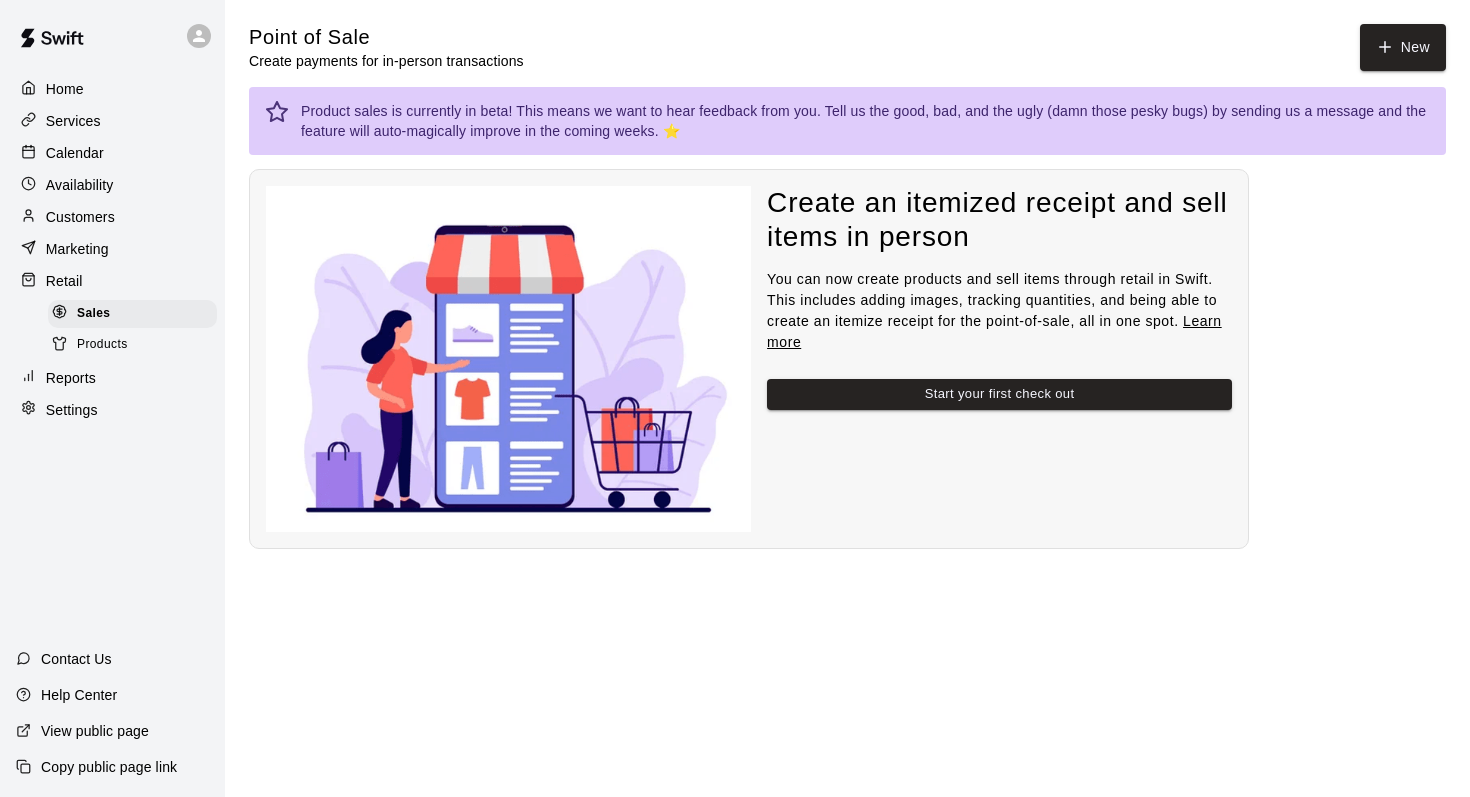 click on "Products" at bounding box center [102, 345] 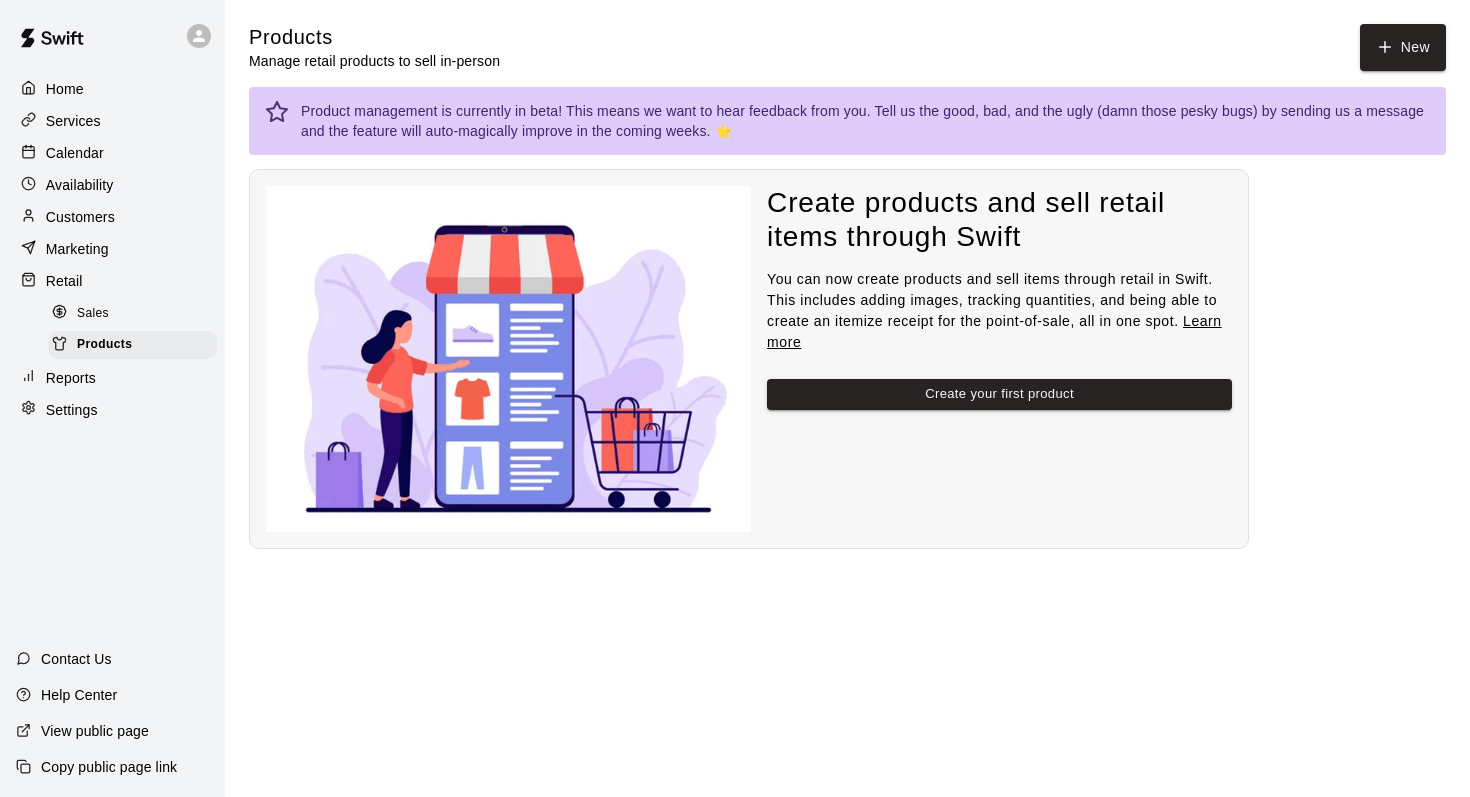click on "Reports" at bounding box center [71, 378] 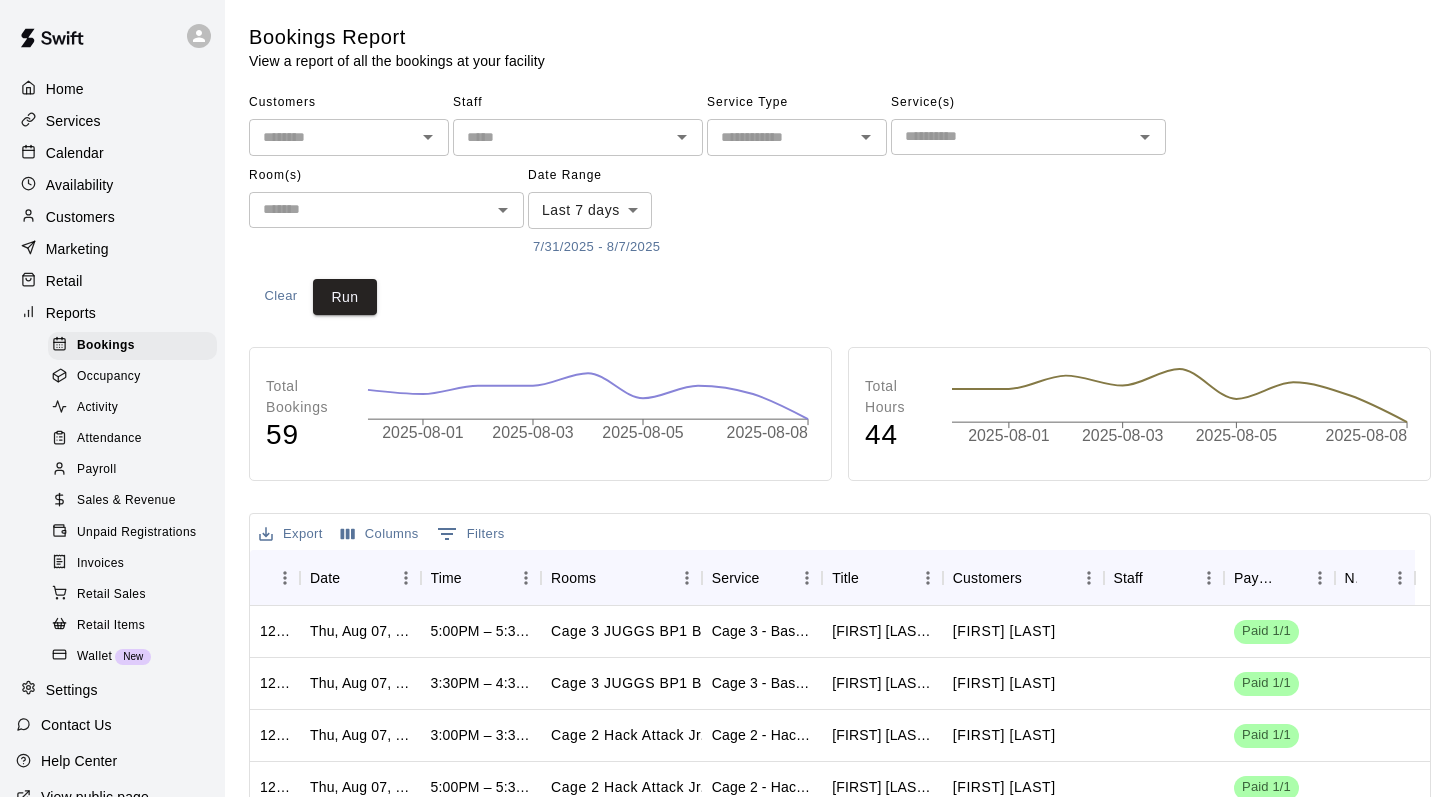click on "Wallet" at bounding box center (94, 657) 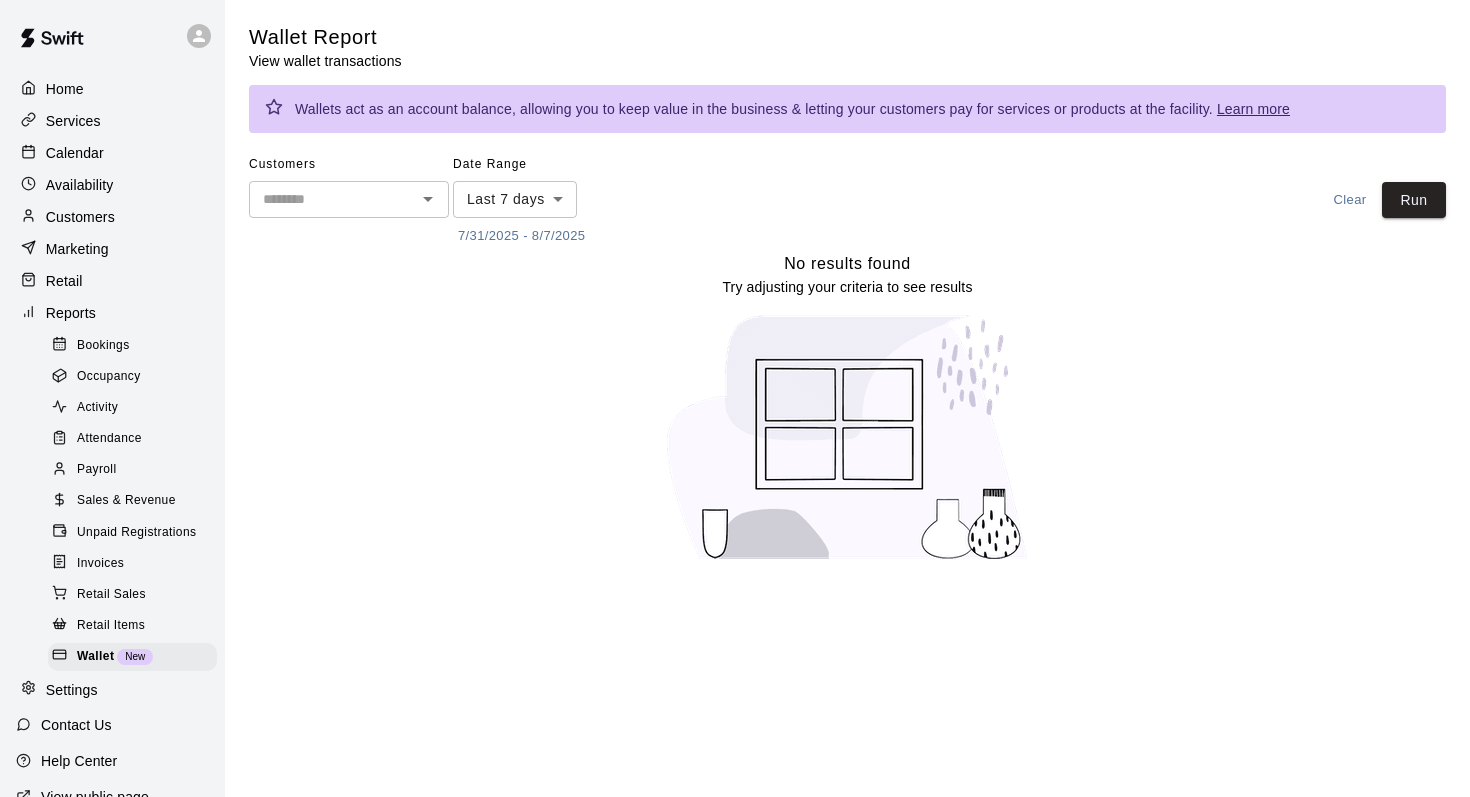 click on "Learn more" at bounding box center [1253, 109] 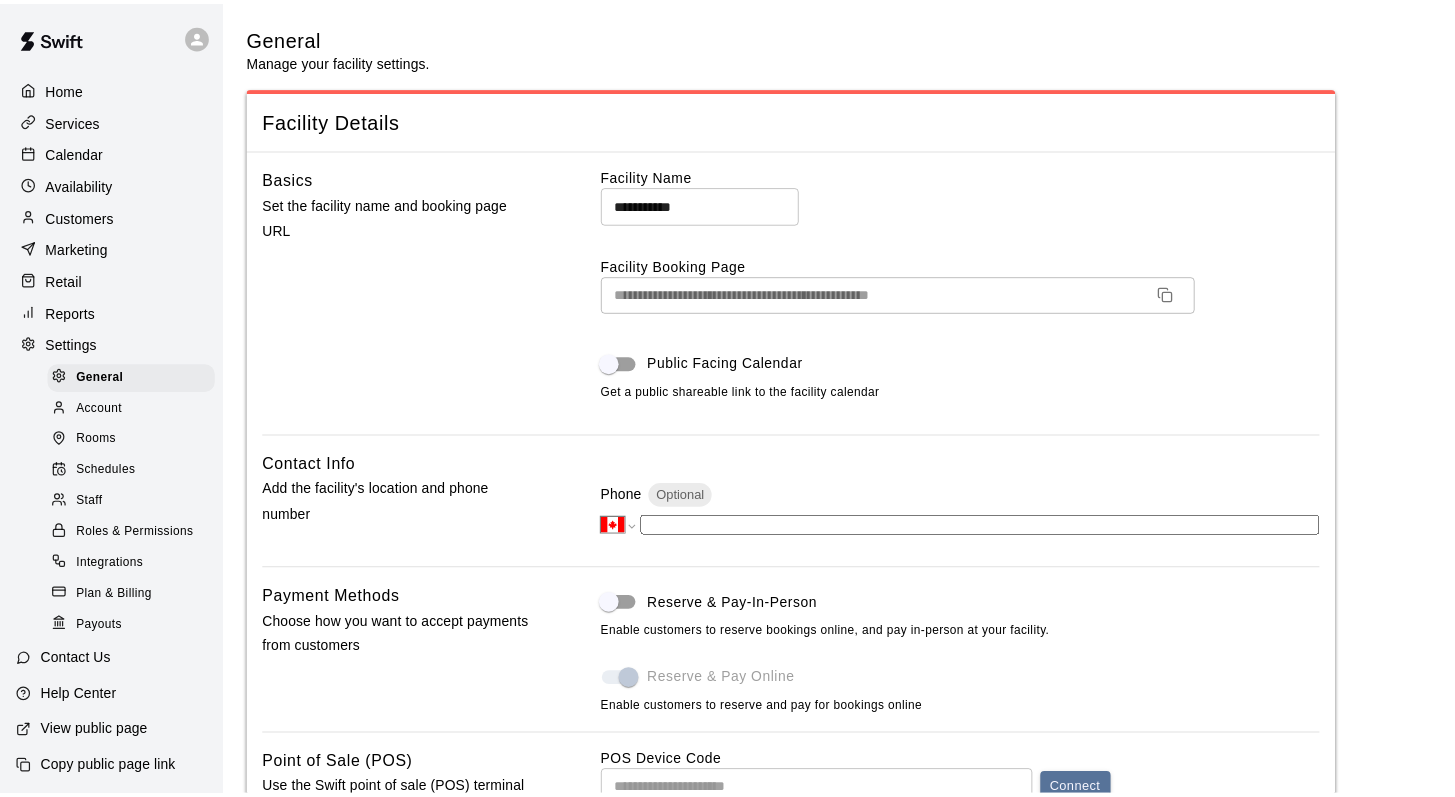 scroll, scrollTop: 4162, scrollLeft: 0, axis: vertical 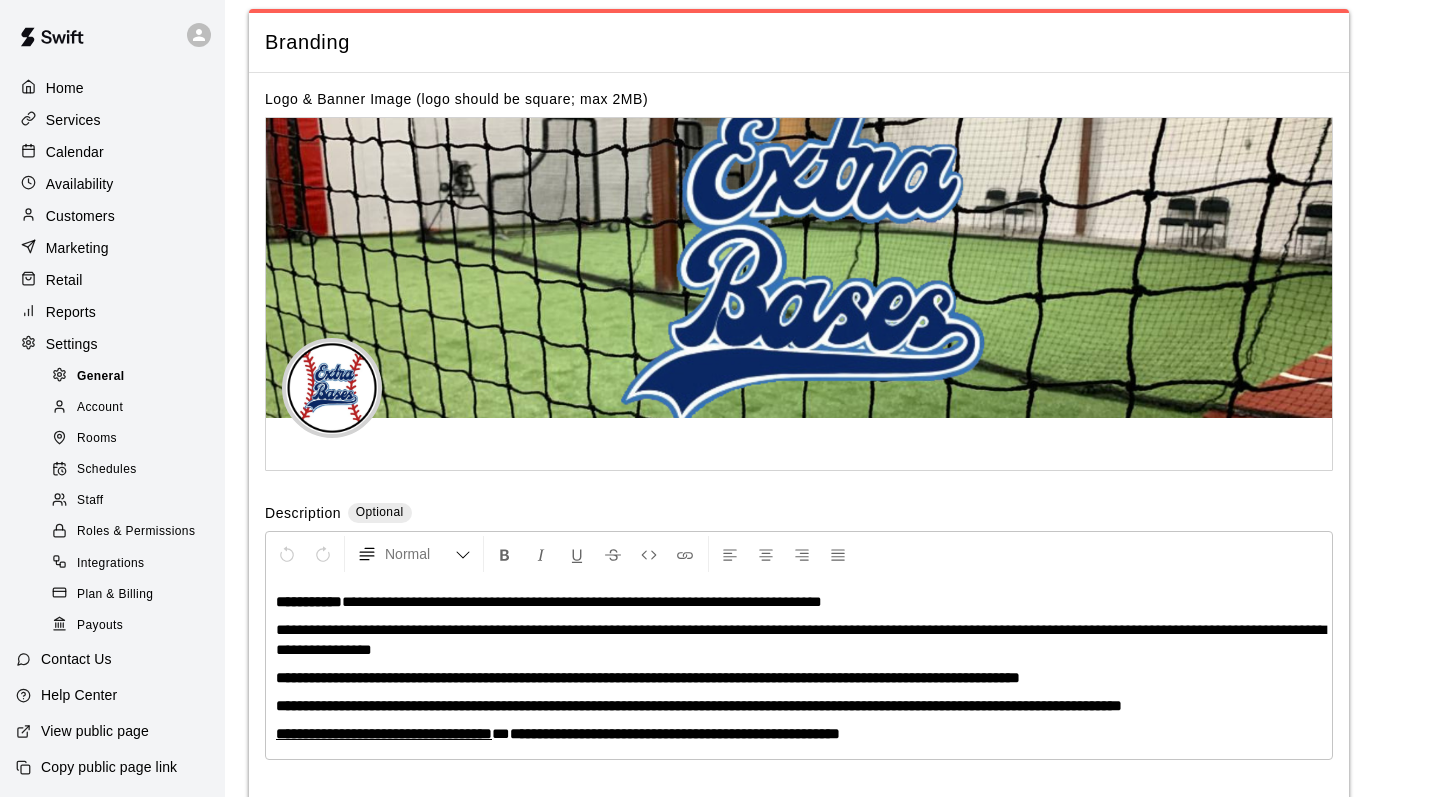 click on "General" at bounding box center (101, 377) 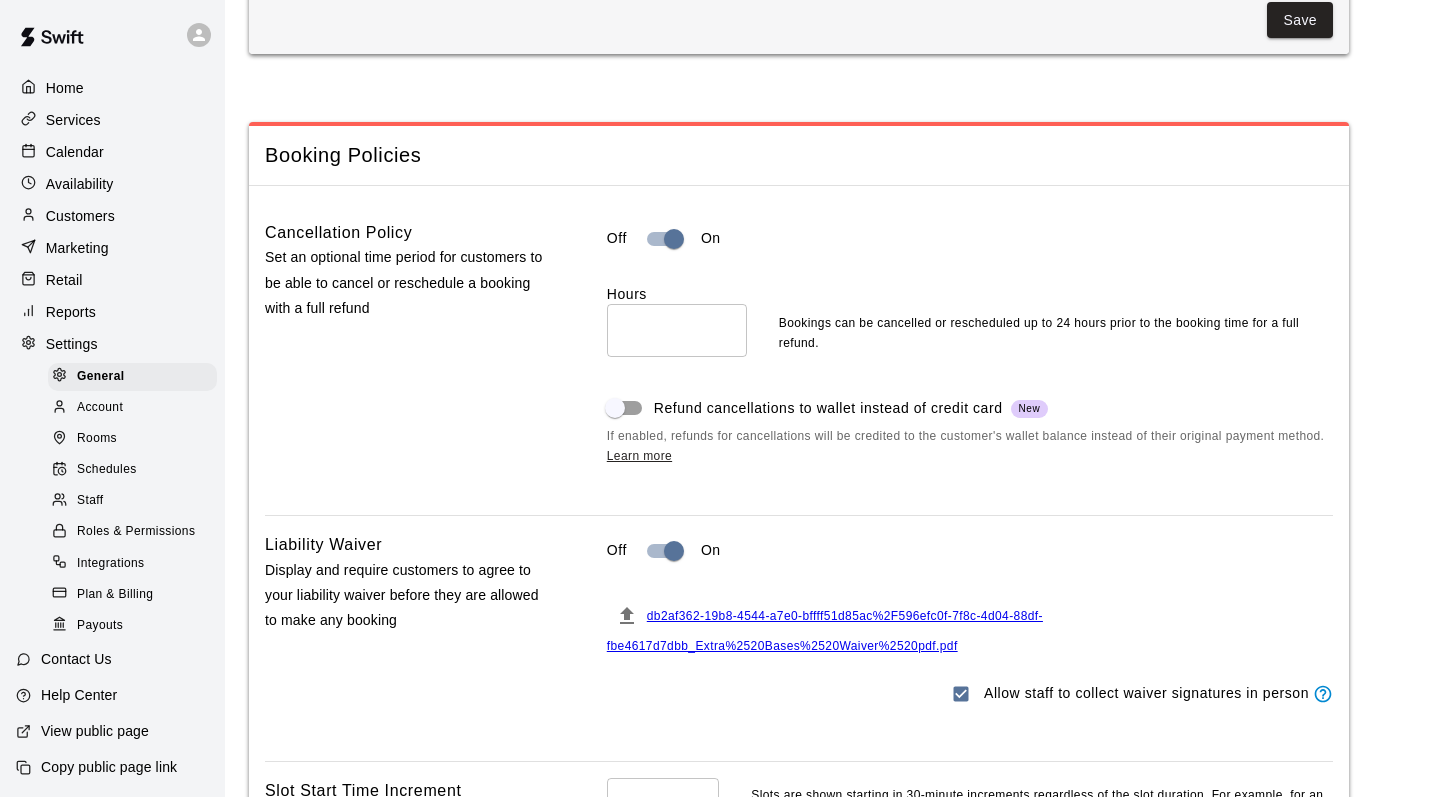 scroll, scrollTop: 1666, scrollLeft: 0, axis: vertical 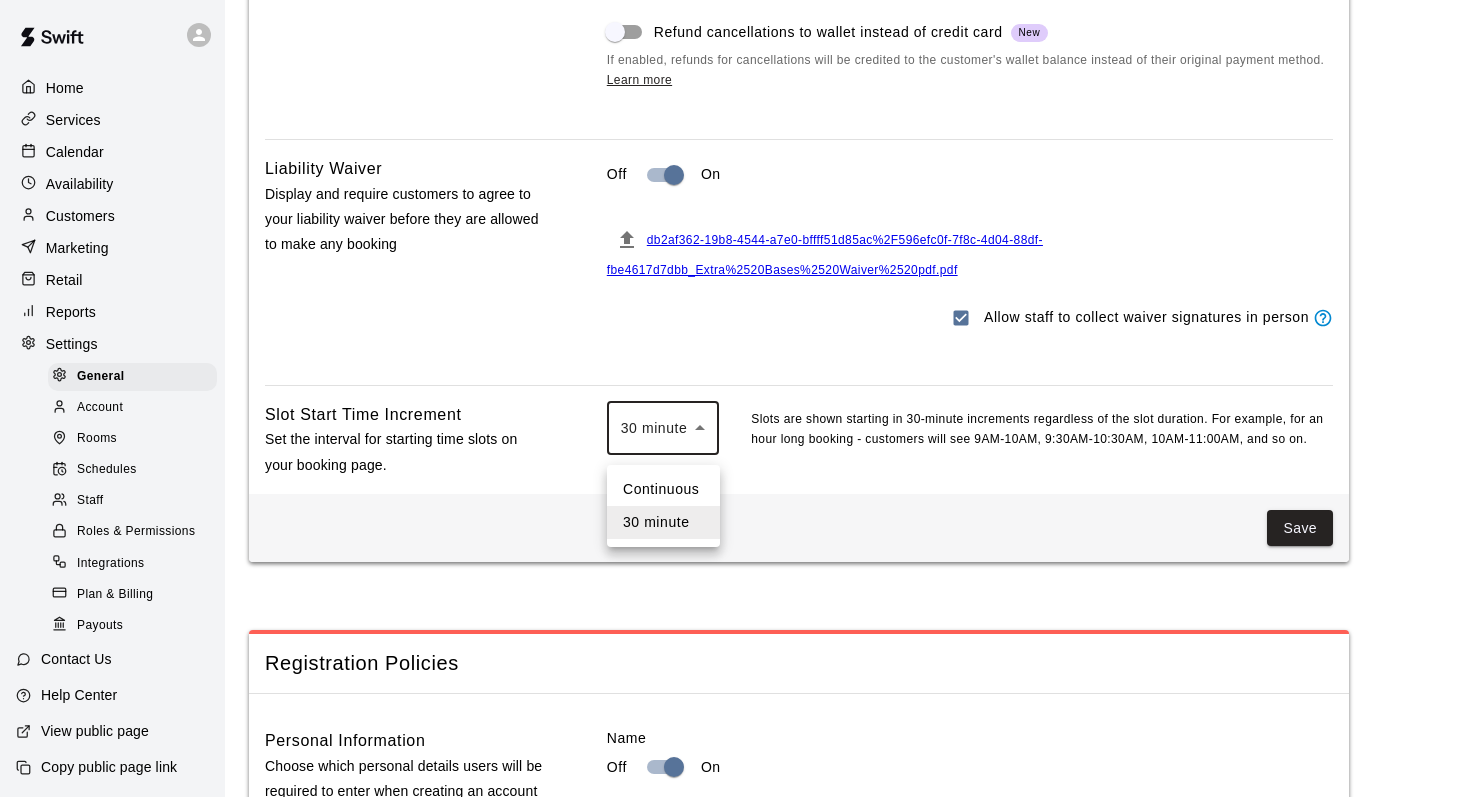click on "**********" at bounding box center (735, 967) 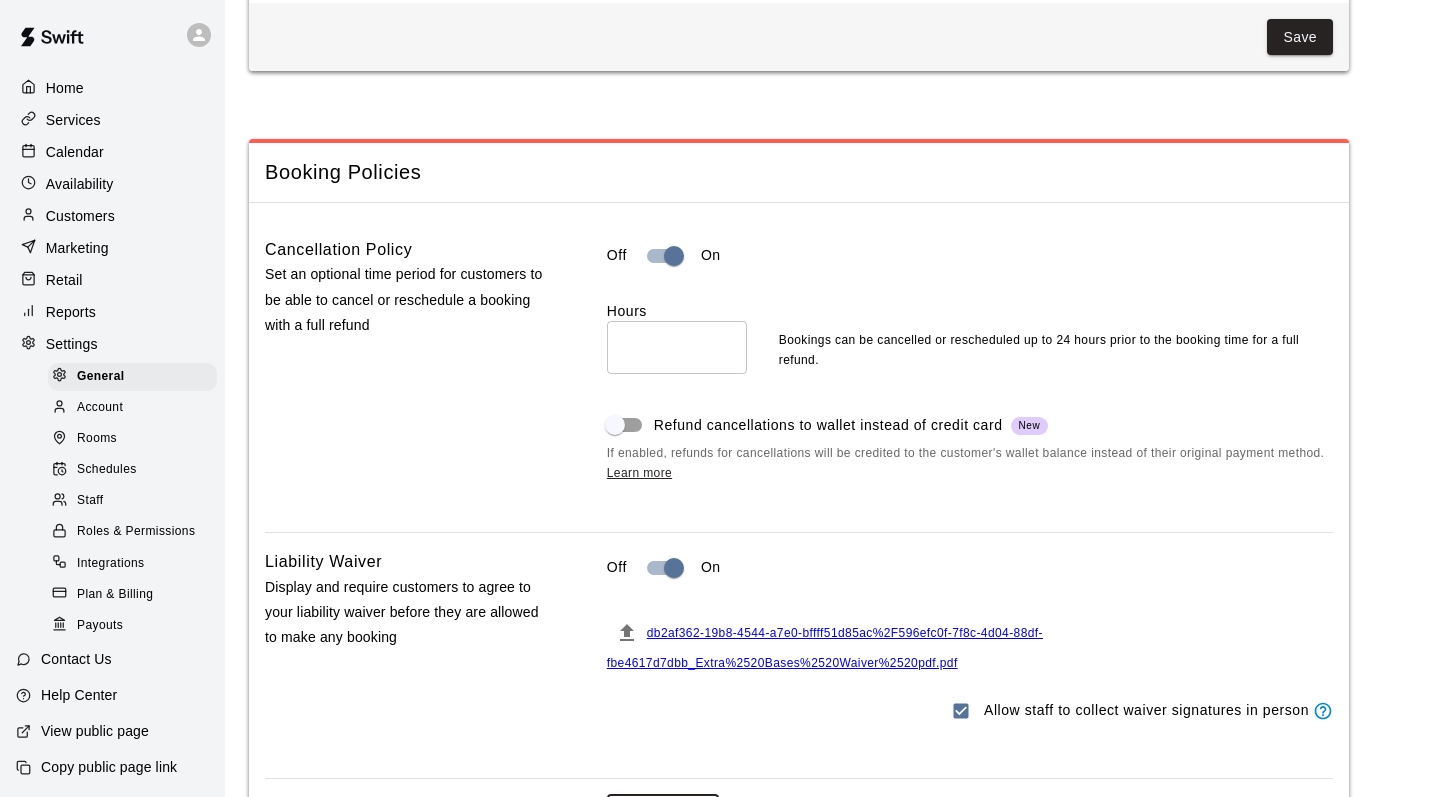 scroll, scrollTop: 1639, scrollLeft: 0, axis: vertical 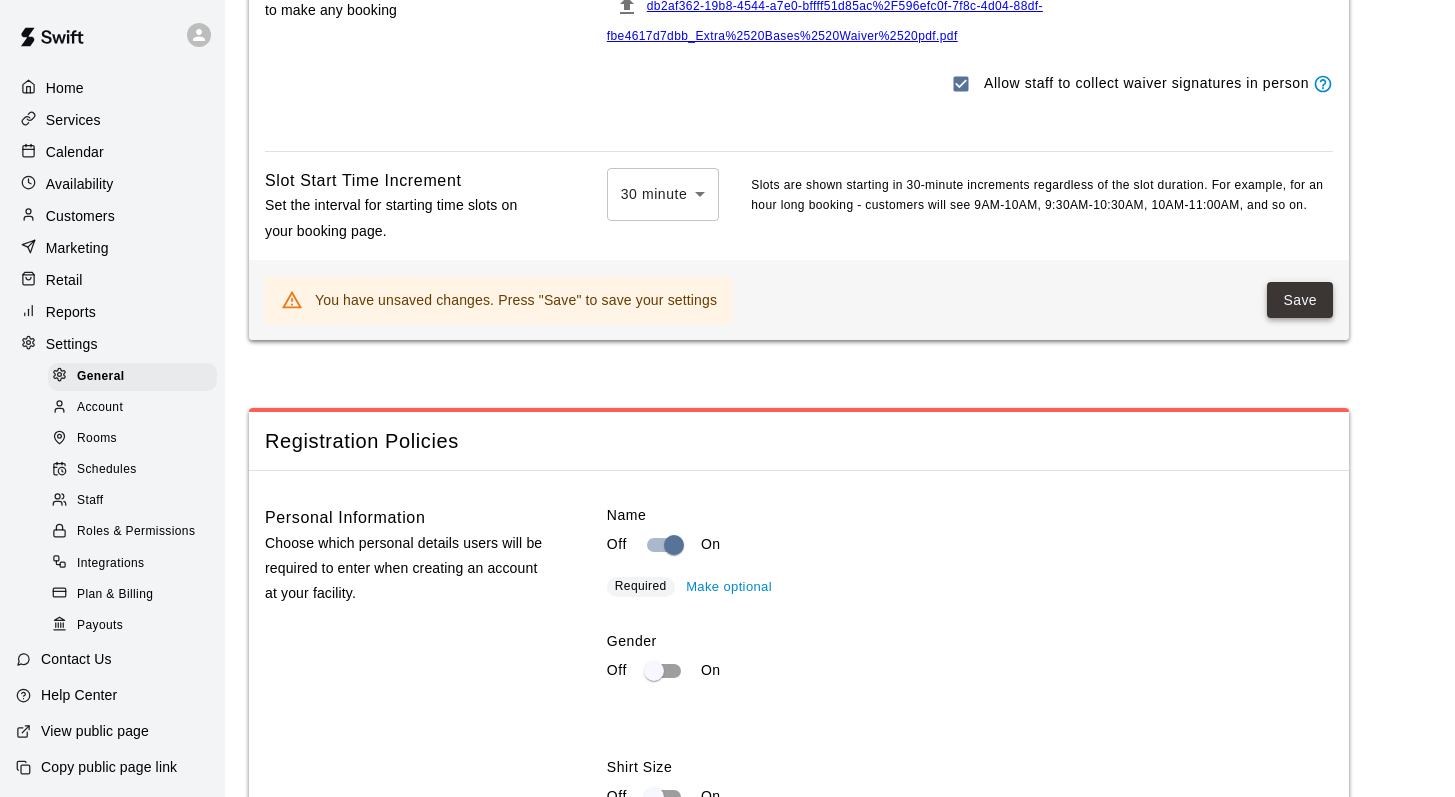 click on "Save" at bounding box center [1300, 300] 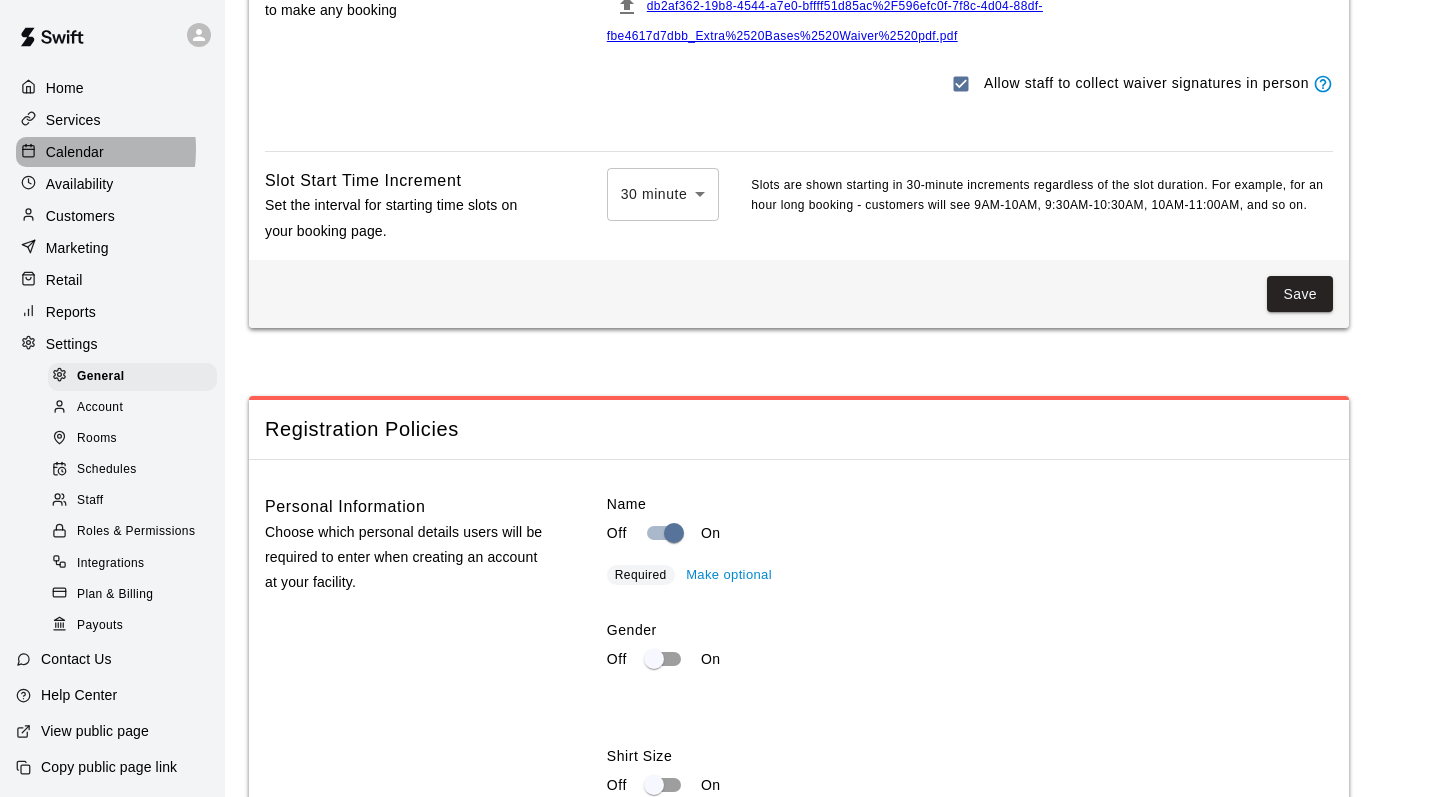 click on "Calendar" at bounding box center [75, 152] 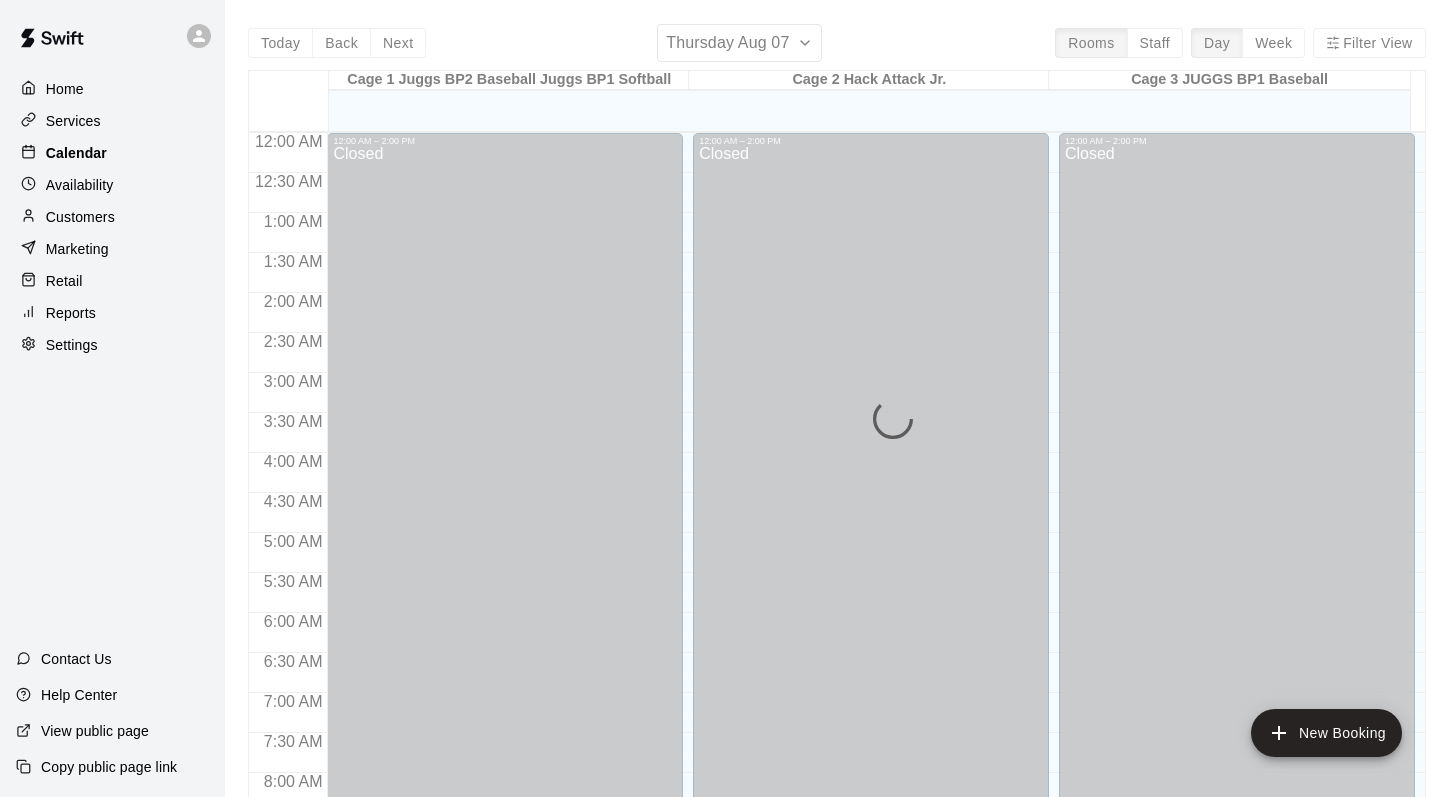 scroll, scrollTop: 1174, scrollLeft: 0, axis: vertical 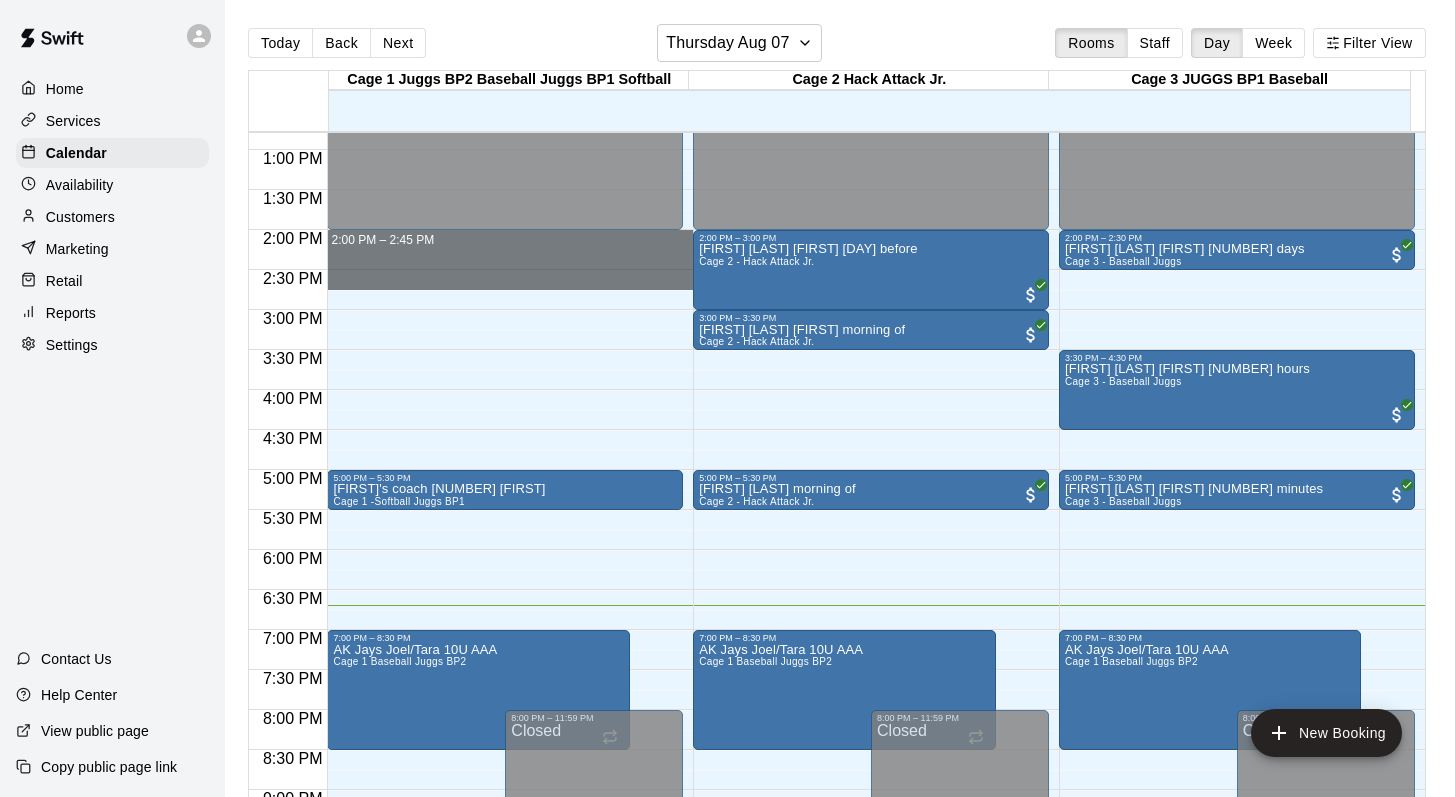 drag, startPoint x: 361, startPoint y: 239, endPoint x: 357, endPoint y: 274, distance: 35.22783 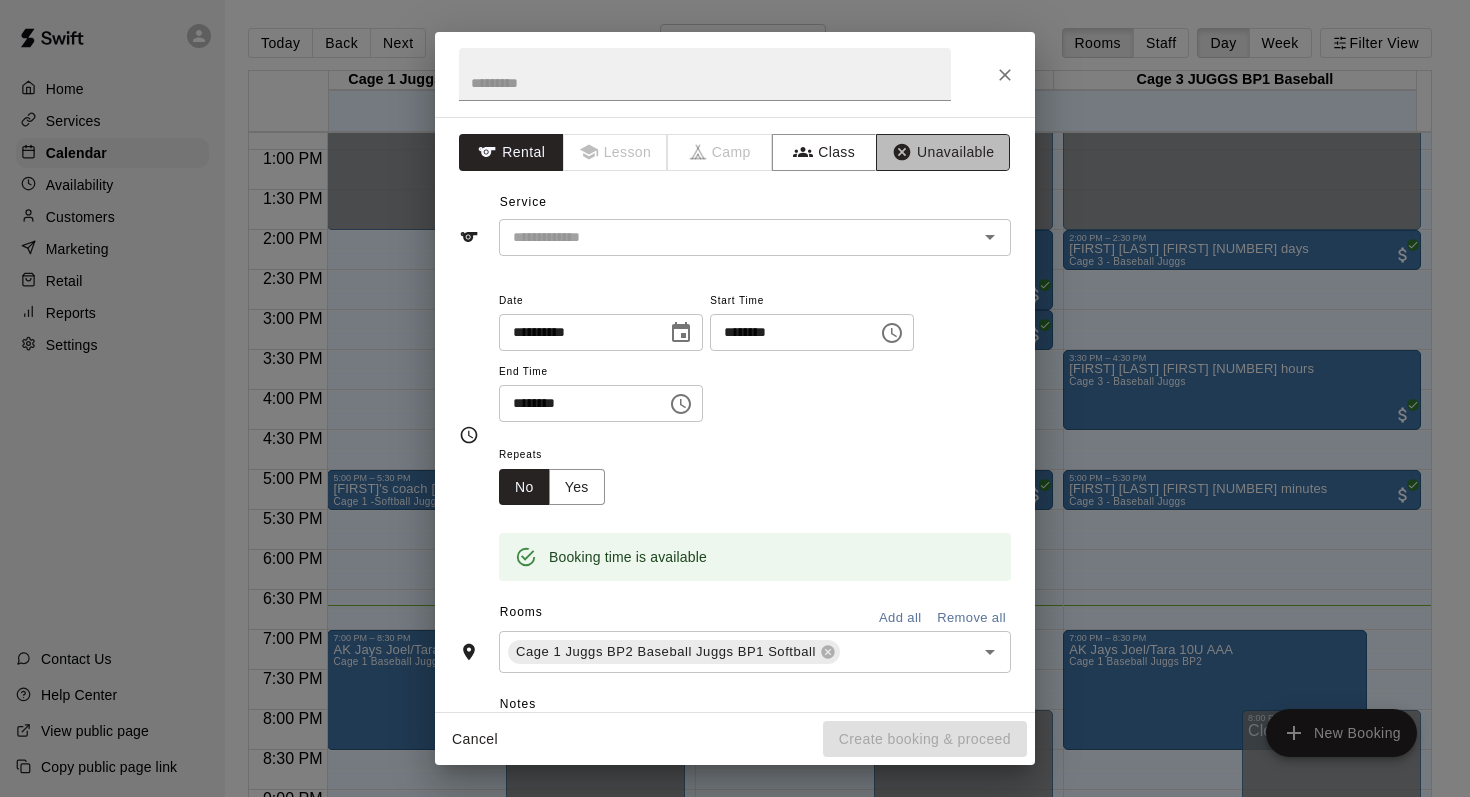 click on "Unavailable" at bounding box center [943, 152] 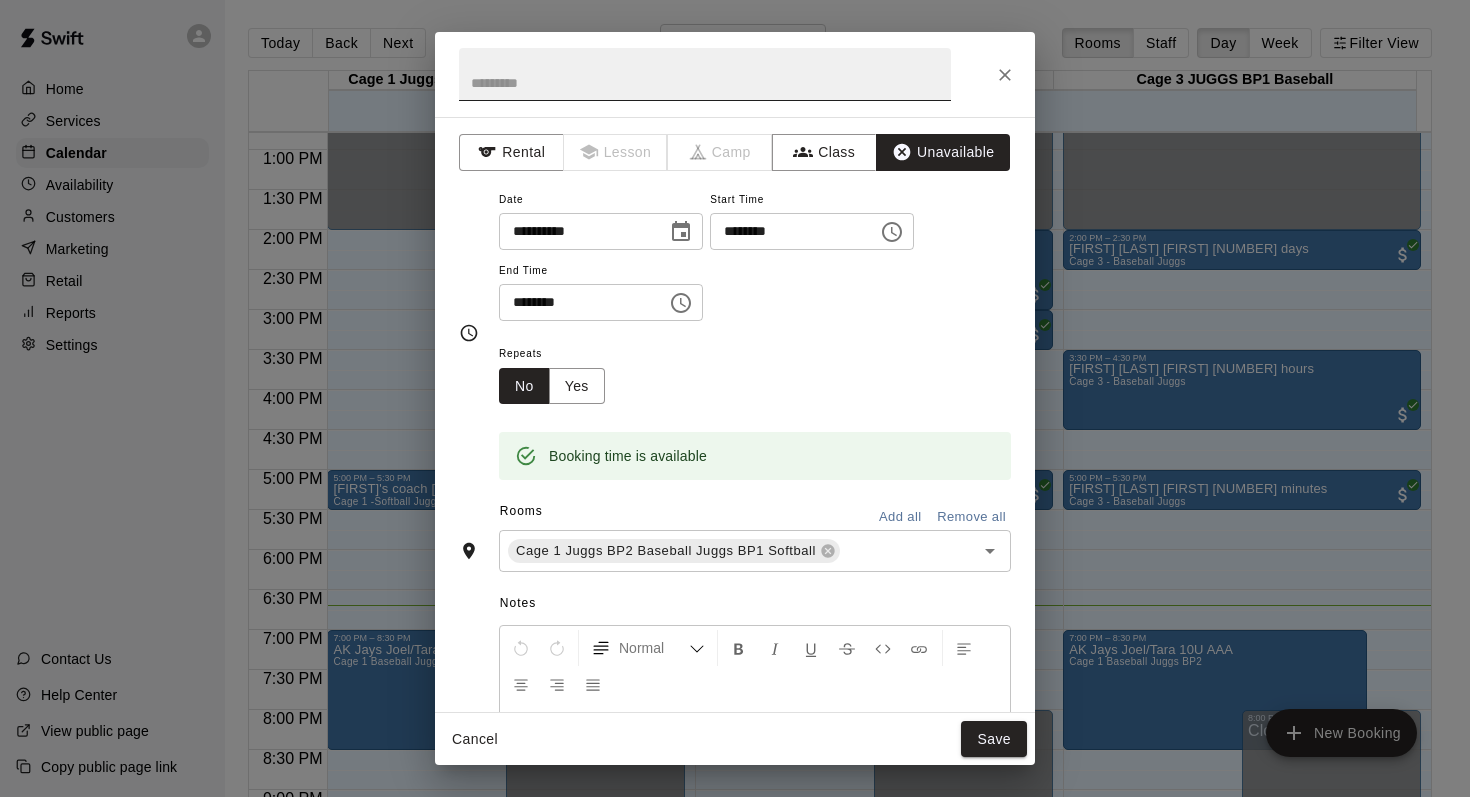 click at bounding box center [705, 74] 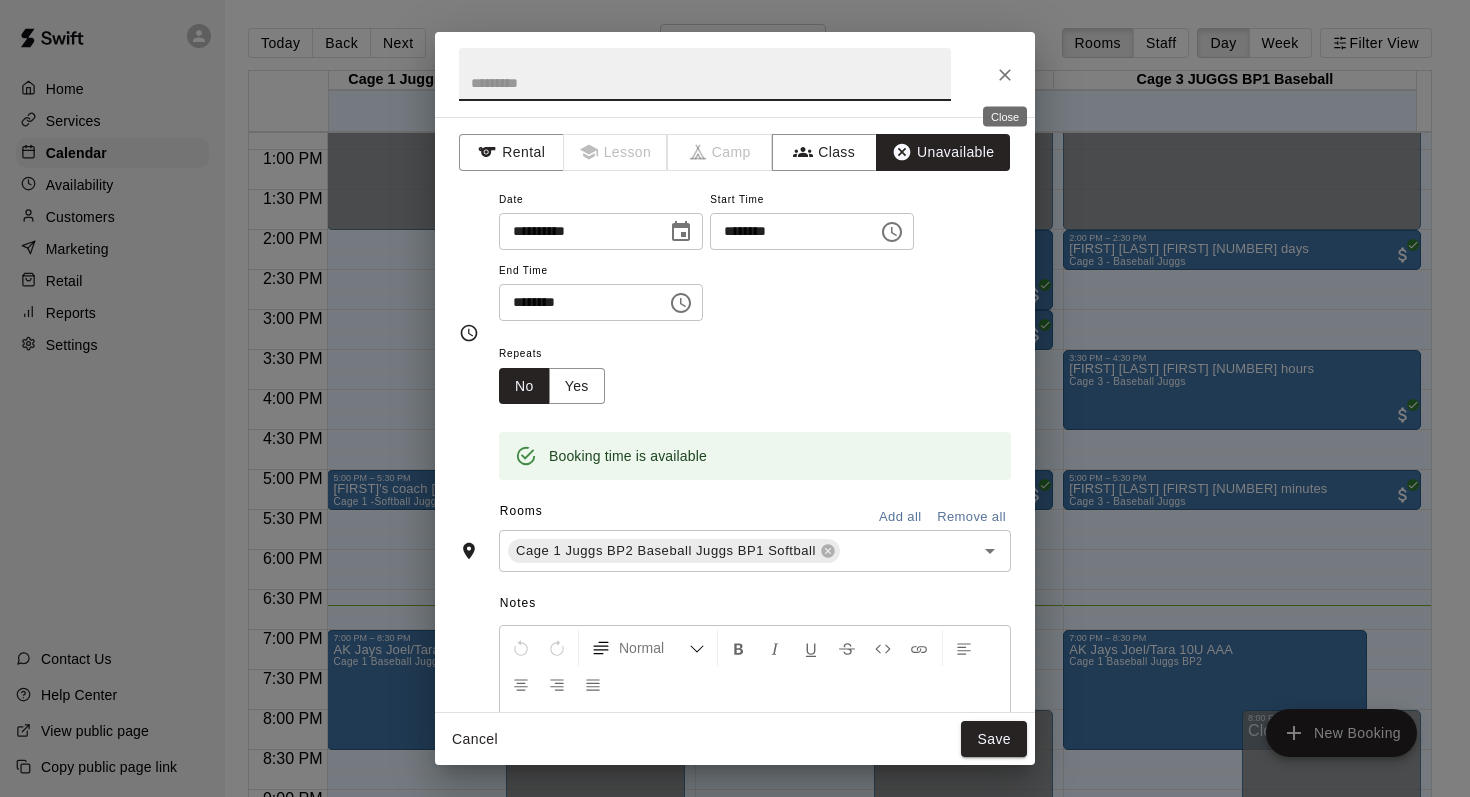 click 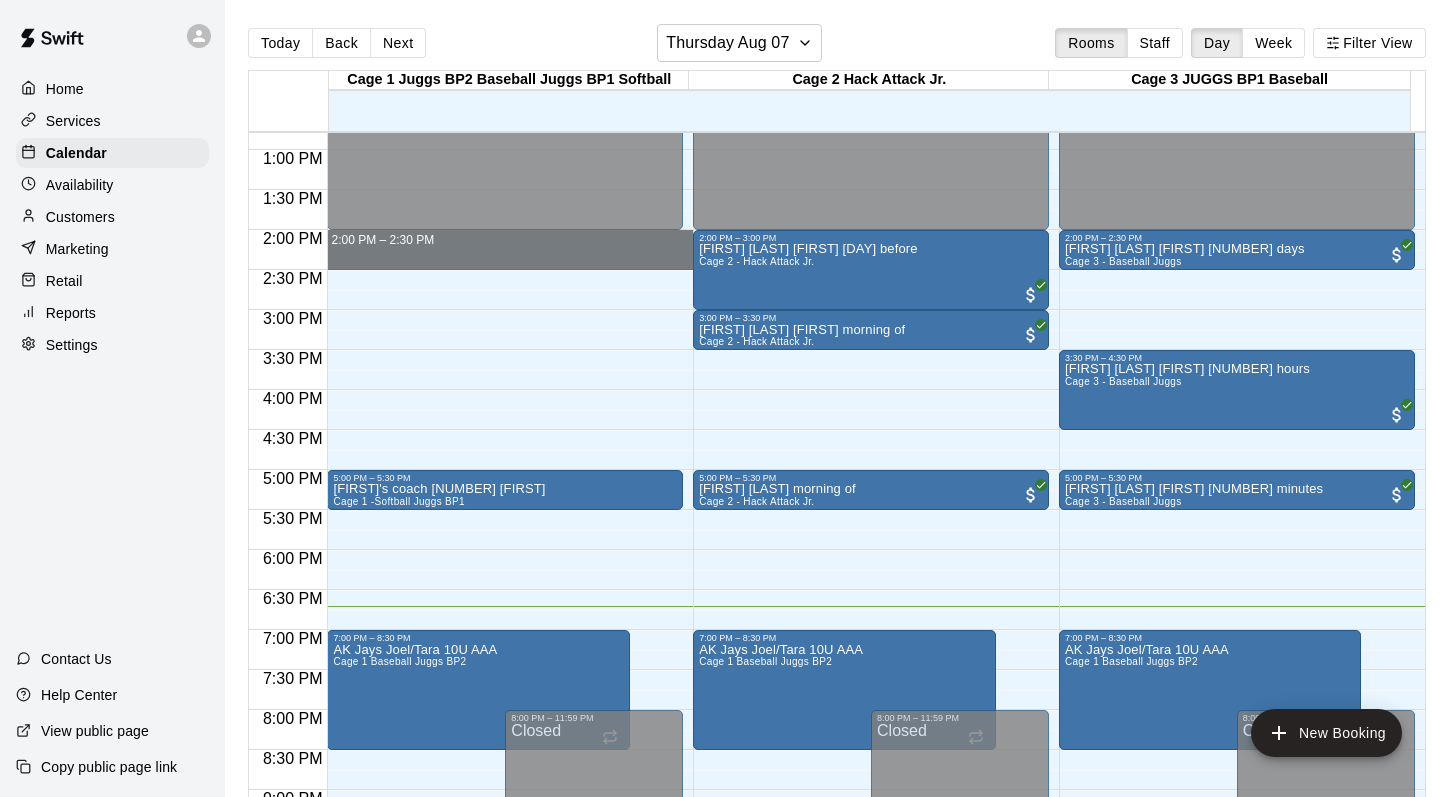 drag, startPoint x: 354, startPoint y: 238, endPoint x: 358, endPoint y: 269, distance: 31.257 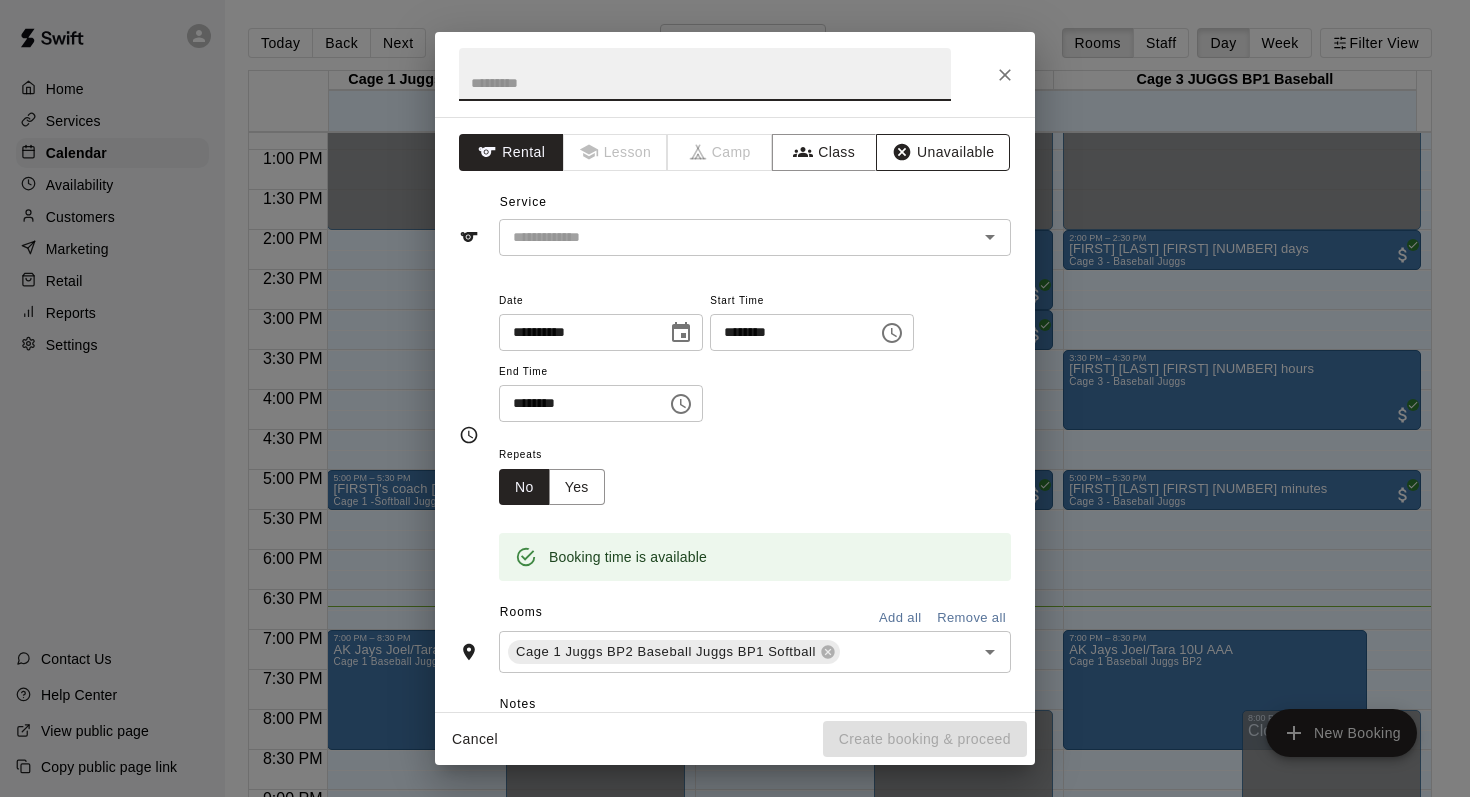 click on "Unavailable" at bounding box center (943, 152) 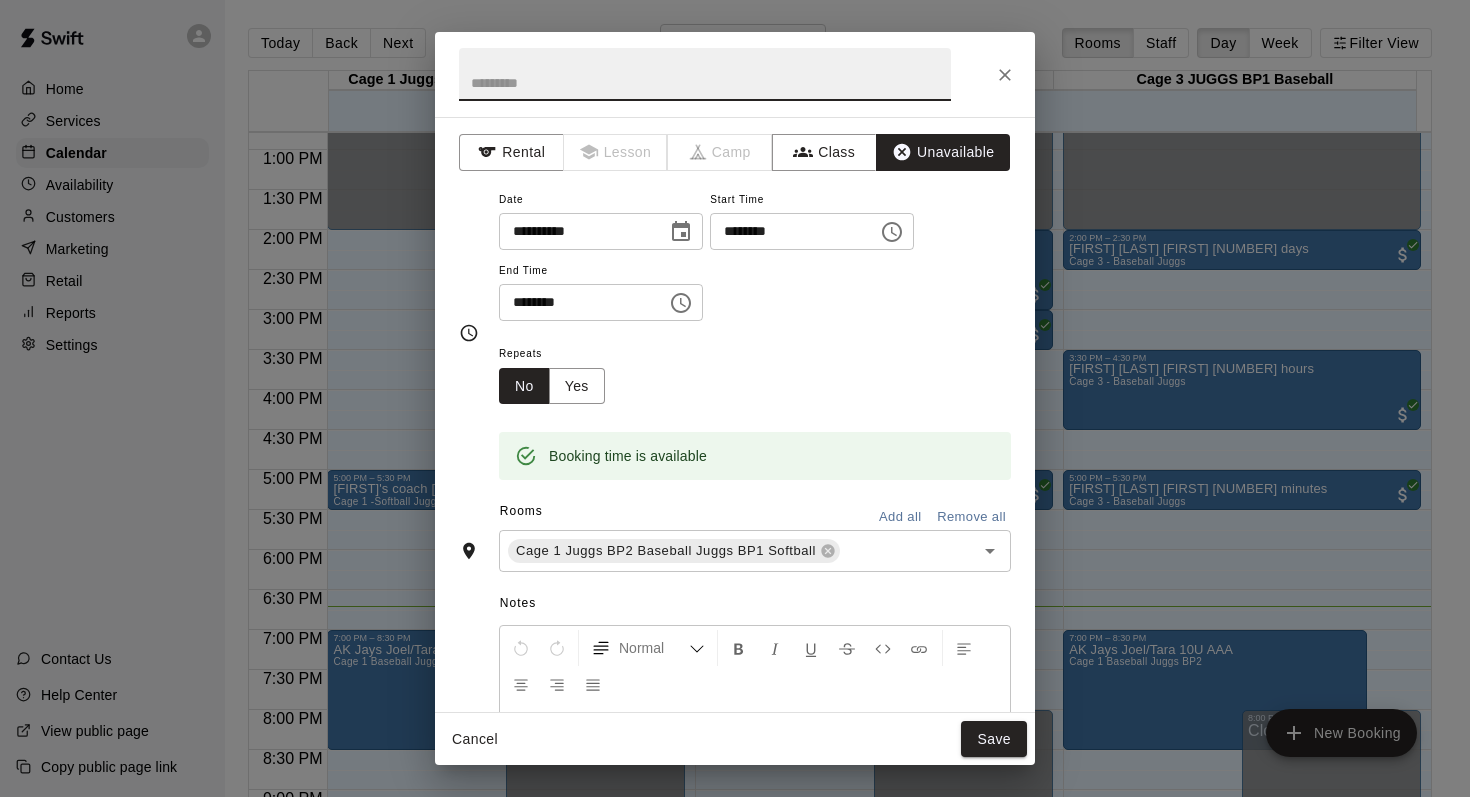 click at bounding box center [705, 74] 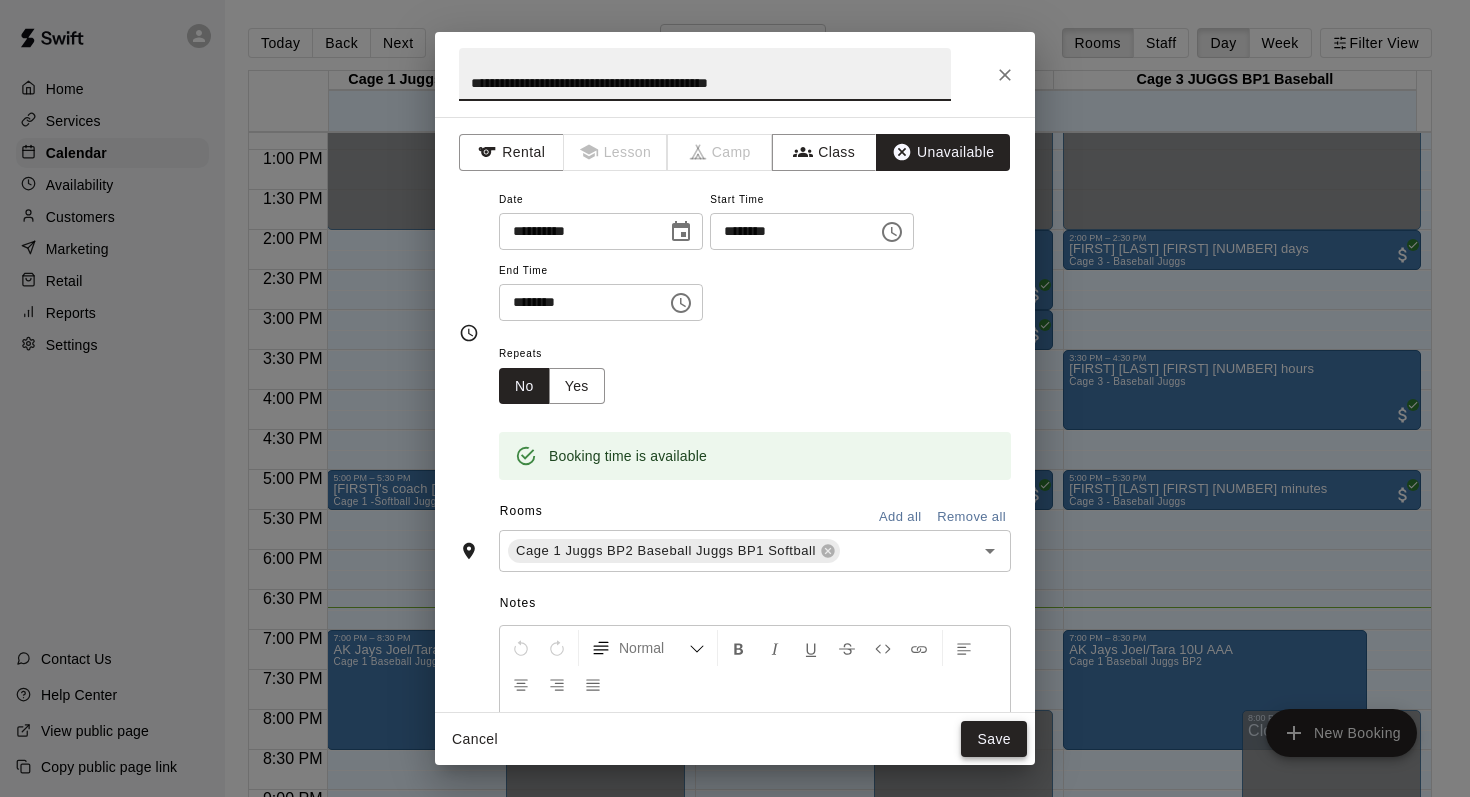 type on "**********" 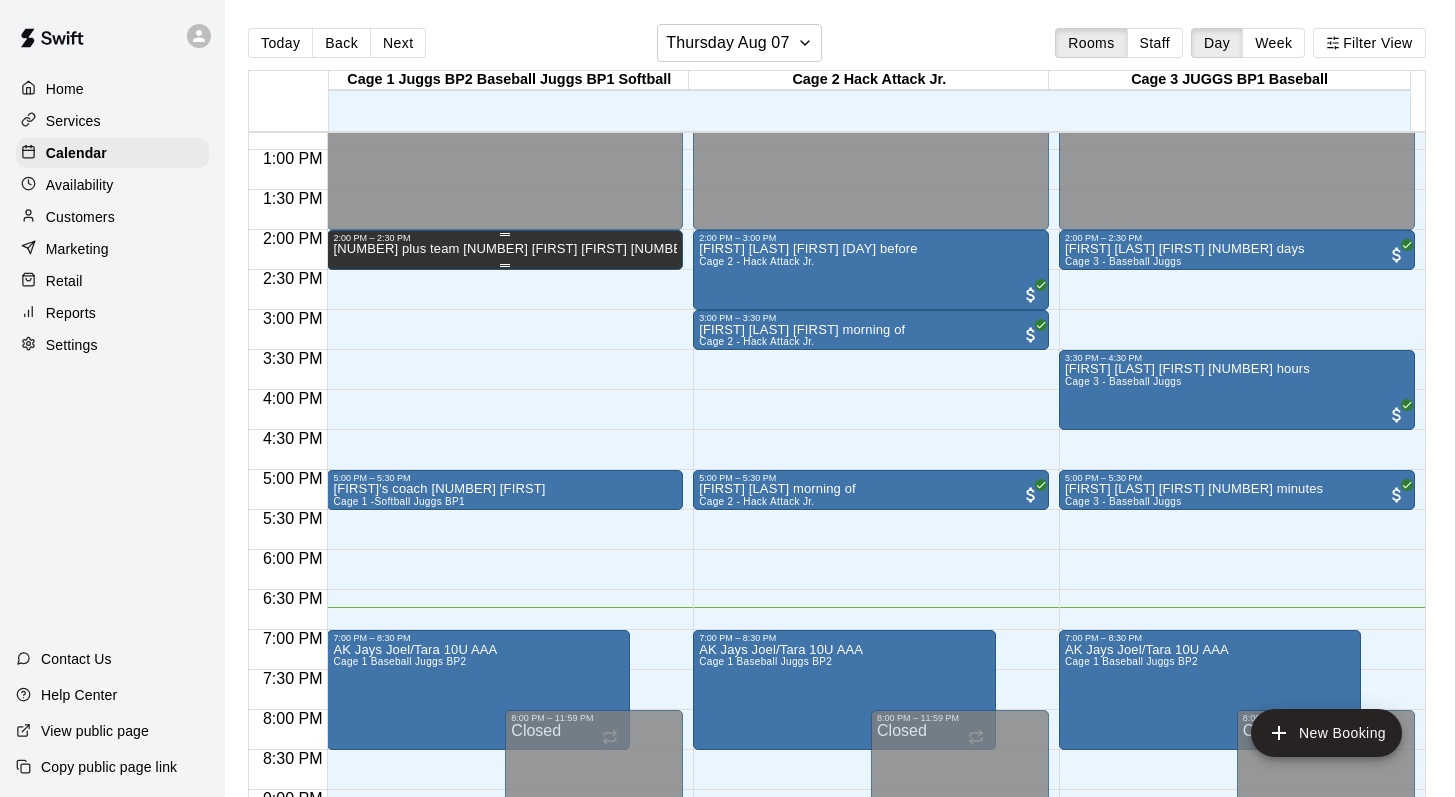 click on "[NUMBER] plus team [NUMBER] [FIRST] [FIRST] [NUMBER] hours" at bounding box center [505, 249] 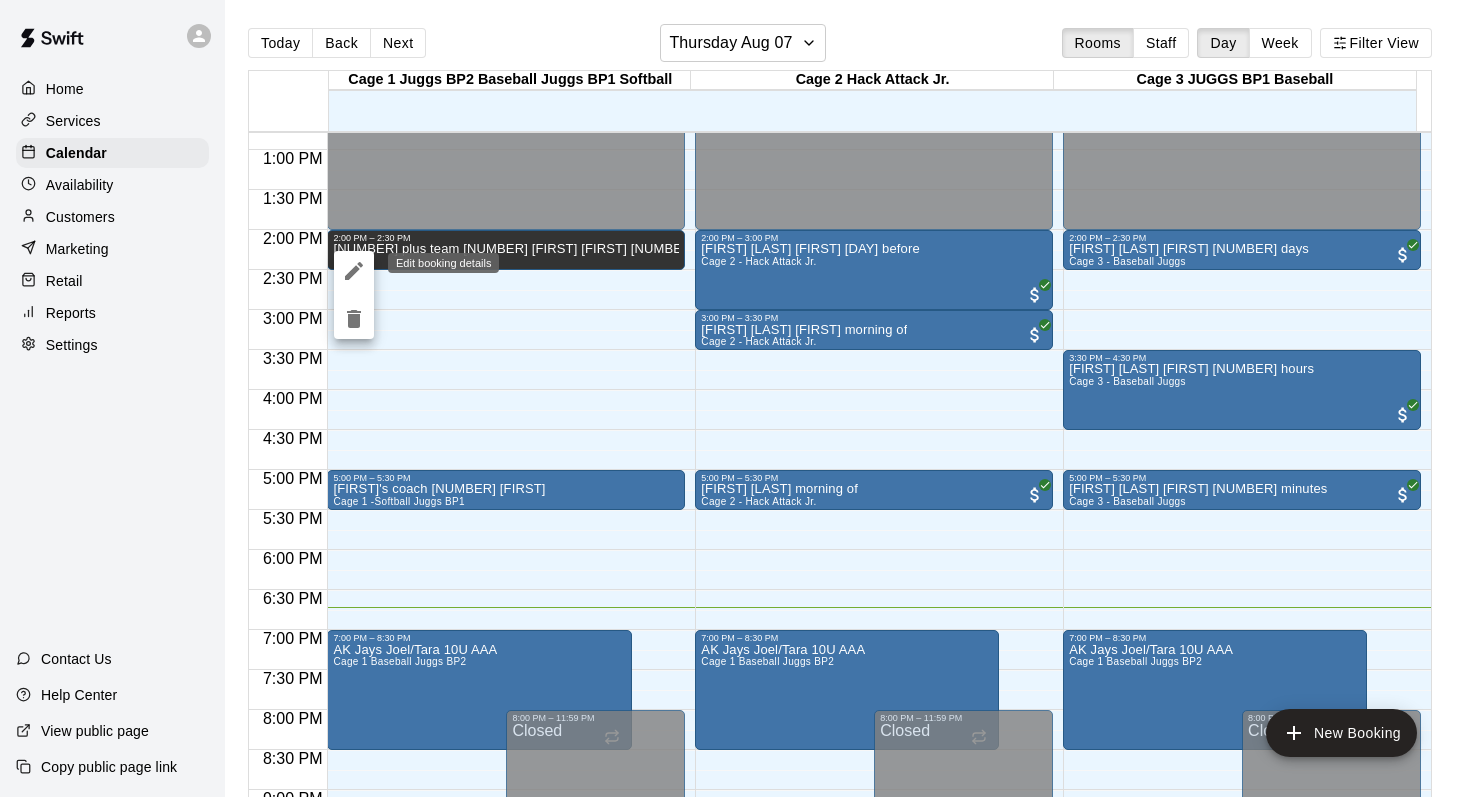 click 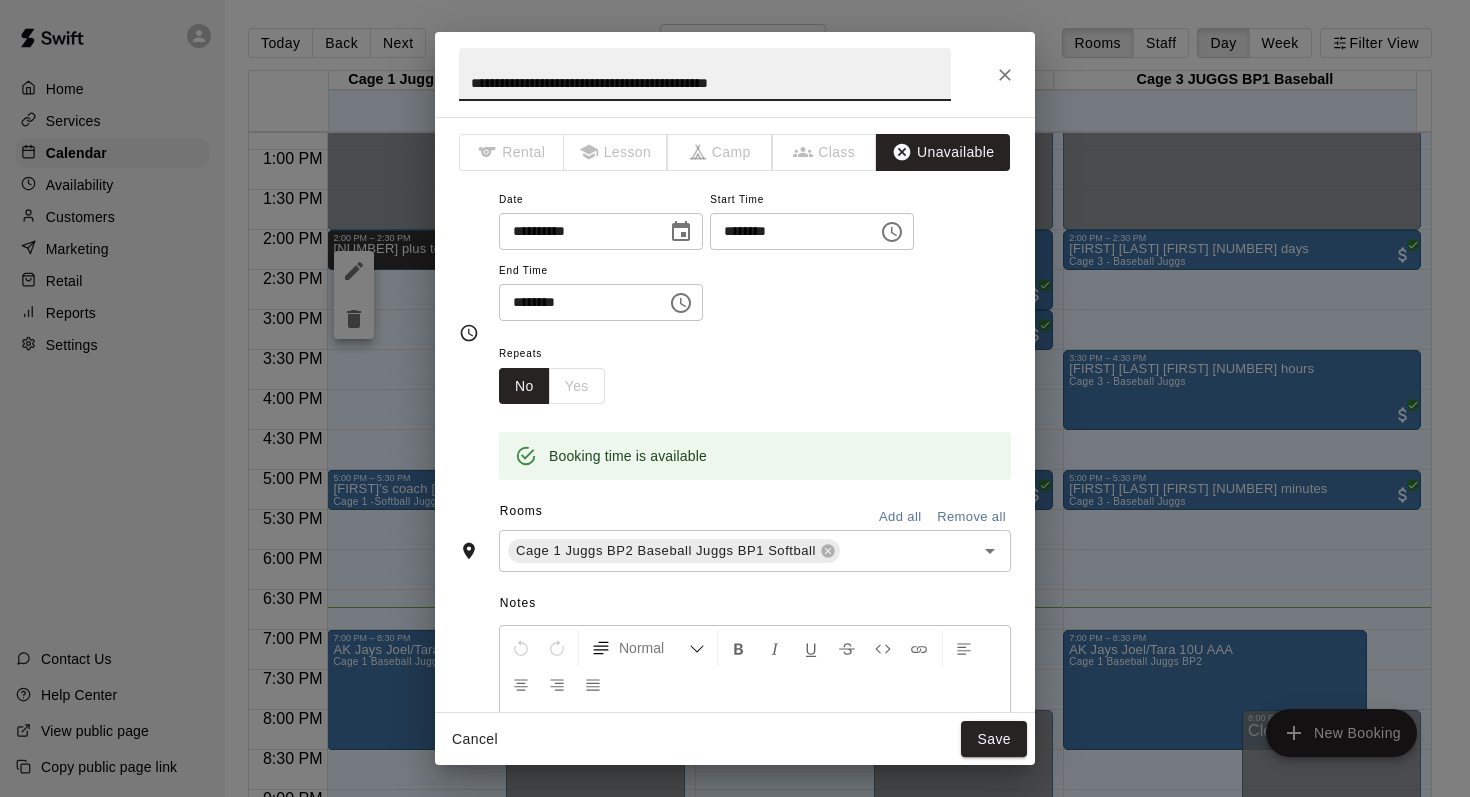 click on "**********" at bounding box center [705, 74] 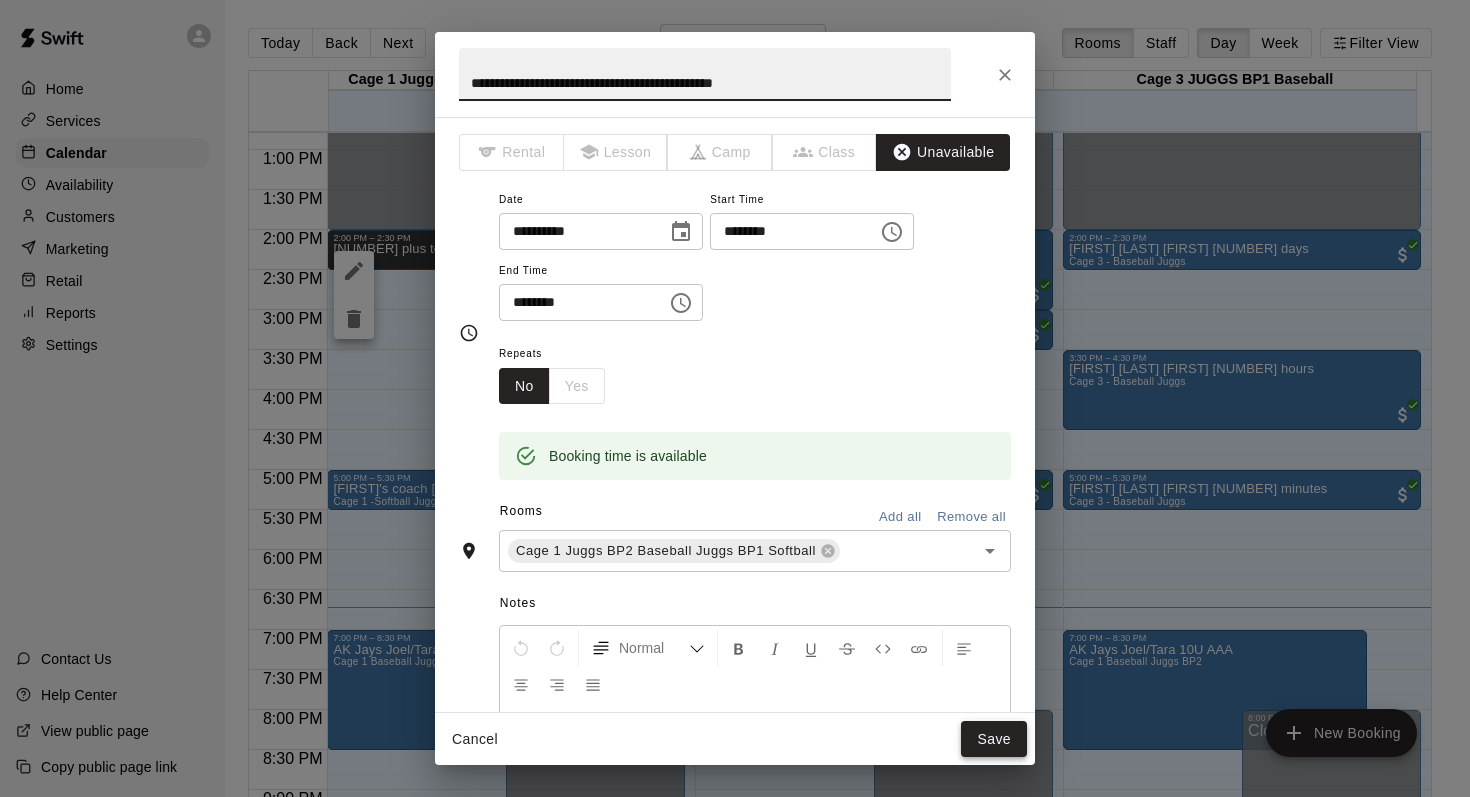 type on "**********" 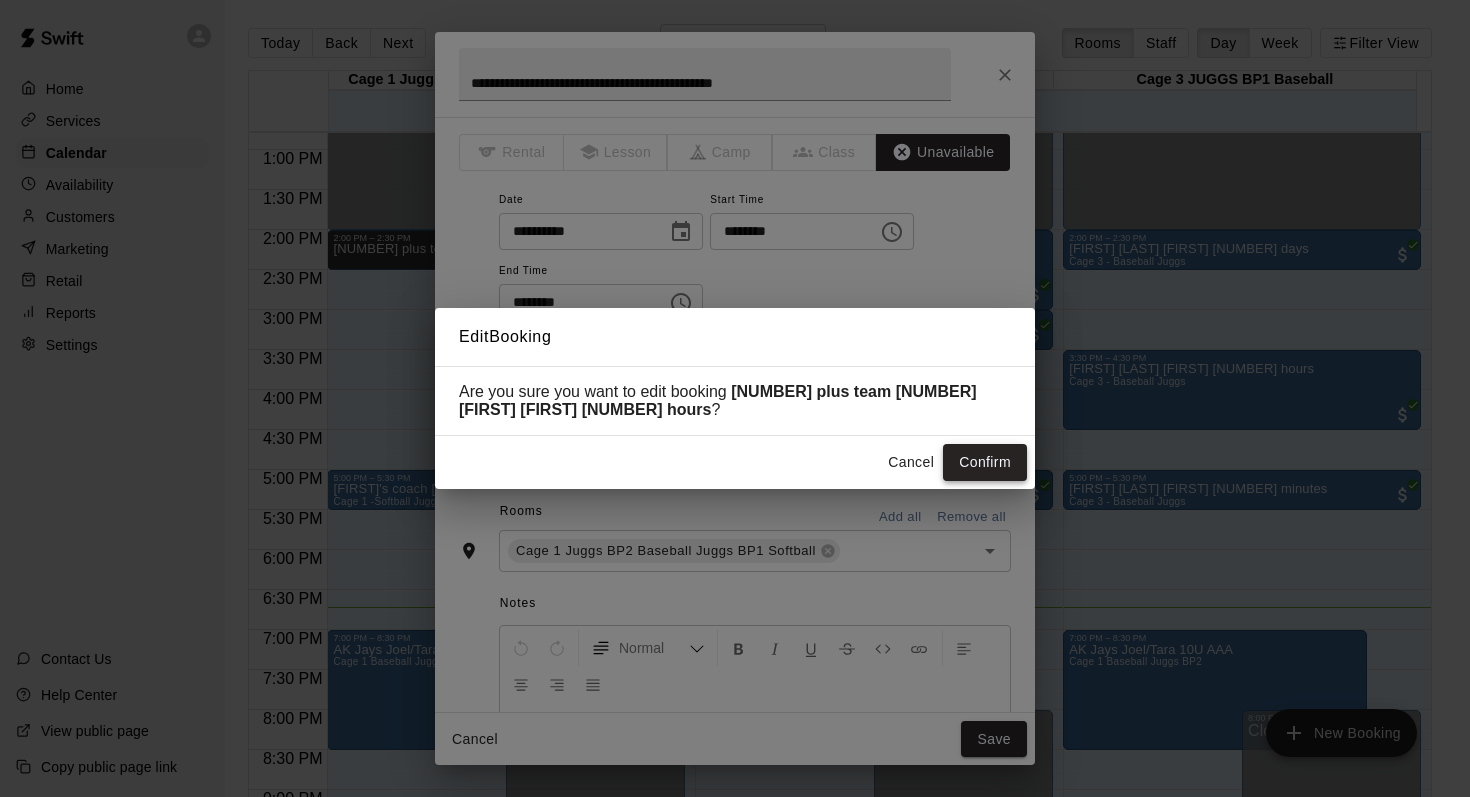 click on "Confirm" at bounding box center (985, 462) 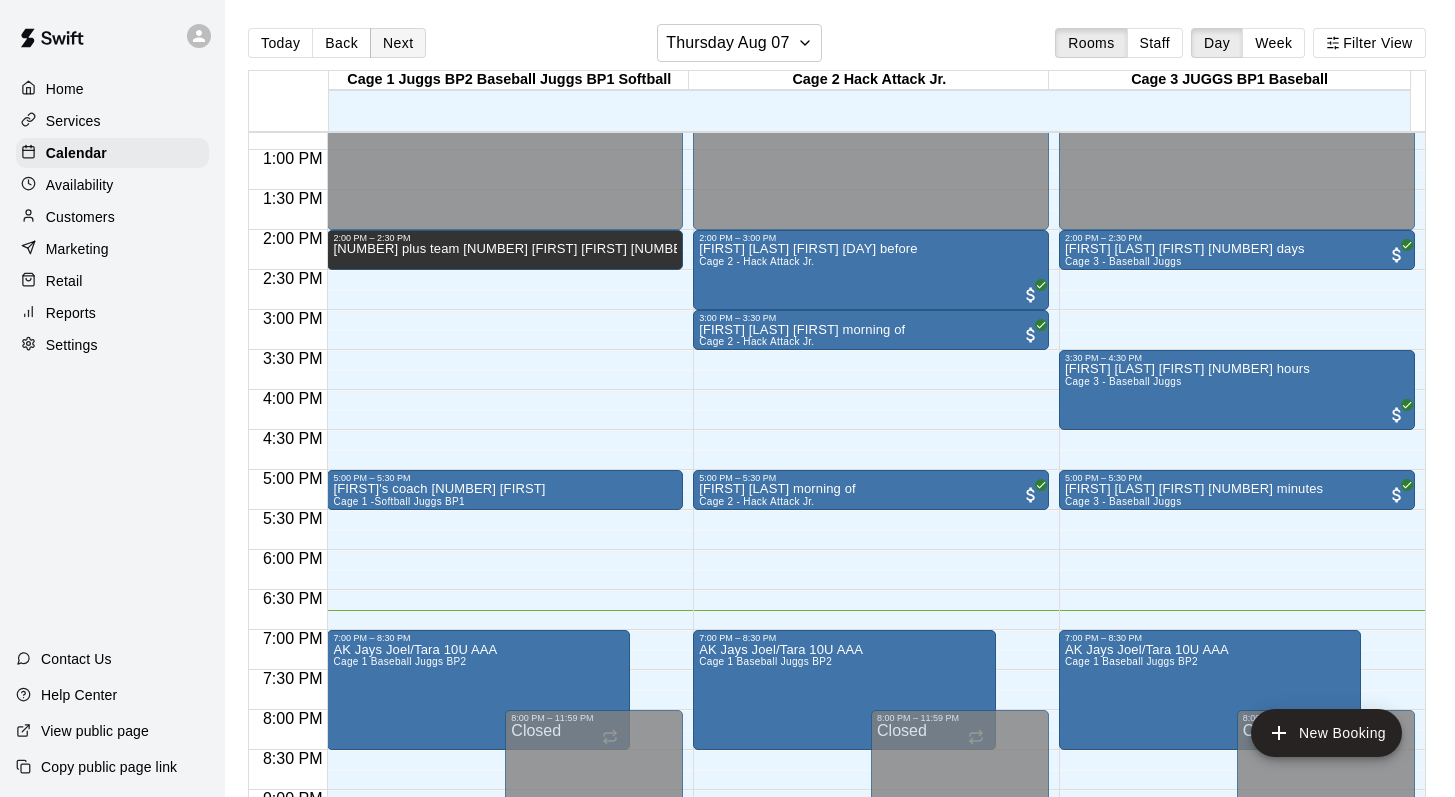 click on "Next" at bounding box center [398, 43] 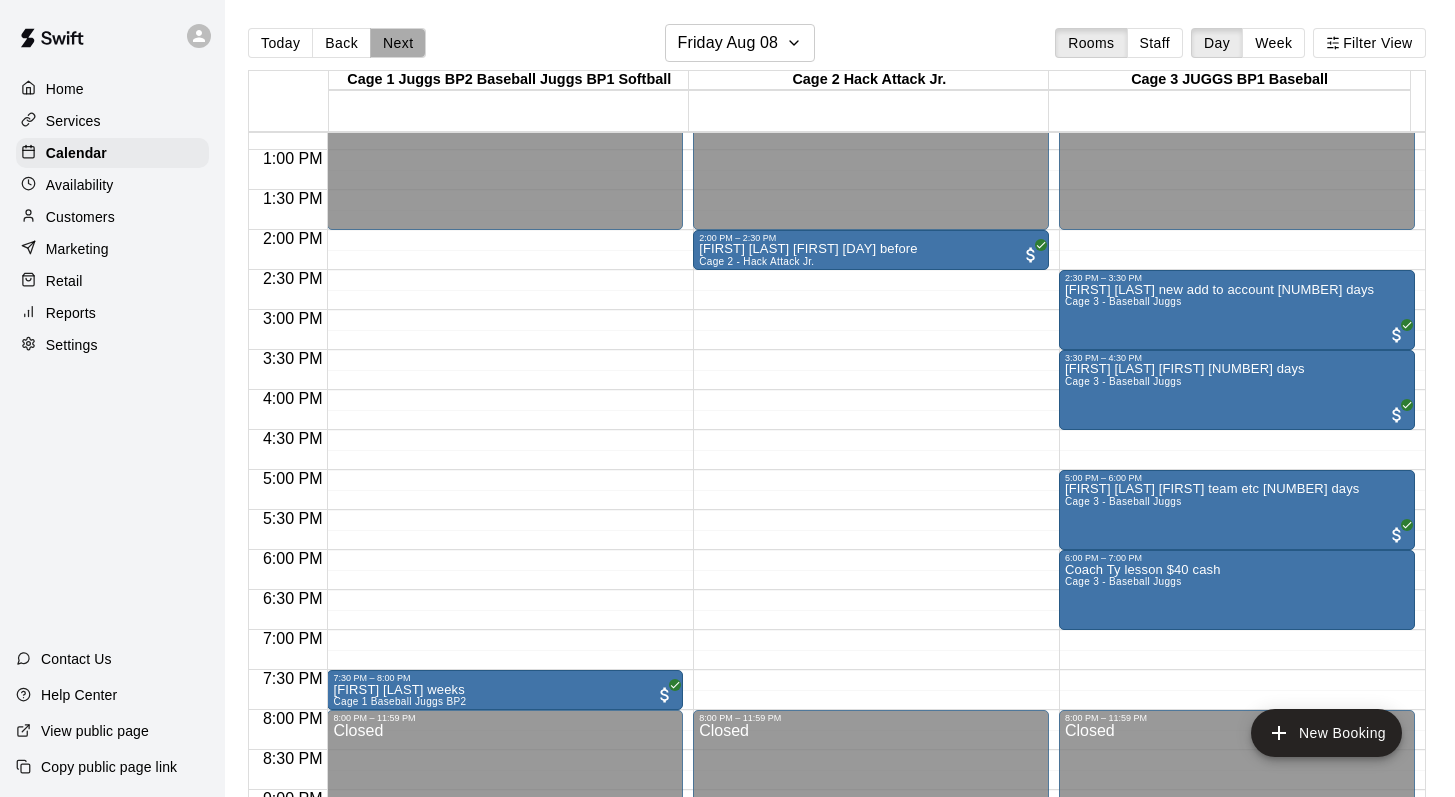 click on "Next" at bounding box center [398, 43] 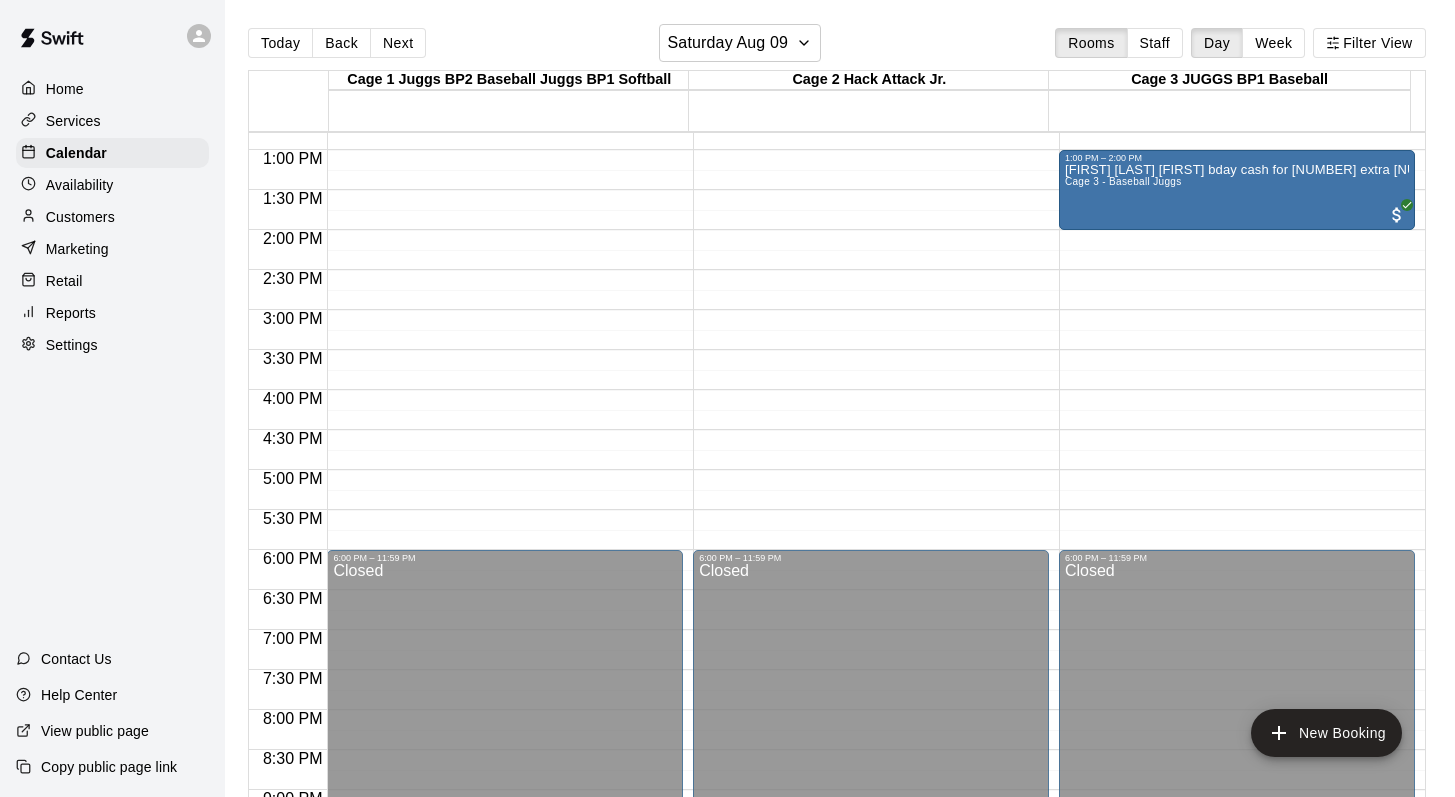 scroll, scrollTop: 761, scrollLeft: 0, axis: vertical 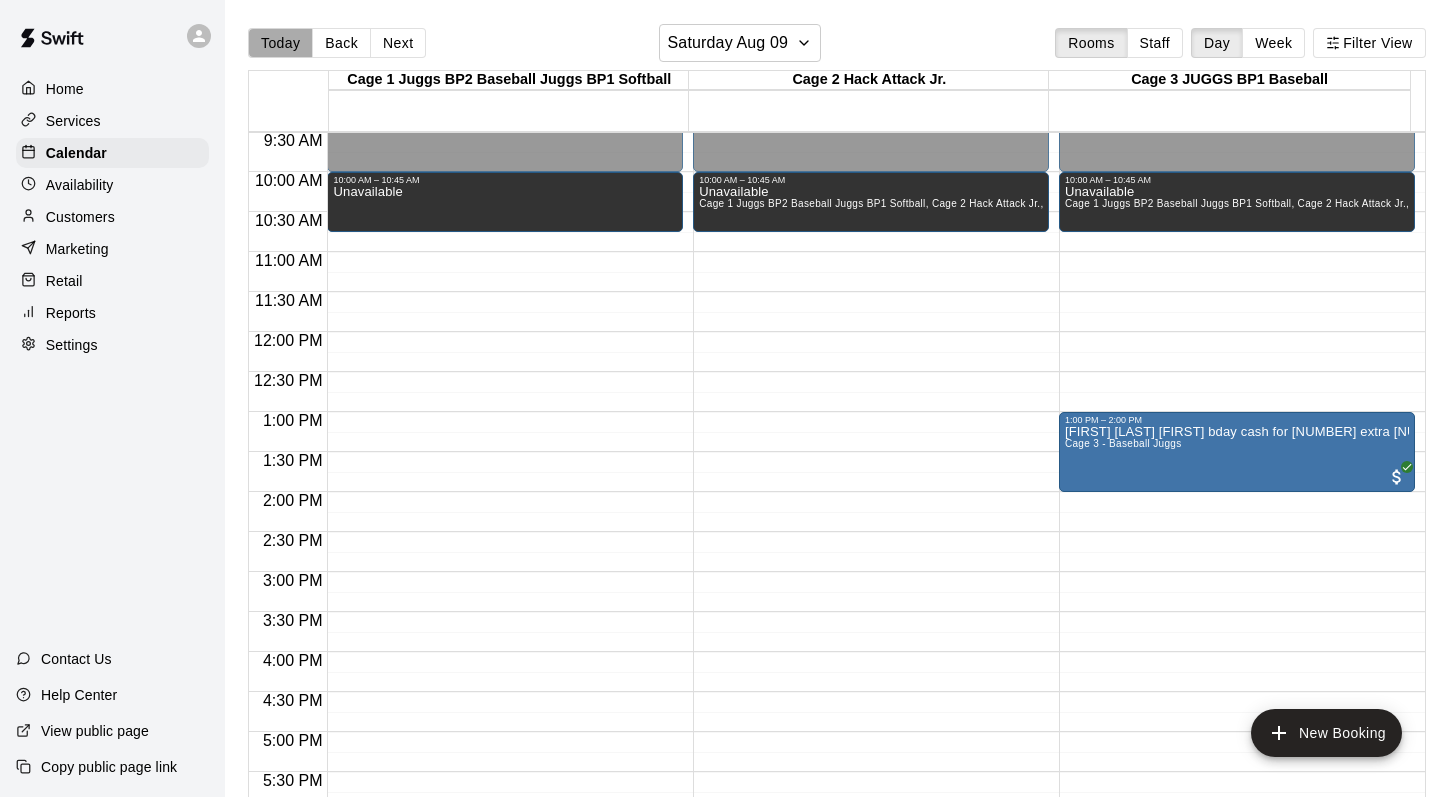 click on "Today" at bounding box center [280, 43] 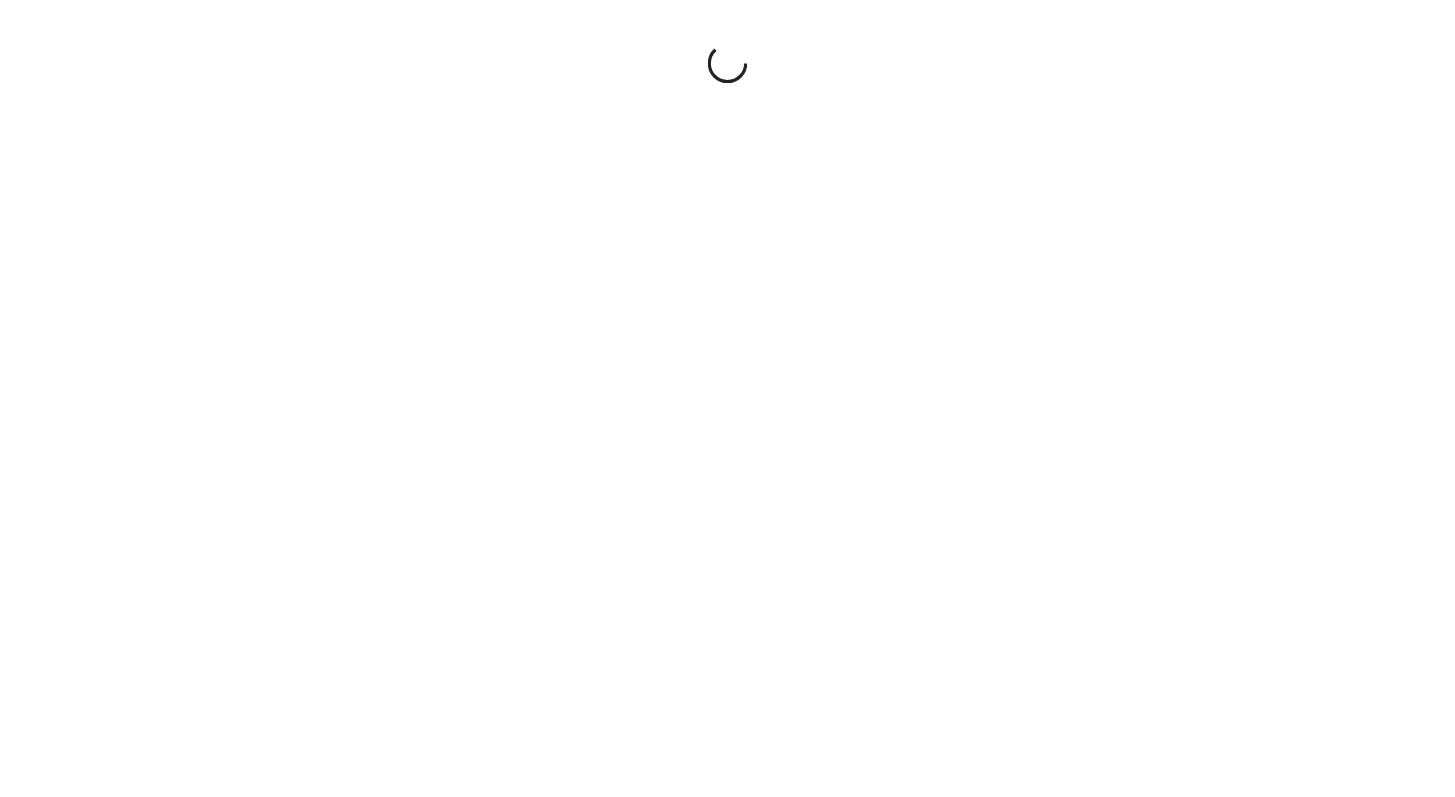 scroll, scrollTop: 0, scrollLeft: 0, axis: both 